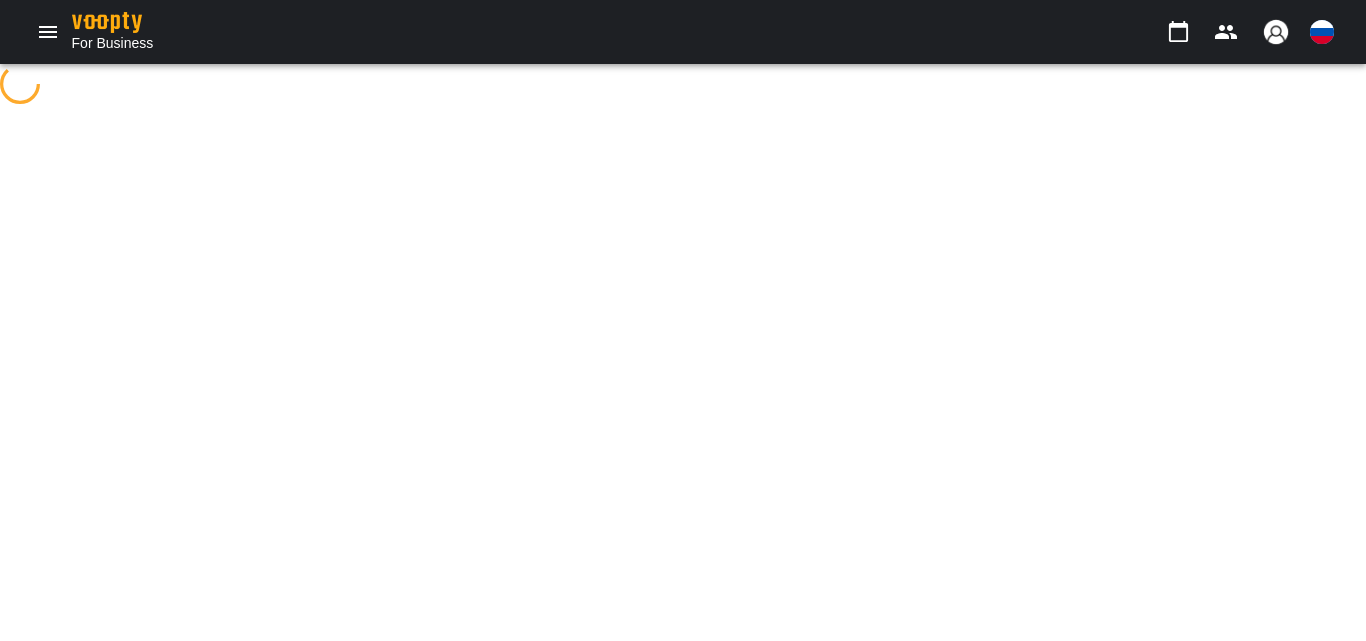 scroll, scrollTop: 0, scrollLeft: 0, axis: both 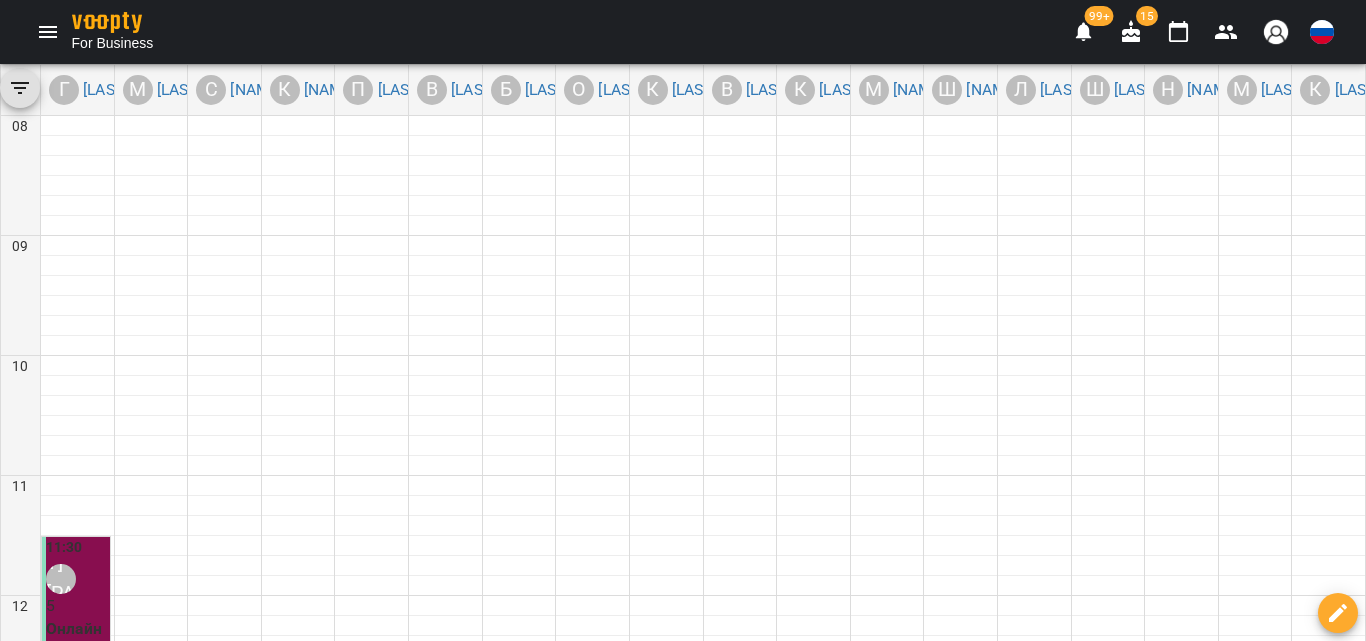 click 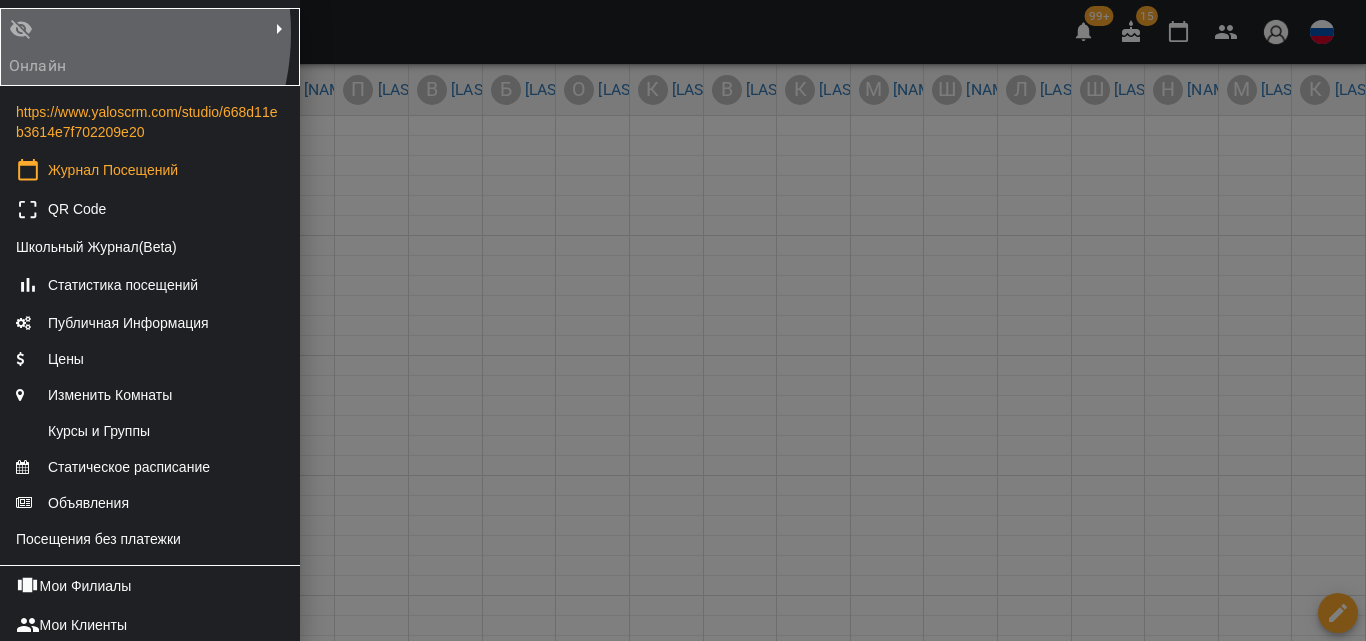 click on "Онлайн" at bounding box center (53, 47) 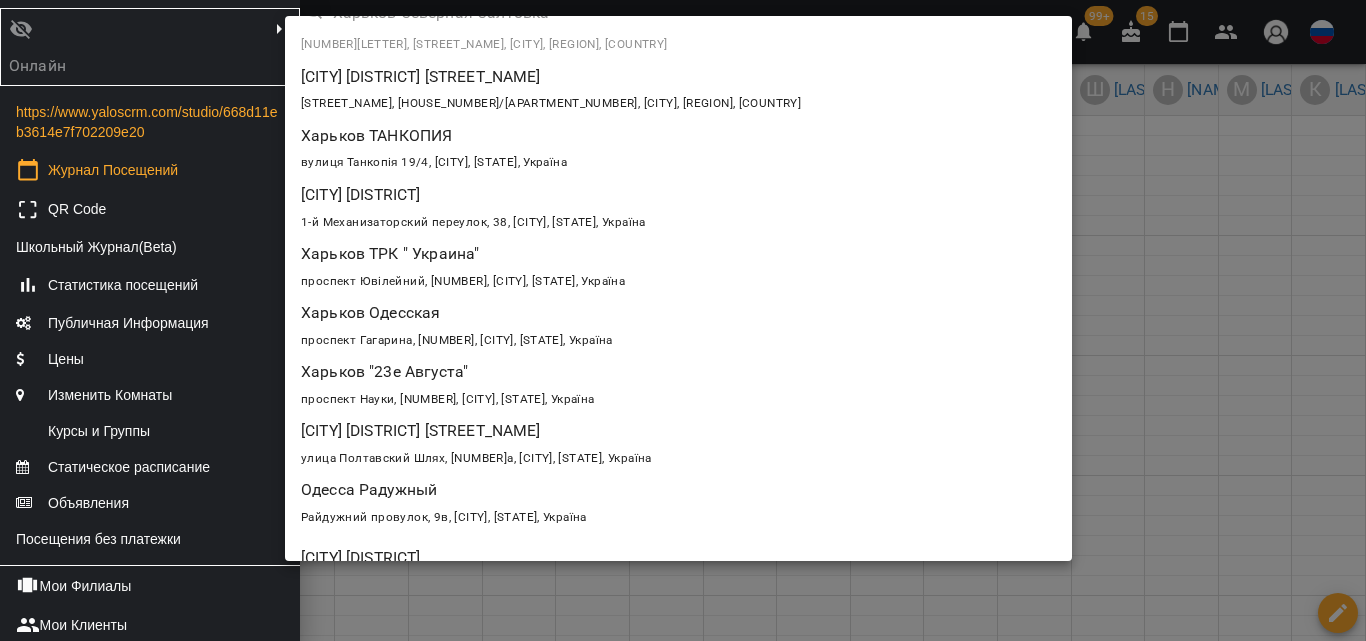 scroll, scrollTop: 0, scrollLeft: 0, axis: both 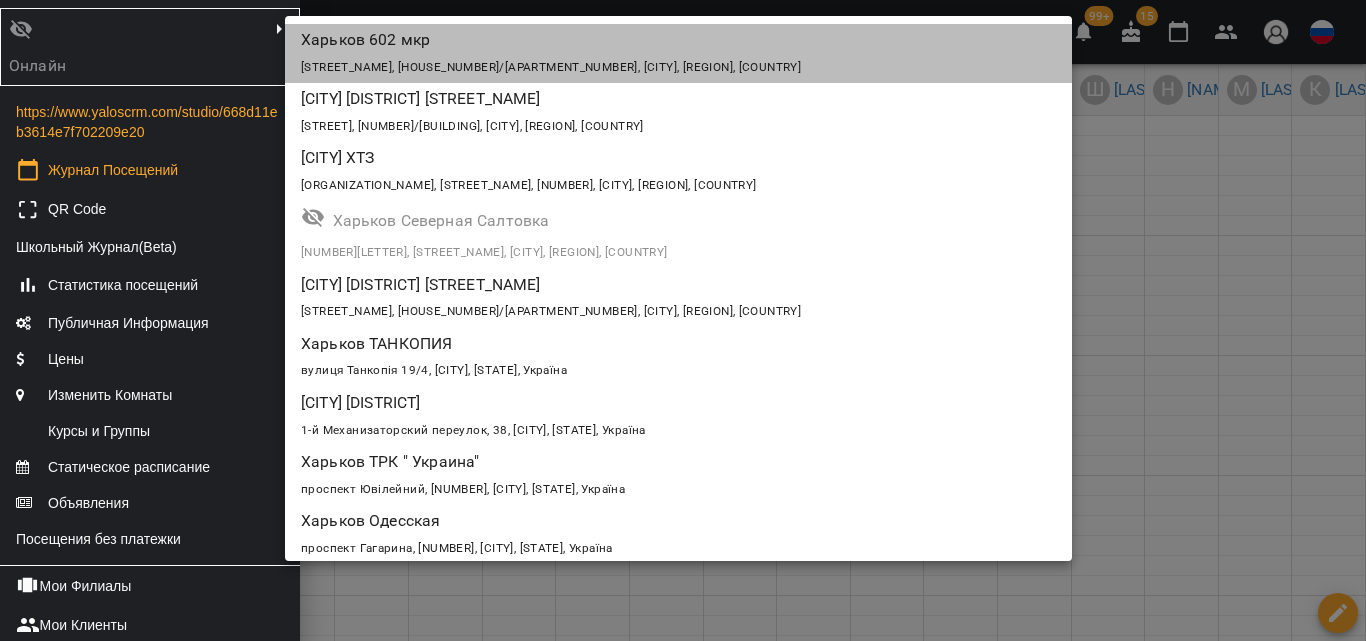 click on "[STREET_NAME], [HOUSE_NUMBER]/[APARTMENT_NUMBER], [CITY], [REGION], [COUNTRY]" at bounding box center [678, 66] 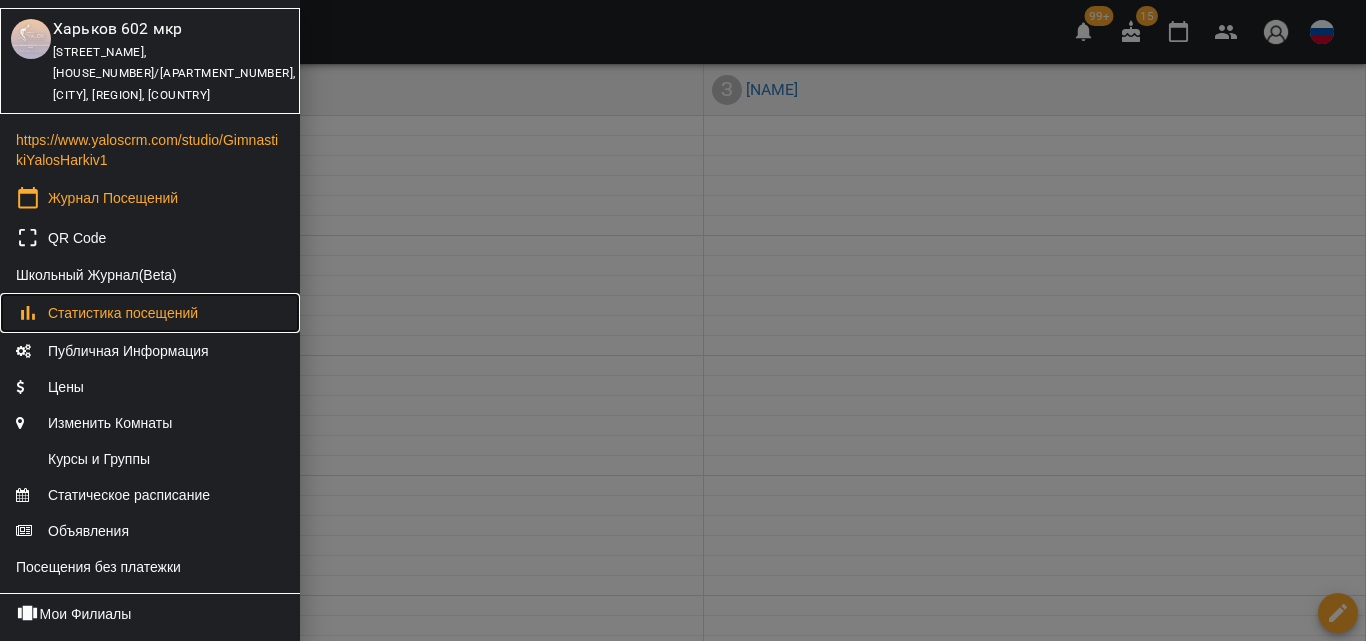 click on "Статистика посещений" at bounding box center [123, 313] 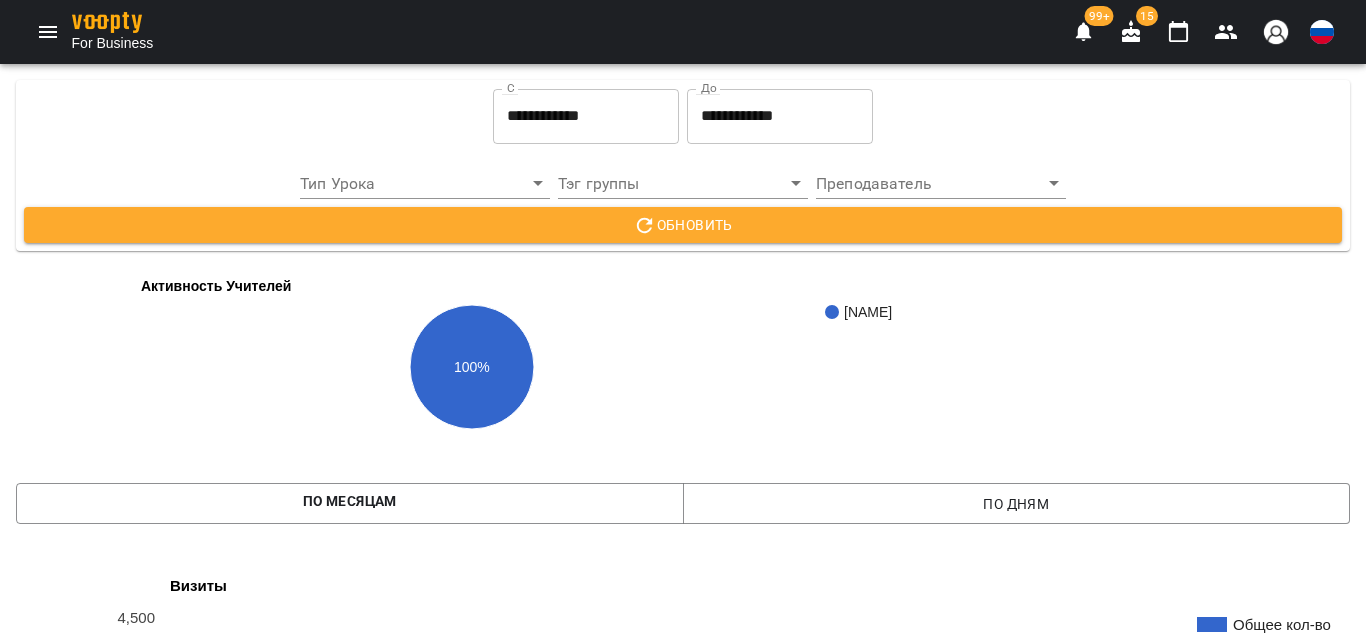 scroll, scrollTop: 1100, scrollLeft: 0, axis: vertical 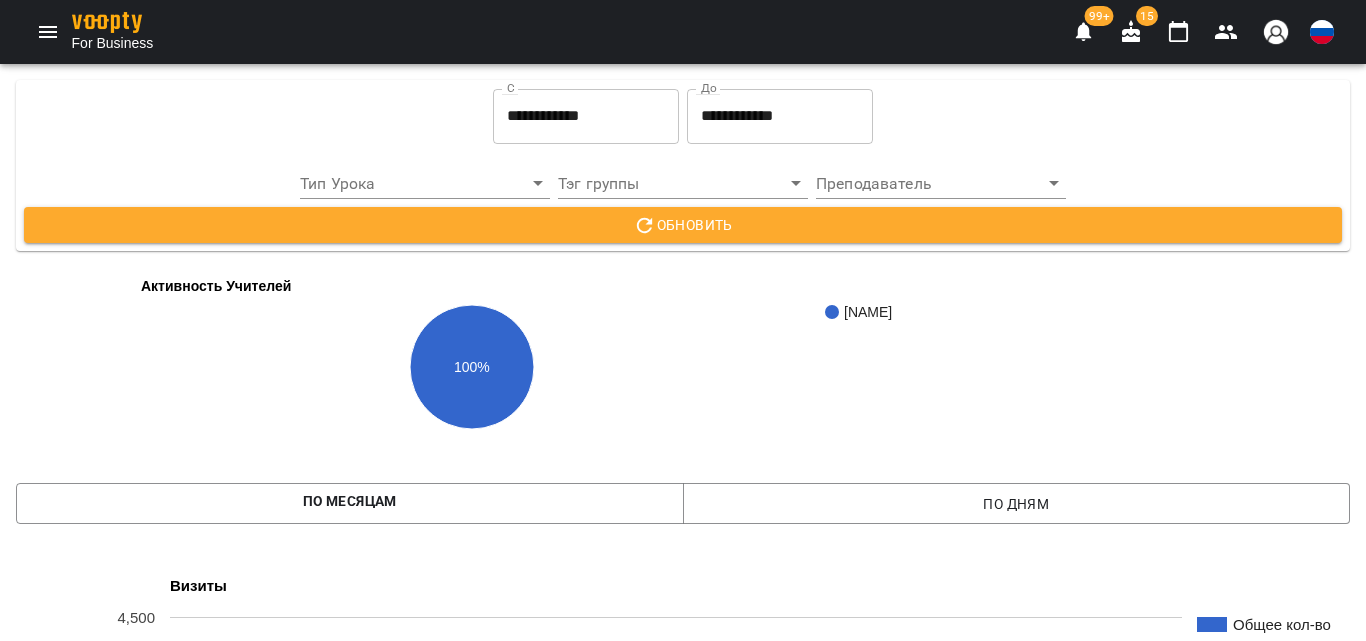 click at bounding box center [48, 32] 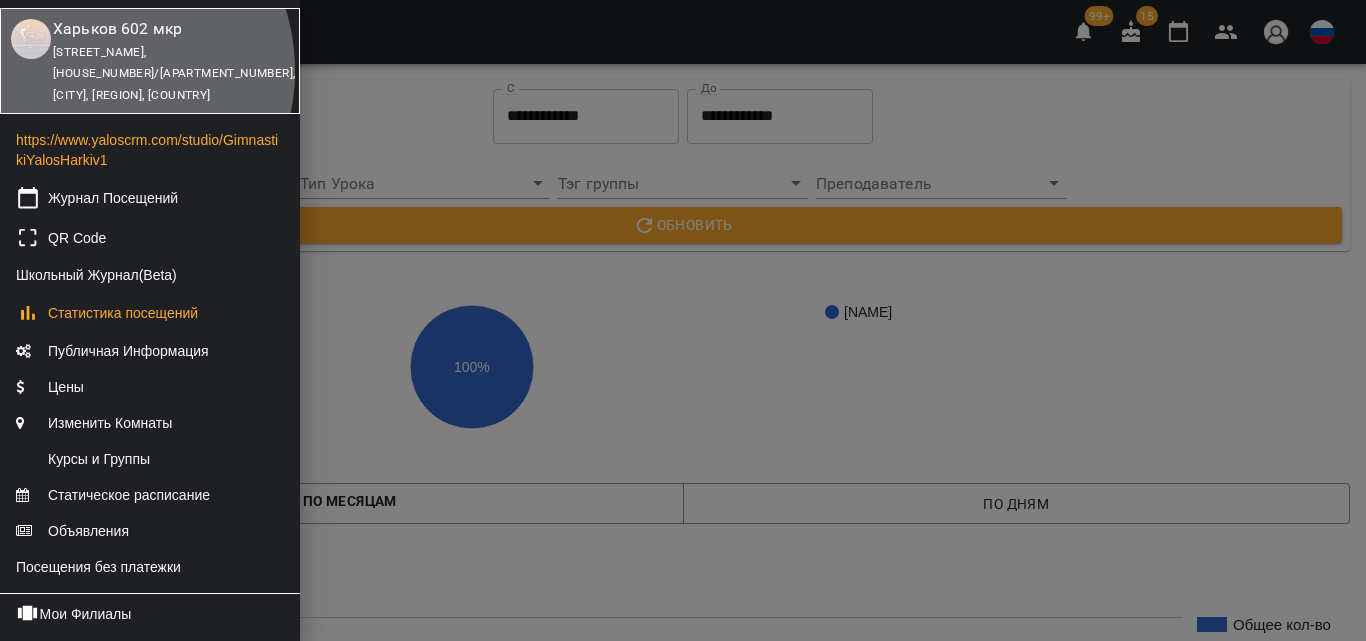 click on "[STREET_NAME], [HOUSE_NUMBER]/[APARTMENT_NUMBER], [CITY], [REGION], [COUNTRY]" at bounding box center [174, 73] 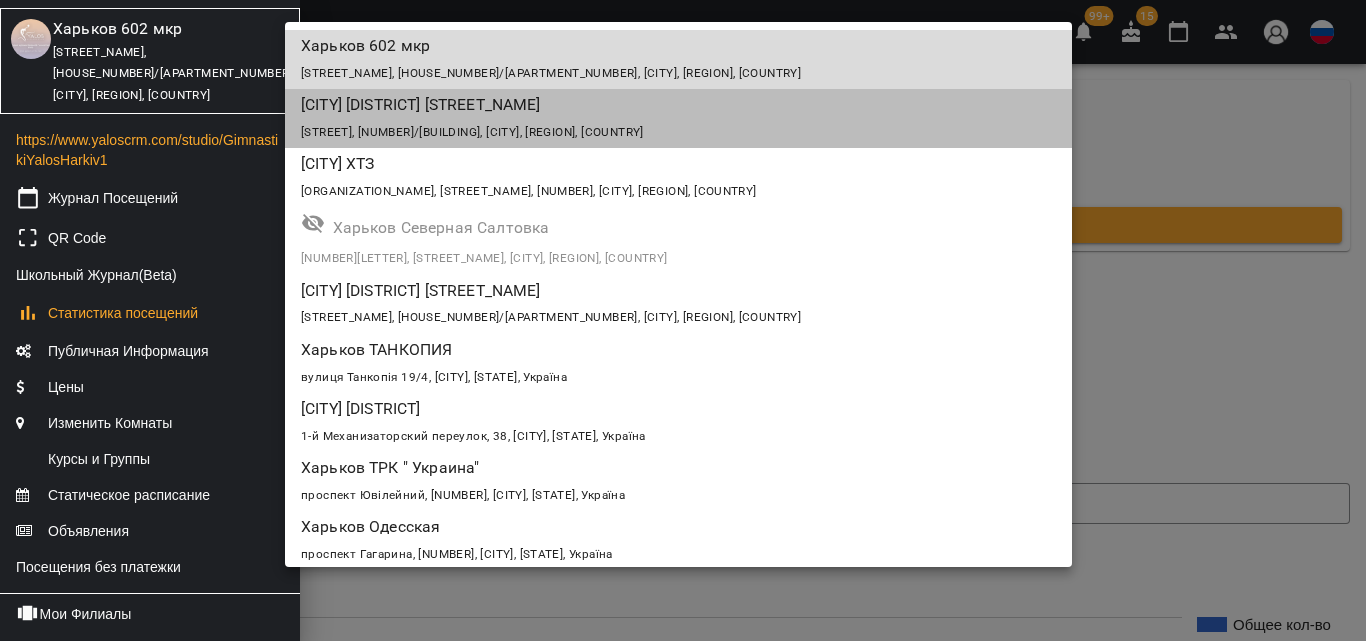click on "[CITY] [DISTRICT] [STREET_NAME]" at bounding box center [615, 105] 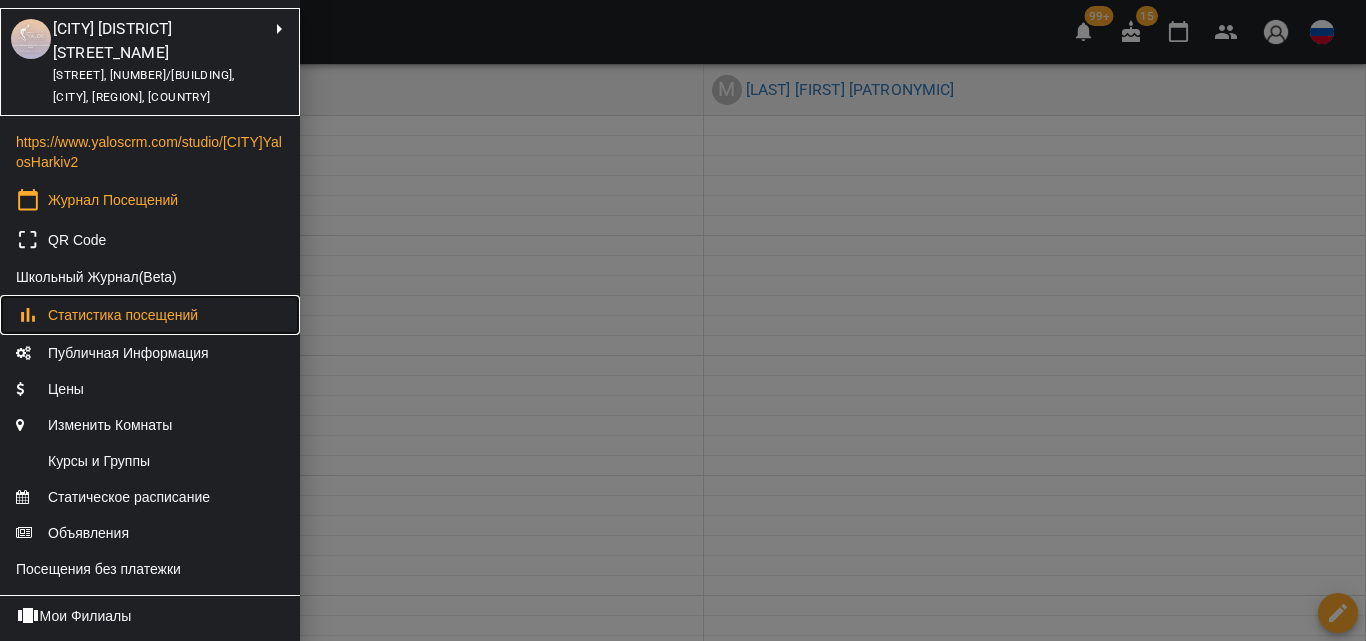 click on "Статистика посещений" at bounding box center (123, 315) 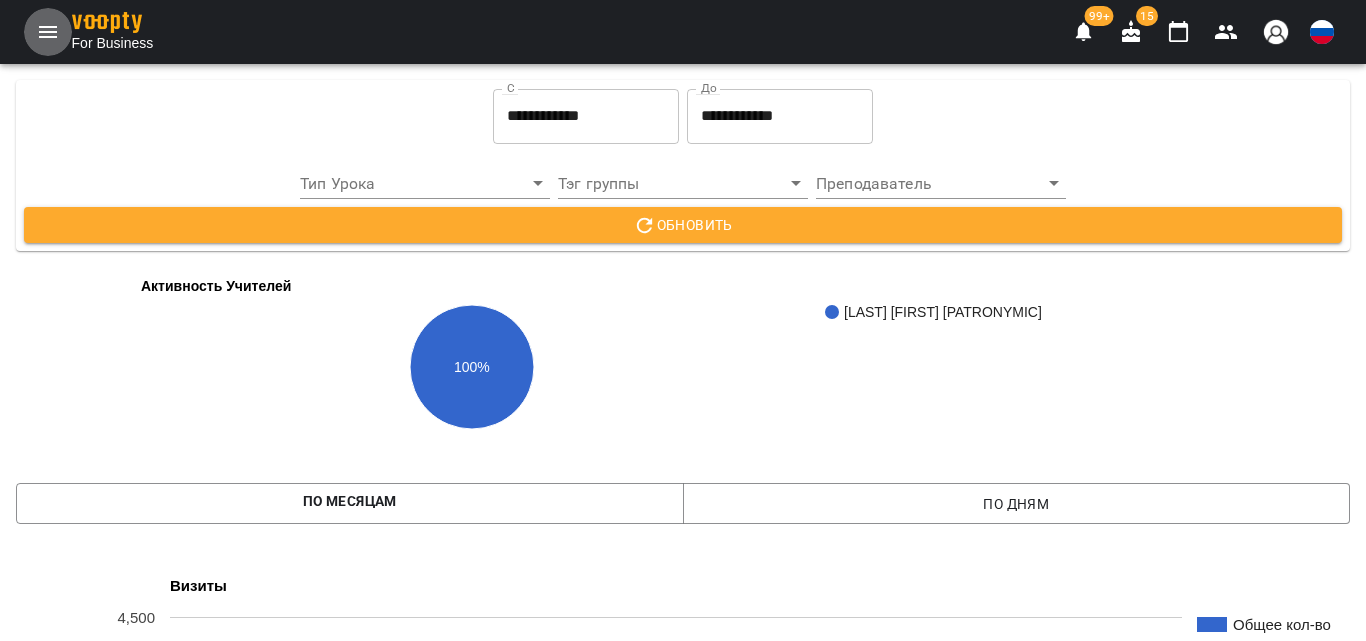 click 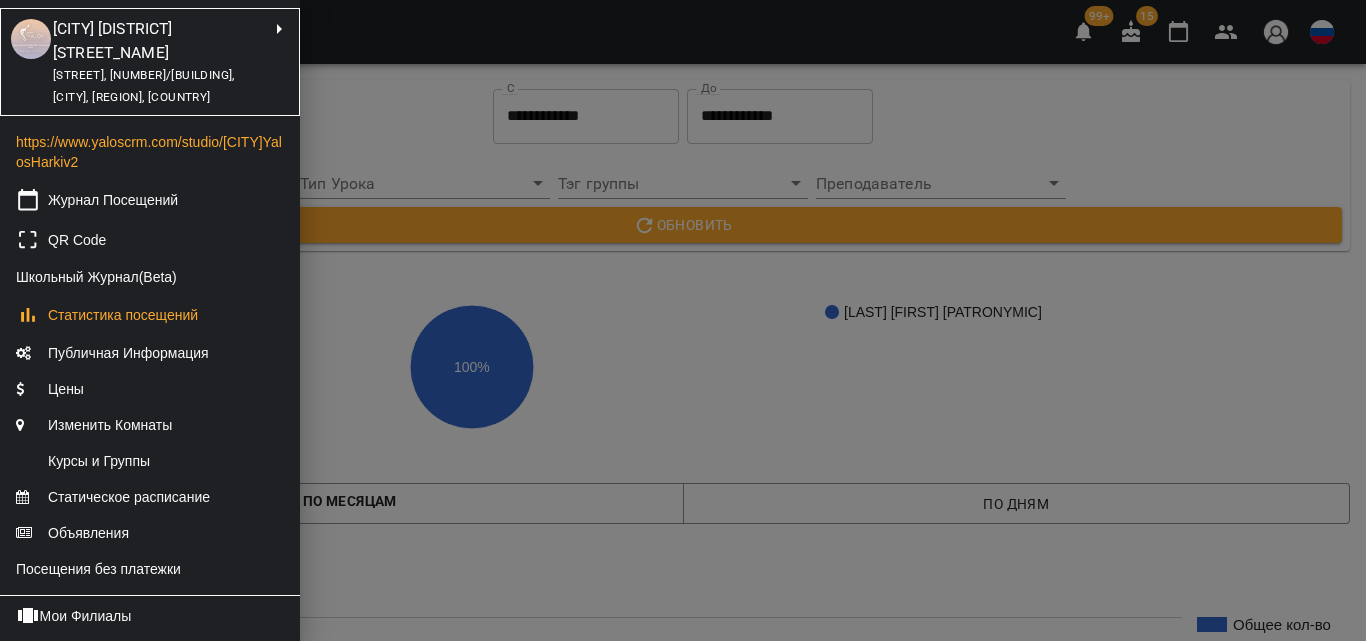 click at bounding box center (683, 320) 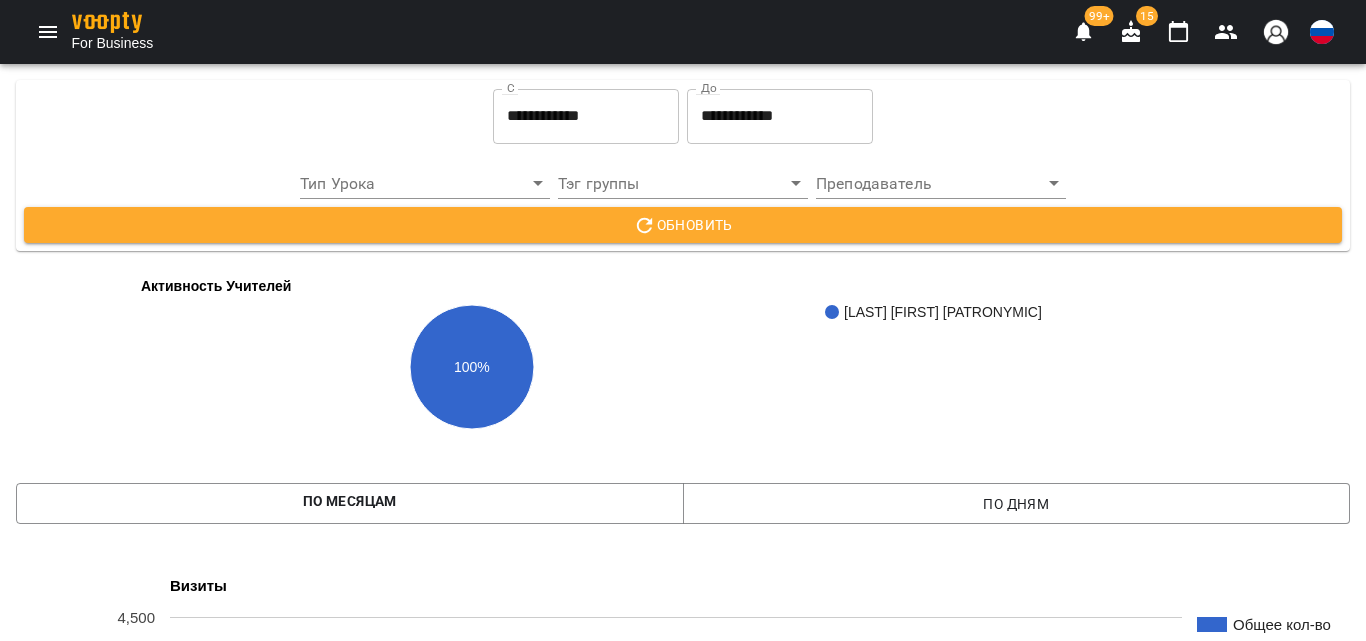 scroll, scrollTop: 1200, scrollLeft: 0, axis: vertical 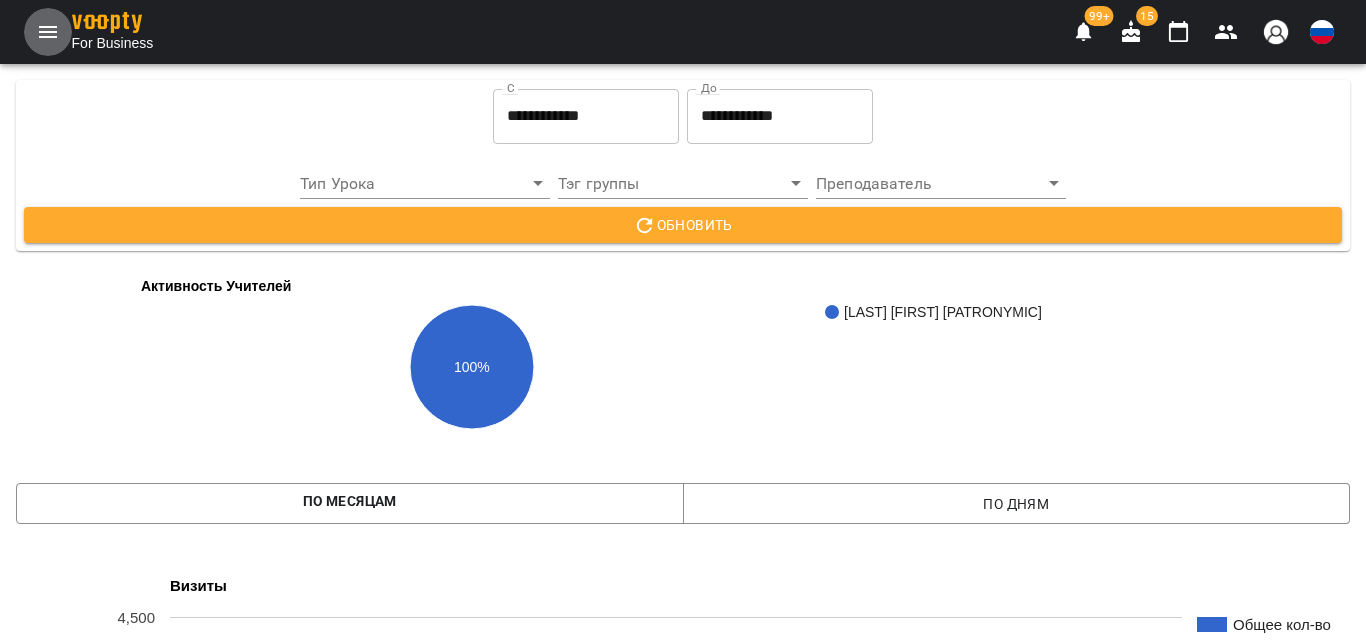 click 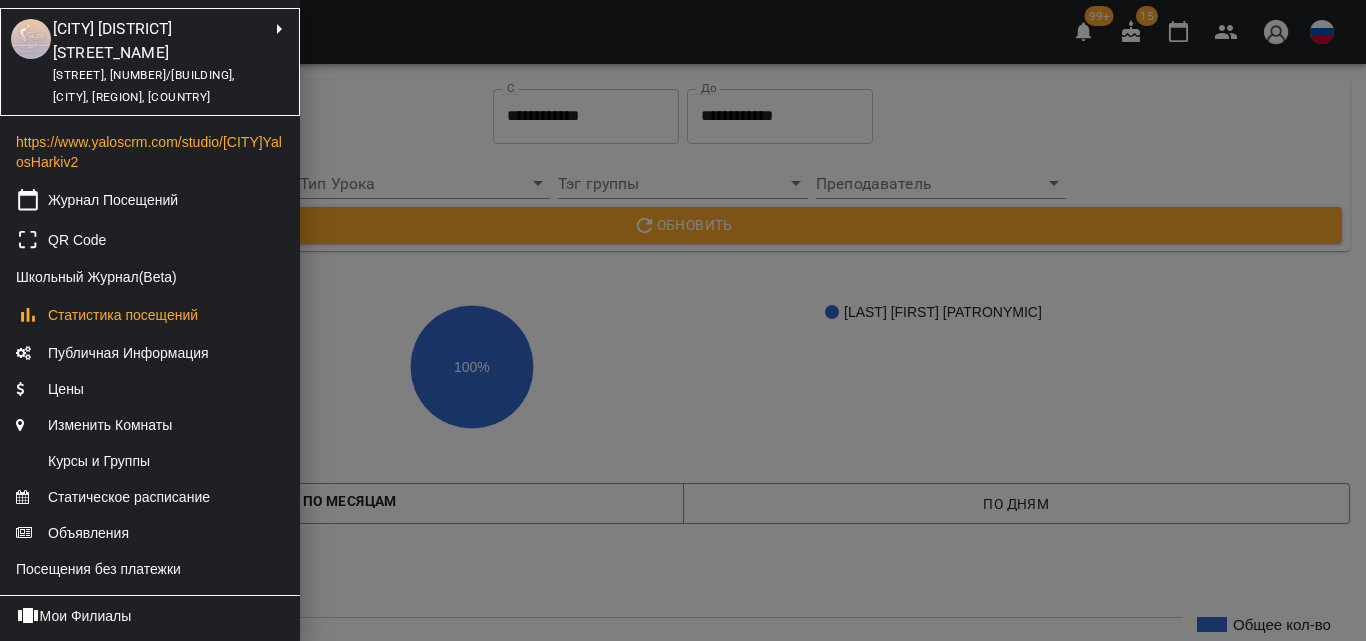 click on "[CITY] [DISTRICT] [STREET_NAME]" at bounding box center (141, 40) 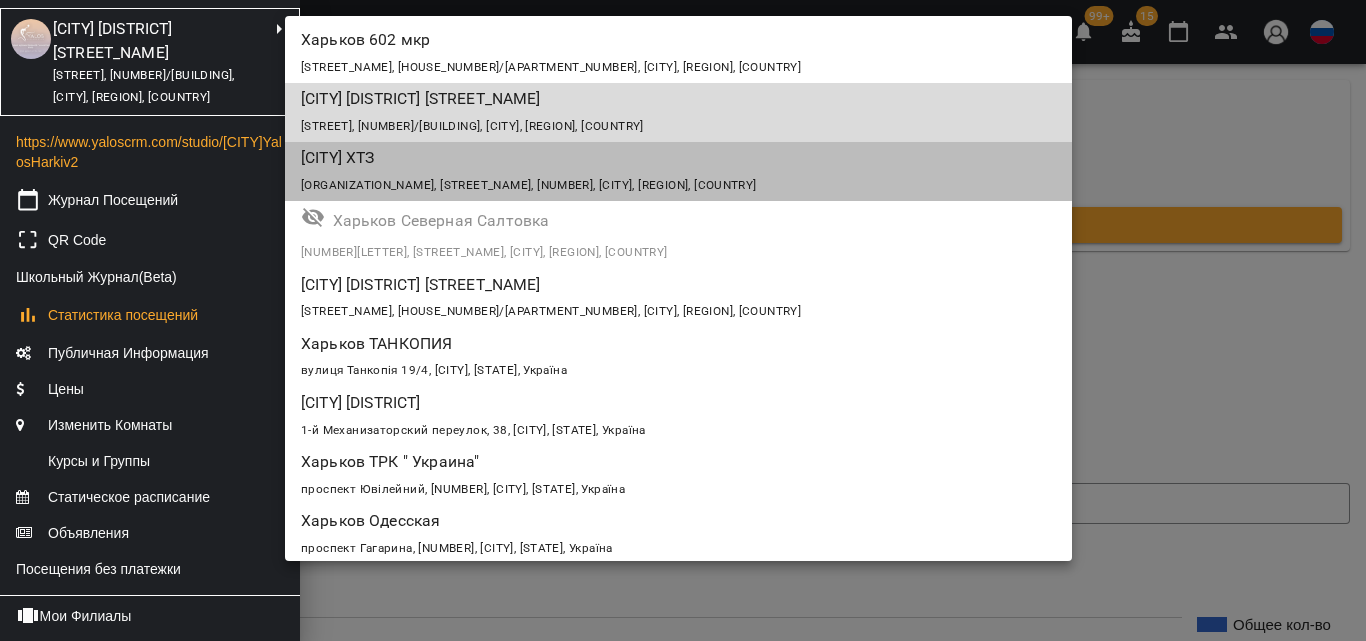 click on "[CITY] ХТЗ" at bounding box center (615, 158) 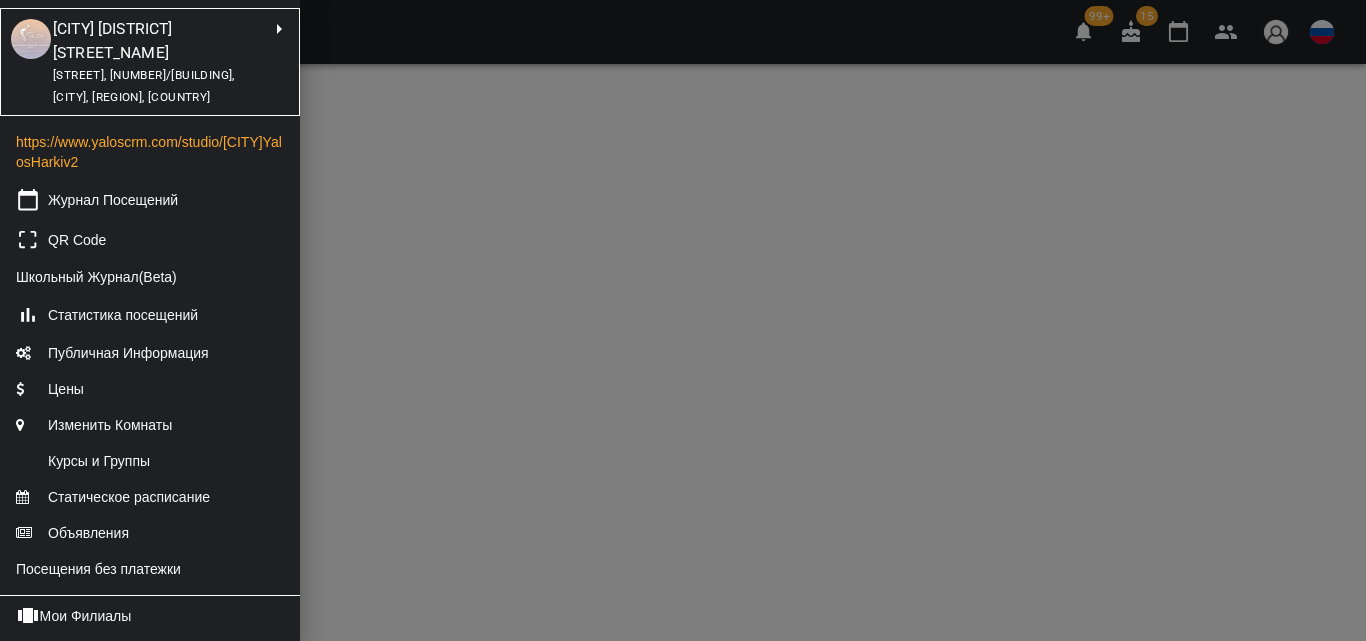scroll, scrollTop: 0, scrollLeft: 0, axis: both 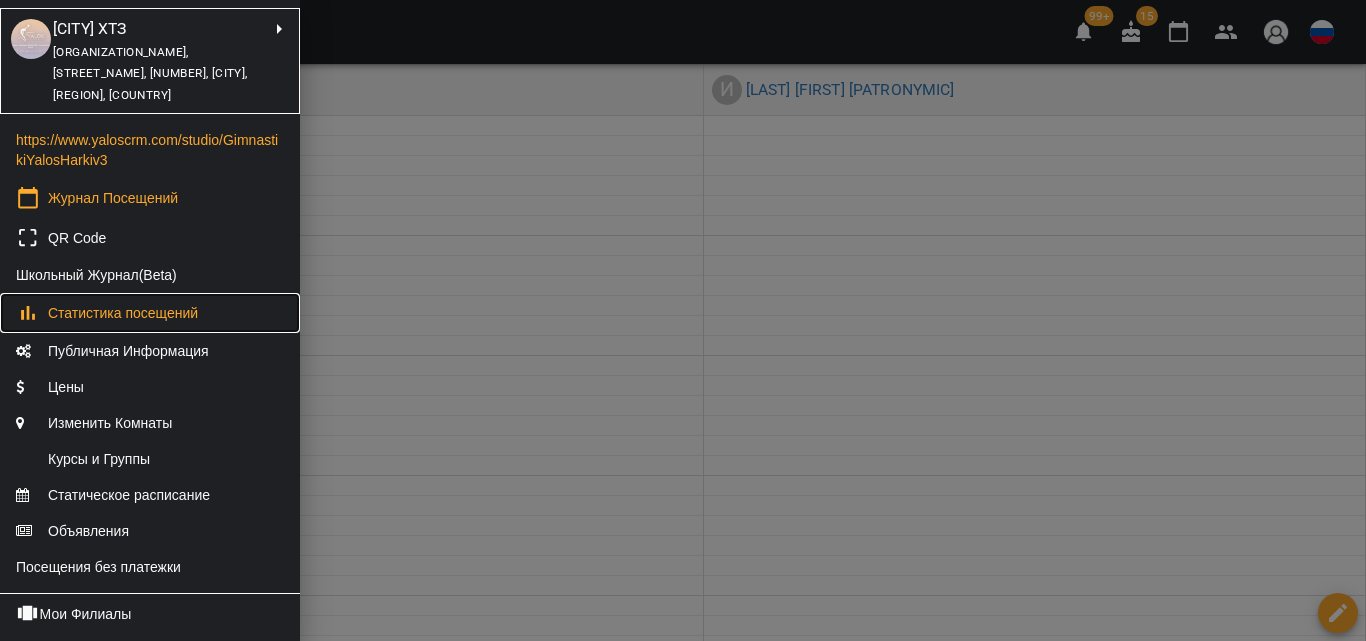 click on "Статистика посещений" at bounding box center (150, 313) 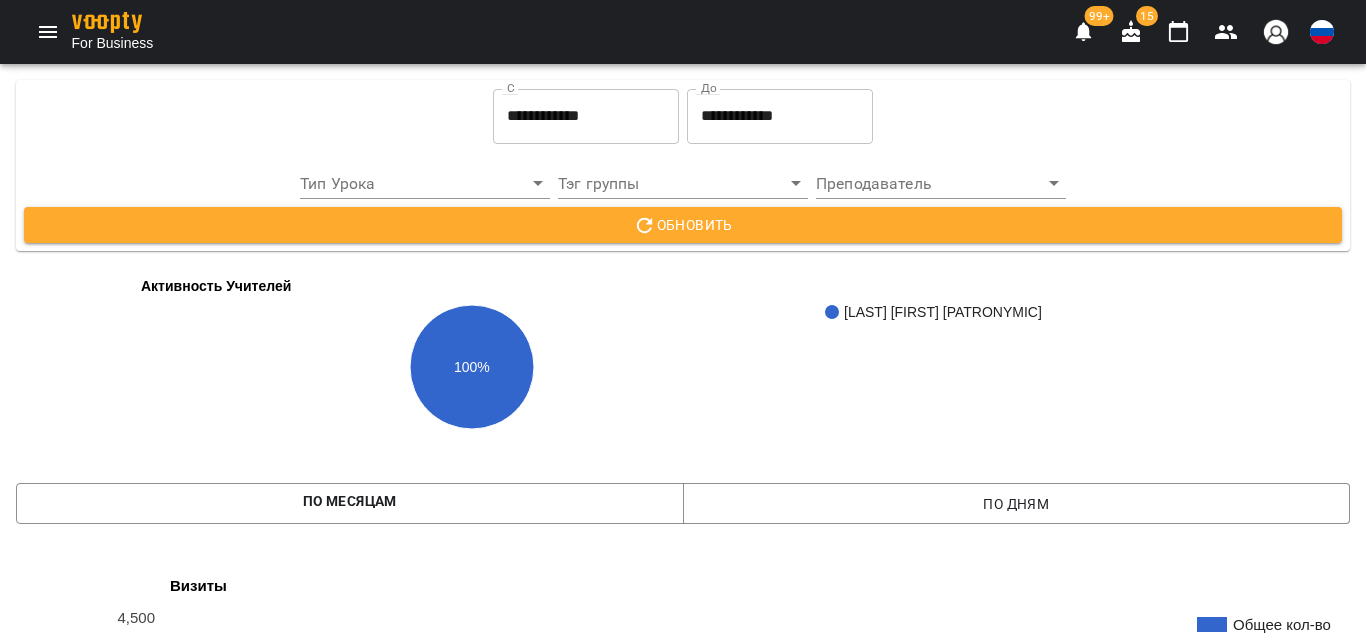 scroll, scrollTop: 1200, scrollLeft: 0, axis: vertical 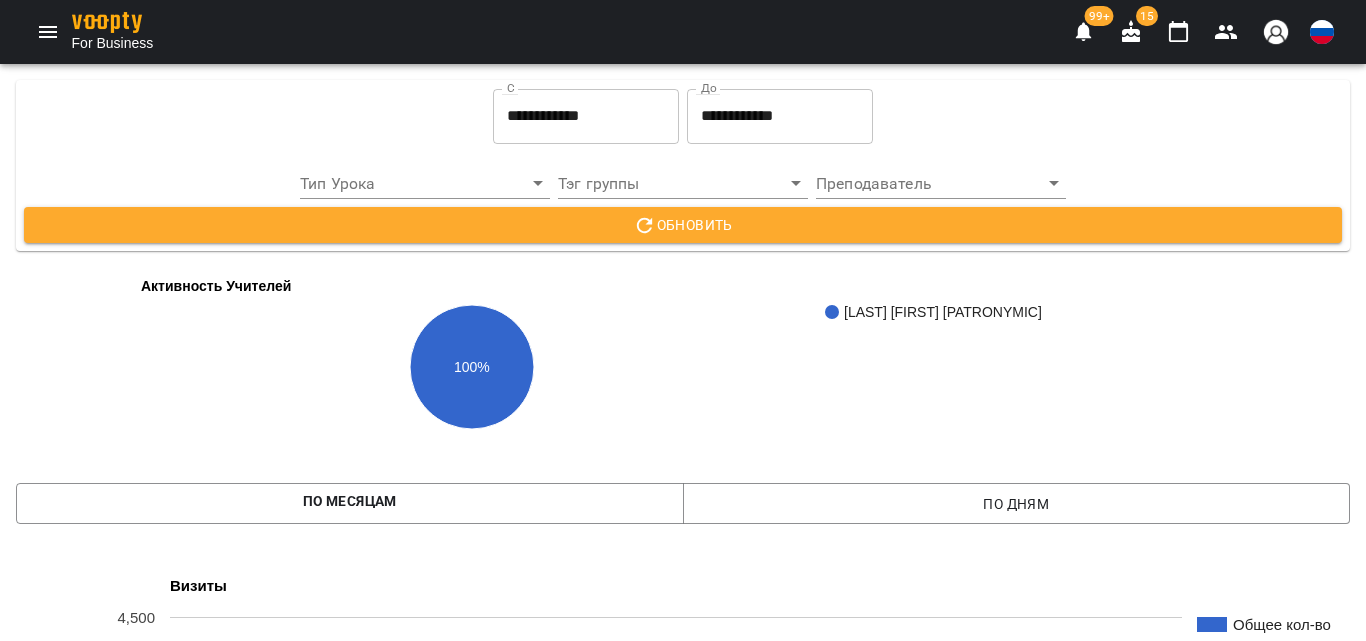 click 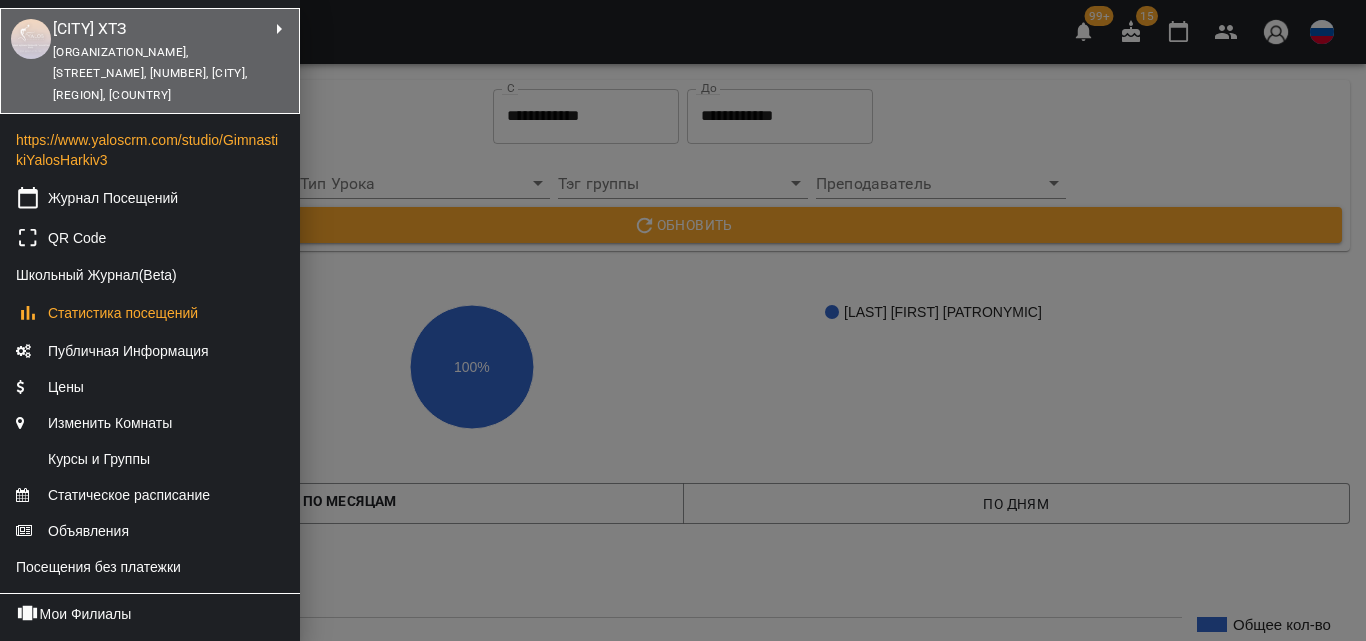 click on "[CITY] ХТЗ" at bounding box center (141, 29) 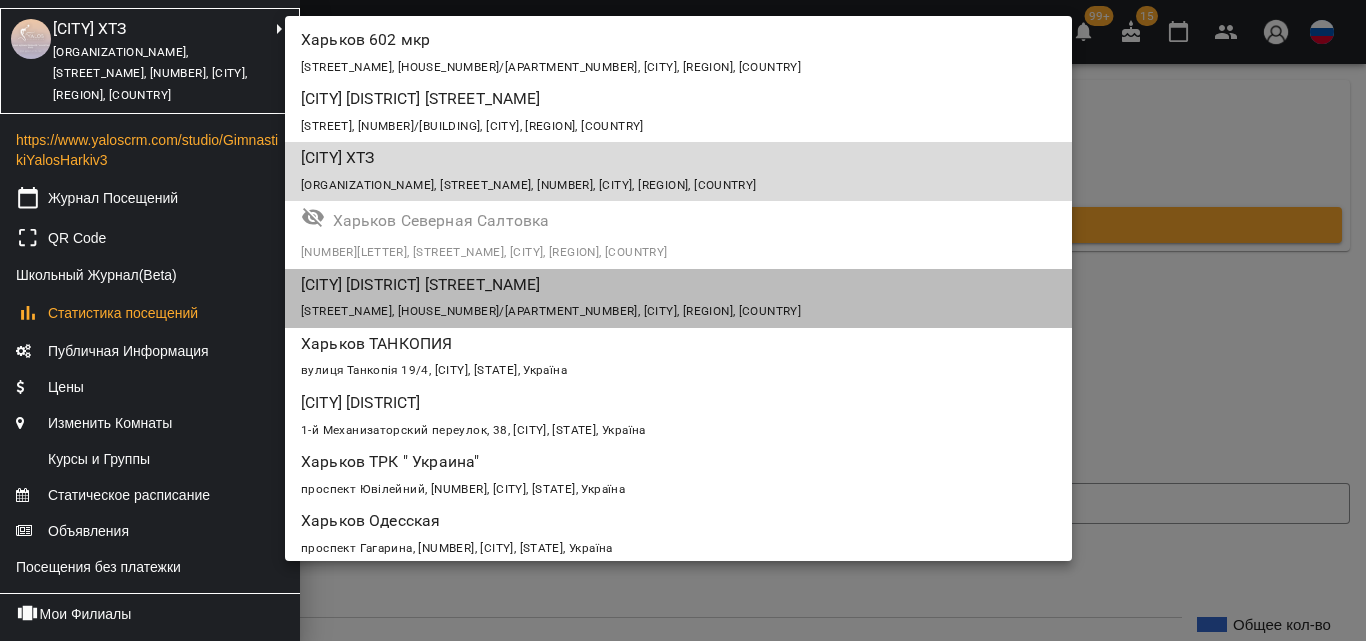 click on "[CITY] [DISTRICT] [STREET_NAME]" at bounding box center [615, 285] 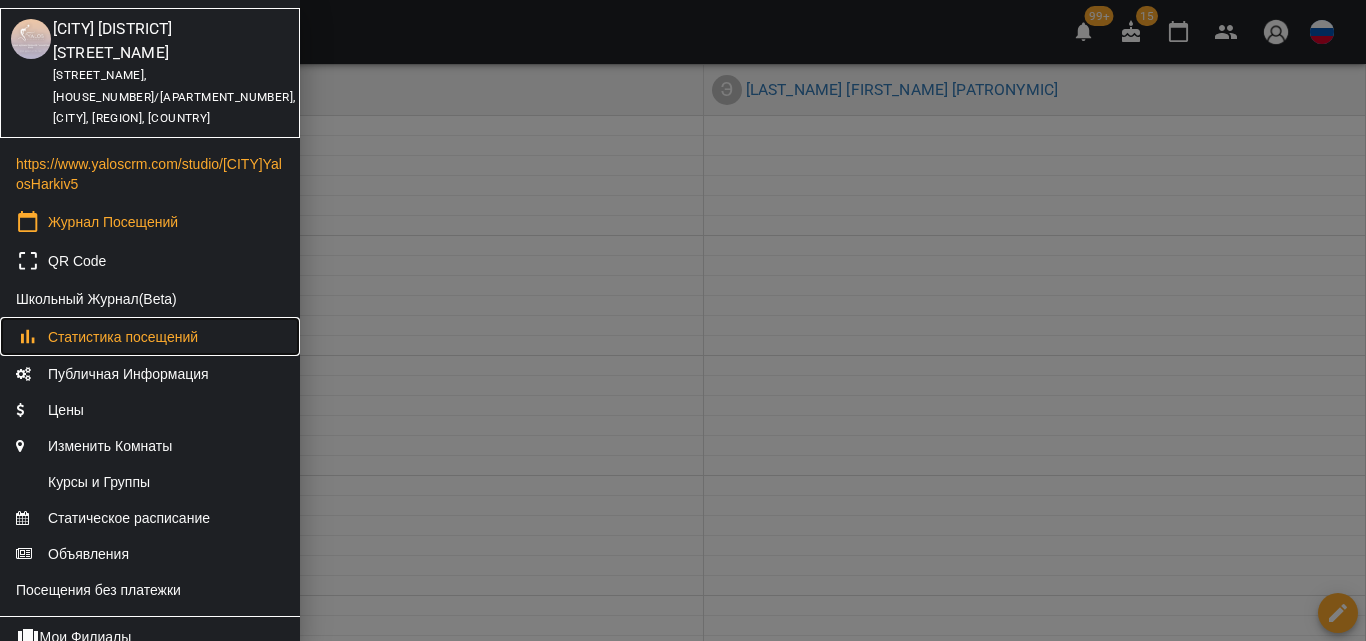 click on "Статистика посещений" at bounding box center (150, 337) 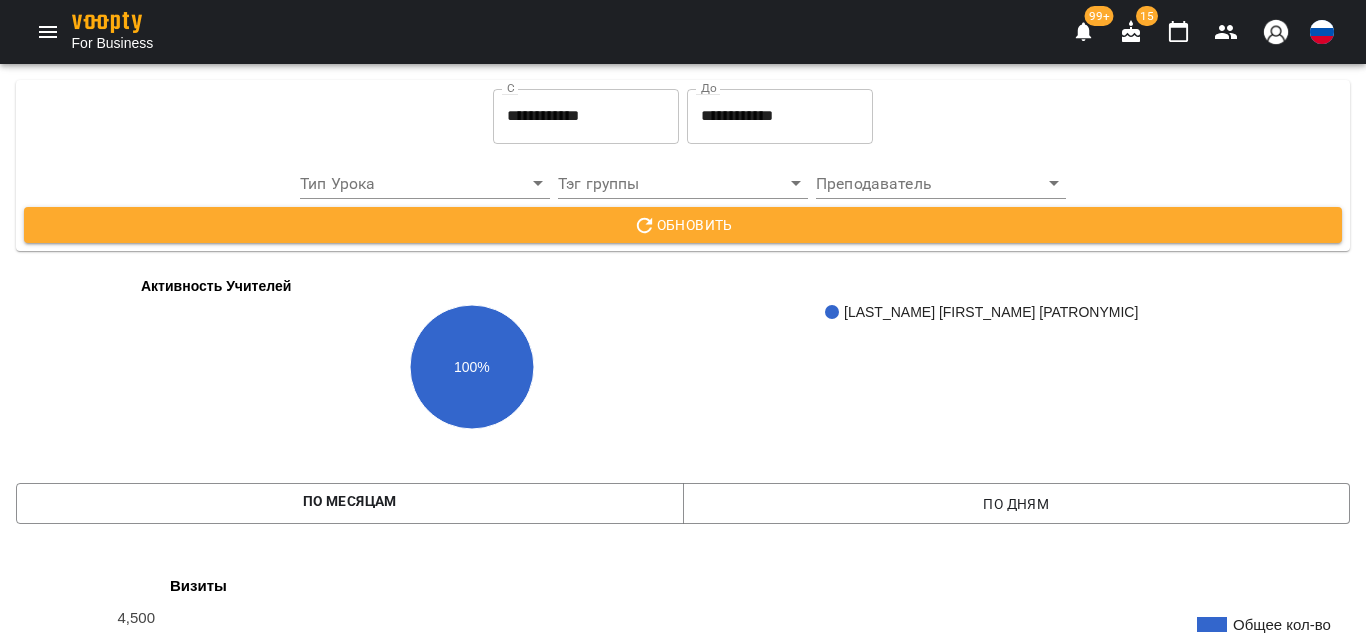 scroll, scrollTop: 1100, scrollLeft: 0, axis: vertical 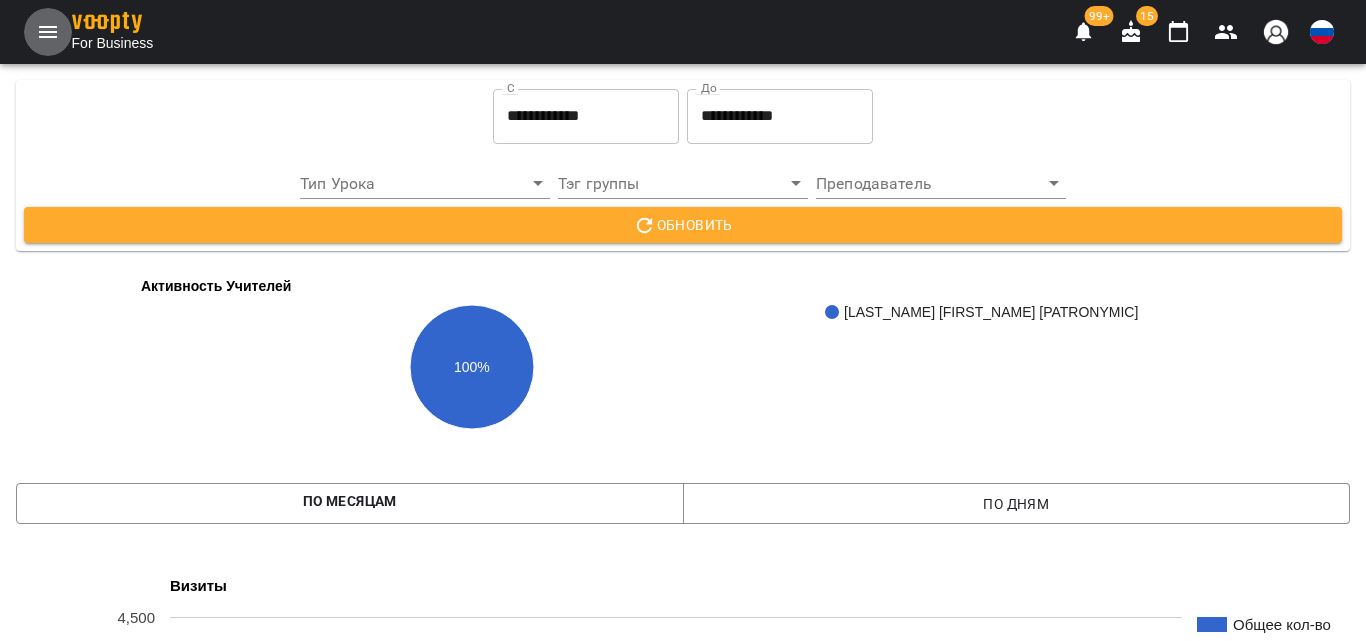 click at bounding box center [48, 32] 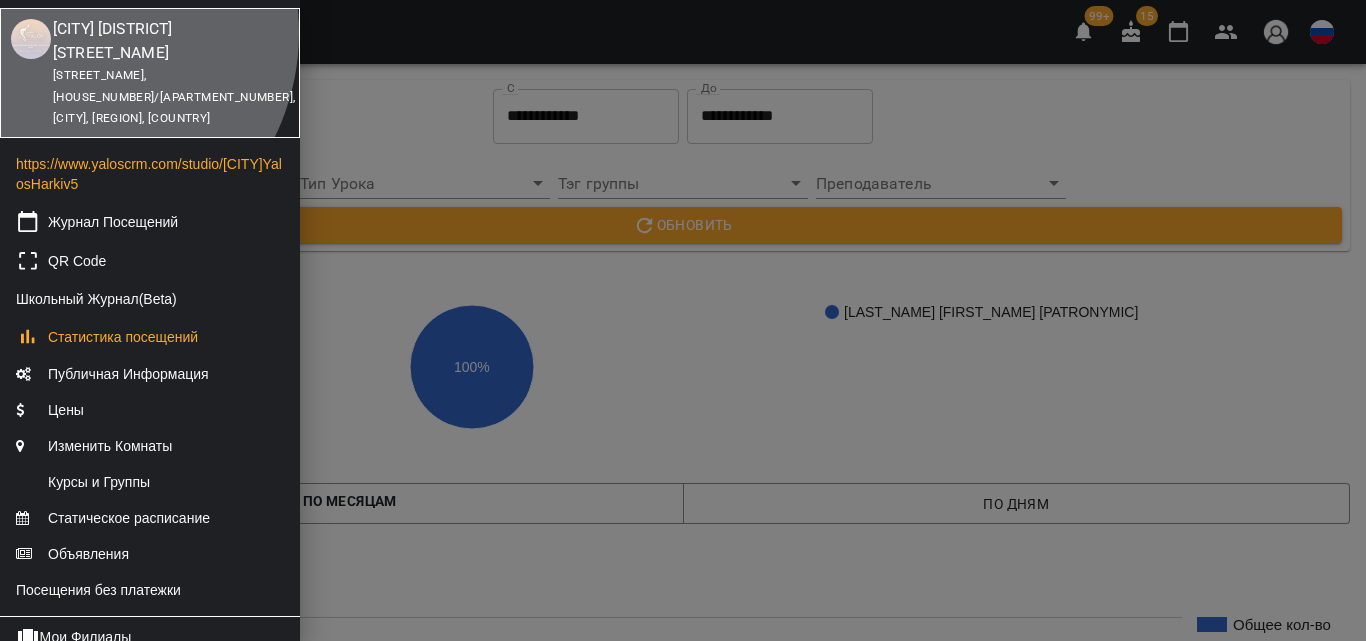 click on "[CITY] [DISTRICT] [STREET_NAME]" at bounding box center (153, 40) 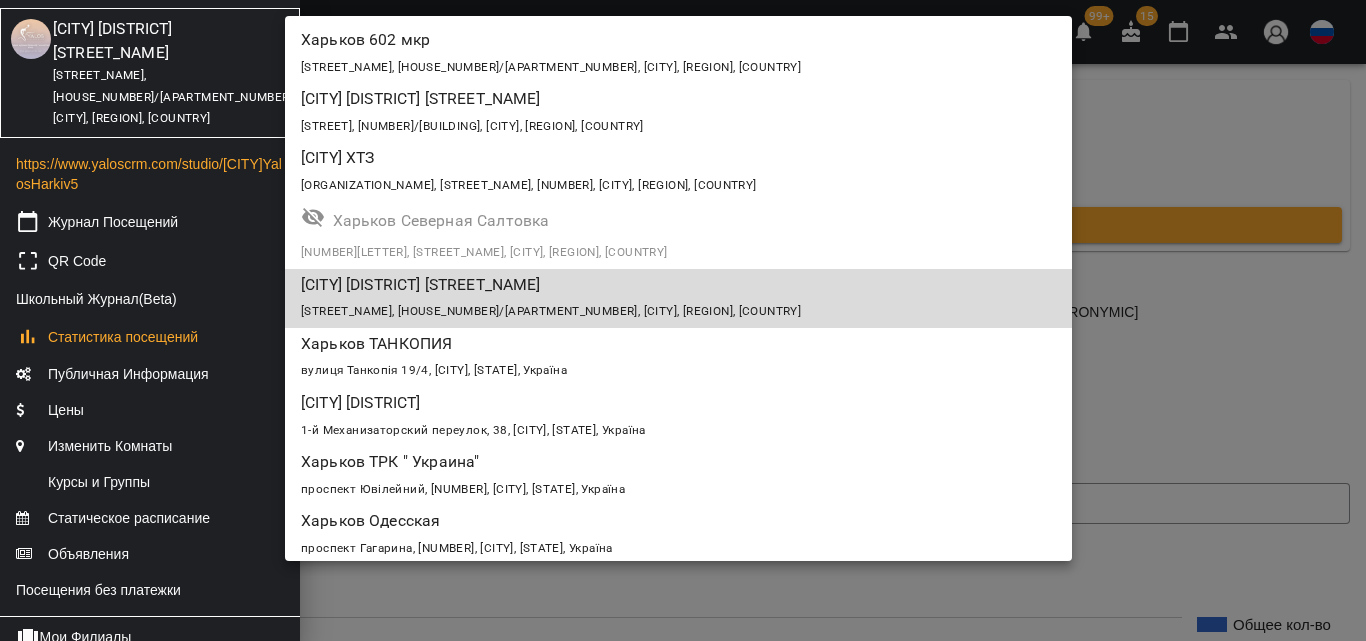 click on "Харьков ТАНКОПИЯ" at bounding box center [615, 344] 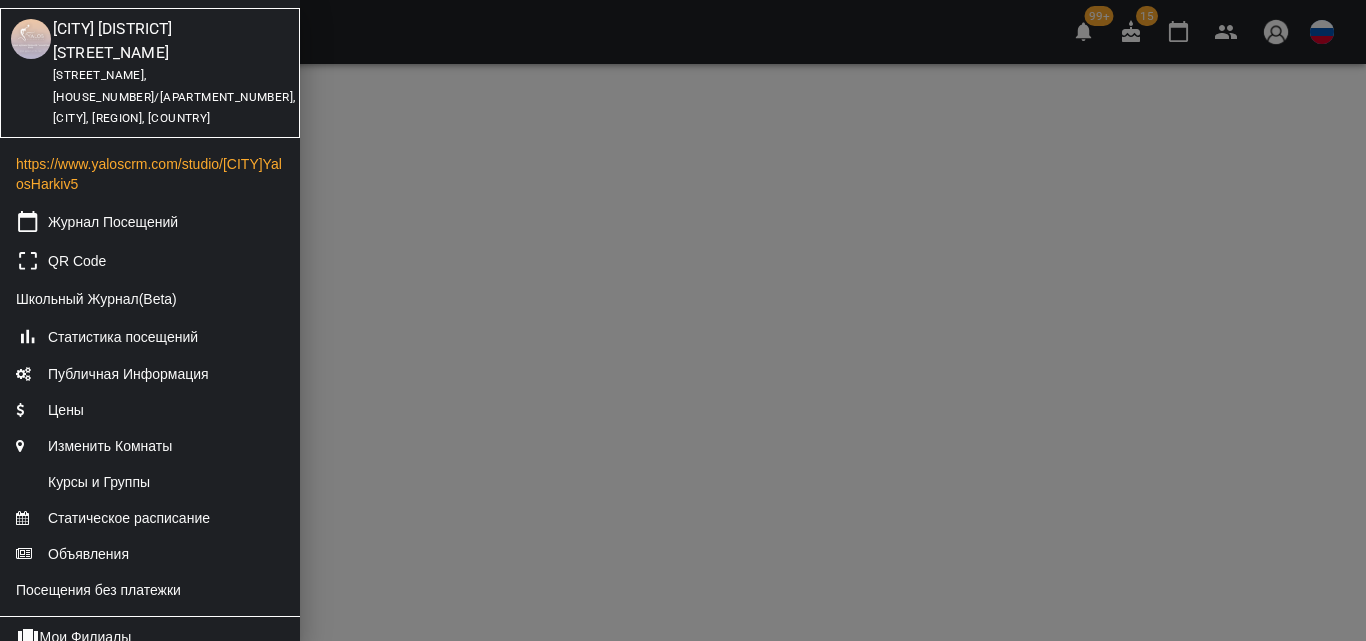 scroll, scrollTop: 0, scrollLeft: 0, axis: both 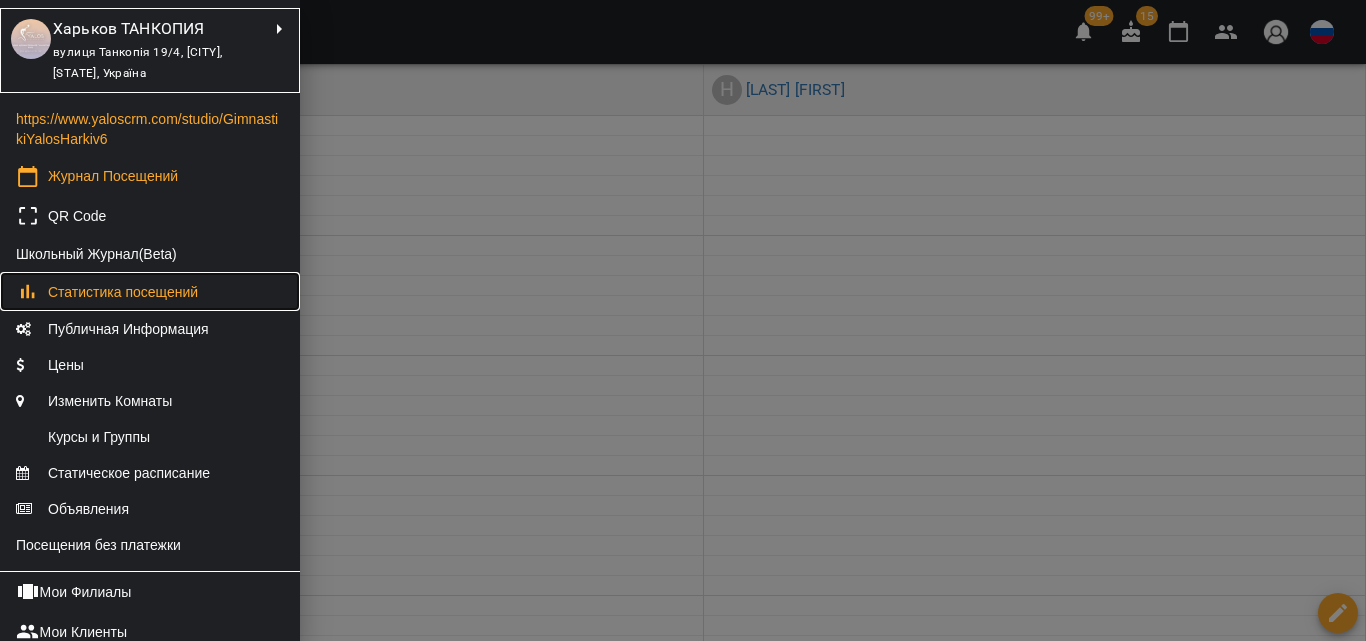 click on "Статистика посещений" at bounding box center [123, 292] 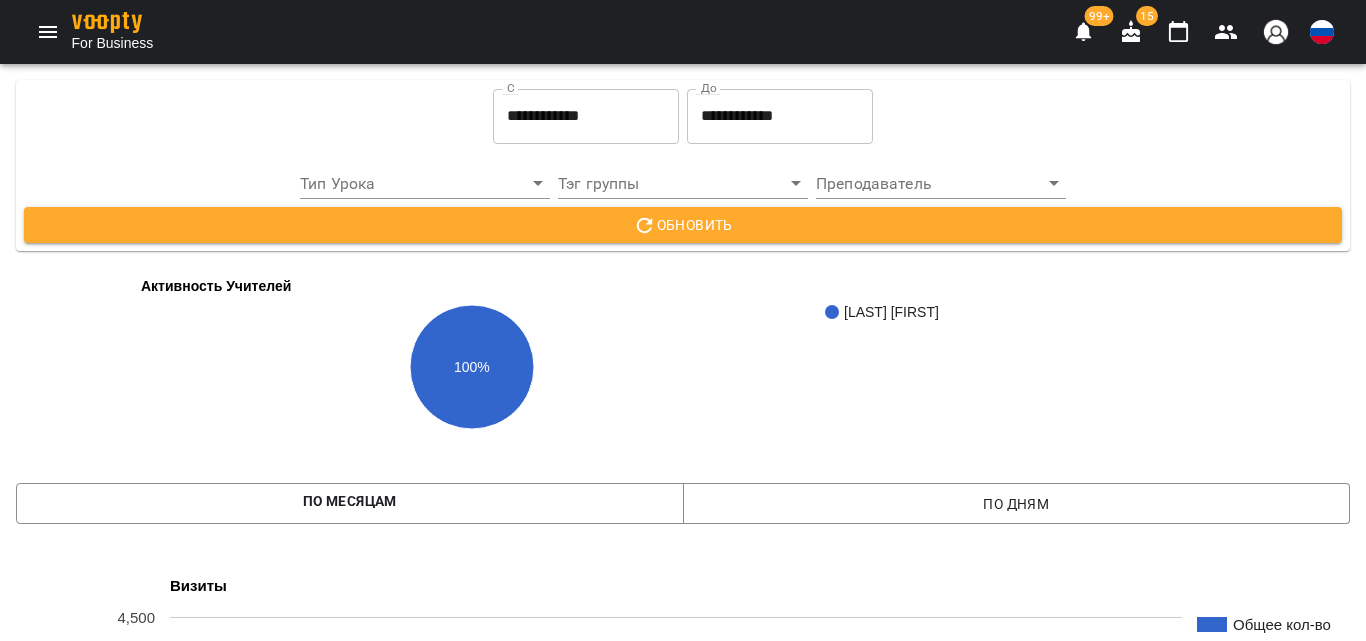 scroll, scrollTop: 1400, scrollLeft: 0, axis: vertical 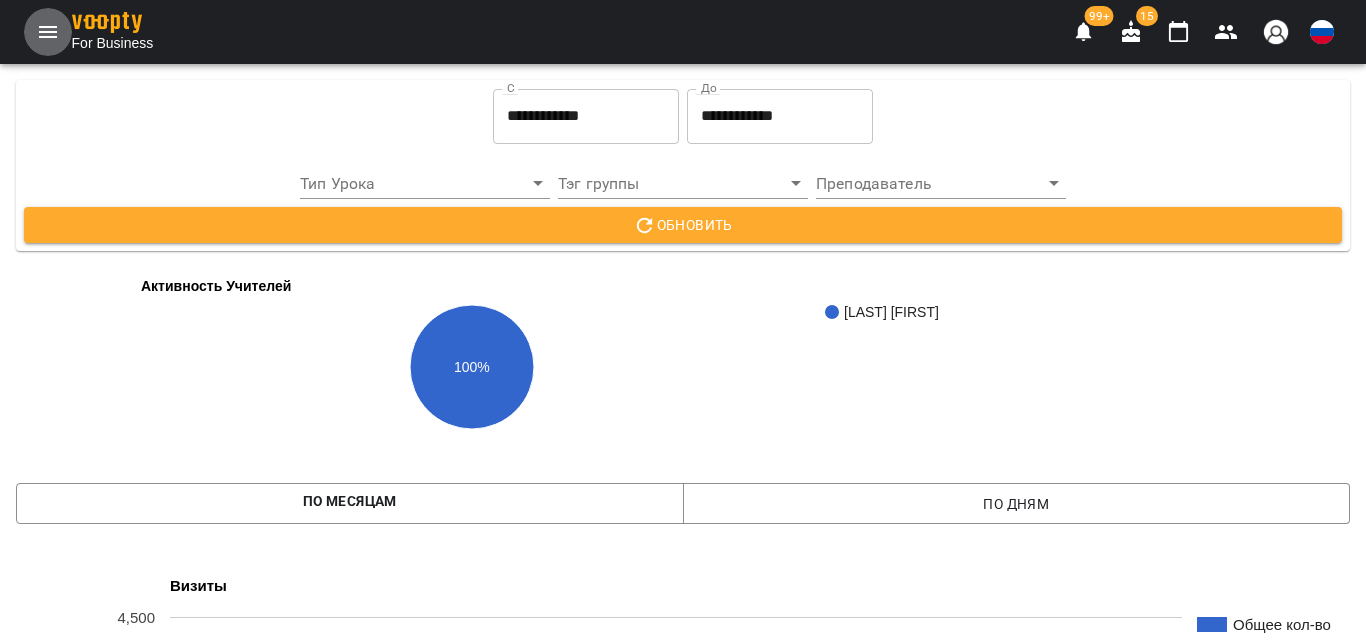 click 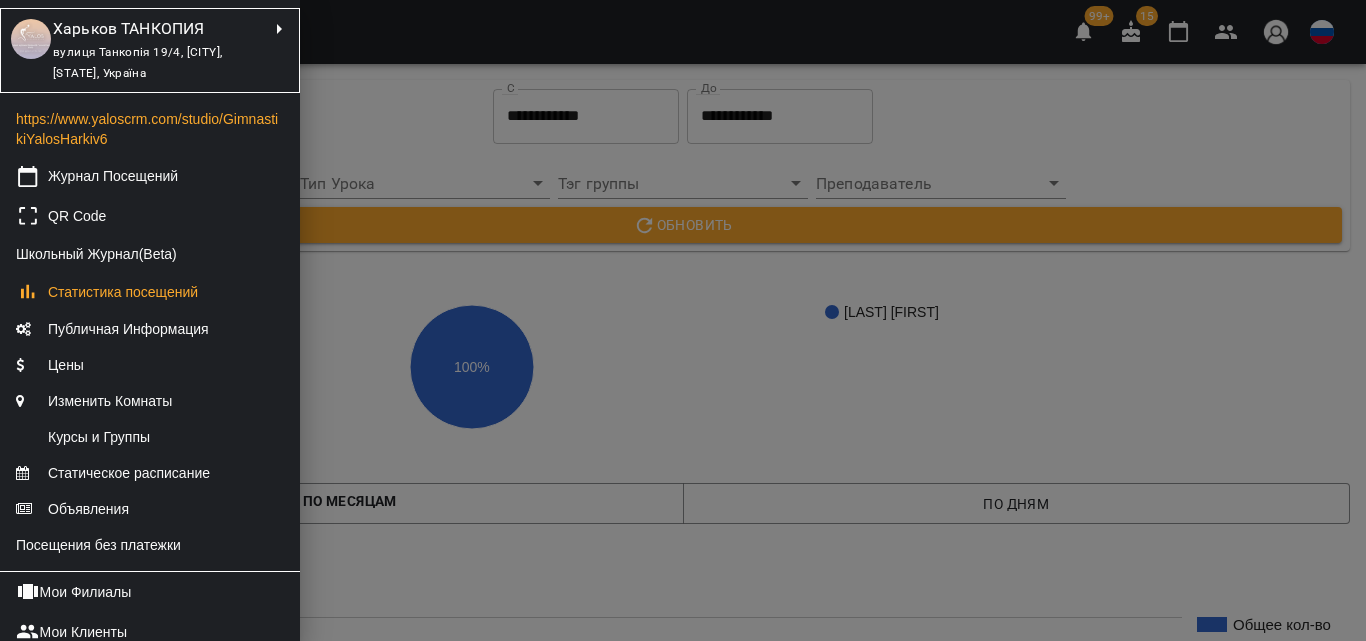 click at bounding box center (683, 320) 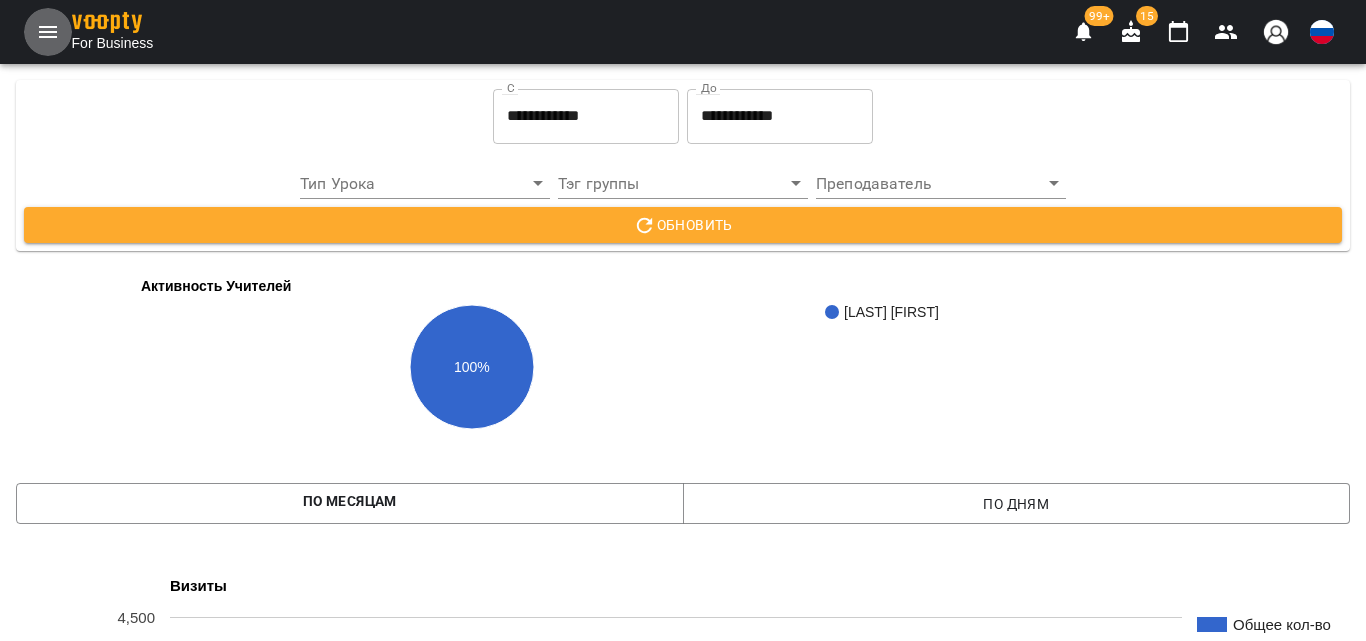 click at bounding box center [48, 32] 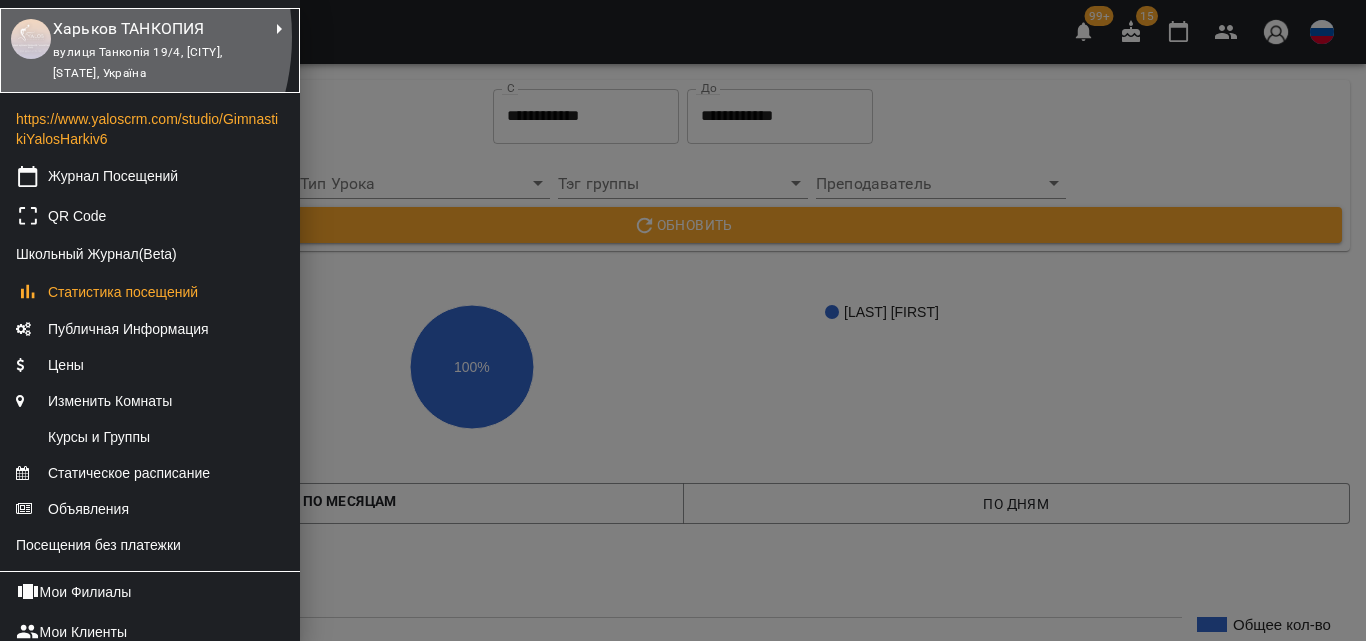 click on "Харьков ТАНКОПИЯ" at bounding box center (141, 29) 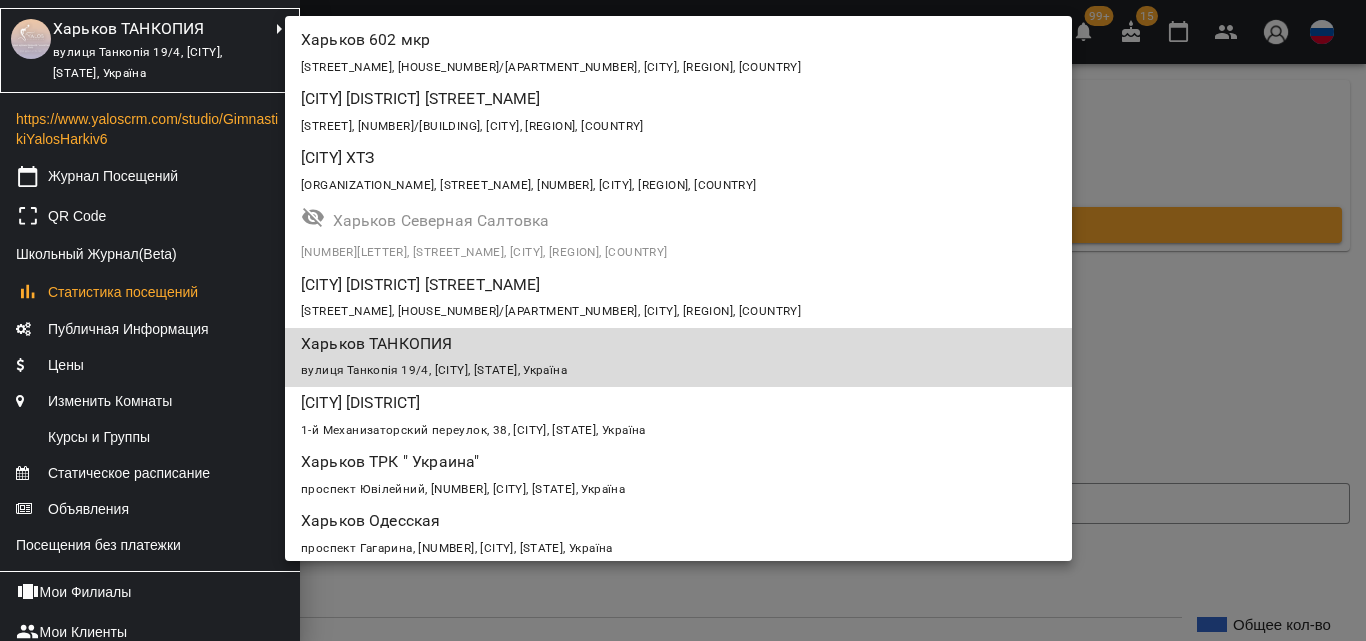 click on "1-й Механизаторский переулок, 38, [CITY], [STATE], Україна" at bounding box center (678, 429) 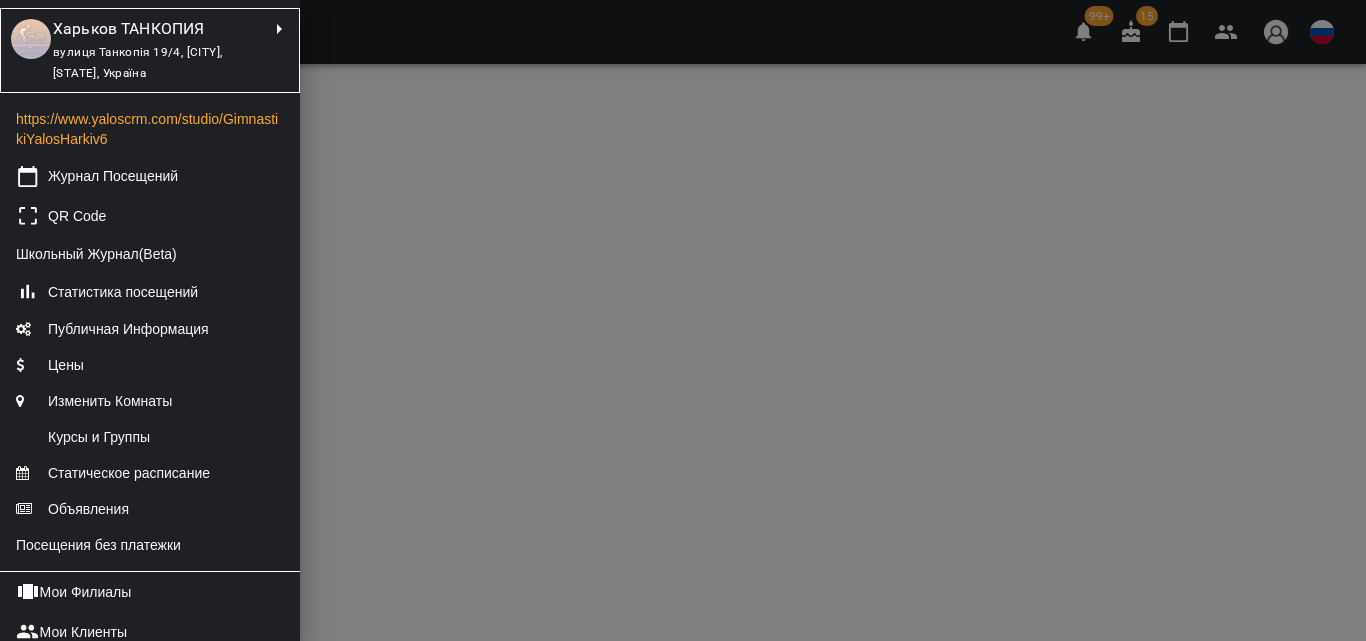 scroll, scrollTop: 0, scrollLeft: 0, axis: both 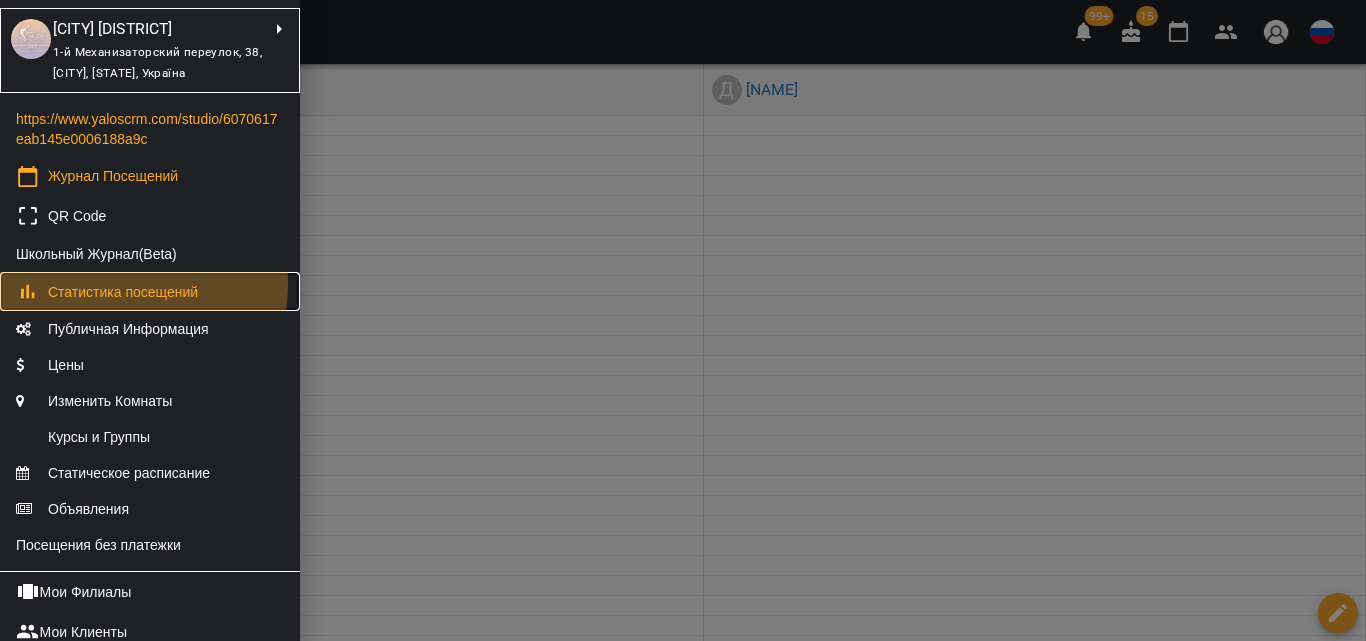click on "Статистика посещений" at bounding box center [123, 292] 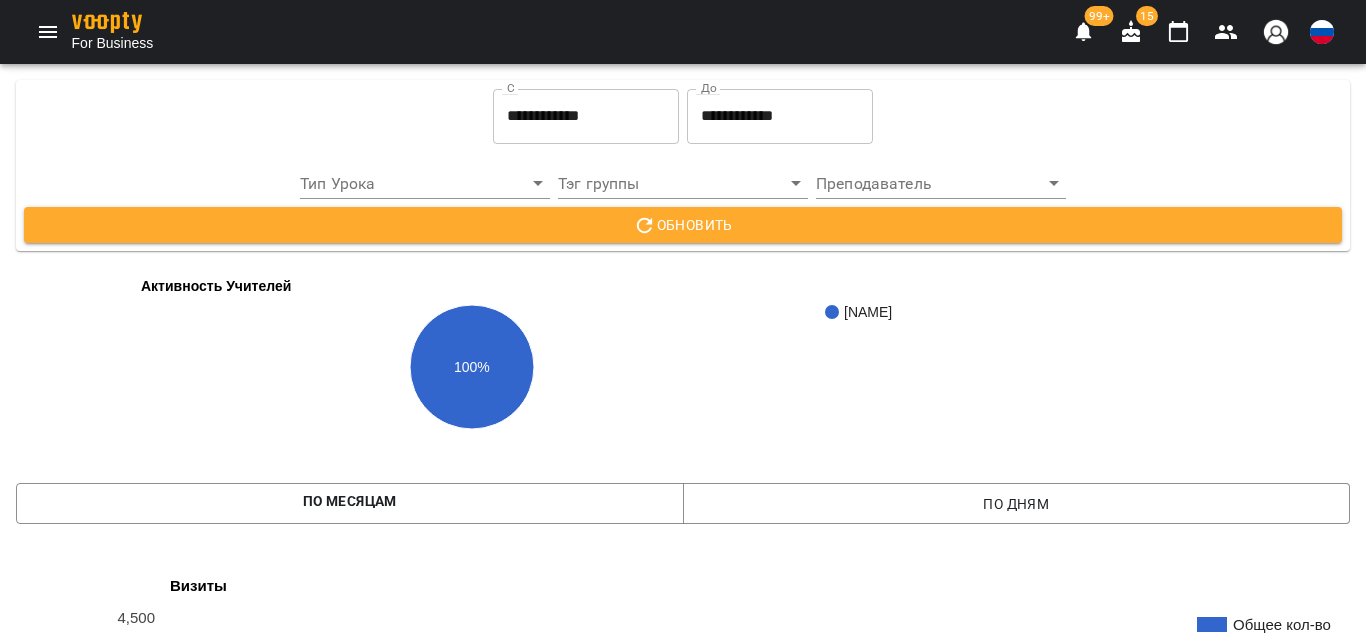 scroll, scrollTop: 300, scrollLeft: 0, axis: vertical 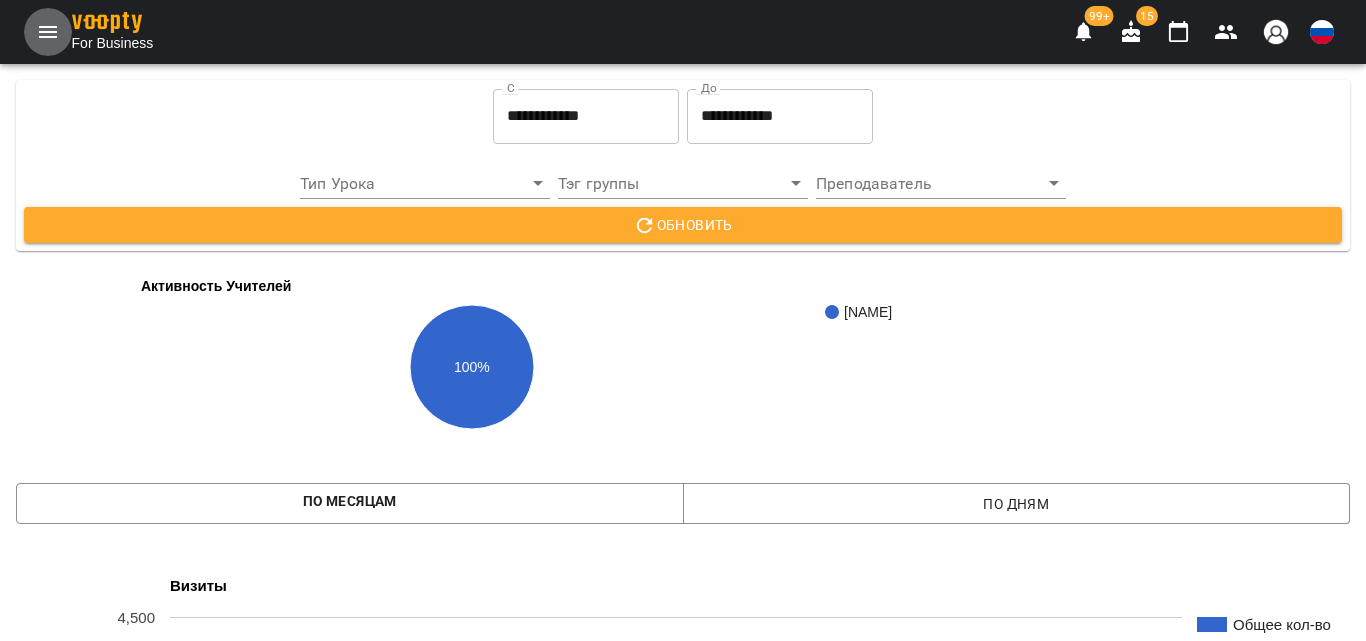 click 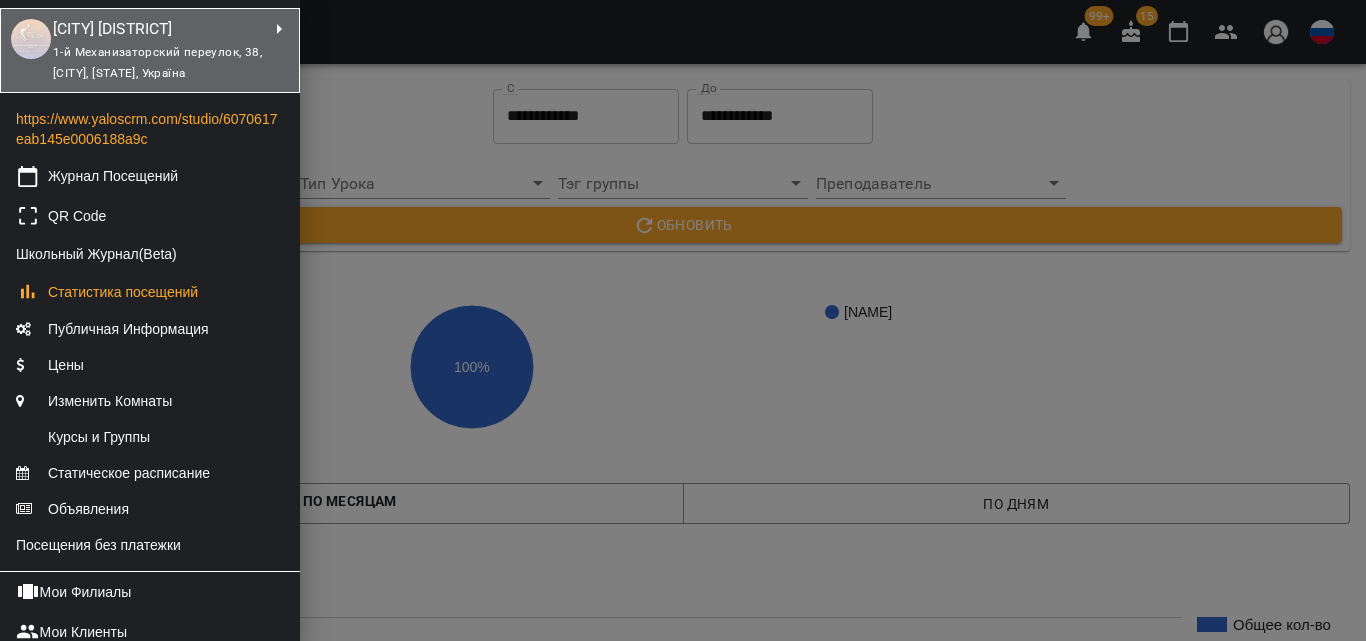 click on "1-й Механизаторский переулок, 38, [CITY], [STATE], Україна" at bounding box center (157, 63) 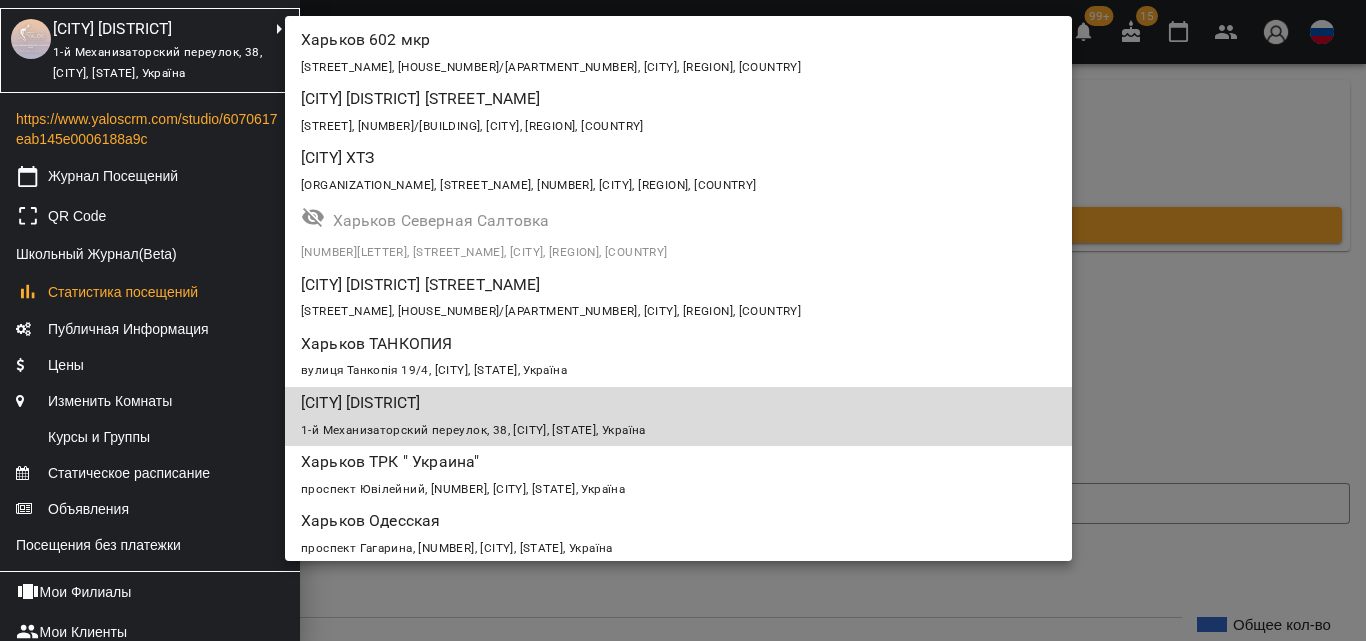 scroll, scrollTop: 100, scrollLeft: 0, axis: vertical 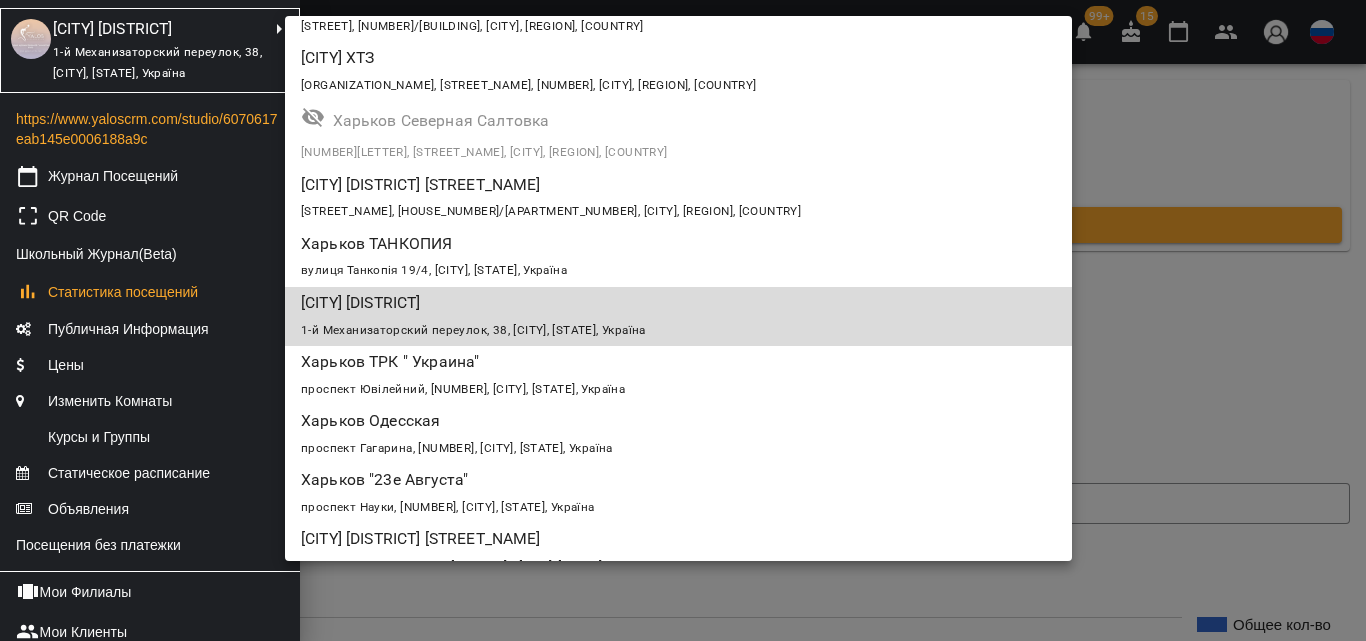 click on "проспект Ювілейний, [NUMBER], [CITY], [STATE], Україна" at bounding box center [678, 388] 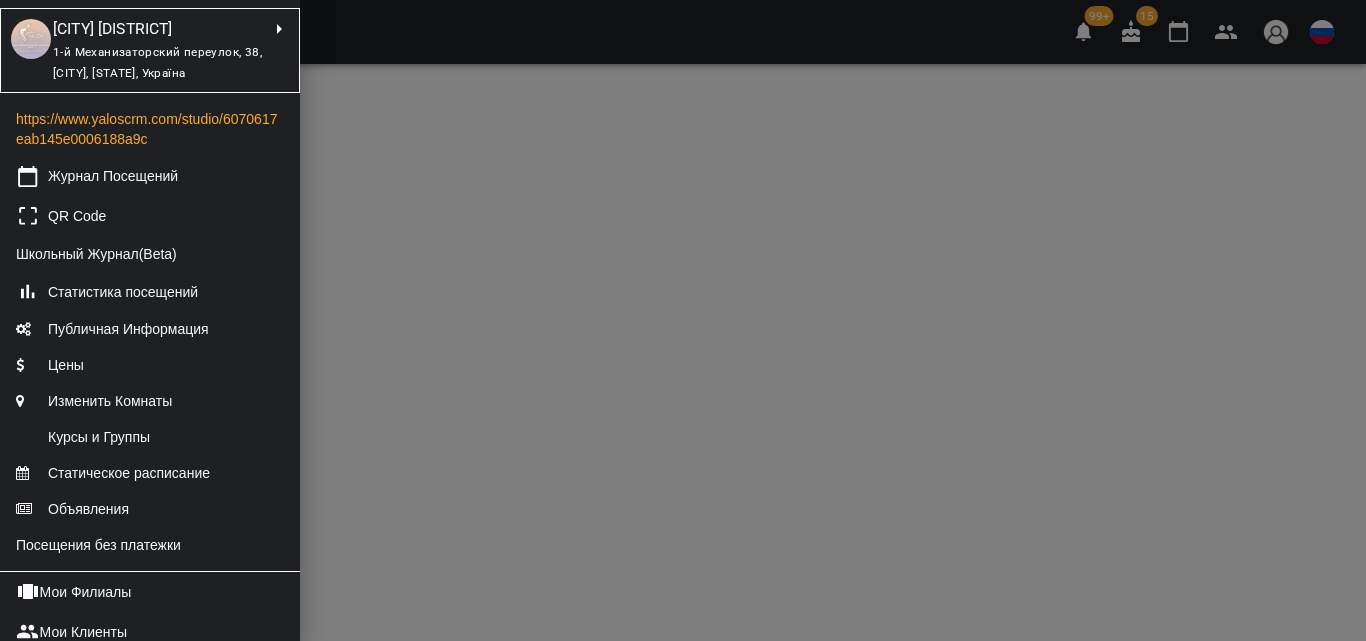 scroll, scrollTop: 0, scrollLeft: 0, axis: both 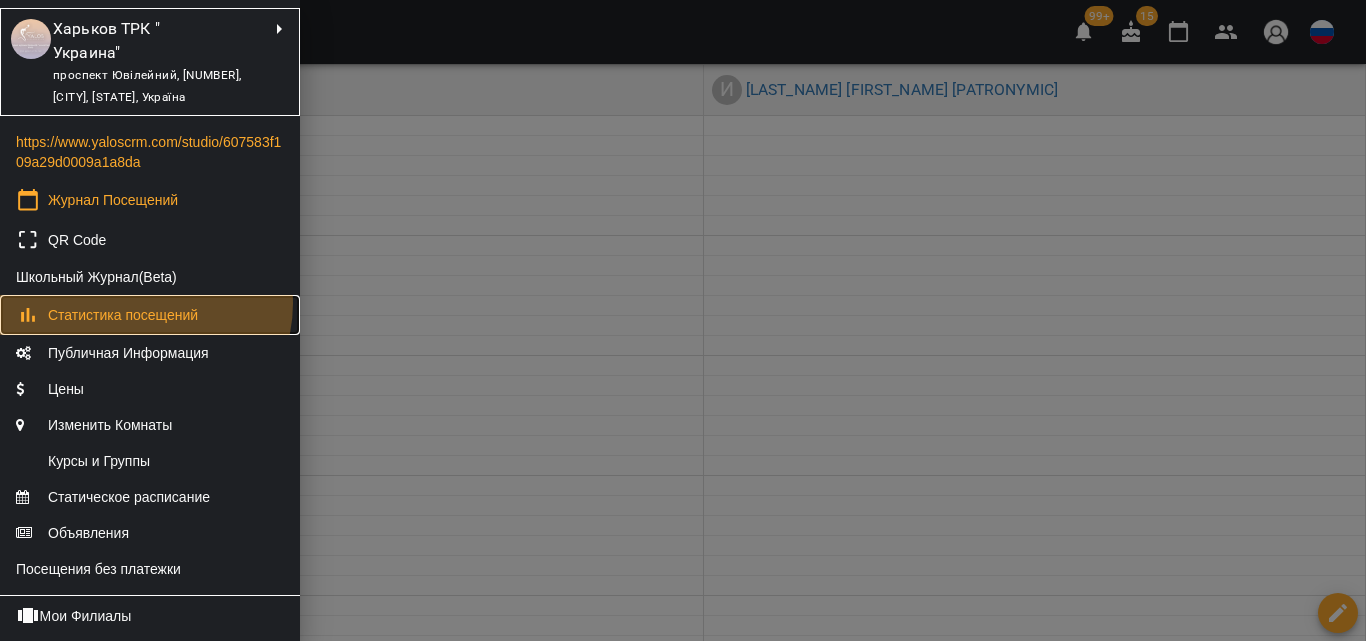 click on "Статистика посещений" at bounding box center [150, 315] 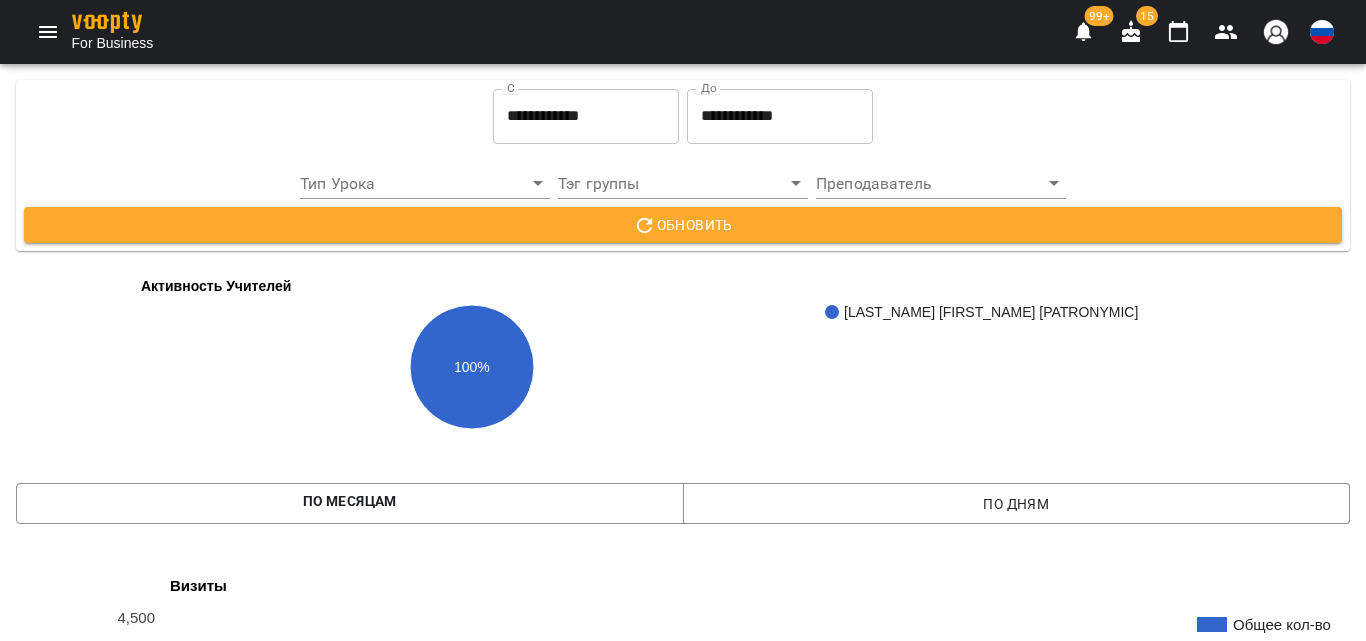 scroll, scrollTop: 1100, scrollLeft: 0, axis: vertical 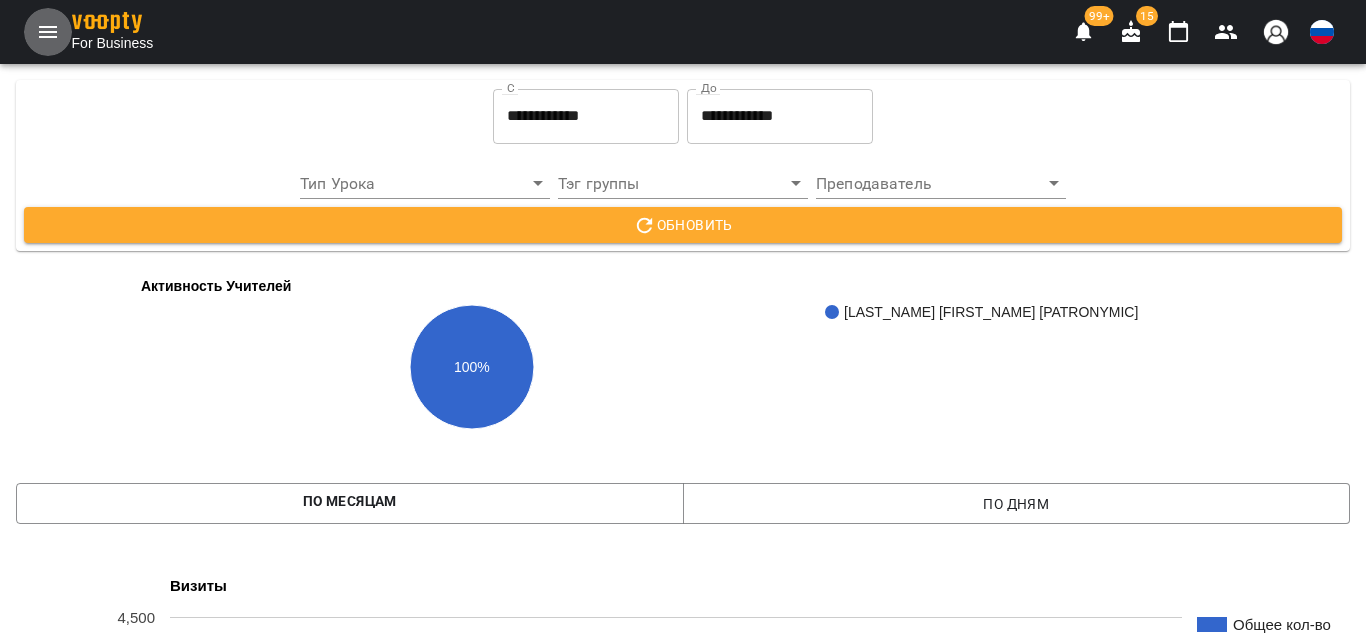 click at bounding box center [48, 32] 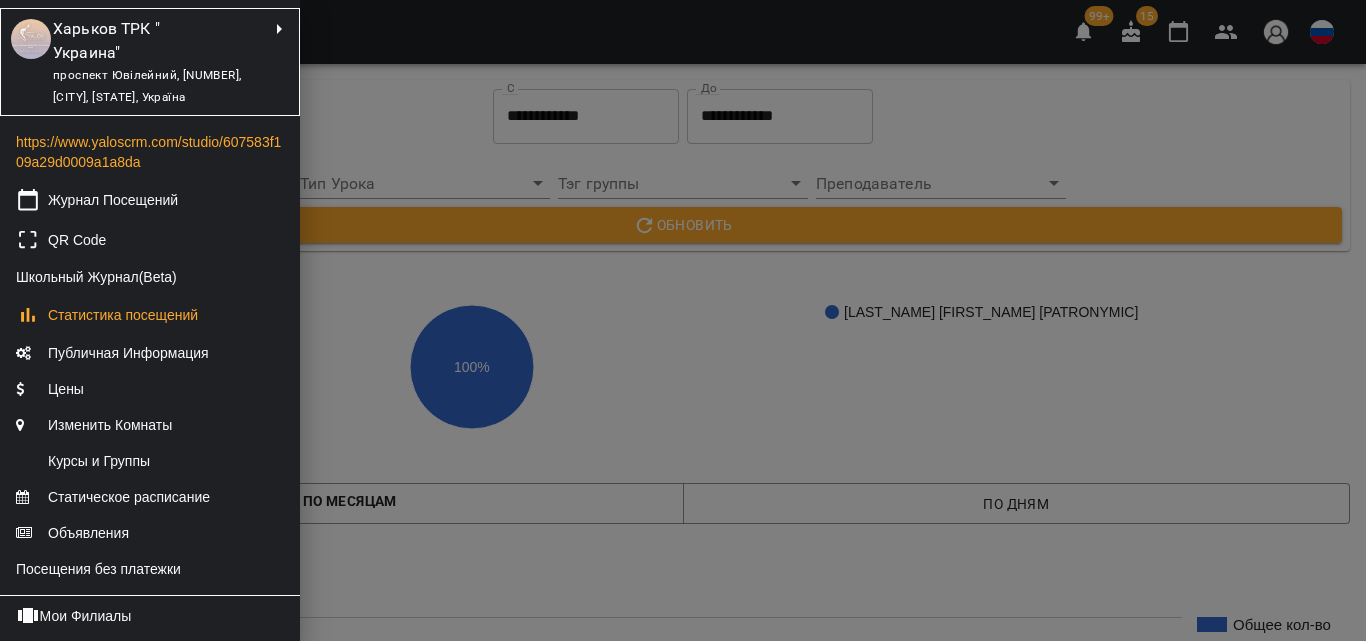 click at bounding box center [31, 62] 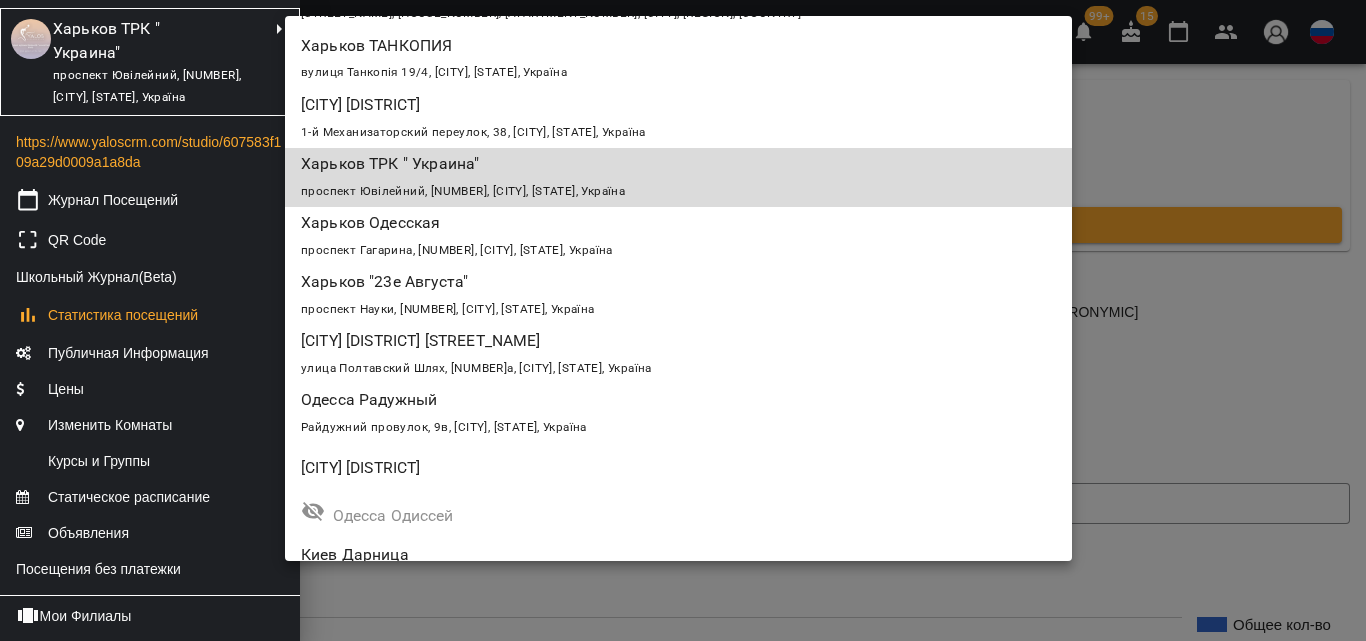 scroll, scrollTop: 300, scrollLeft: 0, axis: vertical 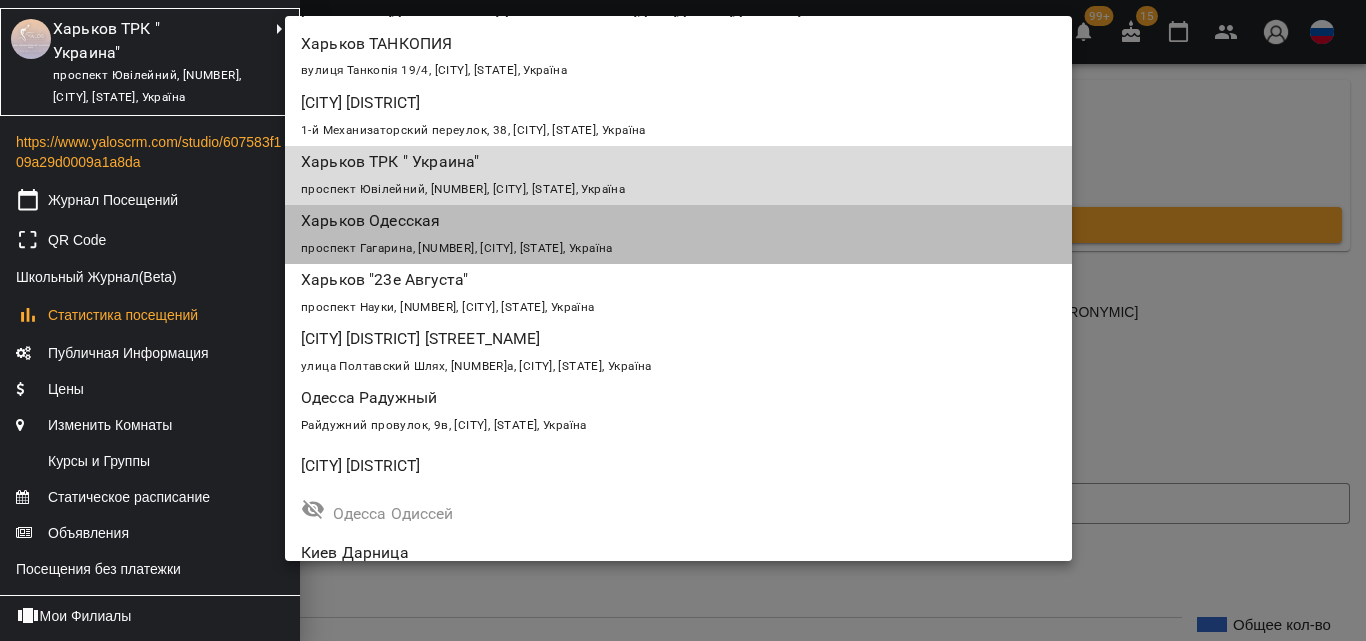 click on "Харьков Одесская" at bounding box center (615, 221) 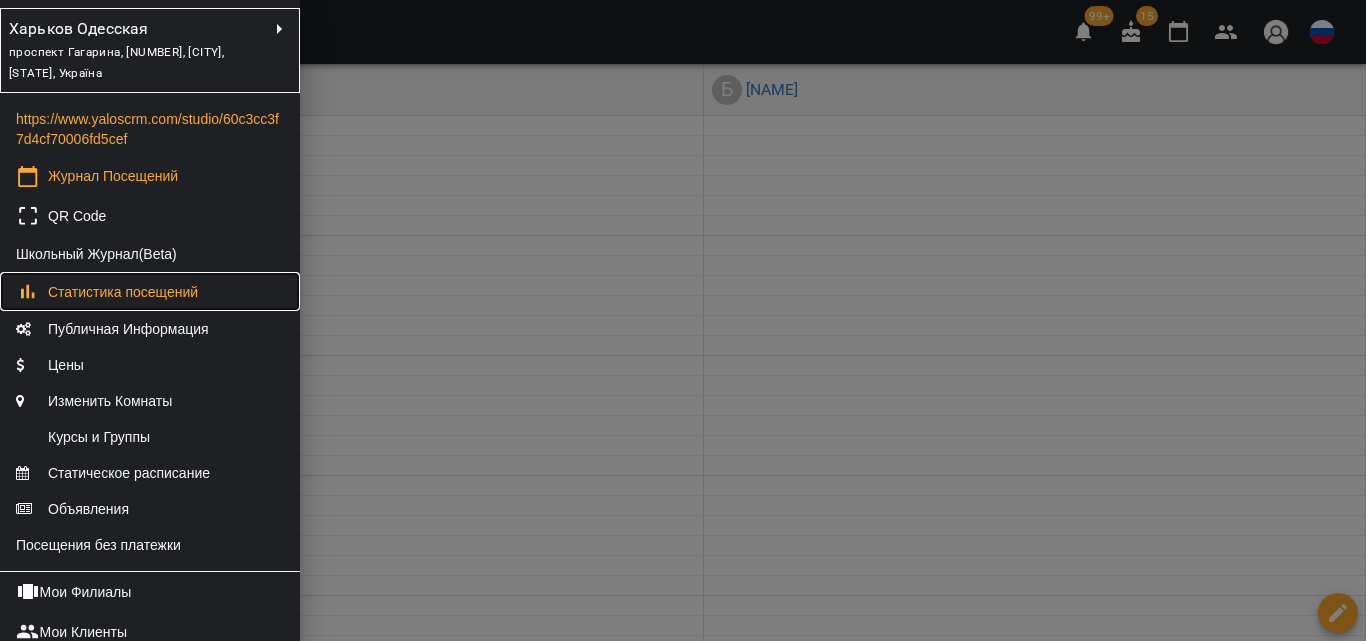 click on "Статистика посещений" at bounding box center [123, 292] 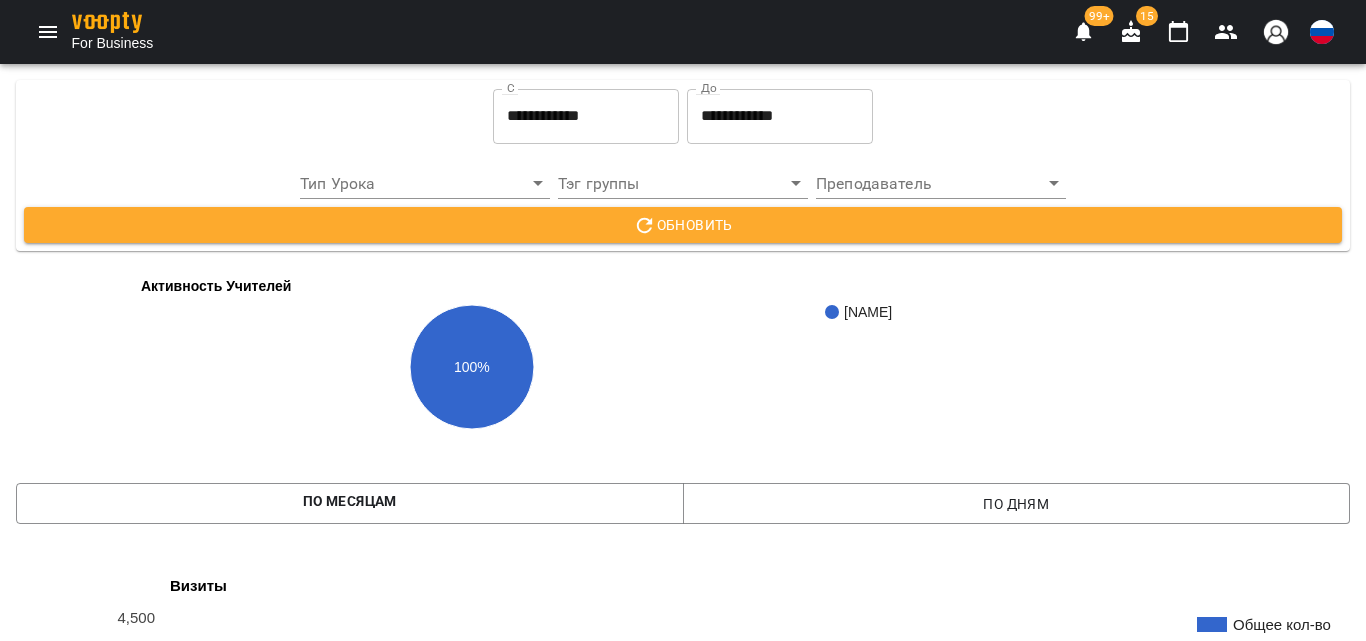 scroll, scrollTop: 1300, scrollLeft: 0, axis: vertical 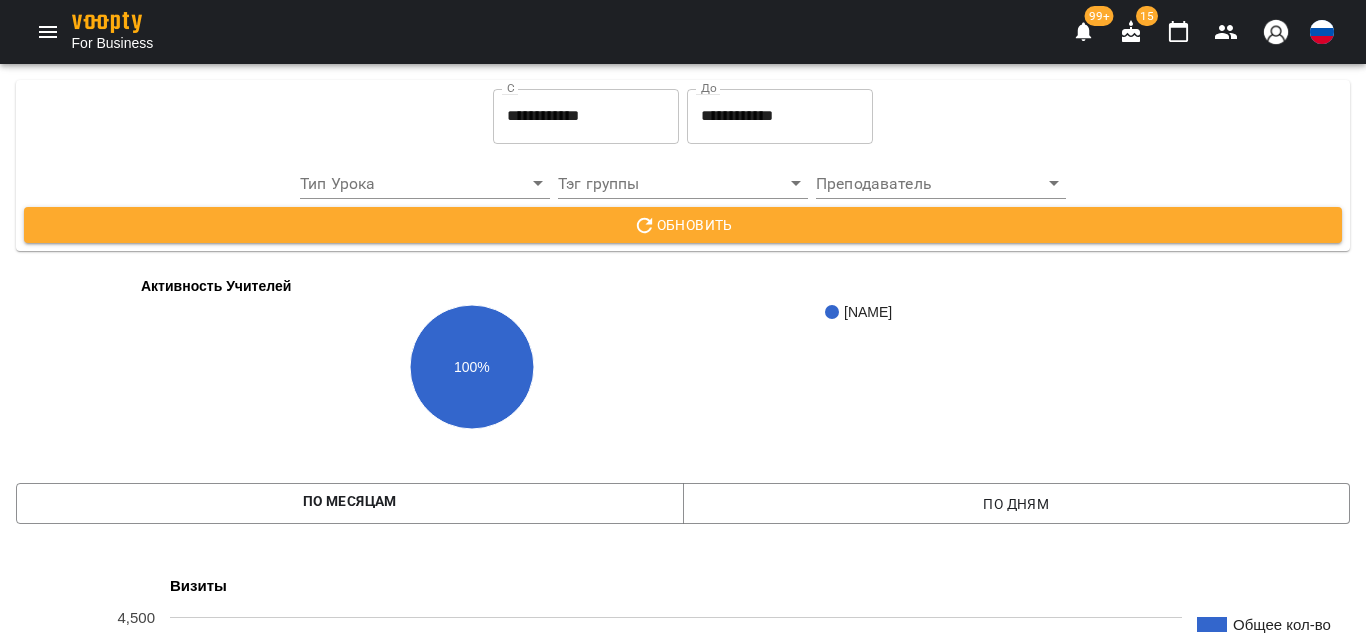click 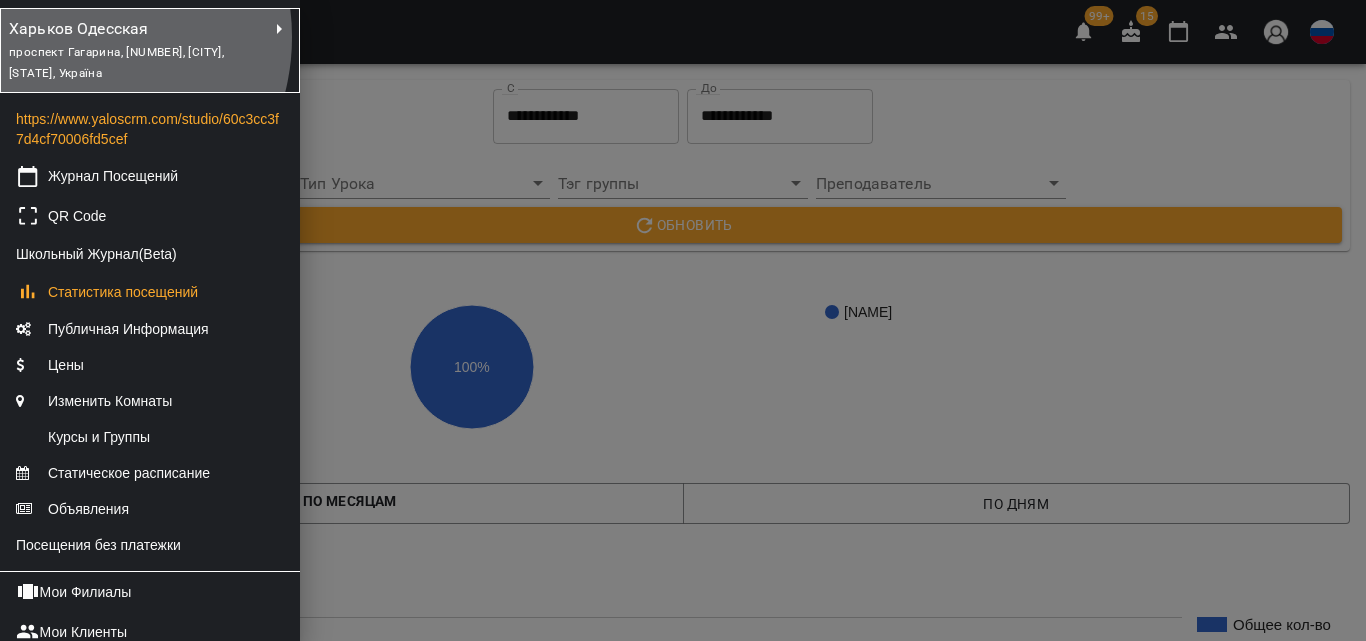click on "Харьков Одесская" at bounding box center (116, 29) 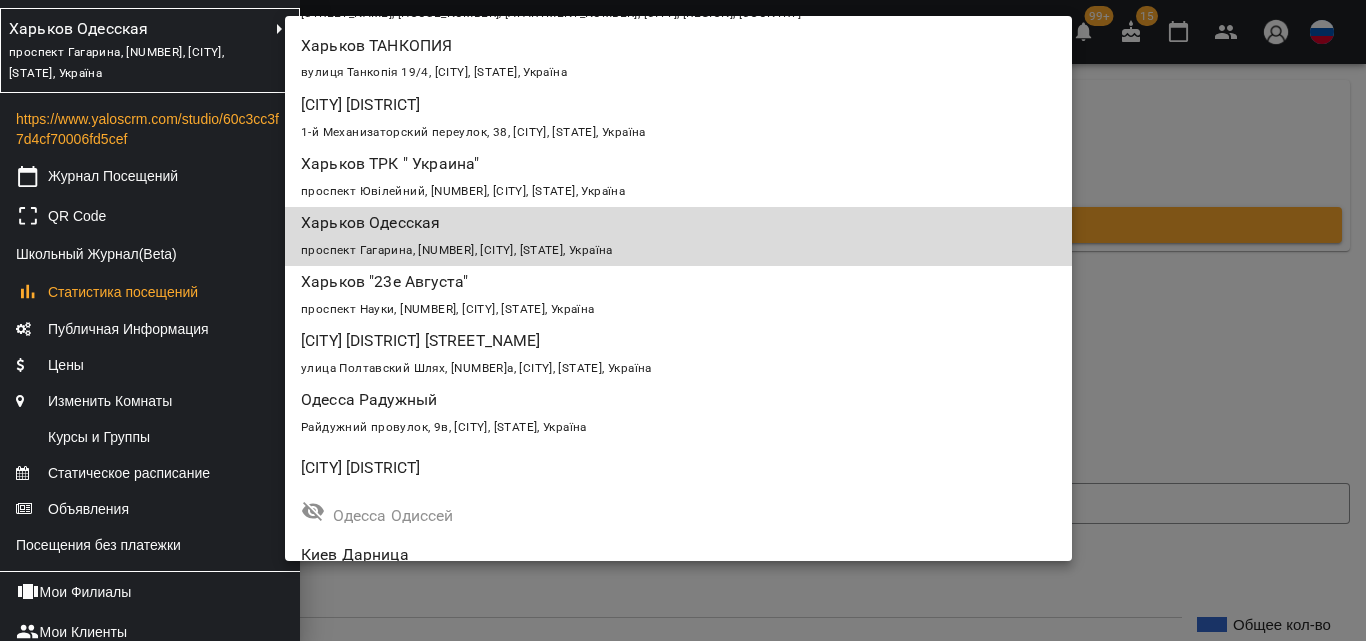 scroll, scrollTop: 303, scrollLeft: 0, axis: vertical 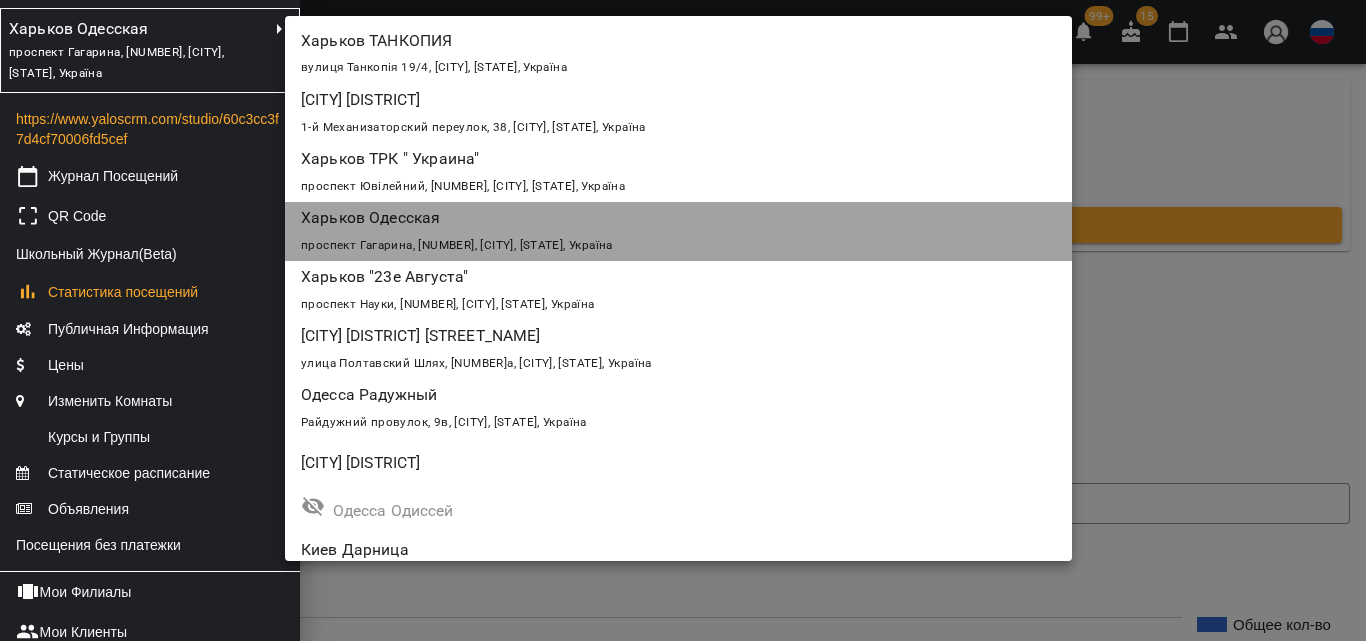 click on "[CITY] [DISTRICT] [STREET_NAME], [NUMBER], [CITY], [REGION], [COUNTRY]" at bounding box center (678, 231) 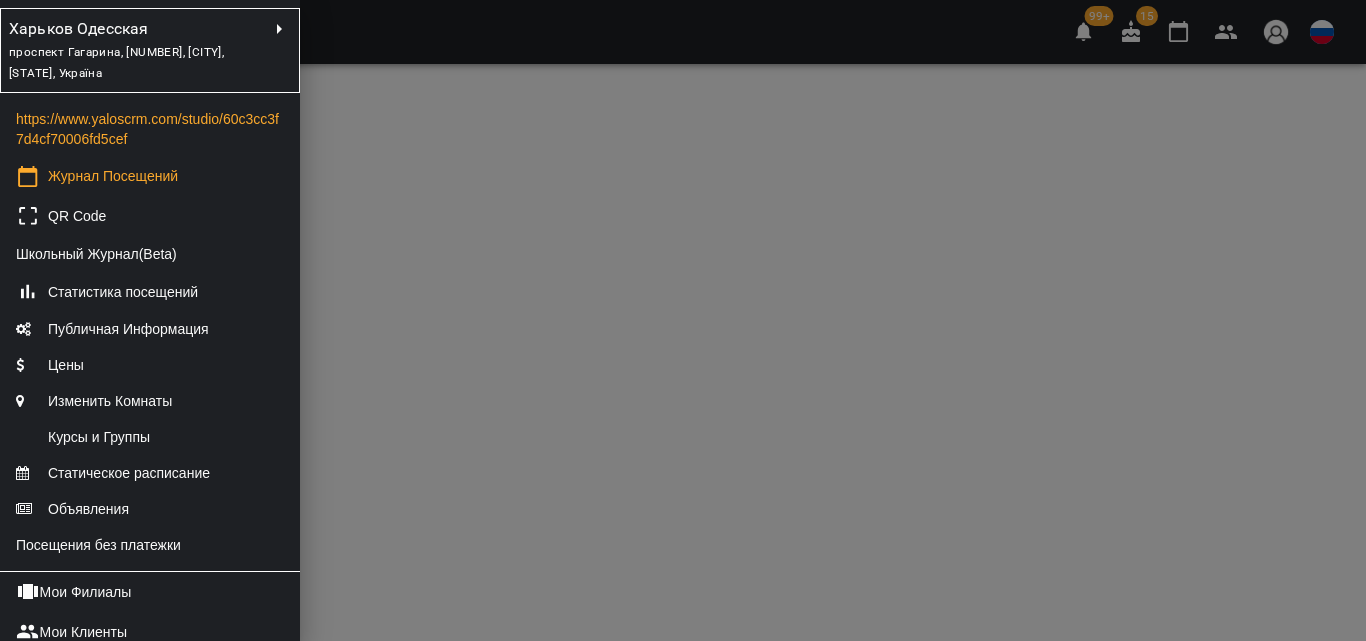 scroll, scrollTop: 0, scrollLeft: 0, axis: both 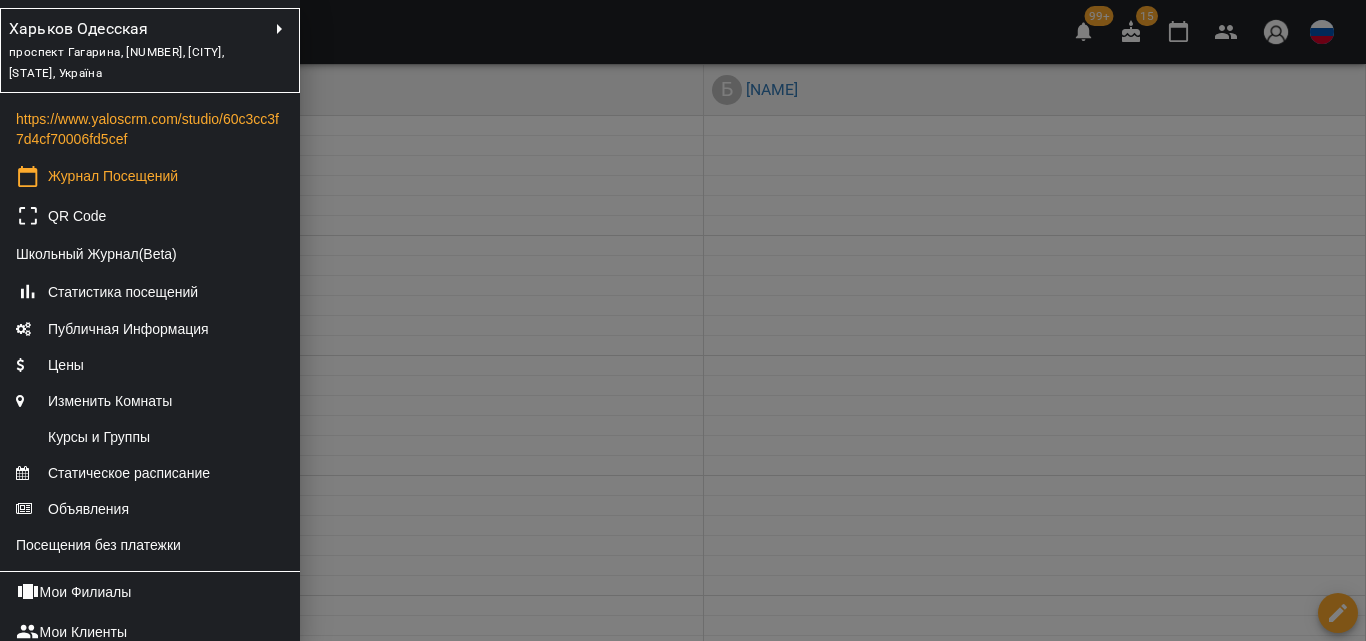 click on "Харьков Одесская" at bounding box center (116, 29) 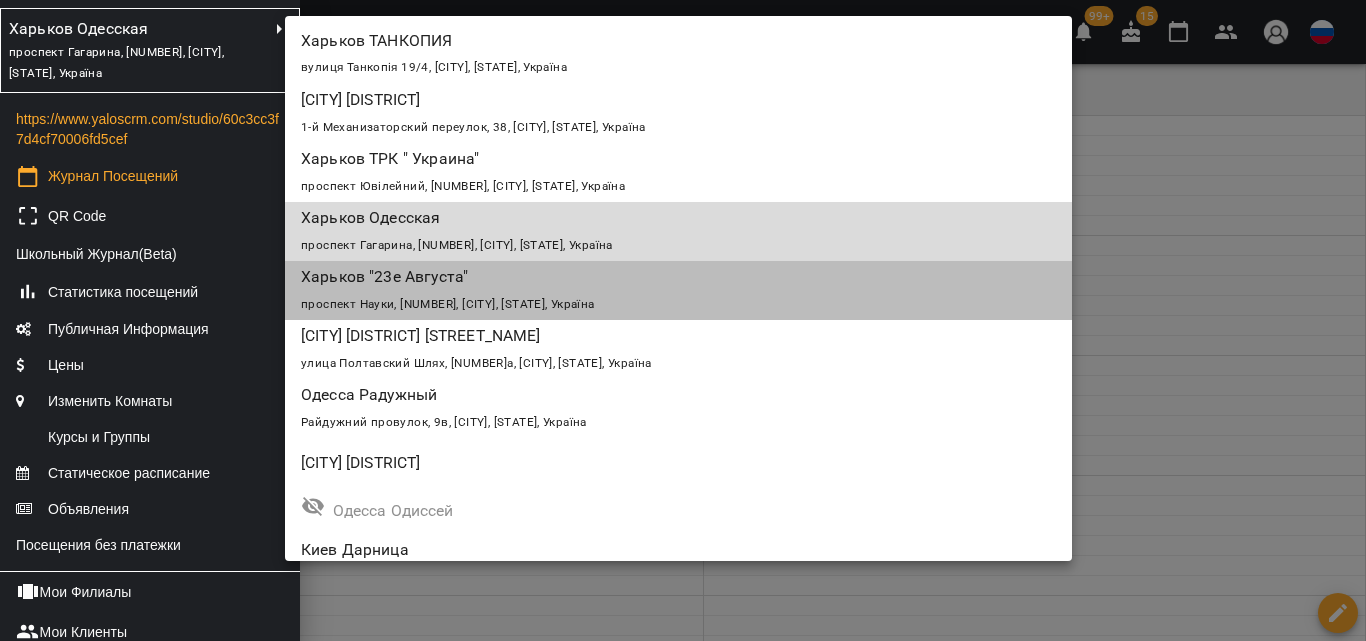 click on "Харьков "23е Августа"" at bounding box center (615, 277) 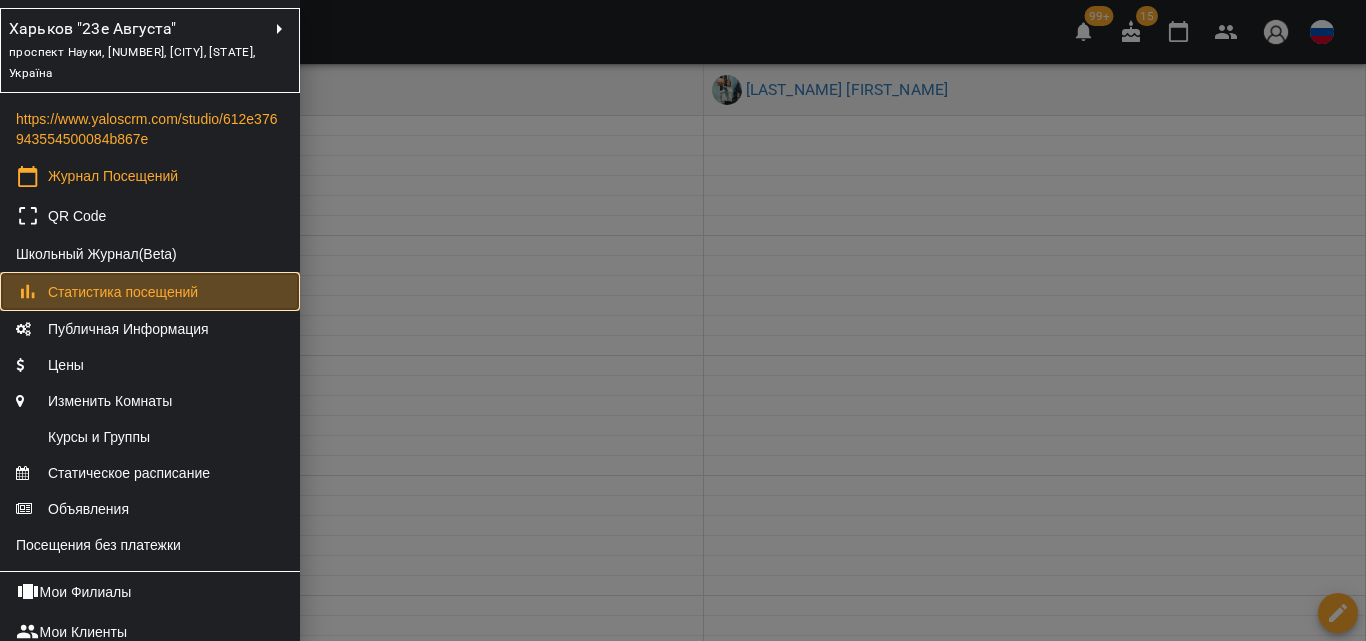 click on "Статистика посещений" at bounding box center [123, 292] 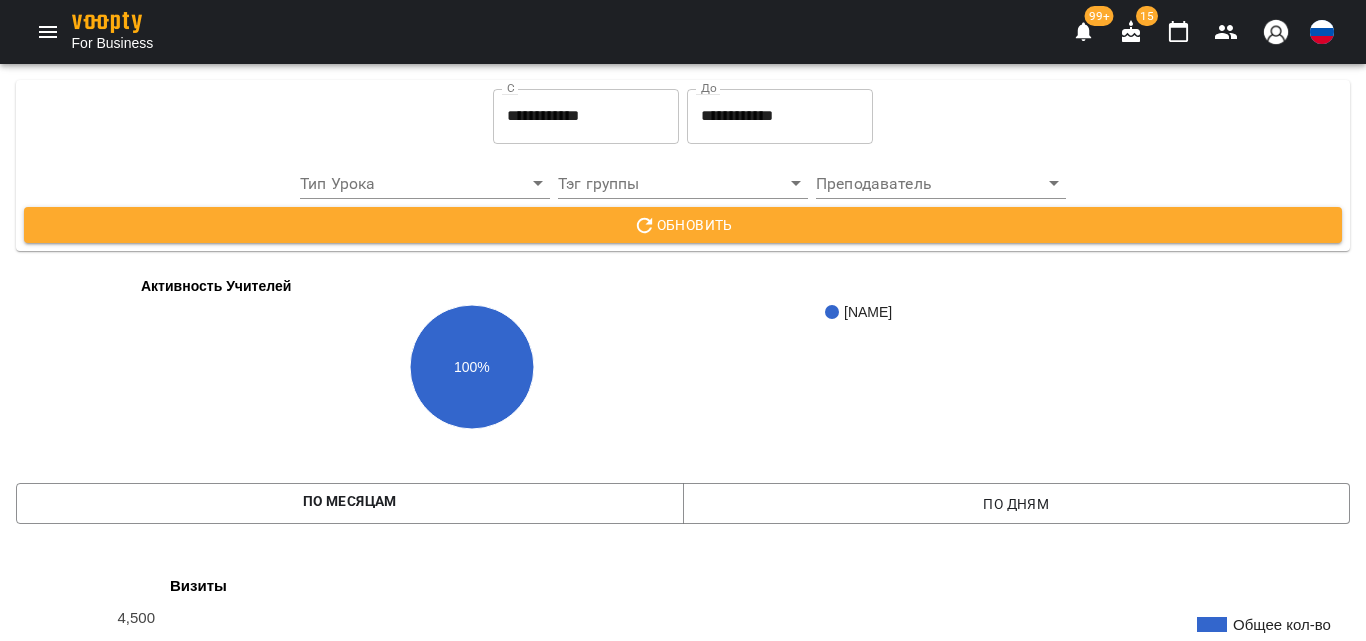 scroll, scrollTop: 1200, scrollLeft: 0, axis: vertical 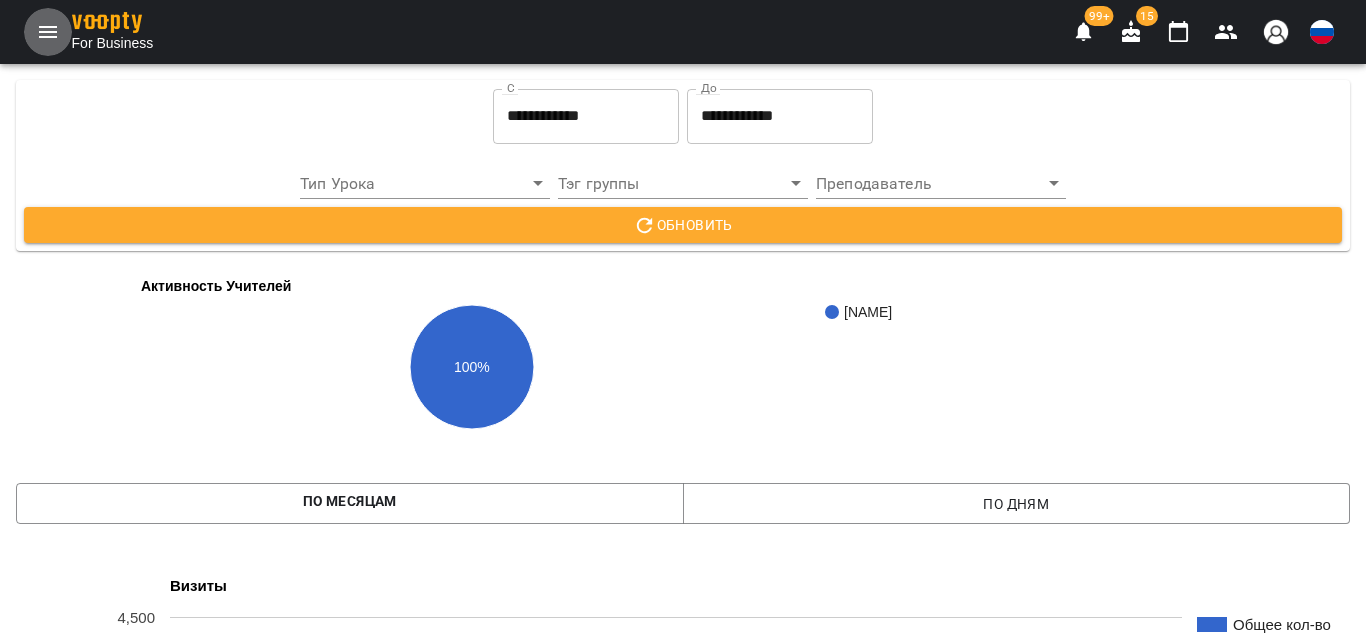 click 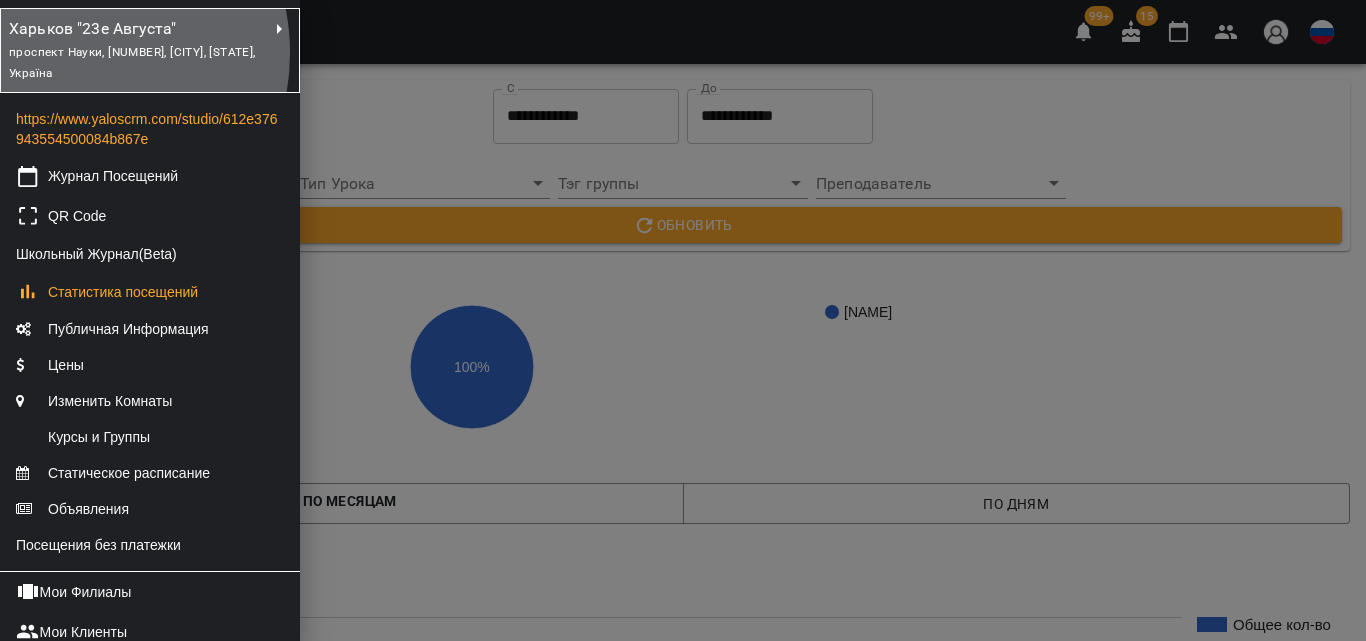 click on "проспект Науки, [NUMBER], [CITY], [STATE], Україна" at bounding box center (132, 63) 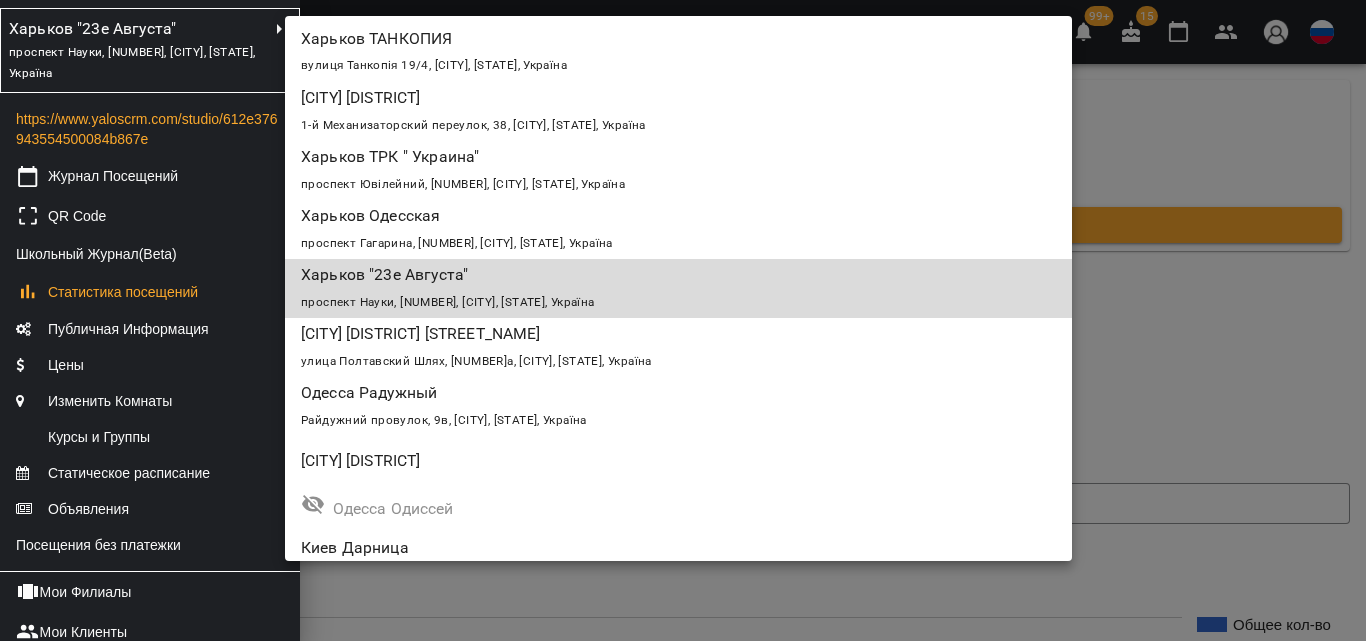 click on "[CITY] [DISTRICT] [STREET_NAME]" at bounding box center [615, 334] 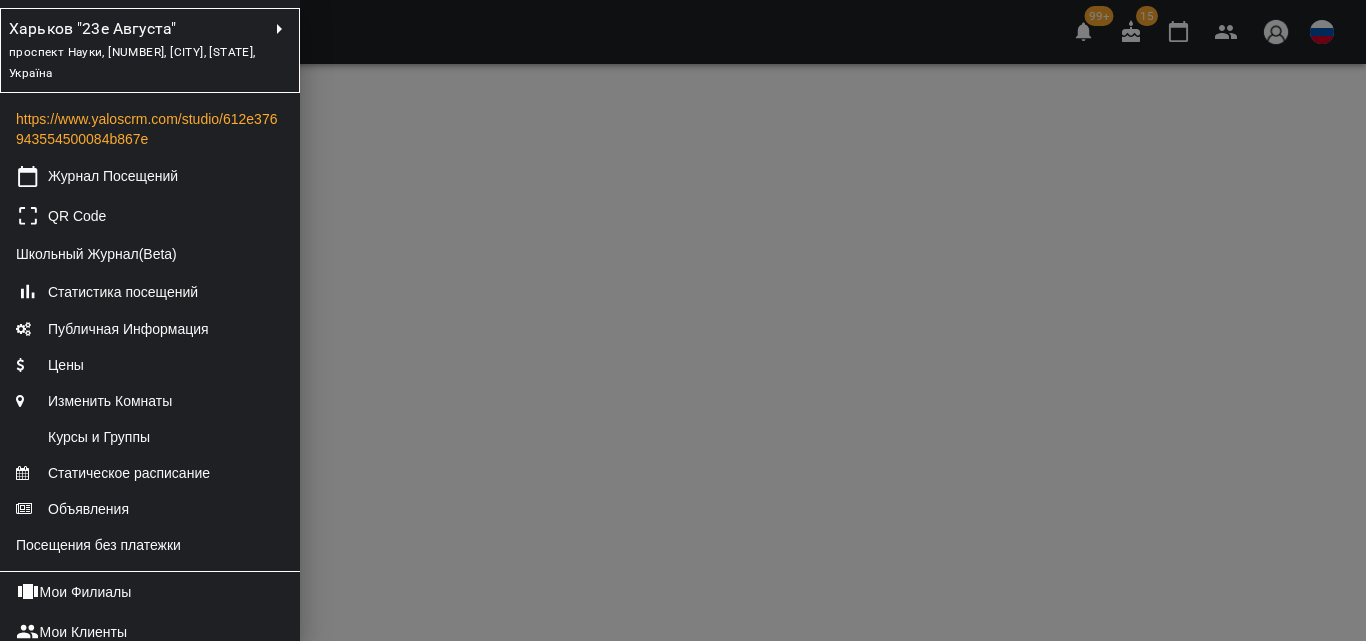 scroll, scrollTop: 0, scrollLeft: 0, axis: both 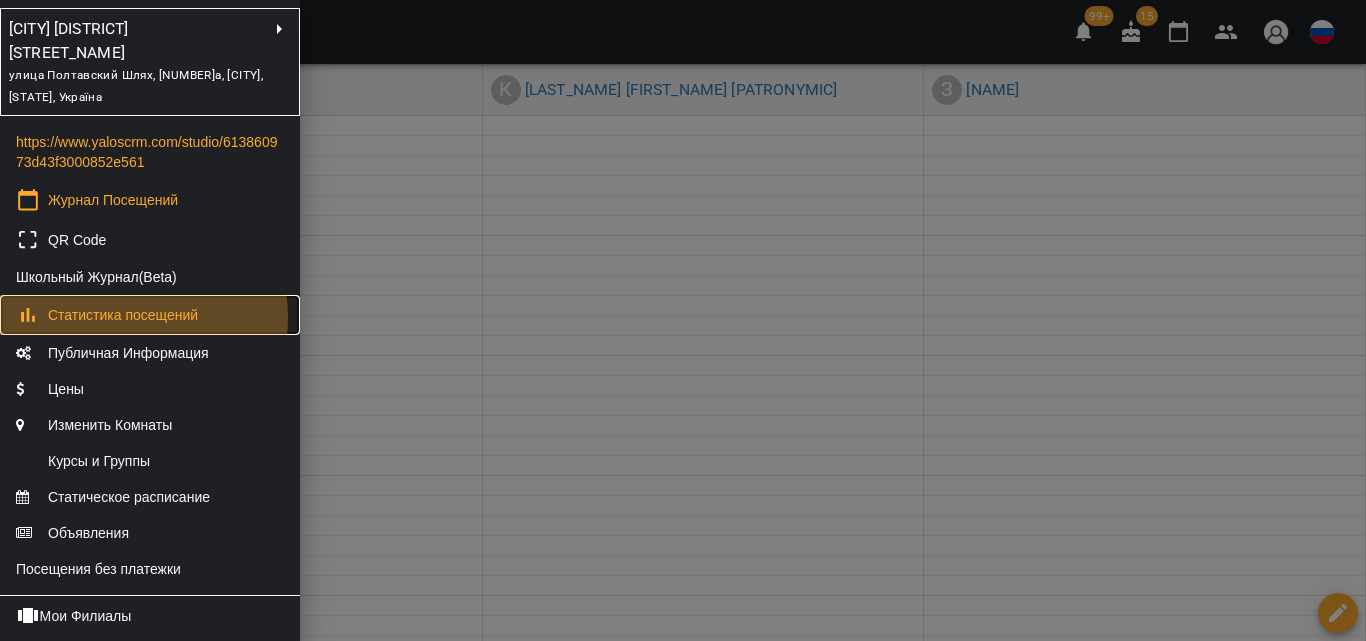 click on "Статистика посещений" at bounding box center [123, 315] 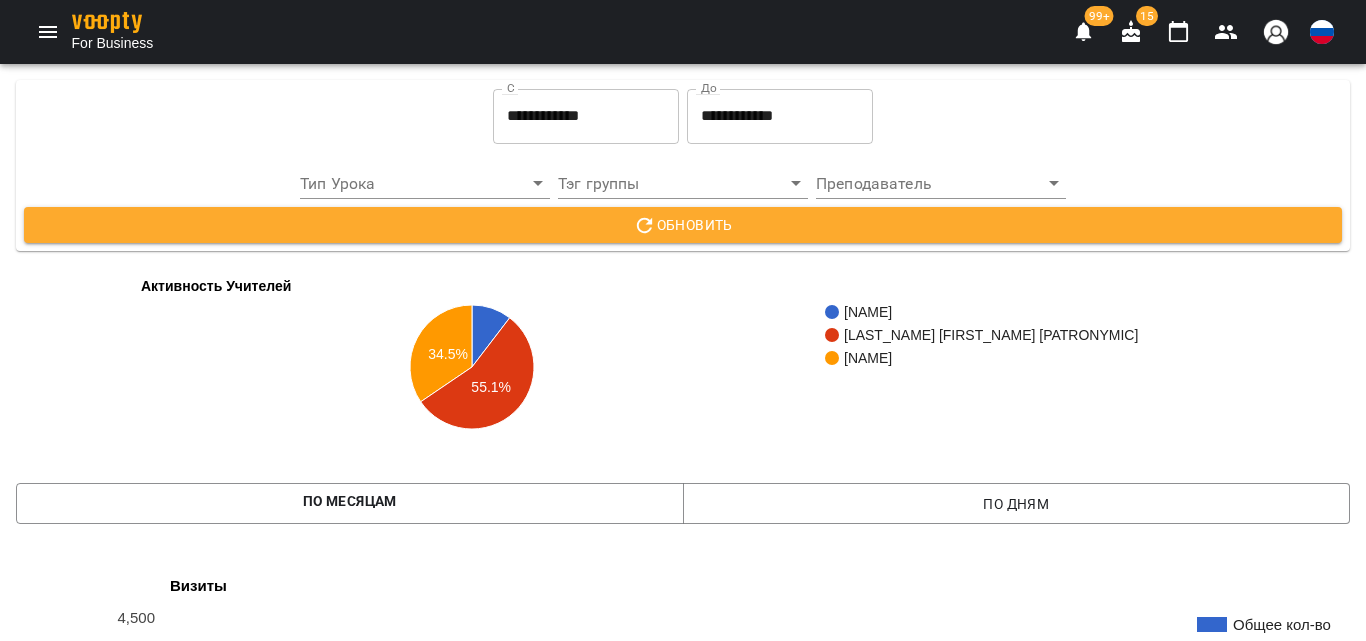 scroll, scrollTop: 1100, scrollLeft: 0, axis: vertical 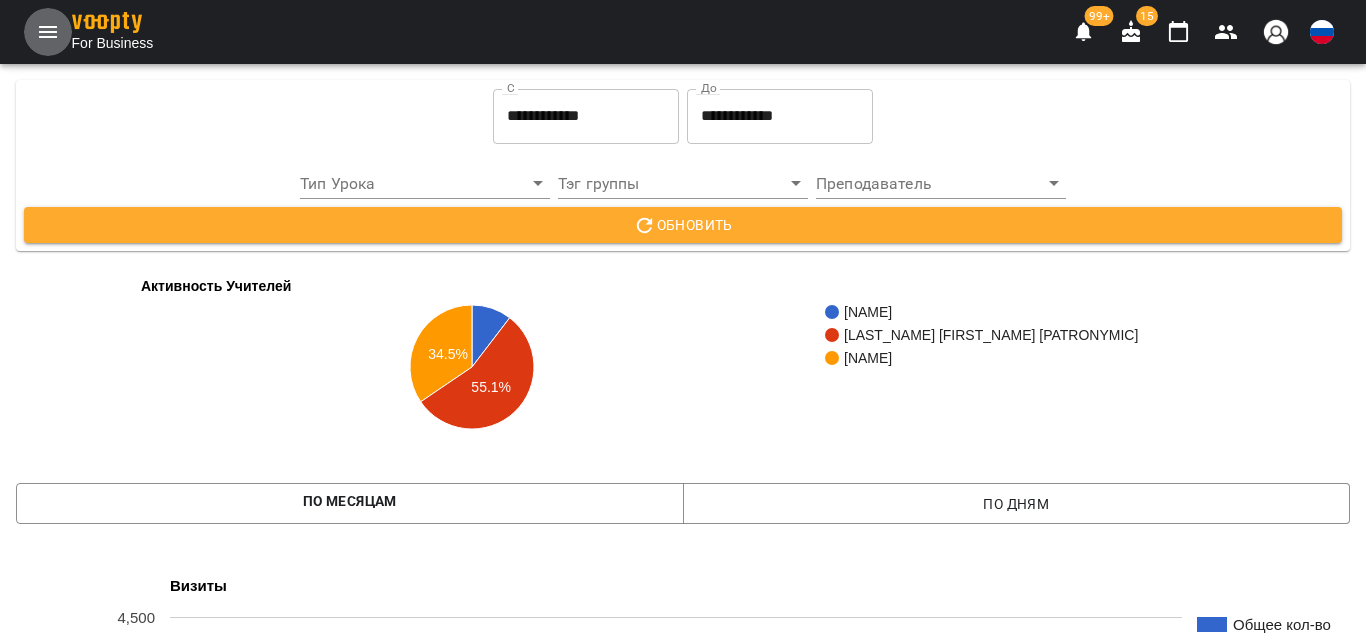 click 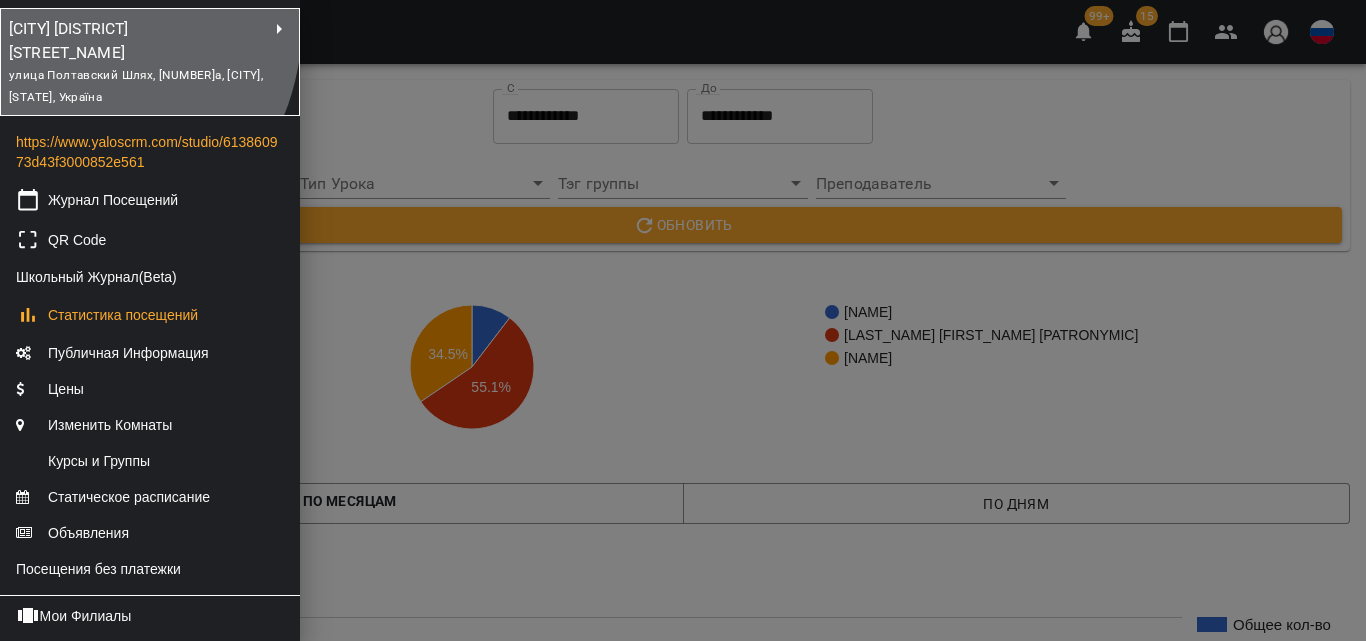click on "[CITY] [DISTRICT] [STREET_NAME]" at bounding box center [116, 40] 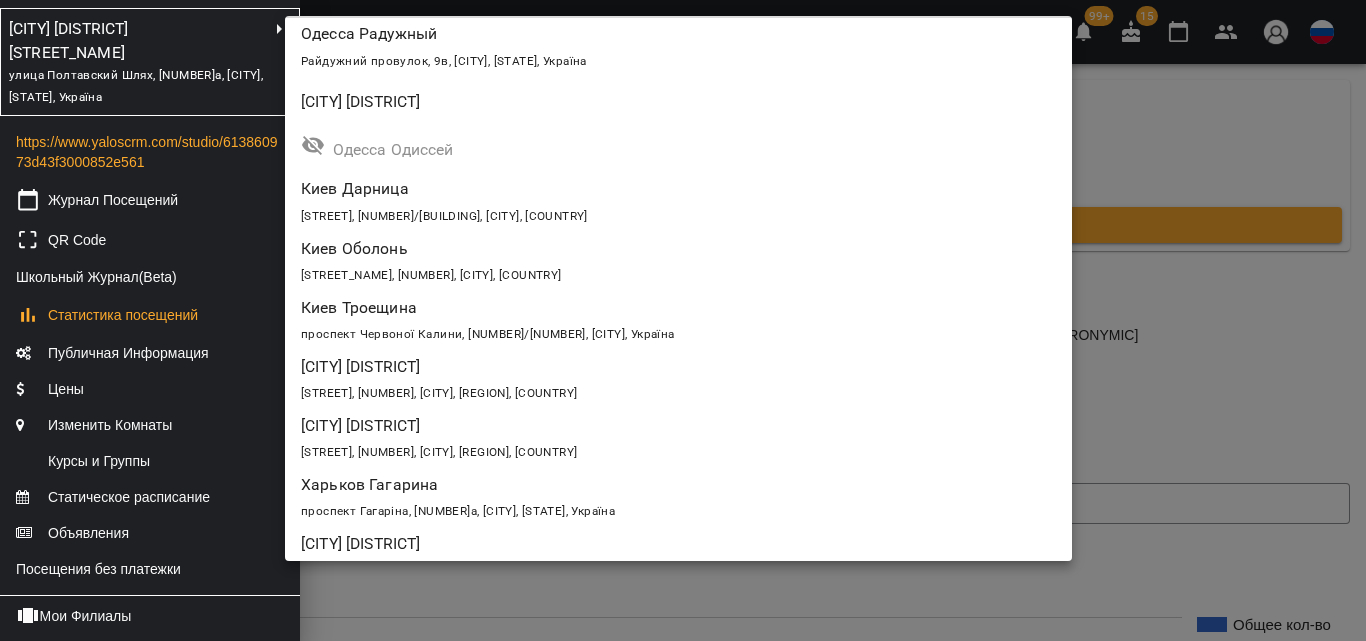 scroll, scrollTop: 764, scrollLeft: 0, axis: vertical 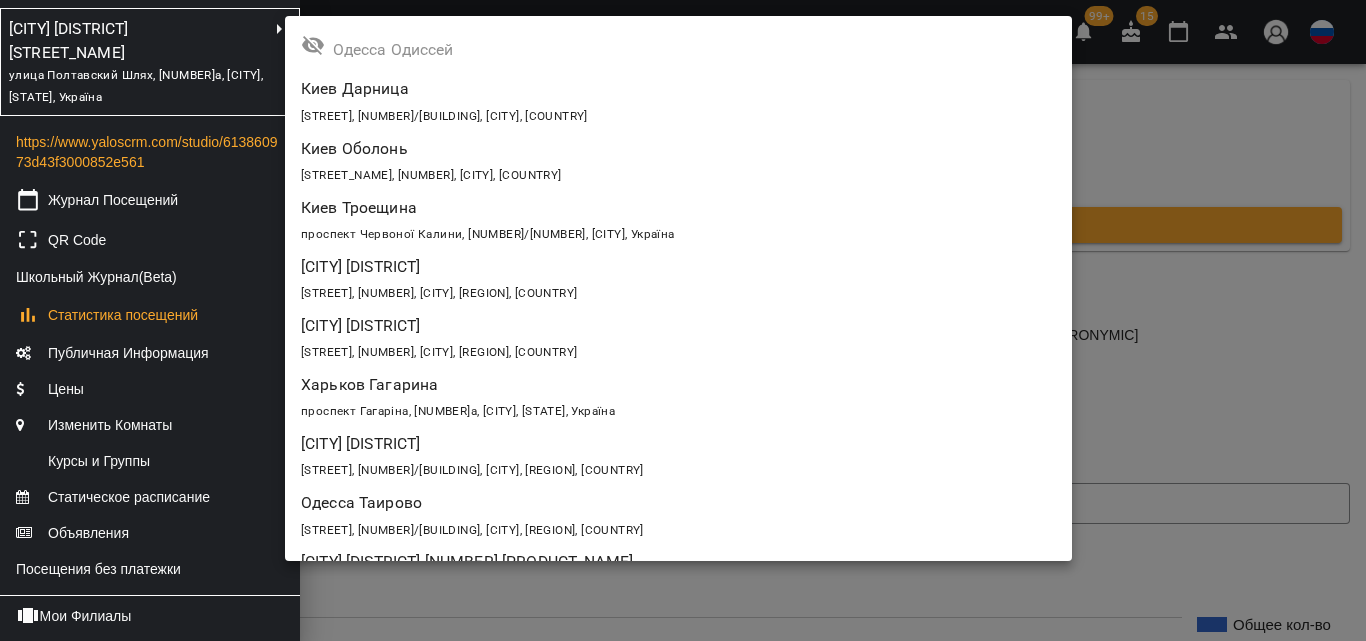 click on "[STREET], [NUMBER], [CITY], [REGION], [COUNTRY]" at bounding box center (678, 351) 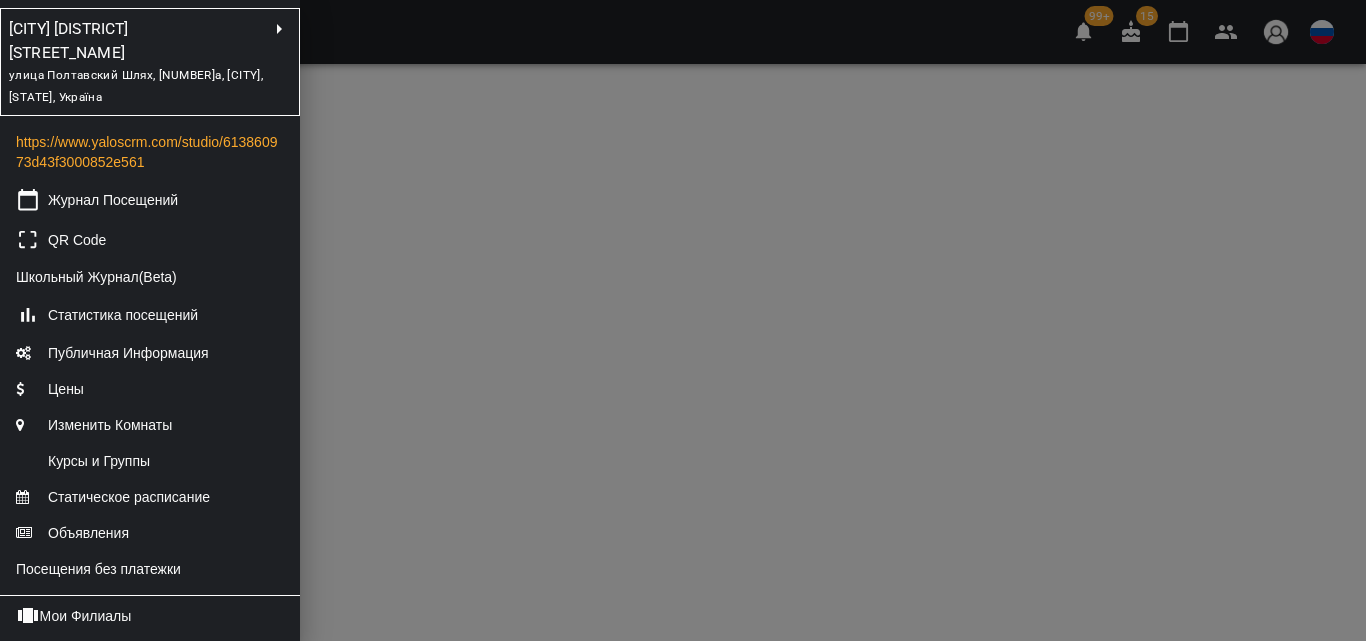 scroll, scrollTop: 0, scrollLeft: 0, axis: both 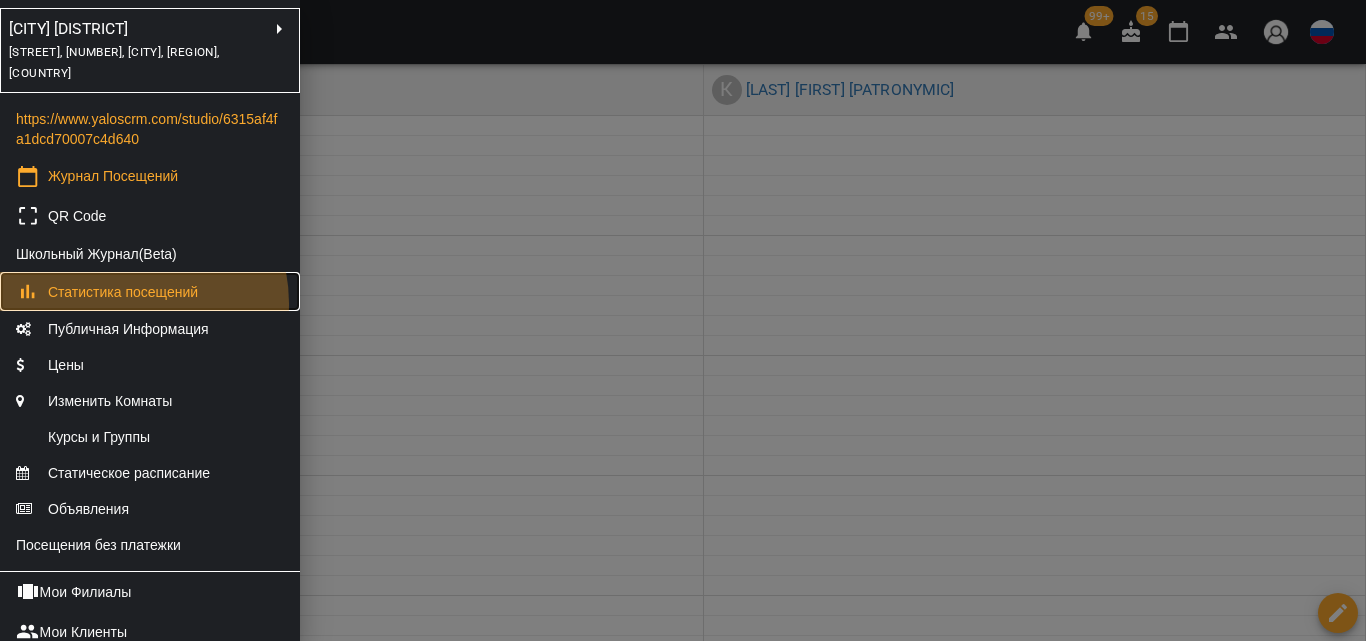 click on "Статистика посещений" at bounding box center (150, 292) 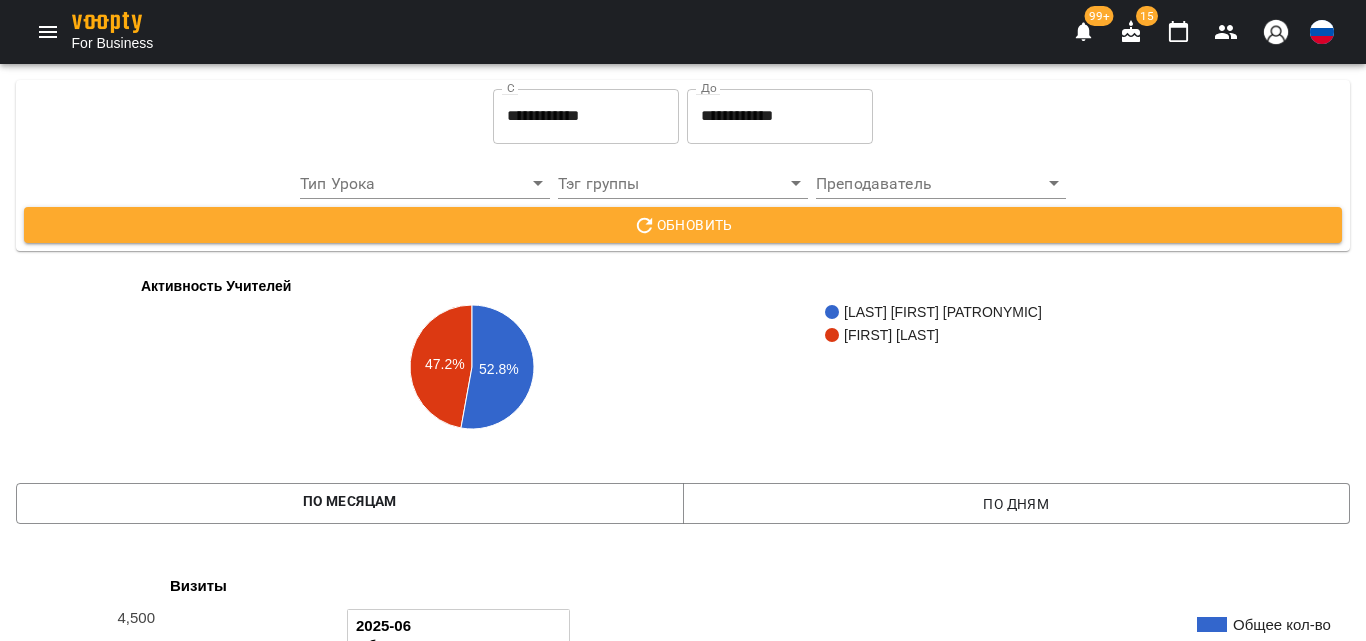 scroll, scrollTop: 1216, scrollLeft: 0, axis: vertical 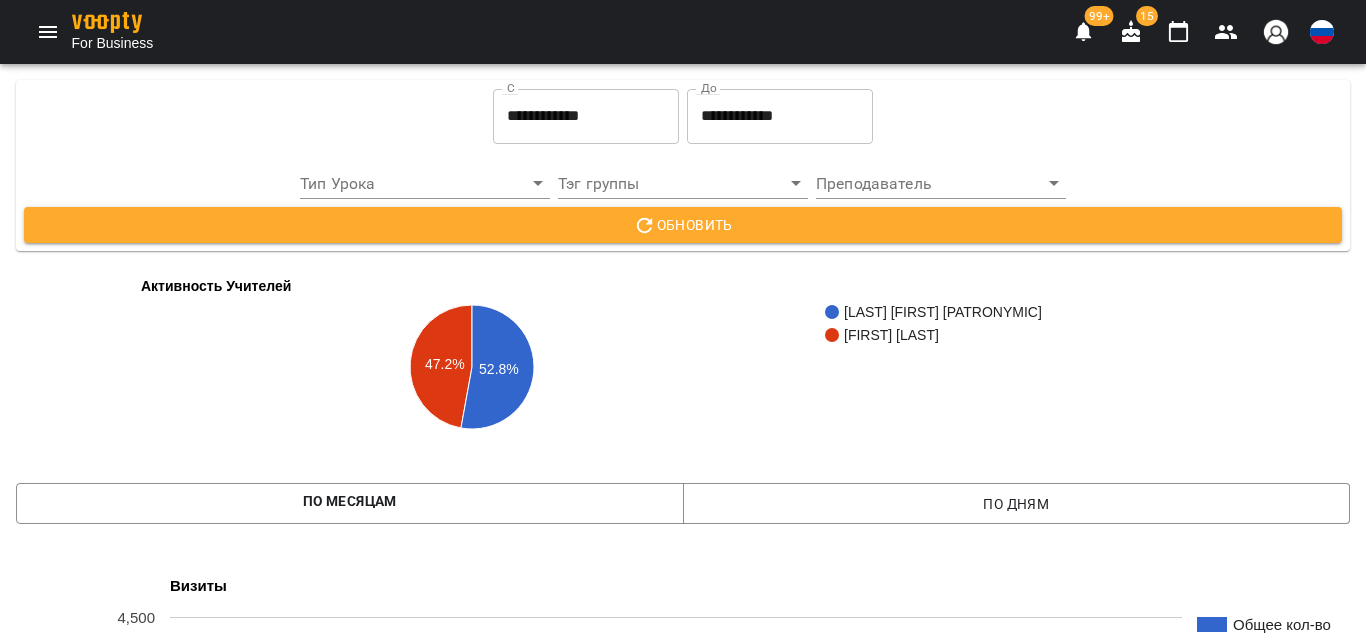 click 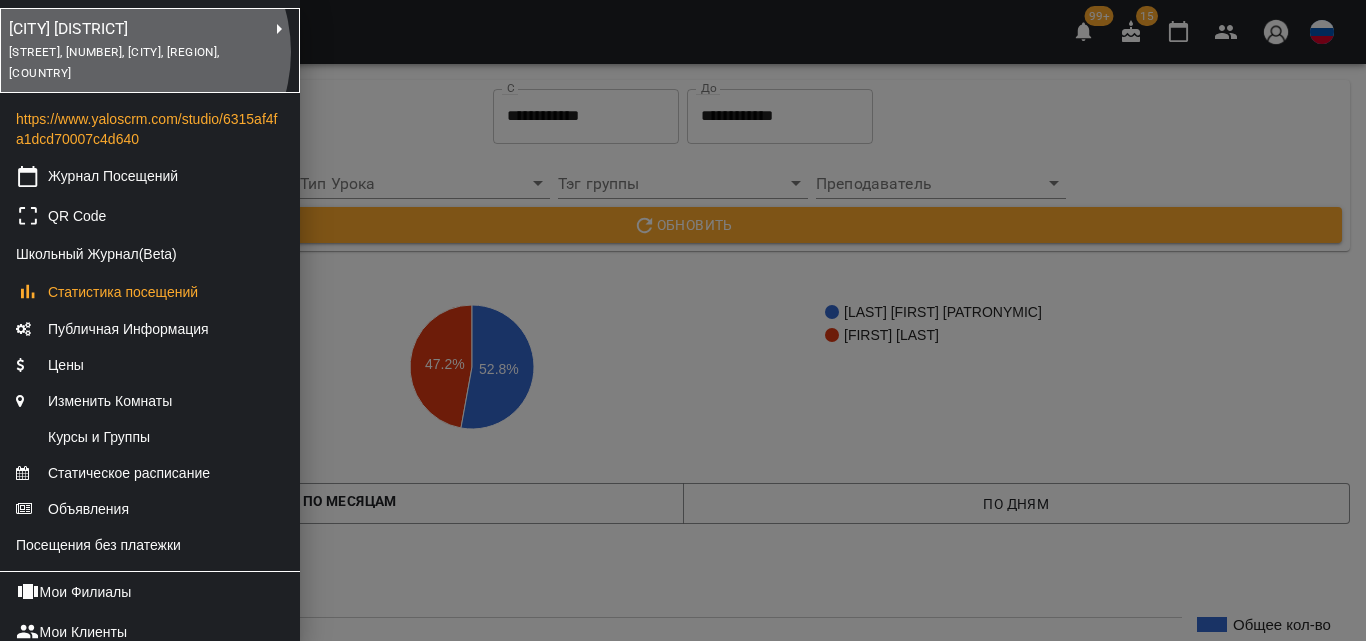 click on "[STREET], [NUMBER], [CITY], [REGION], [COUNTRY]" at bounding box center (114, 63) 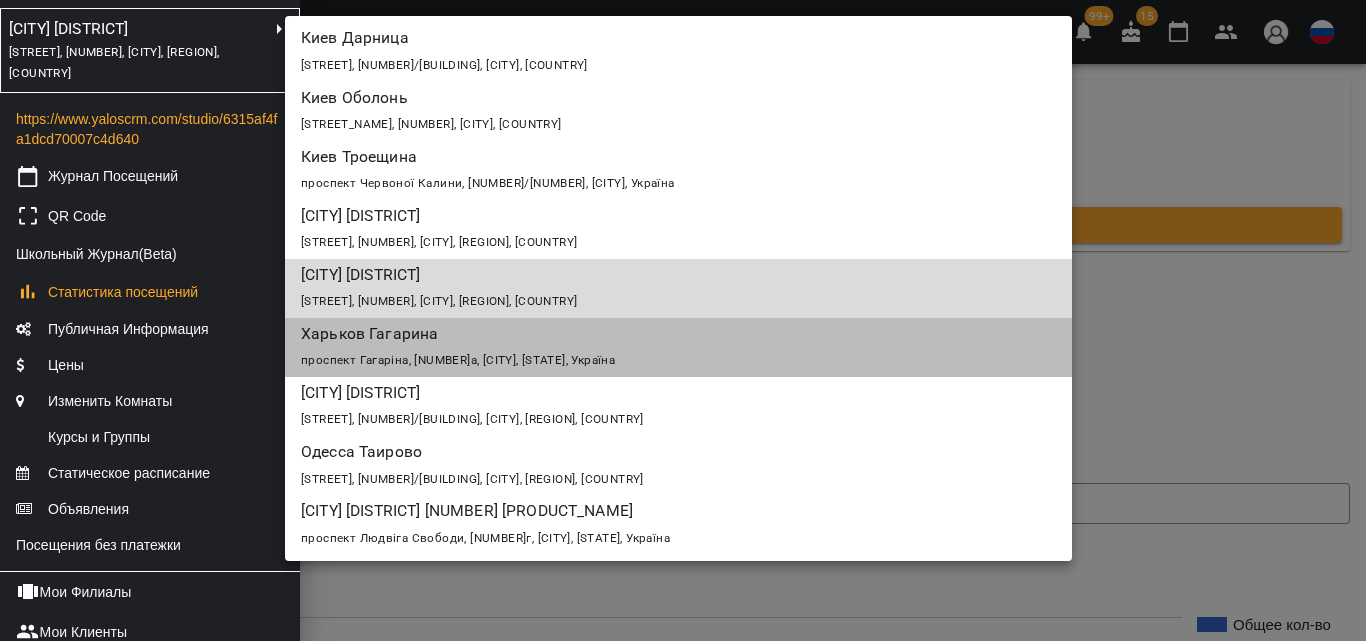 click on "проспект Гагаріна, [NUMBER]а, [CITY], [STATE], Україна" at bounding box center [678, 359] 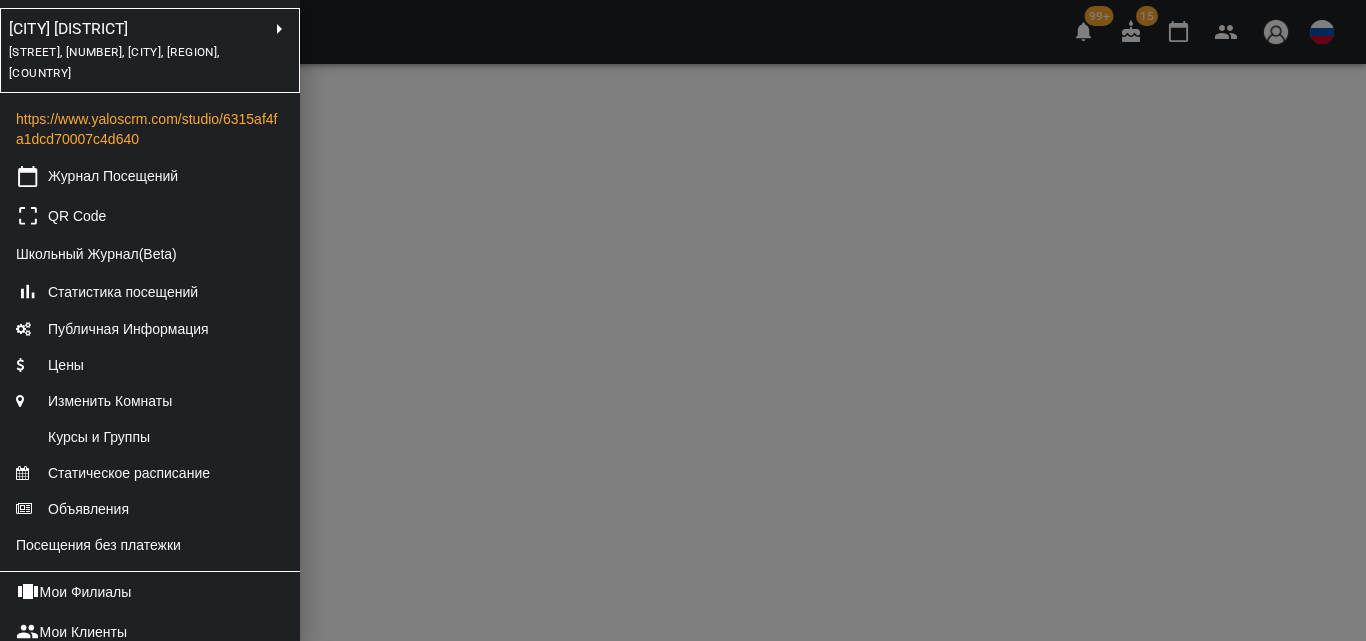 scroll, scrollTop: 0, scrollLeft: 0, axis: both 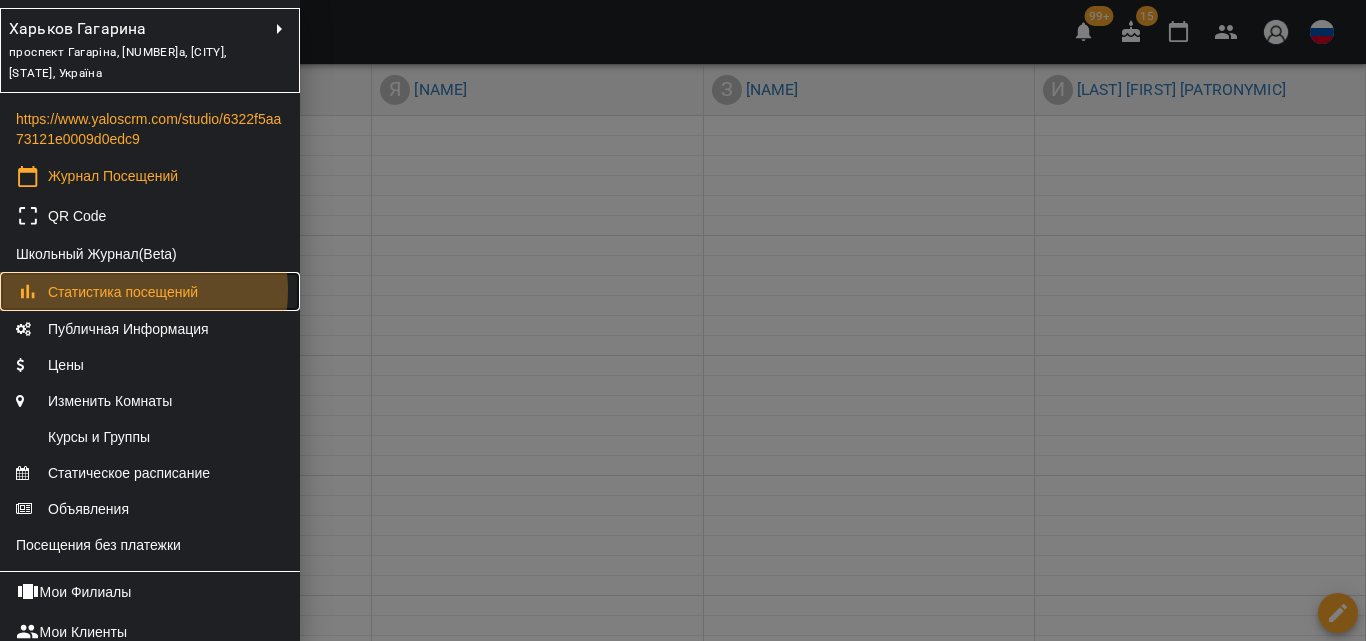 click on "Статистика посещений" at bounding box center (123, 292) 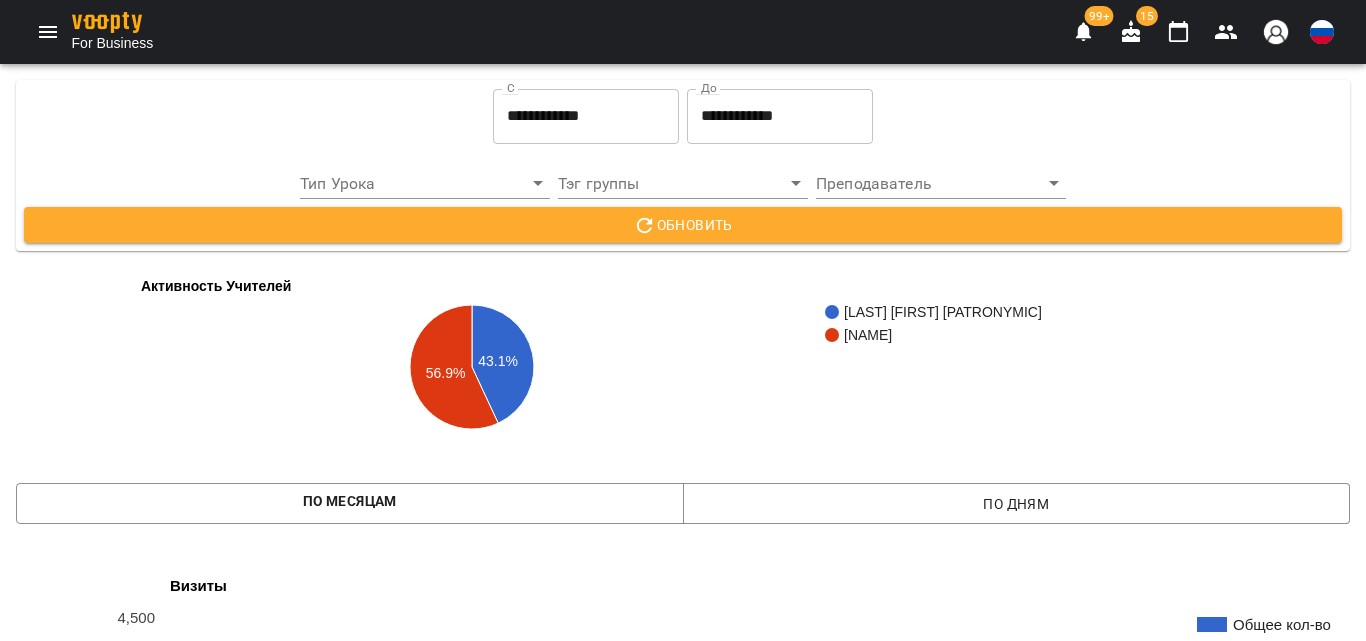 scroll, scrollTop: 1300, scrollLeft: 0, axis: vertical 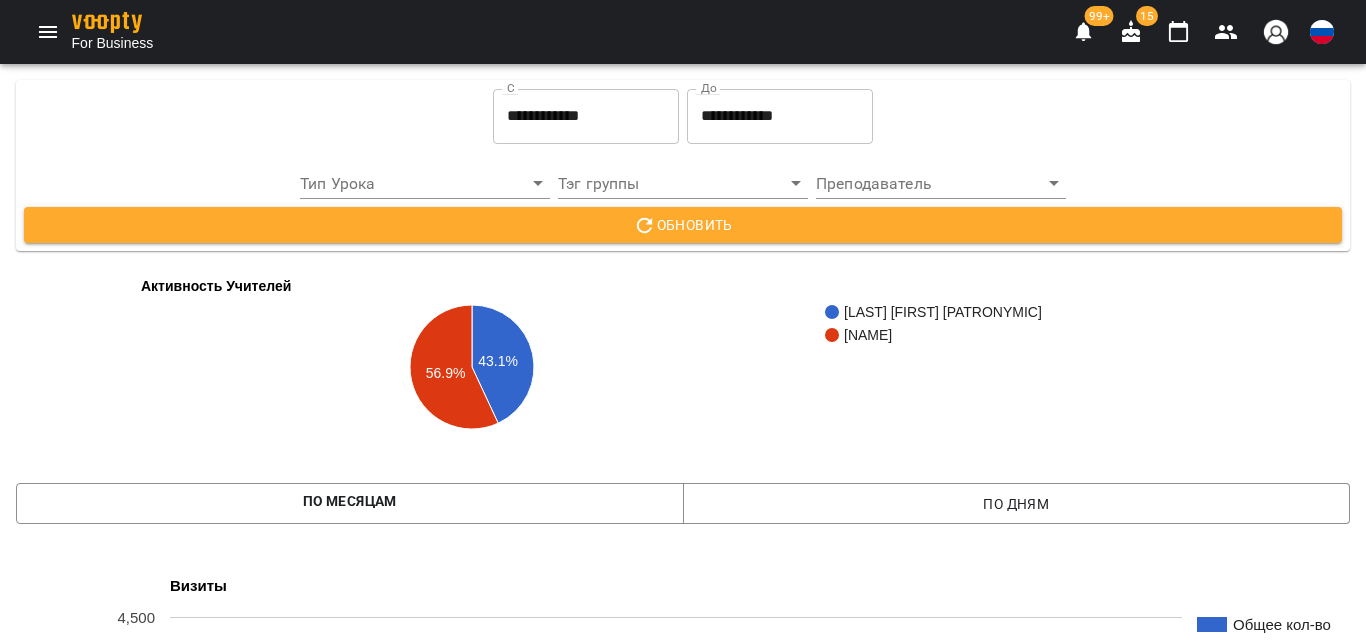 click at bounding box center (48, 32) 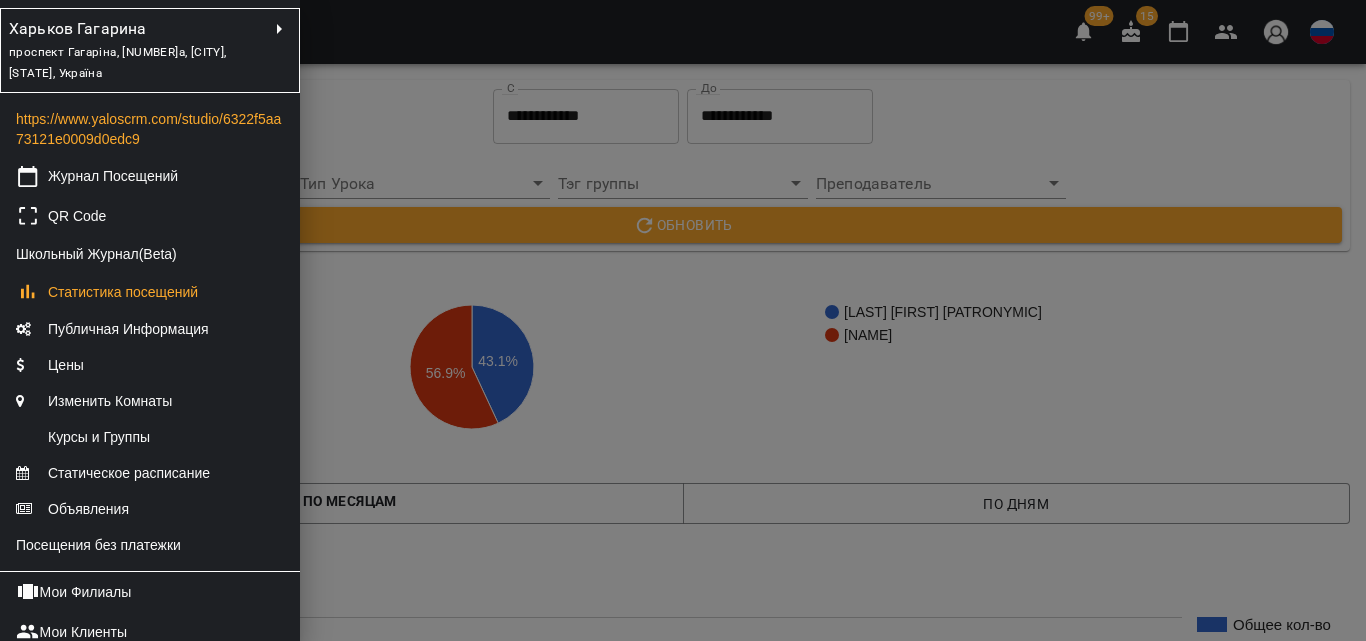 click at bounding box center (683, 320) 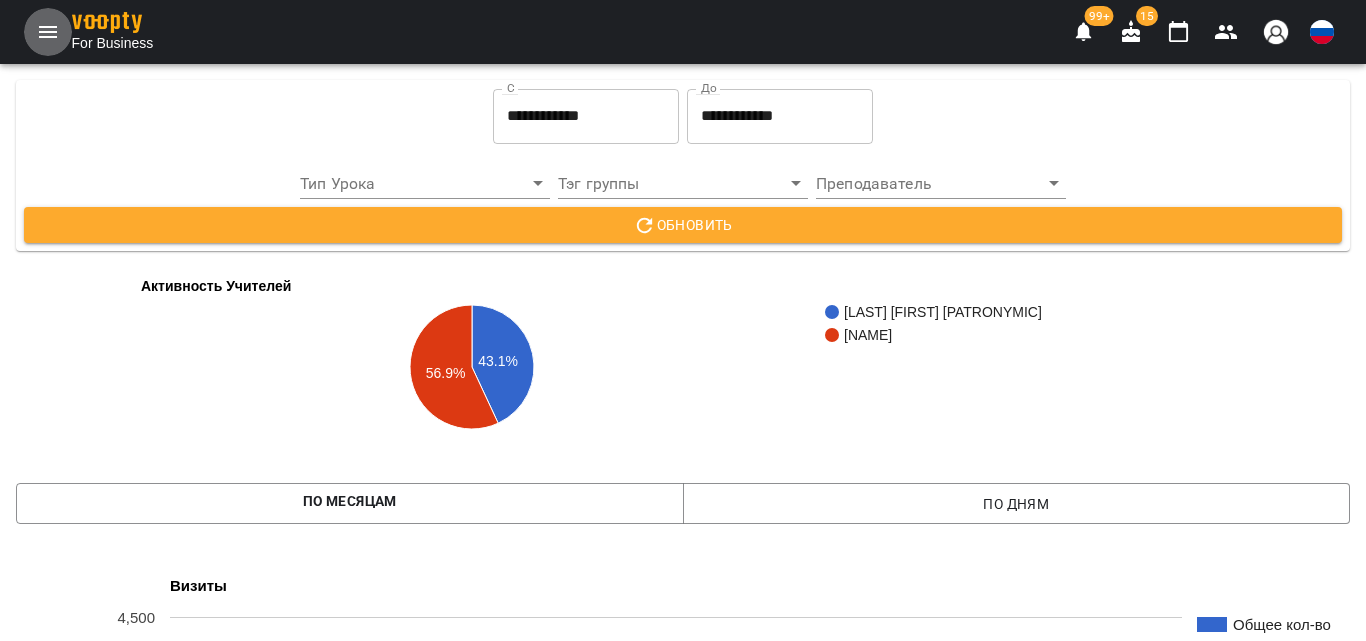 click 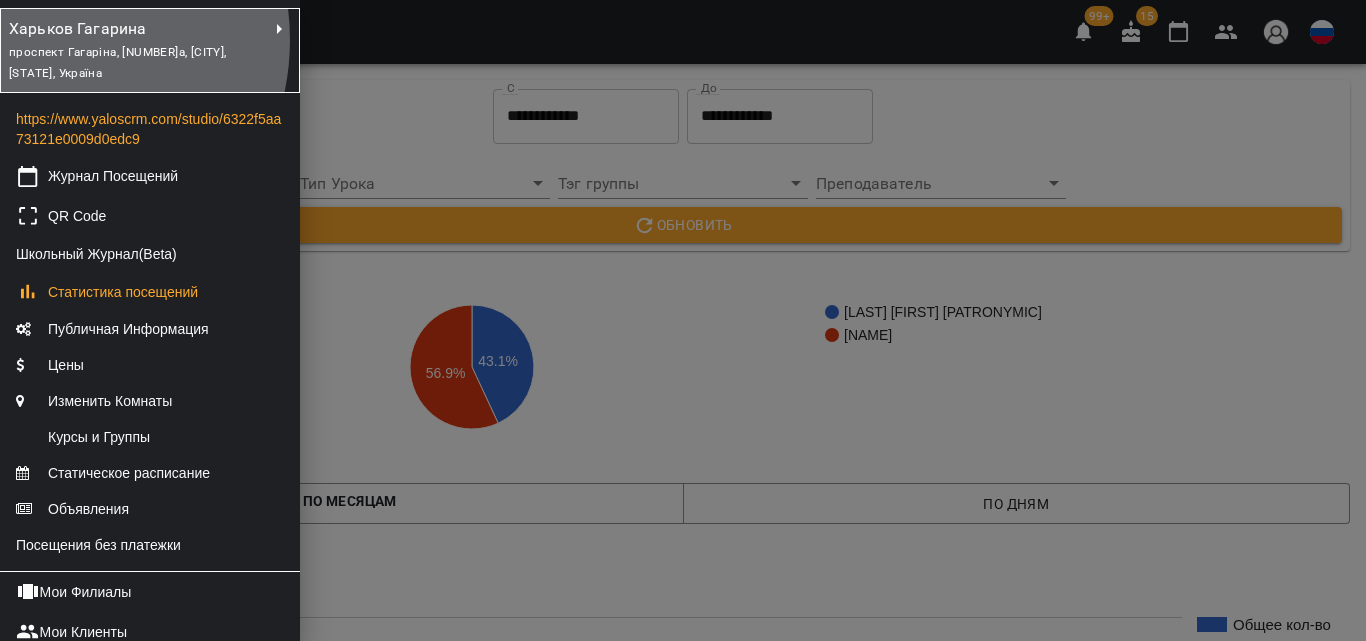 click on "проспект Гагаріна, [NUMBER]а, [CITY], [STATE], Україна" at bounding box center [138, 62] 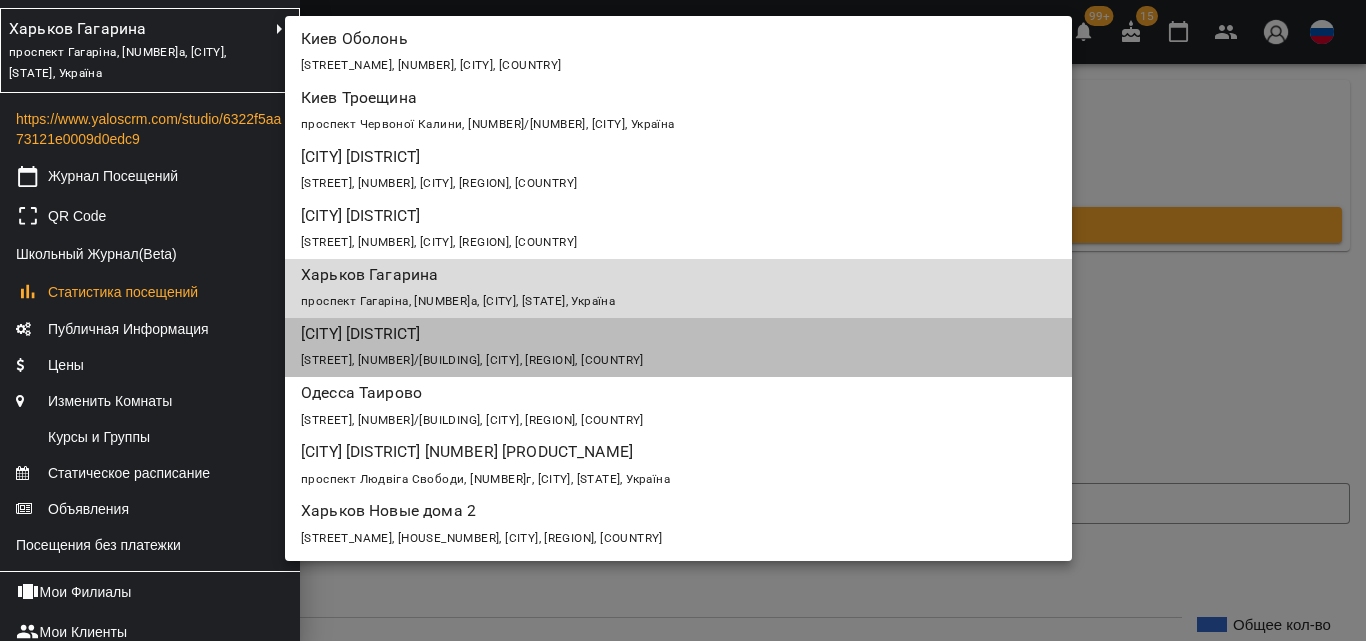 click on "[STREET], [NUMBER]/[BUILDING], [CITY], [REGION], [COUNTRY]" at bounding box center [678, 359] 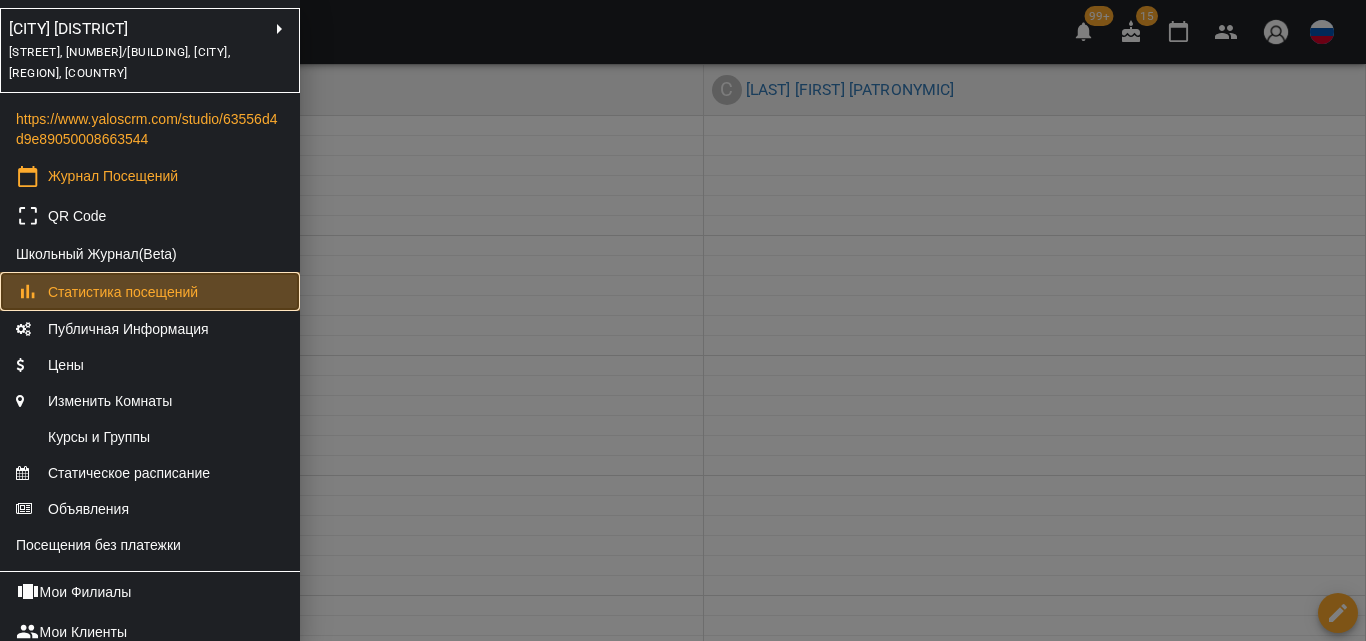 click on "Статистика посещений" at bounding box center (150, 292) 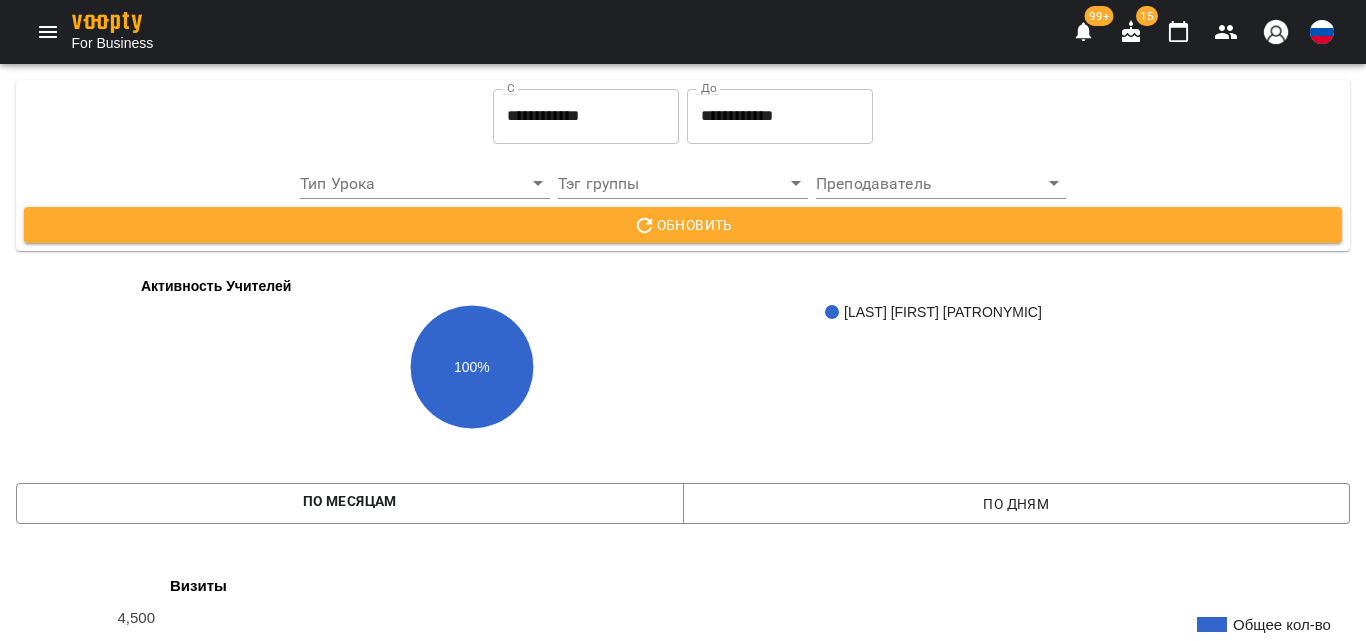 scroll, scrollTop: 1100, scrollLeft: 0, axis: vertical 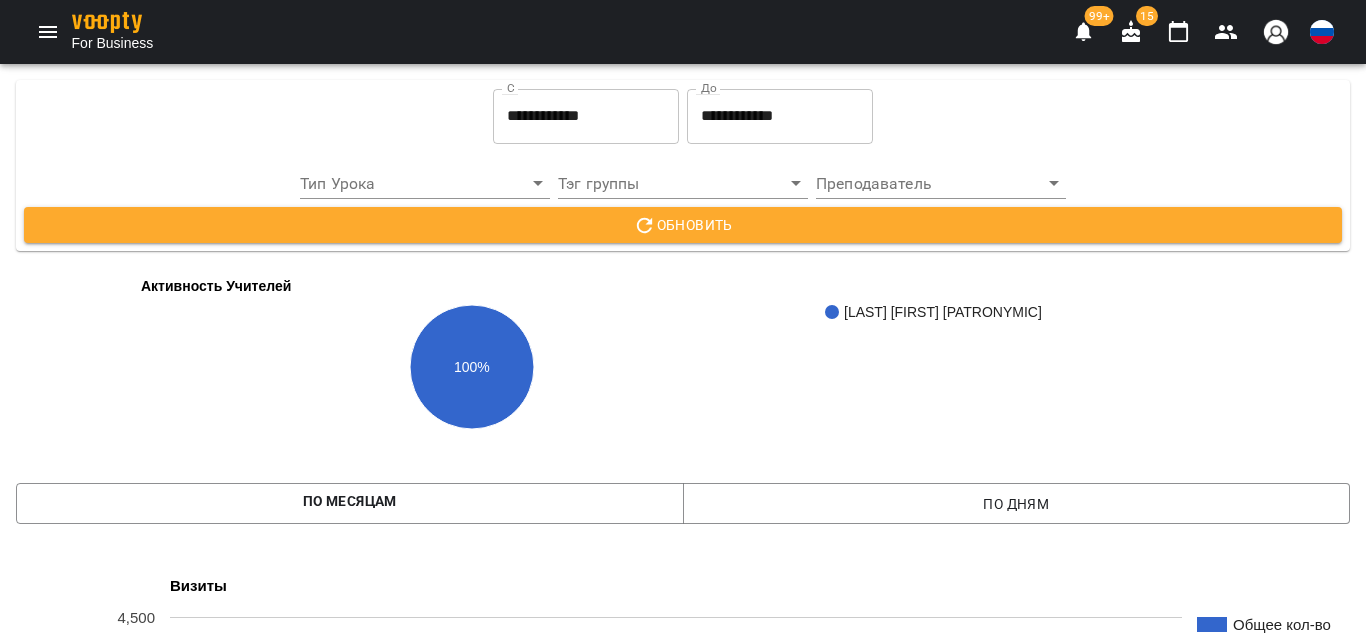 click 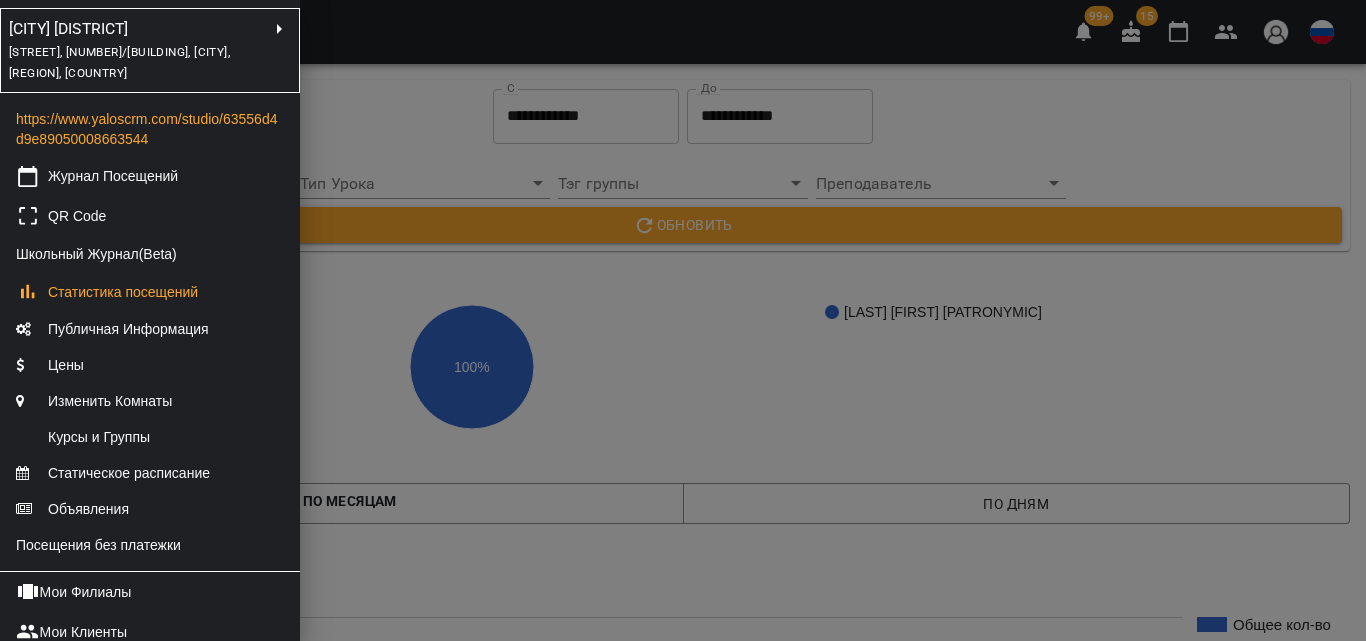 click on "[CITY] [DISTRICT]" at bounding box center (116, 29) 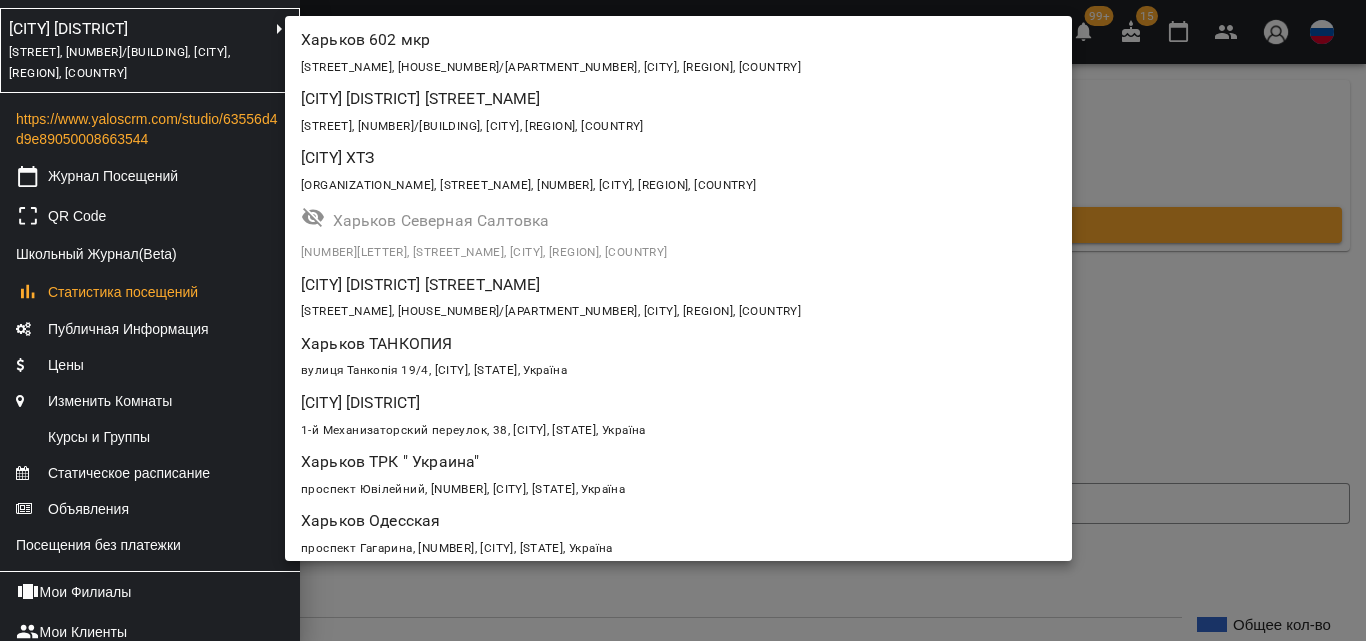 scroll, scrollTop: 933, scrollLeft: 0, axis: vertical 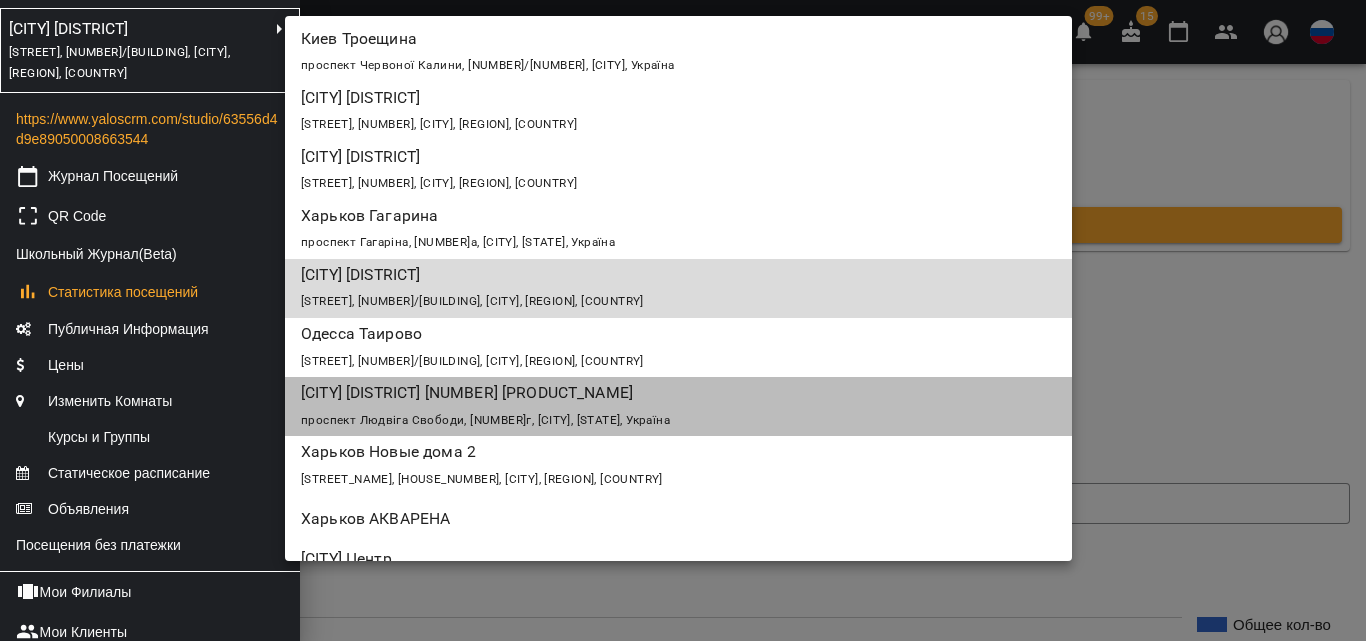 click on "[CITY] [DISTRICT] [NUMBER] [PRODUCT_NAME]" at bounding box center [615, 393] 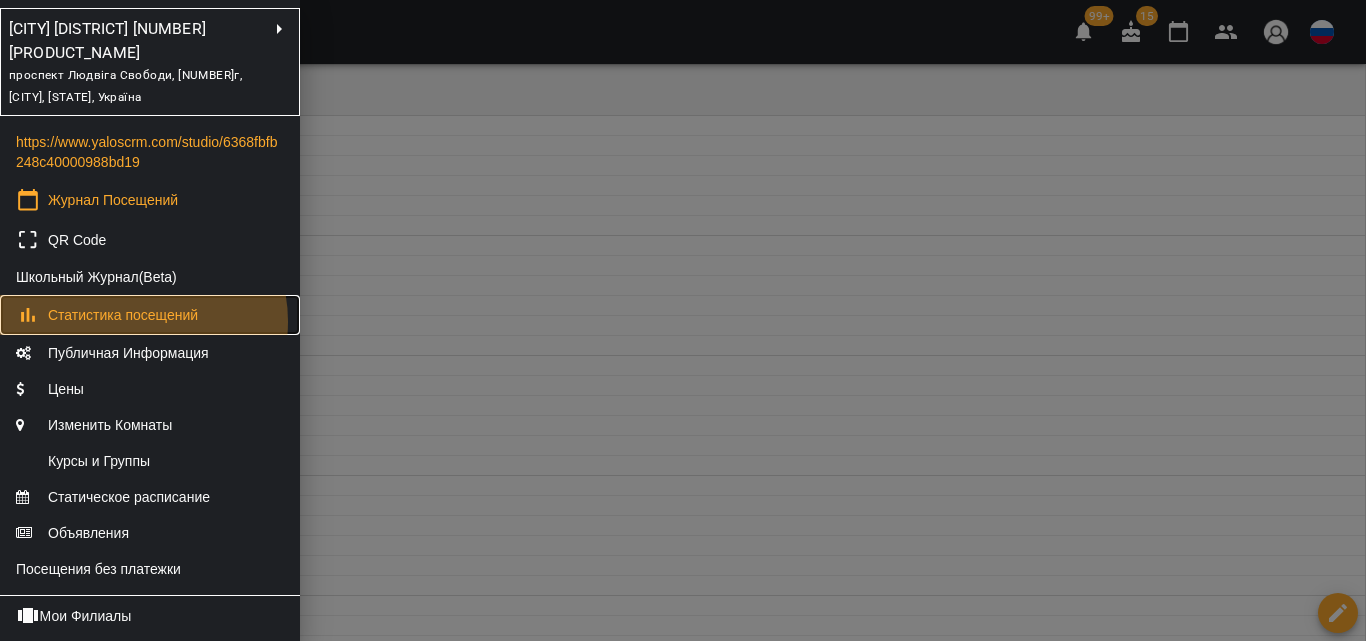 click on "Статистика посещений" at bounding box center (123, 315) 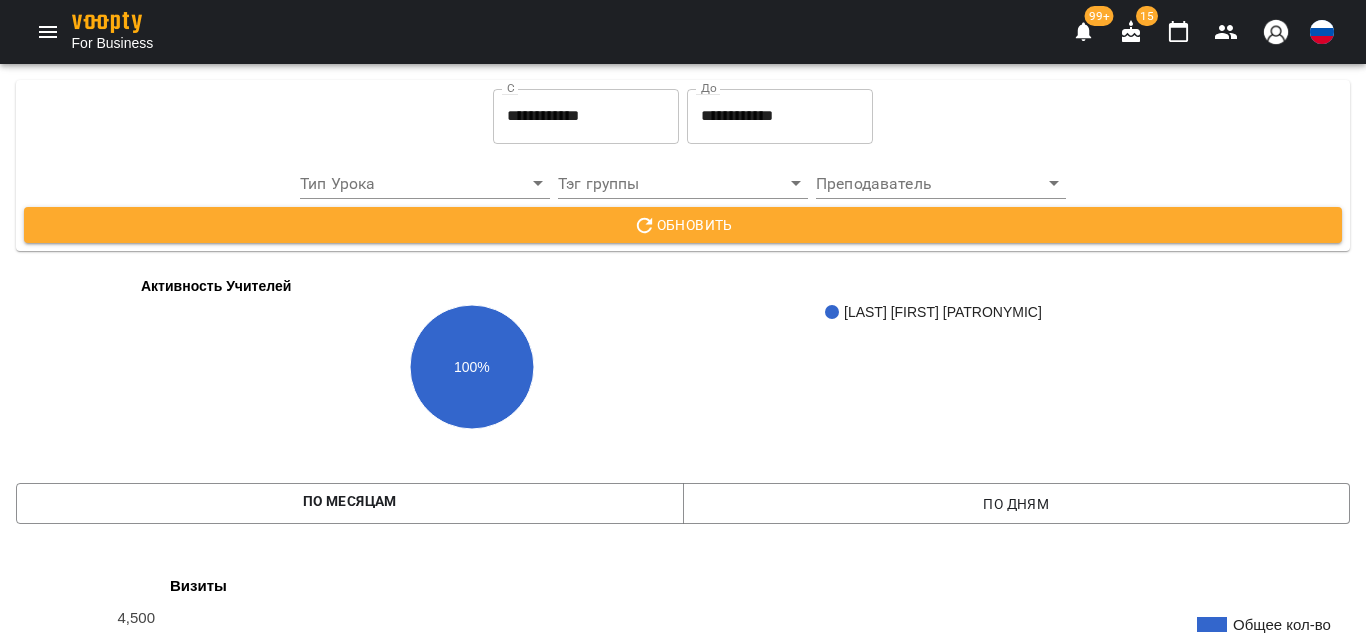 scroll, scrollTop: 1400, scrollLeft: 0, axis: vertical 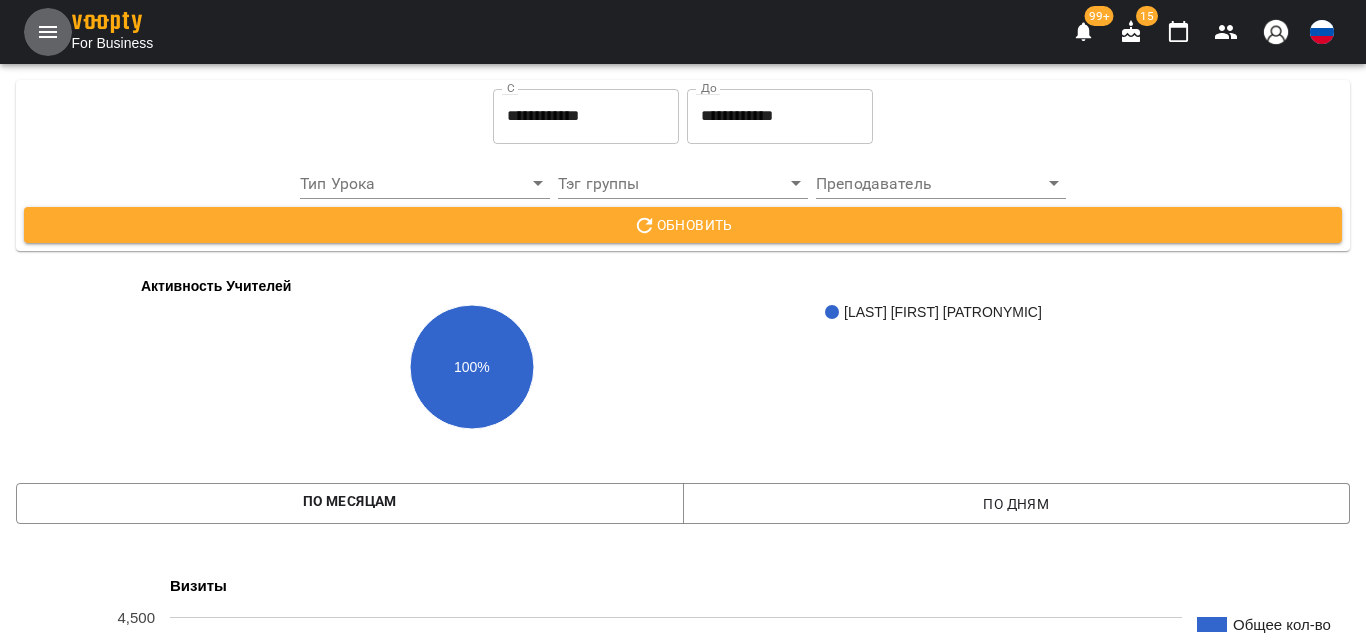click 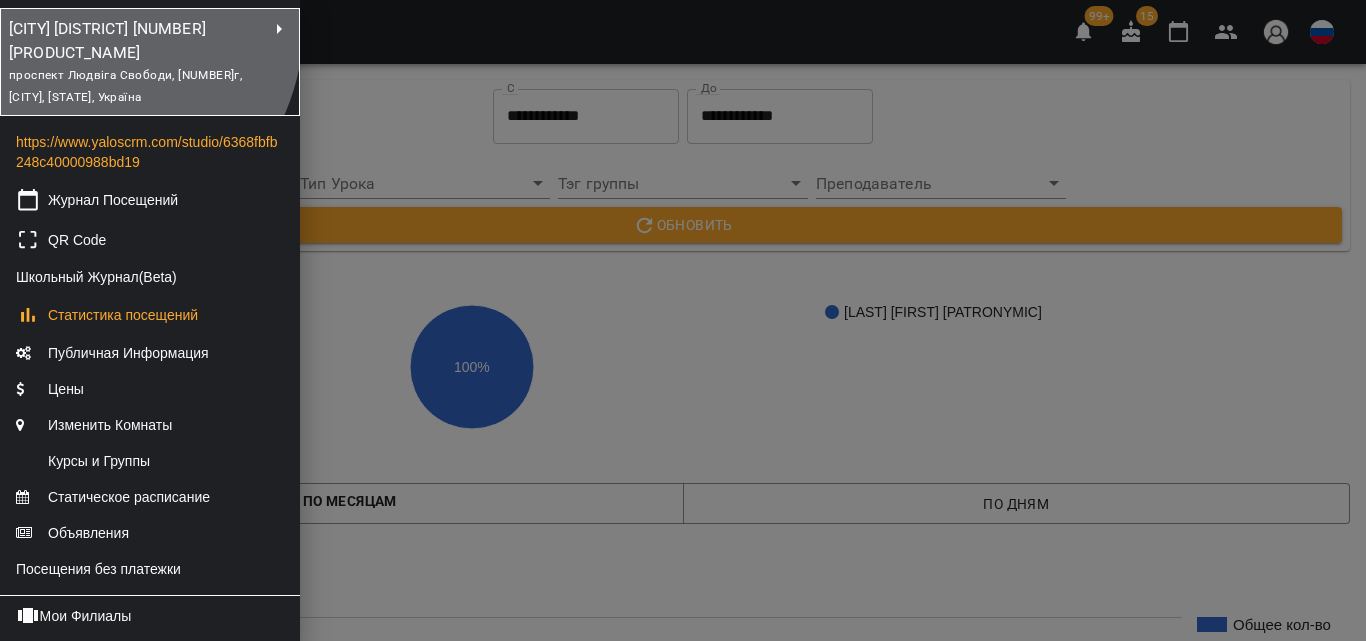 click on "[CITY] [DISTRICT] [NUMBER] [PRODUCT_NAME]" at bounding box center (116, 40) 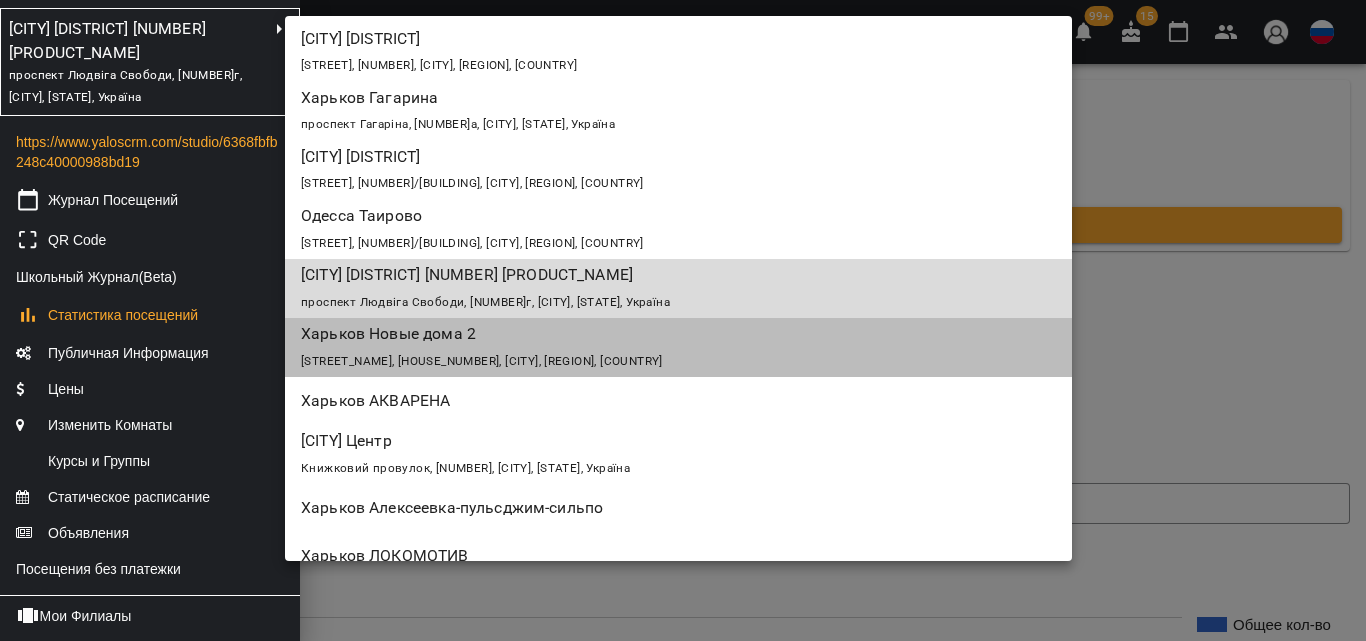 click on "[STREET_NAME], [HOUSE_NUMBER], [CITY], [REGION], [COUNTRY]" at bounding box center [678, 360] 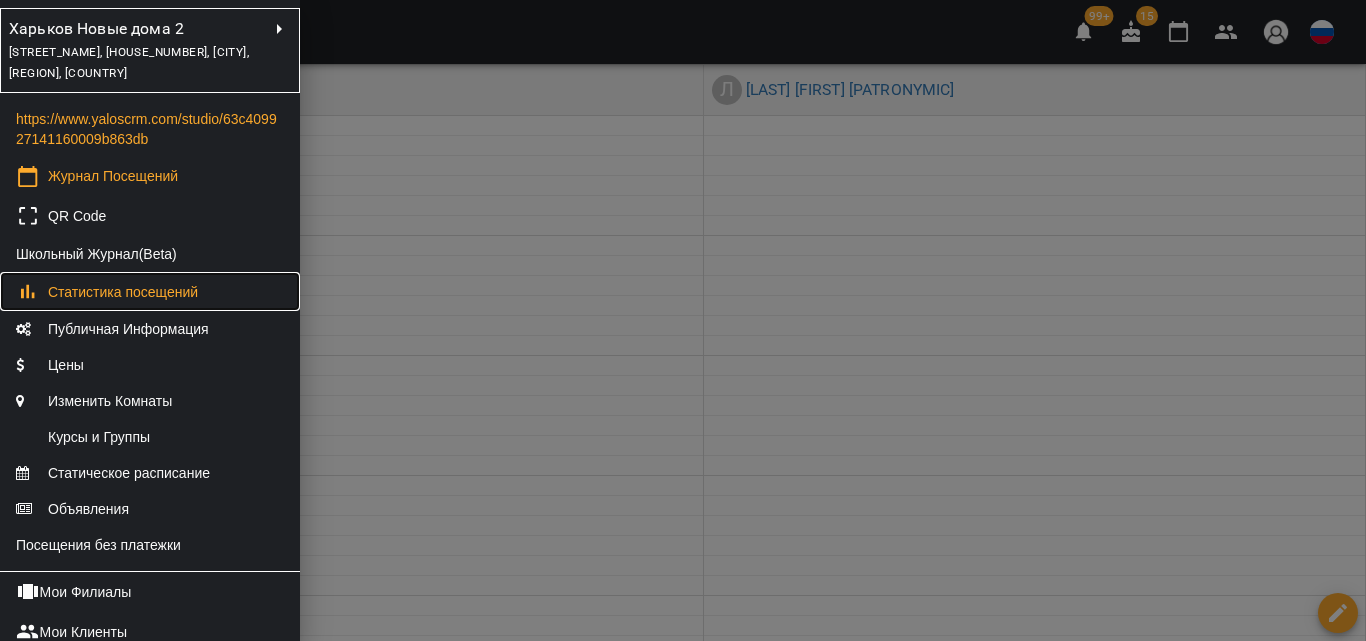 click on "Статистика посещений" at bounding box center [150, 292] 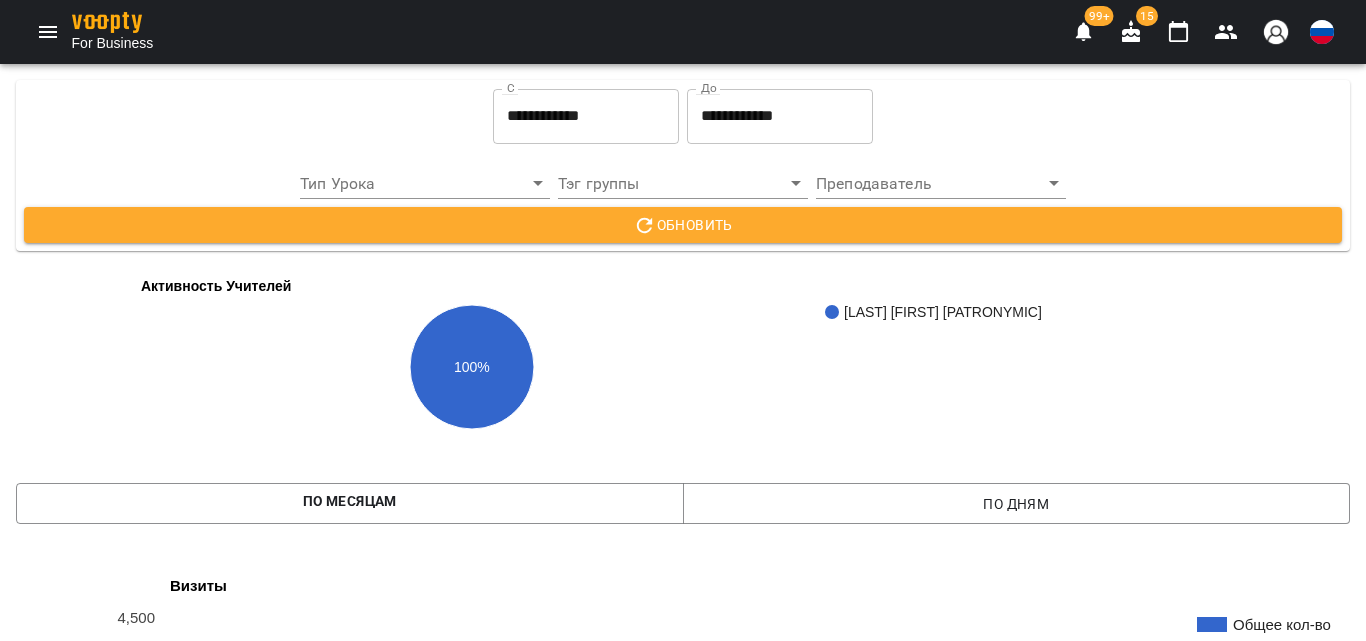 scroll, scrollTop: 1400, scrollLeft: 0, axis: vertical 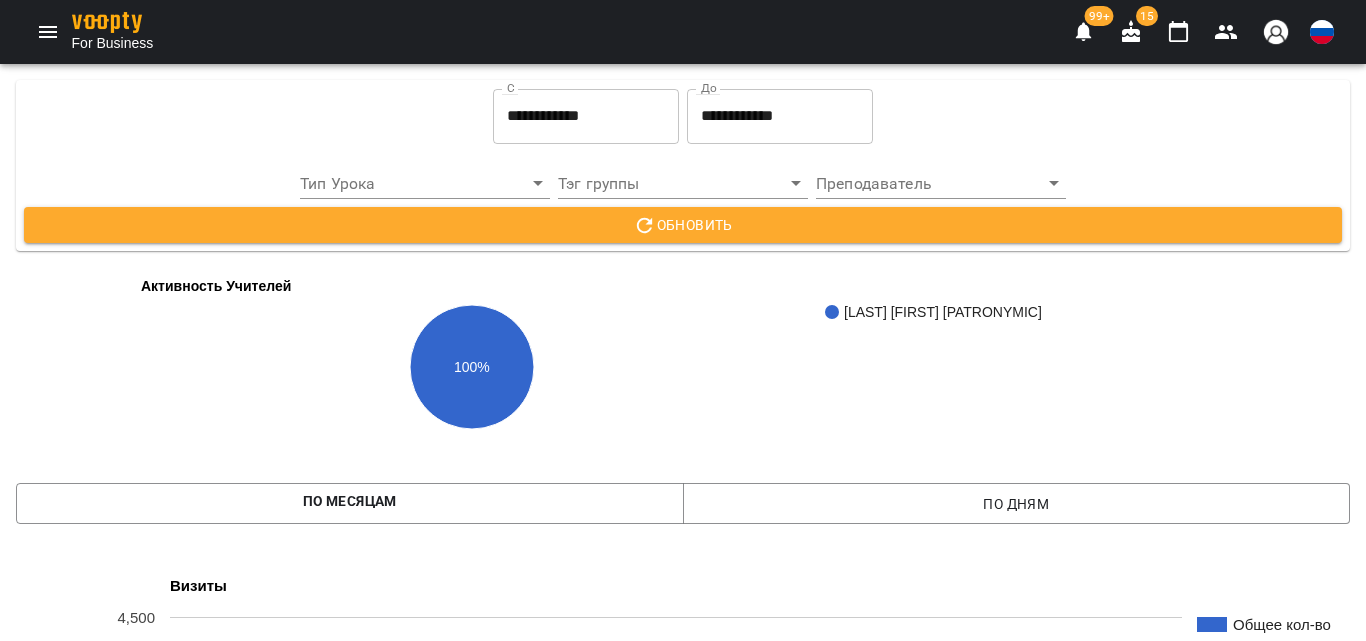 click 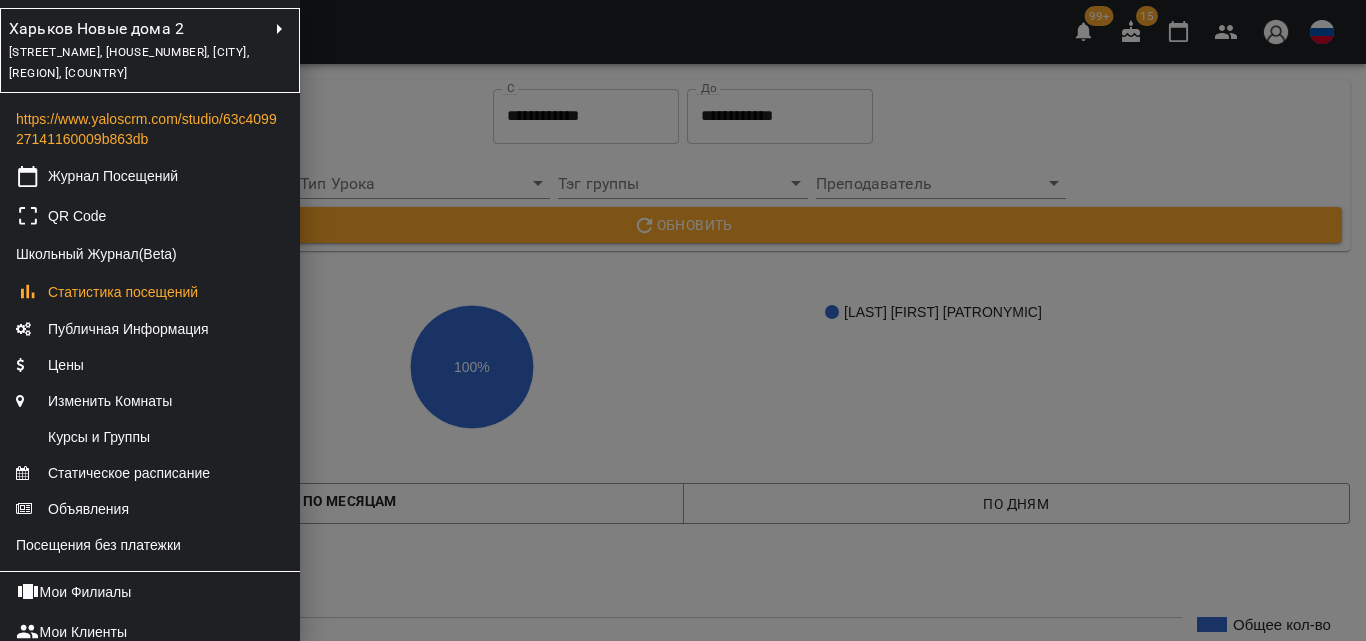 click at bounding box center (683, 320) 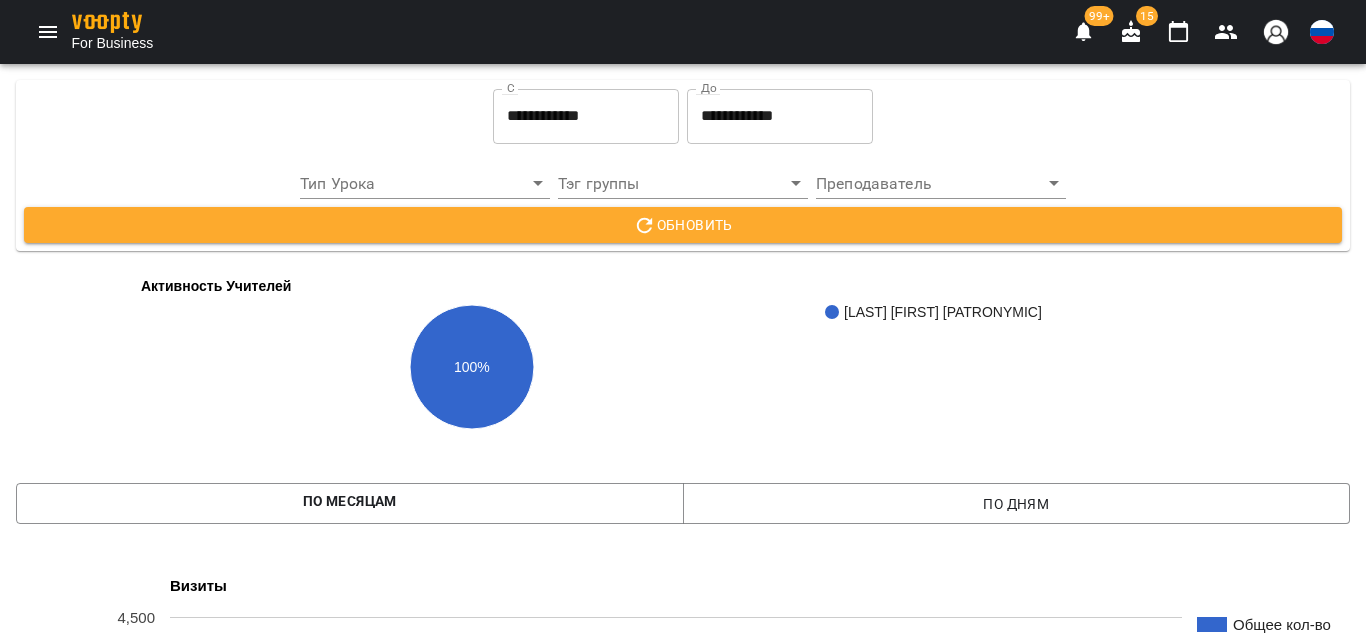 click at bounding box center (48, 32) 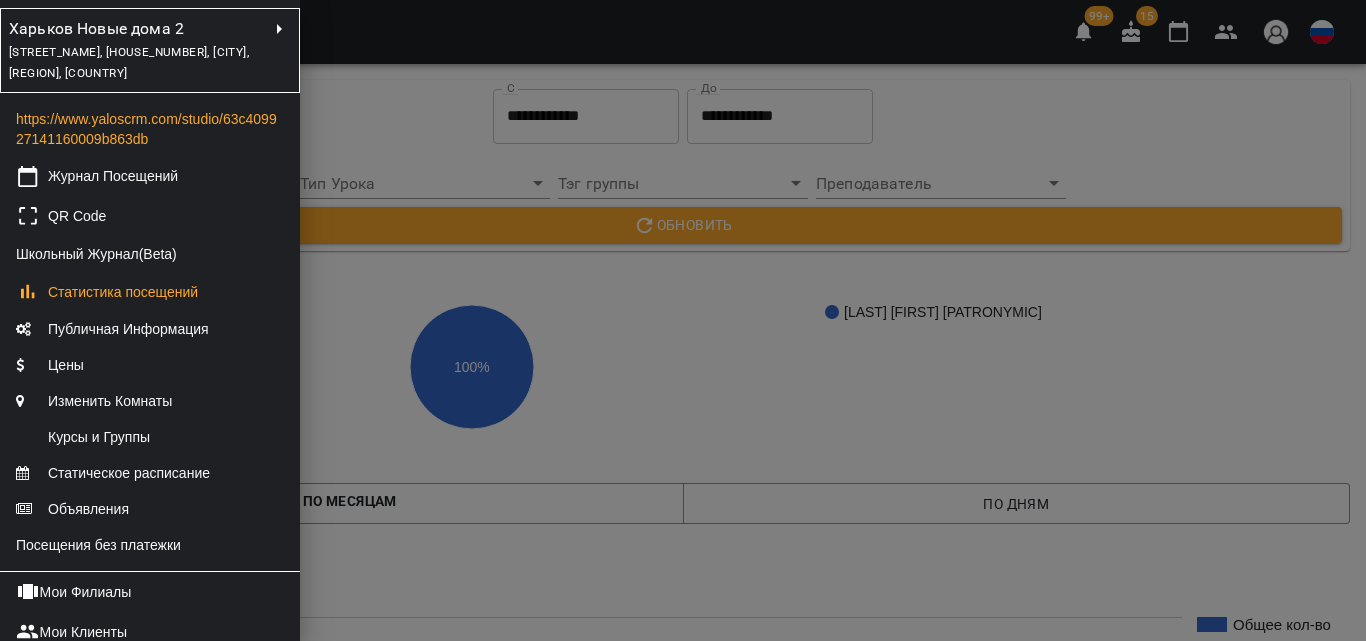 click on "[STREET_NAME], [HOUSE_NUMBER], [CITY], [REGION], [COUNTRY]" at bounding box center (129, 63) 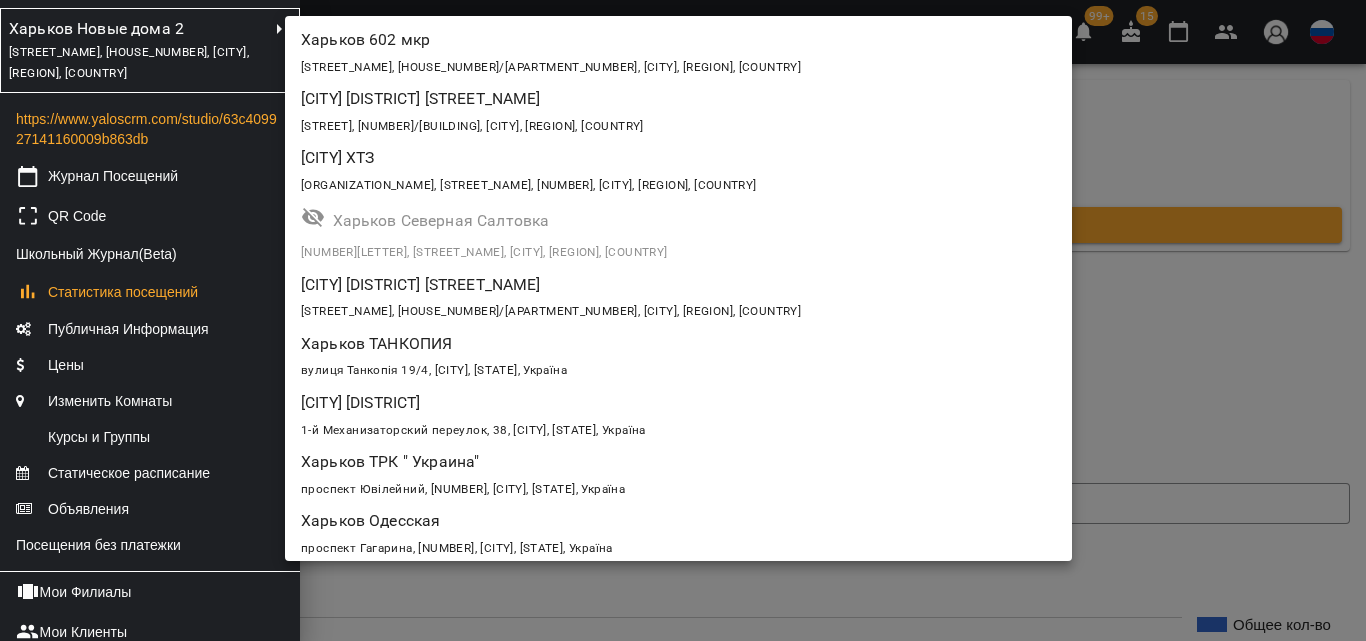 scroll, scrollTop: 1110, scrollLeft: 0, axis: vertical 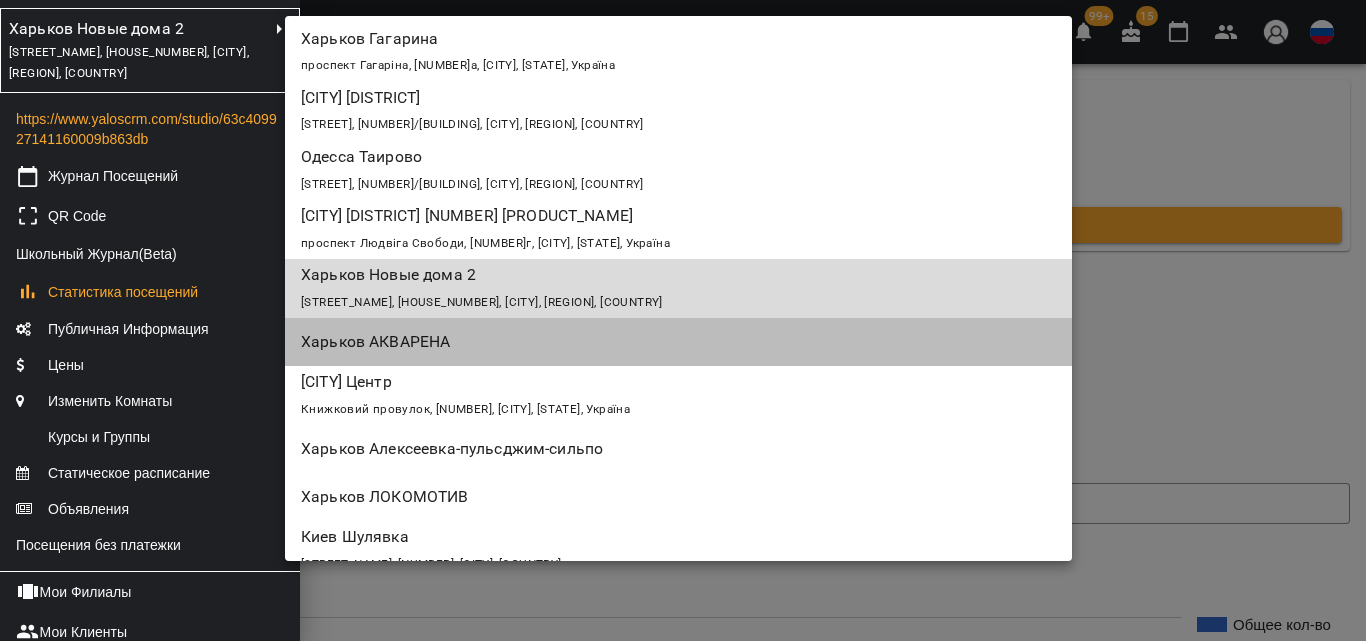 click on "Харьков АКВАРЕНА" at bounding box center (615, 342) 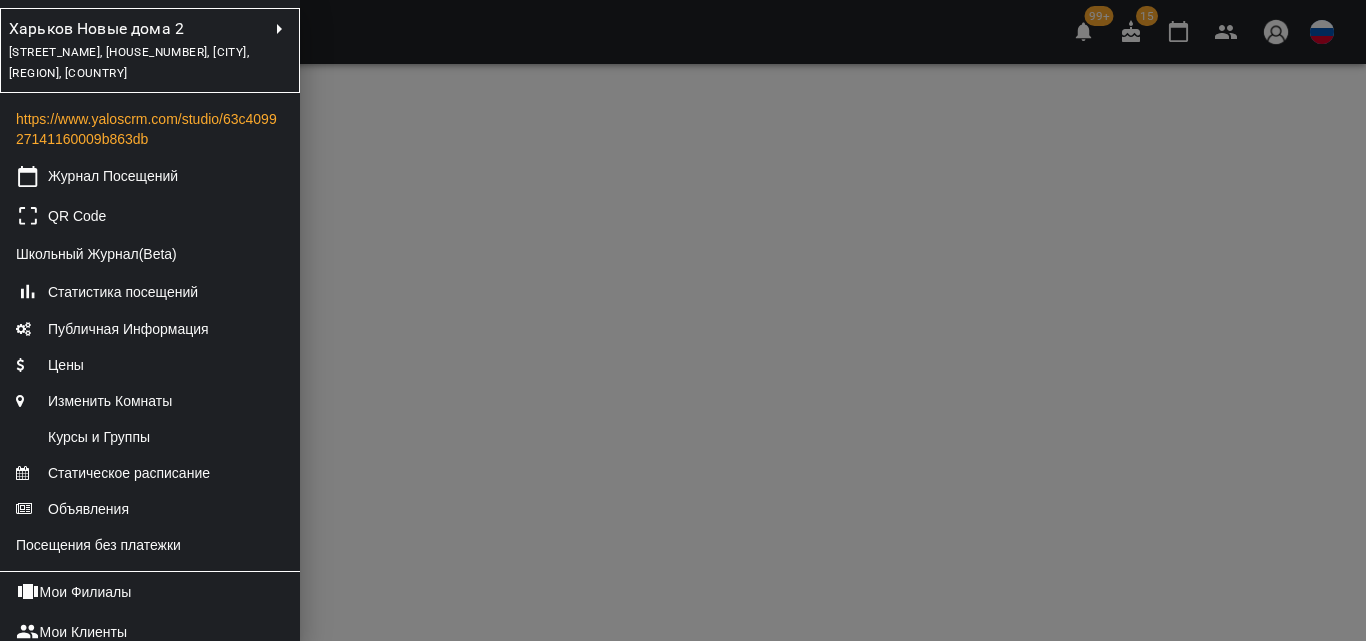 scroll, scrollTop: 0, scrollLeft: 0, axis: both 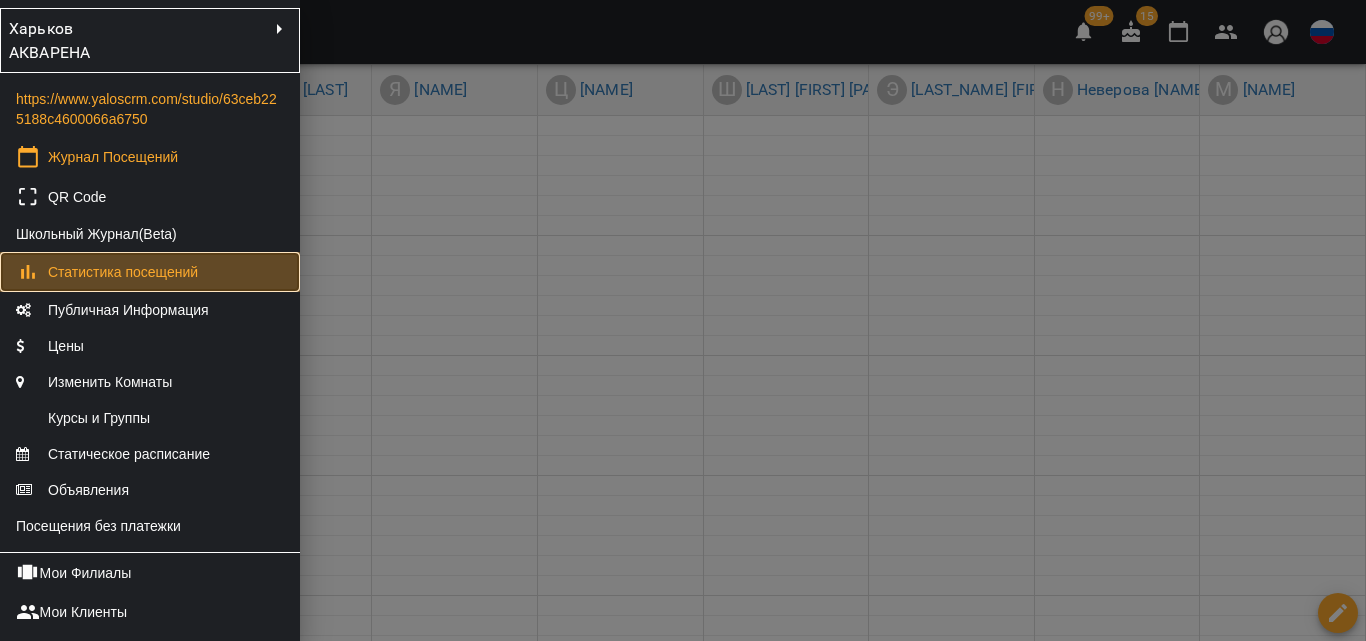 click on "Статистика посещений" at bounding box center (123, 272) 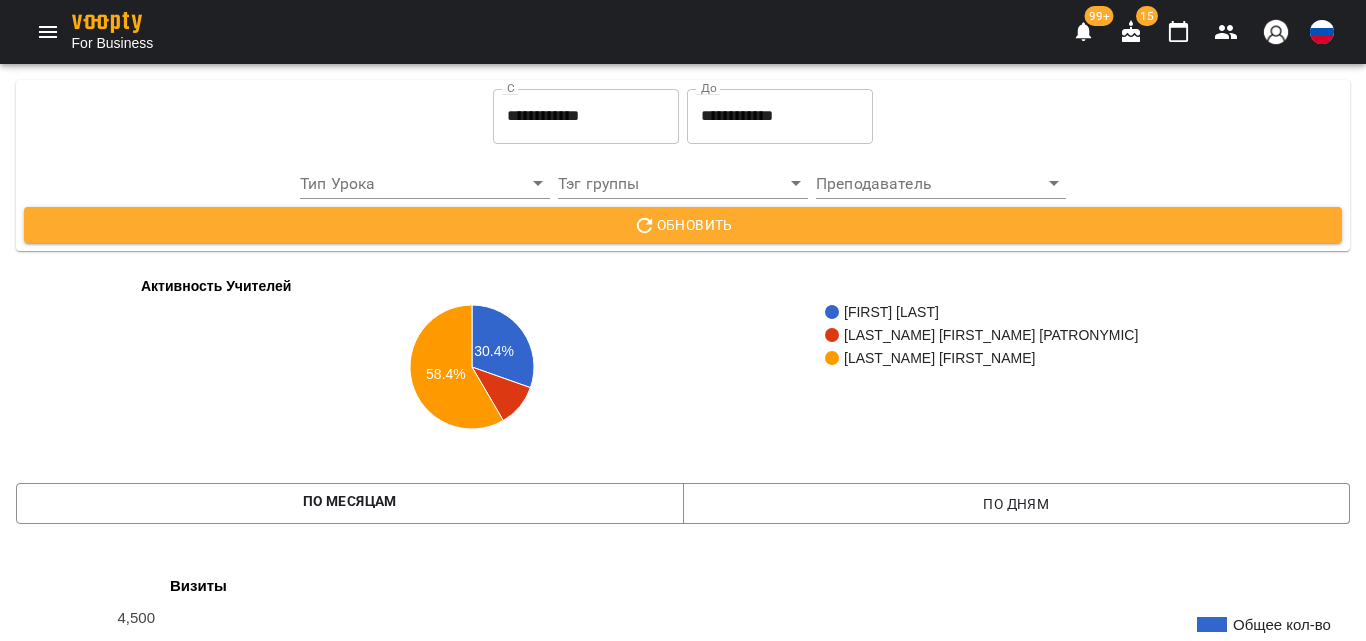 scroll, scrollTop: 1300, scrollLeft: 0, axis: vertical 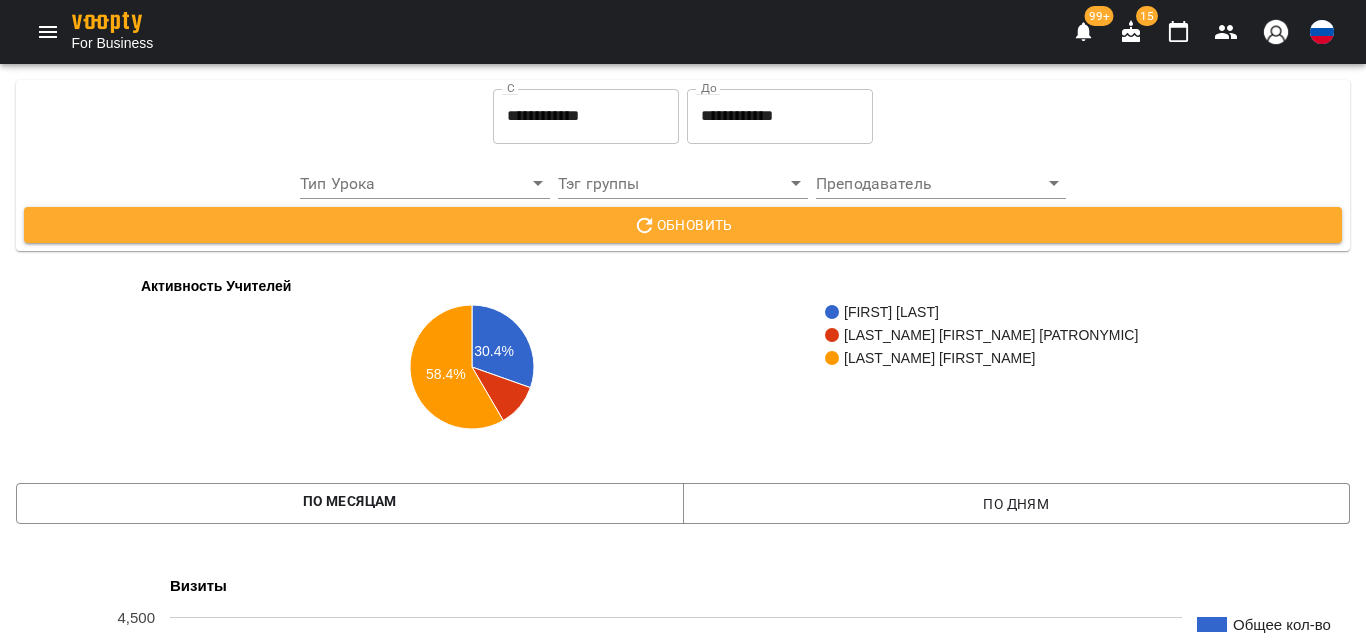 drag, startPoint x: 23, startPoint y: 17, endPoint x: 63, endPoint y: 39, distance: 45.65085 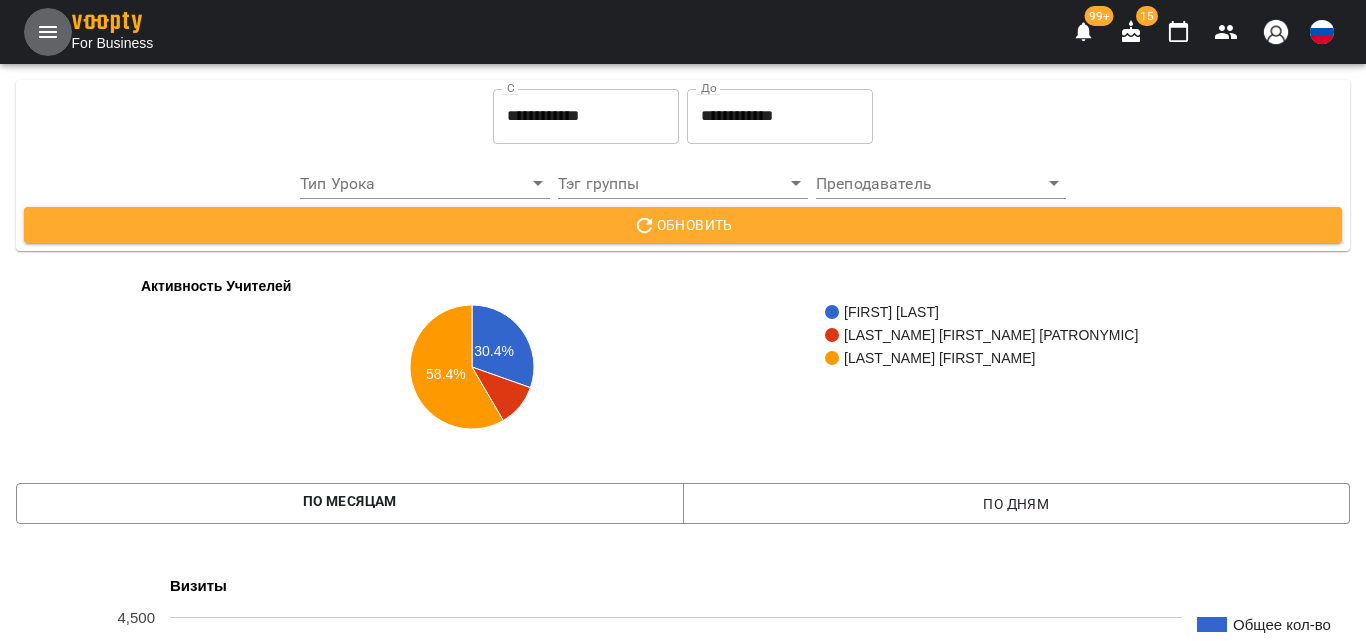 click at bounding box center (48, 32) 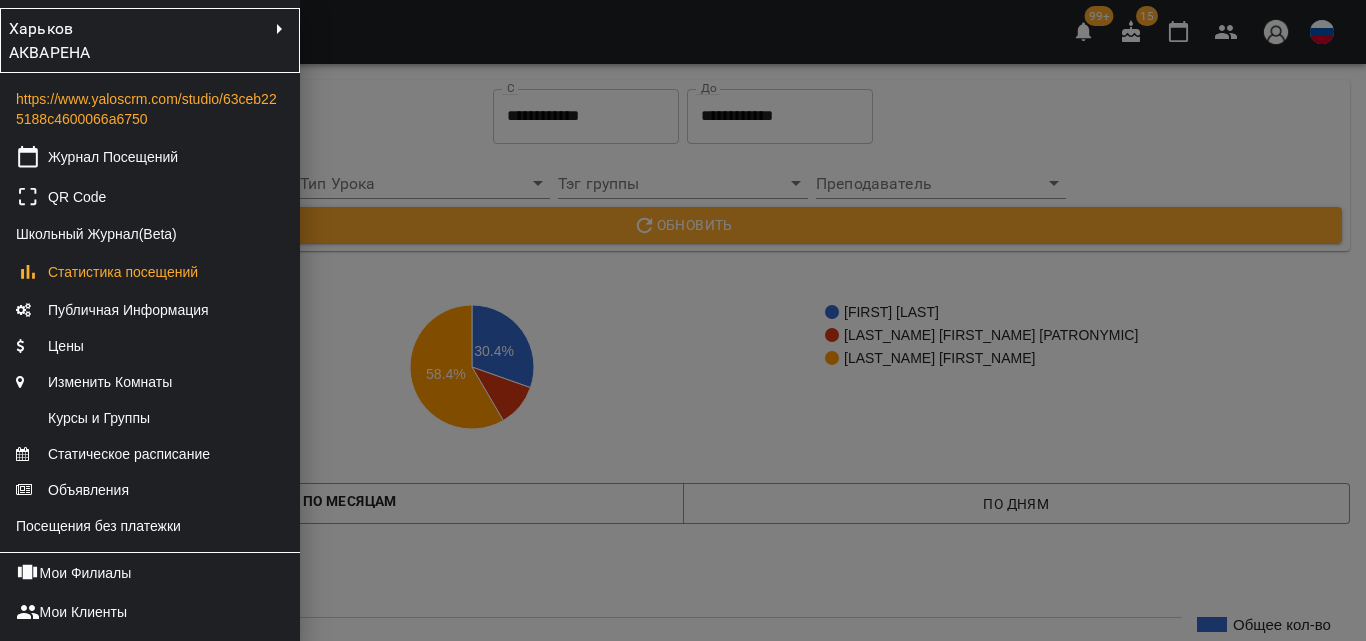click on "Харьков АКВАРЕНА" at bounding box center [150, 40] 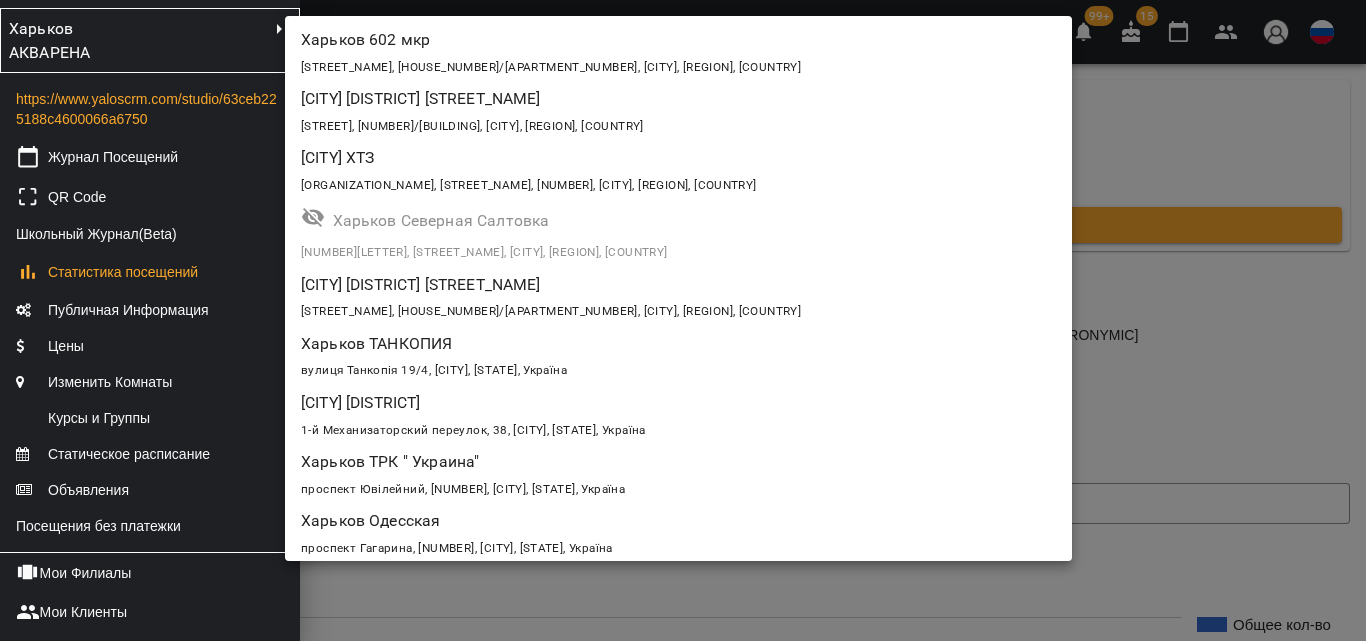 scroll, scrollTop: 1164, scrollLeft: 0, axis: vertical 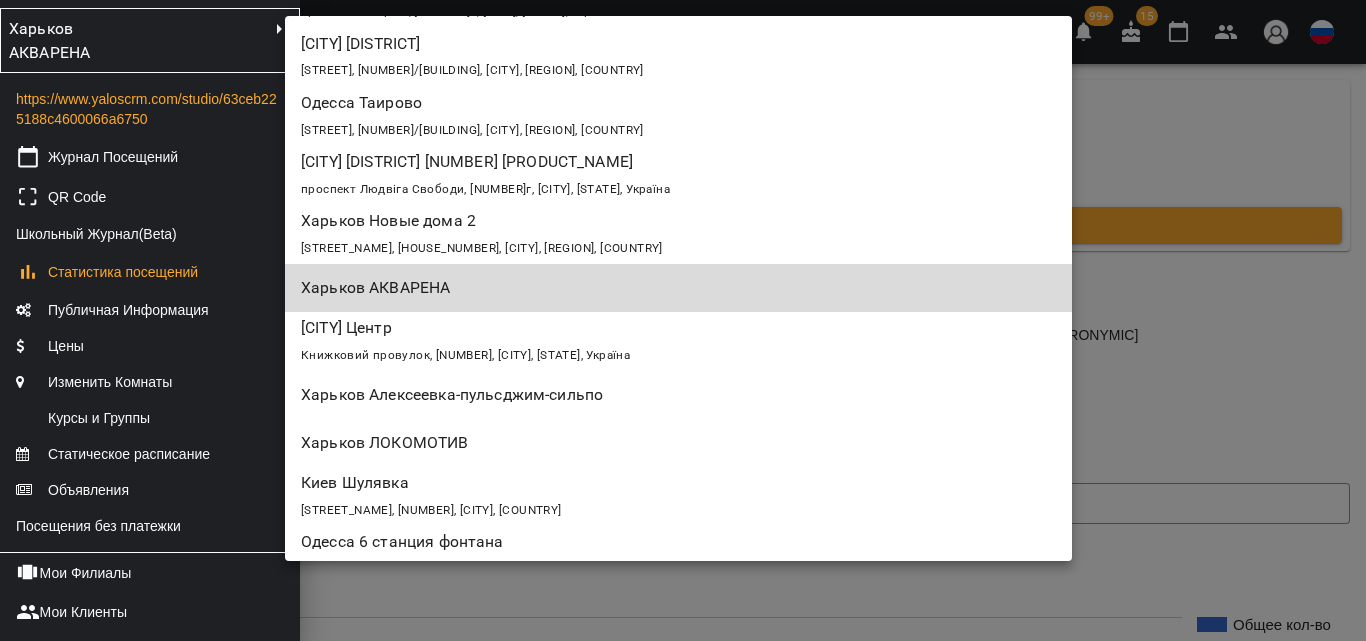 click on "Харьков Алексеевка-пульсджим-сильпо" at bounding box center [615, 395] 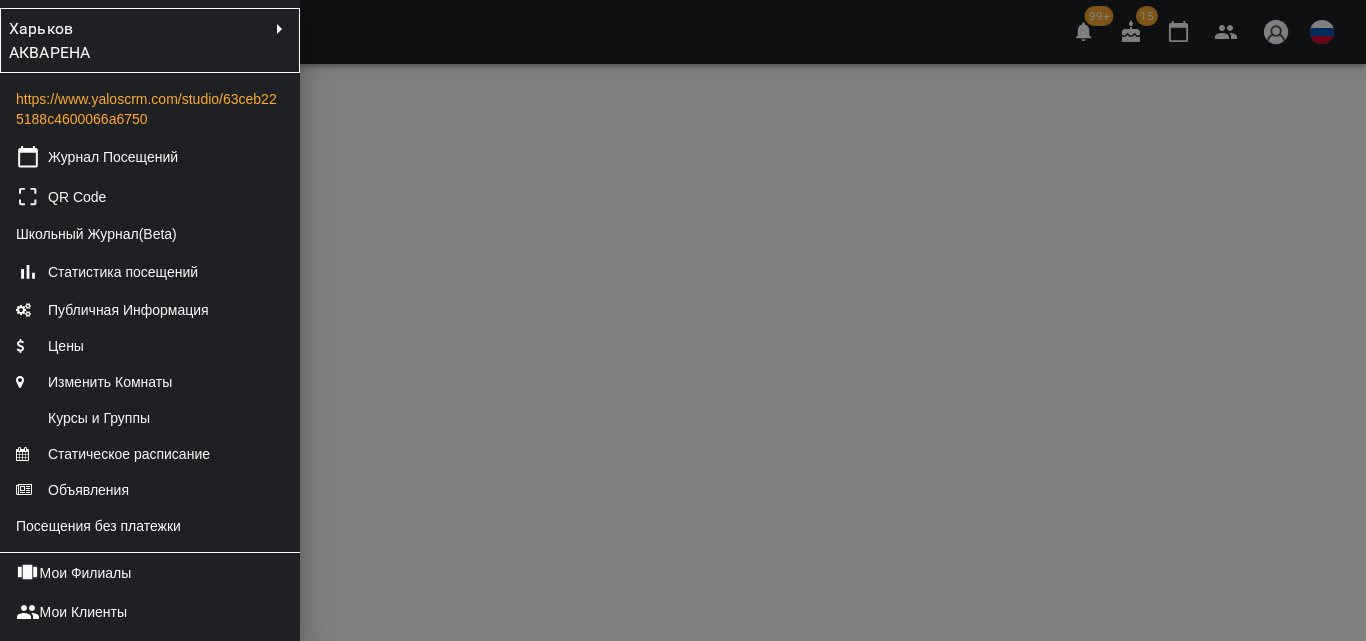 scroll, scrollTop: 0, scrollLeft: 0, axis: both 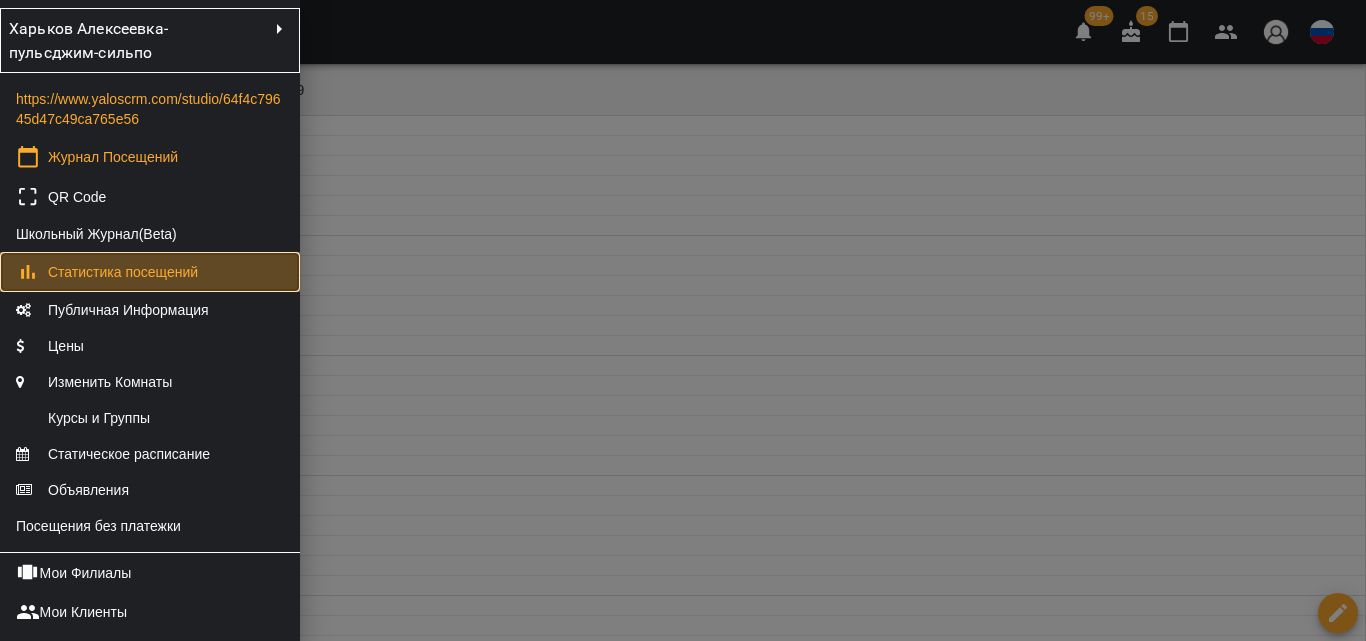 click on "Статистика посещений" at bounding box center [123, 272] 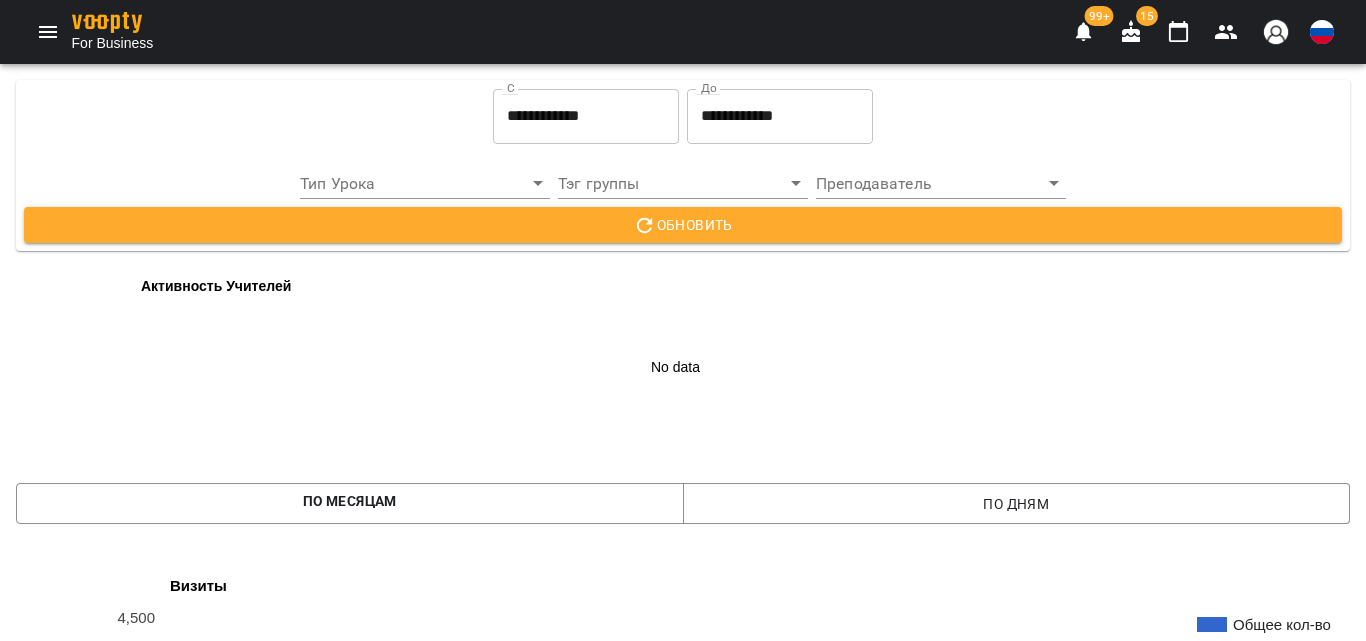scroll, scrollTop: 0, scrollLeft: 0, axis: both 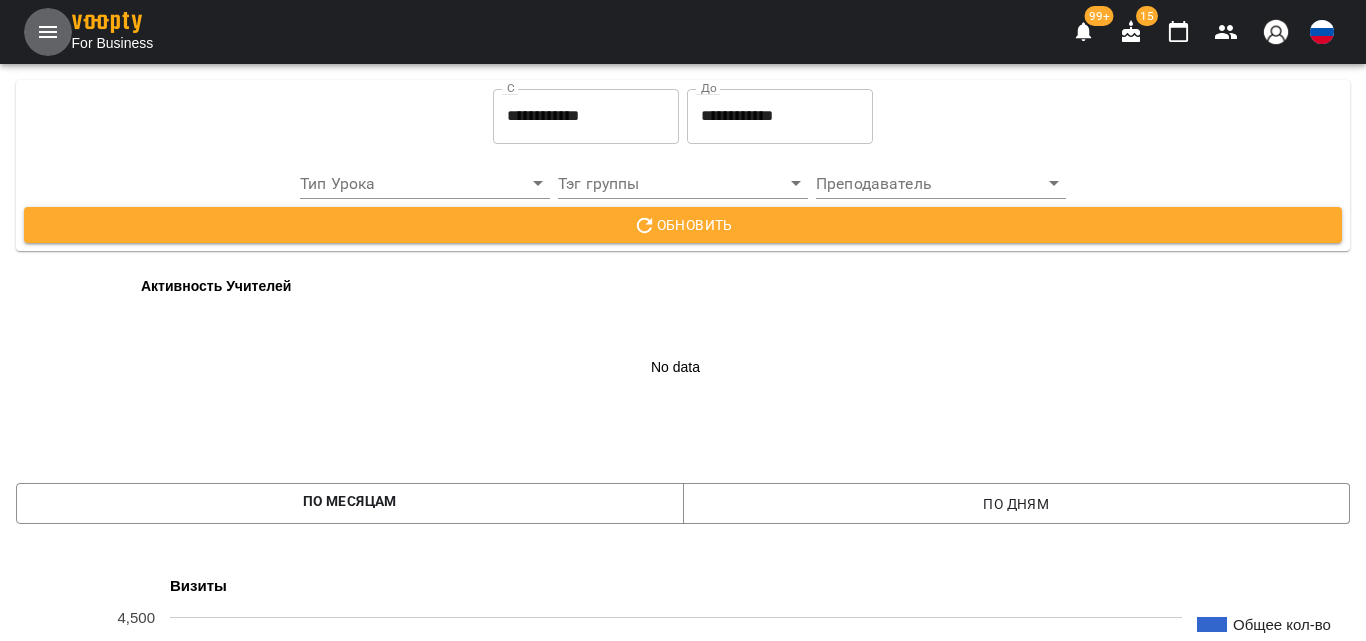 click at bounding box center [48, 32] 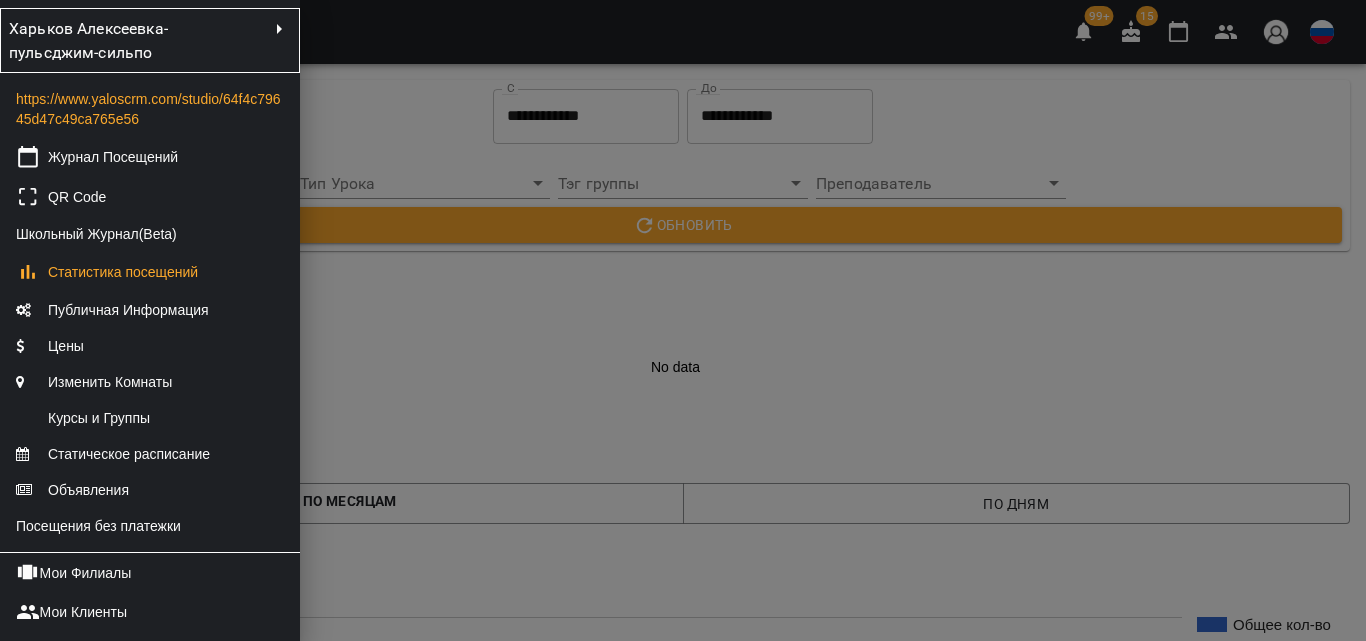 click on "Харьков Алексеевка-пульсджим-сильпо" at bounding box center [116, 40] 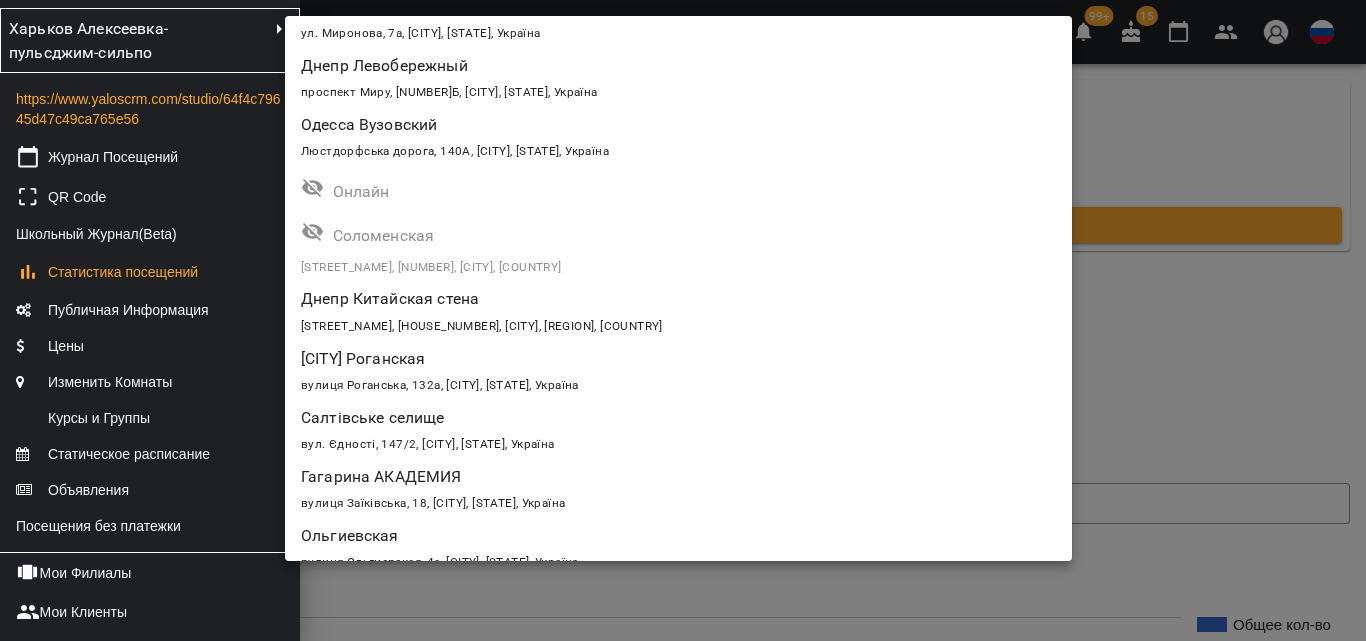 scroll, scrollTop: 1971, scrollLeft: 0, axis: vertical 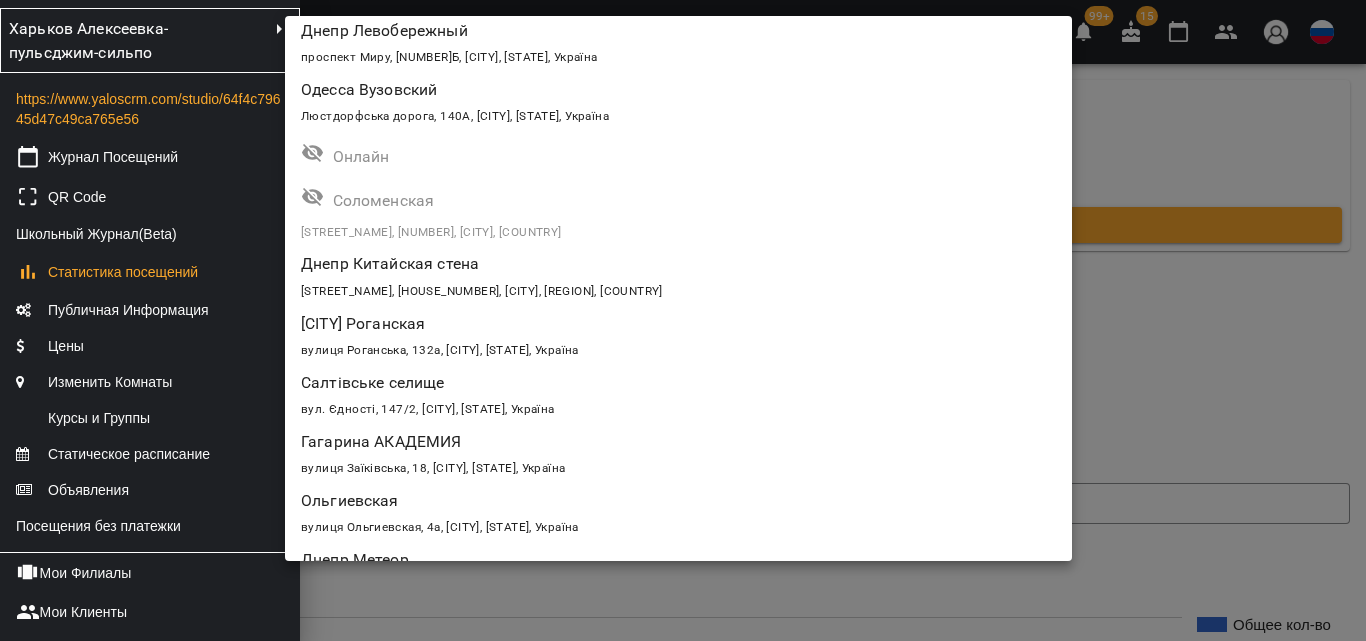 click on "вулиця Роганська, 132а, [CITY], [STATE], Україна" at bounding box center (678, 349) 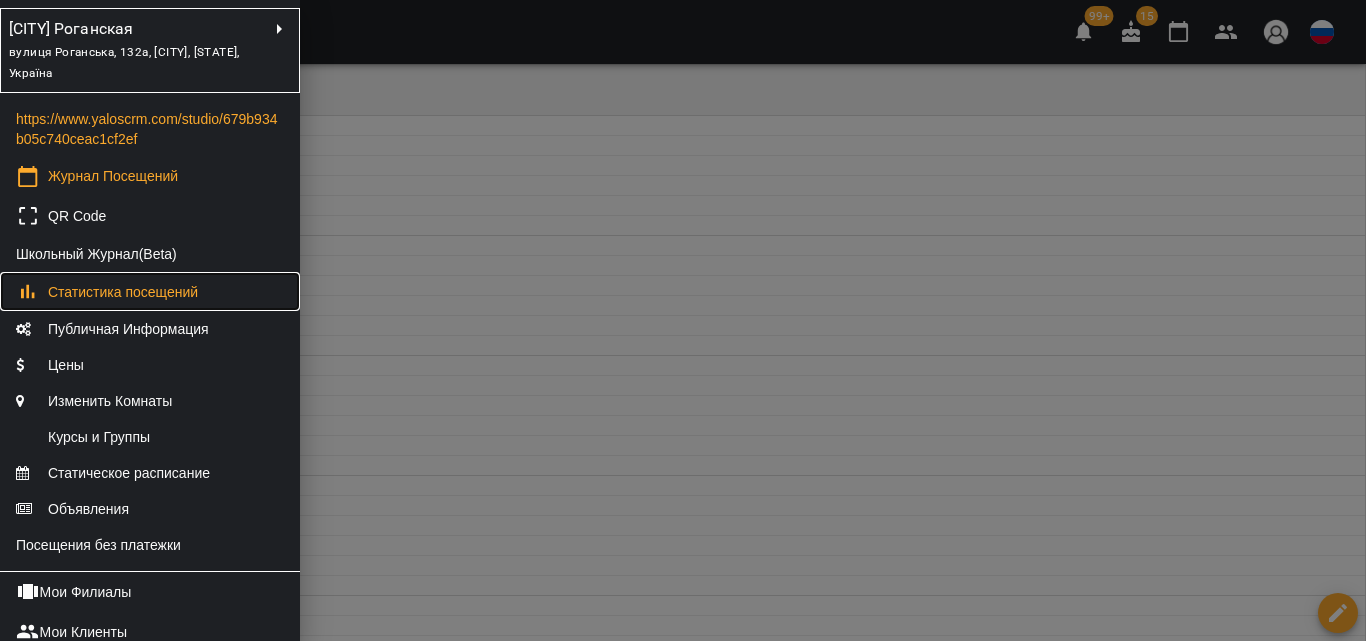 click 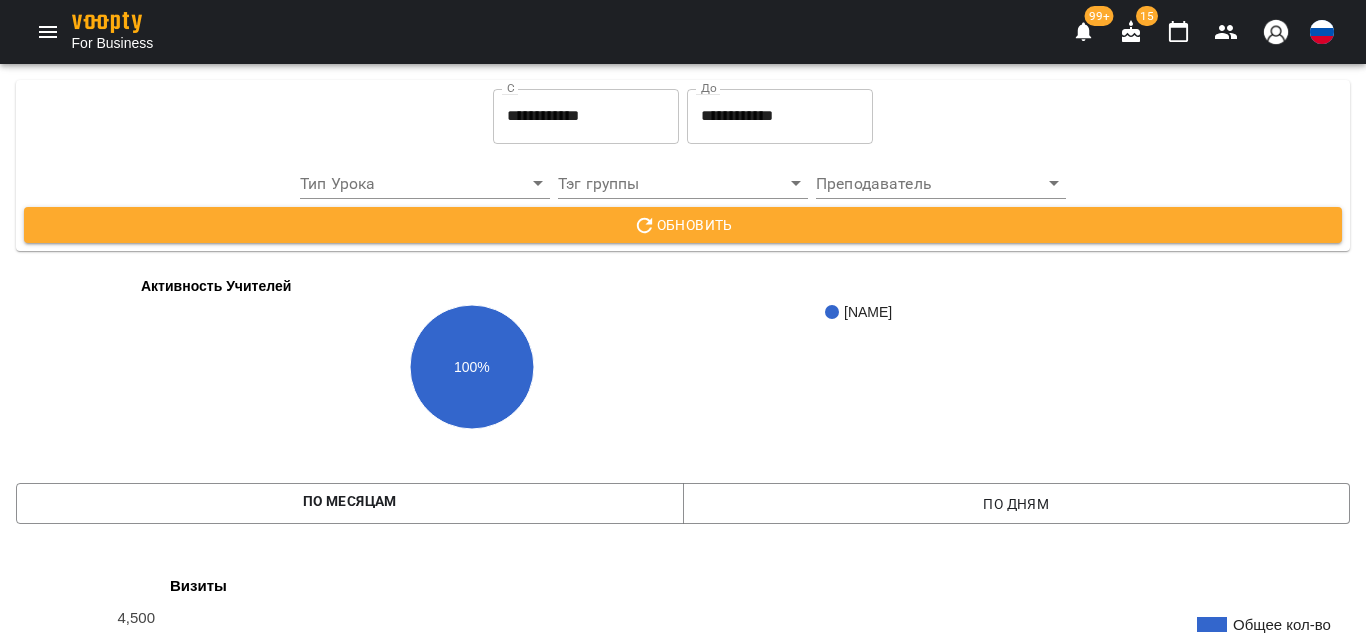 scroll, scrollTop: 1100, scrollLeft: 0, axis: vertical 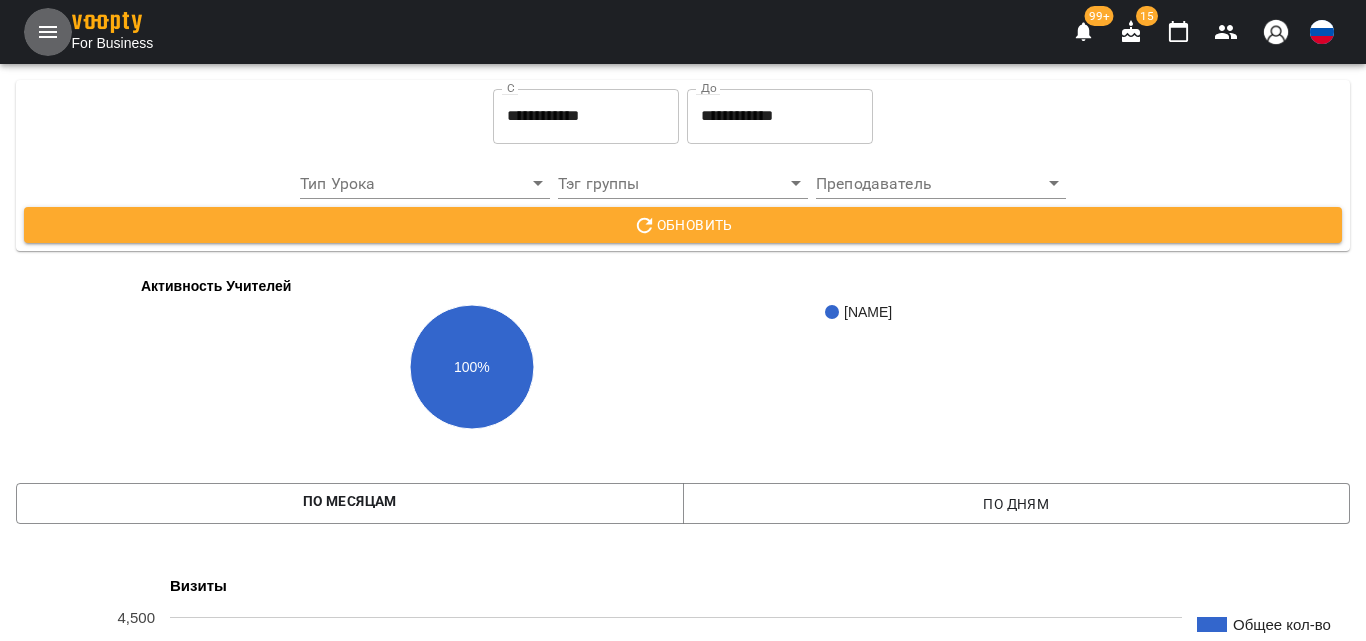 click 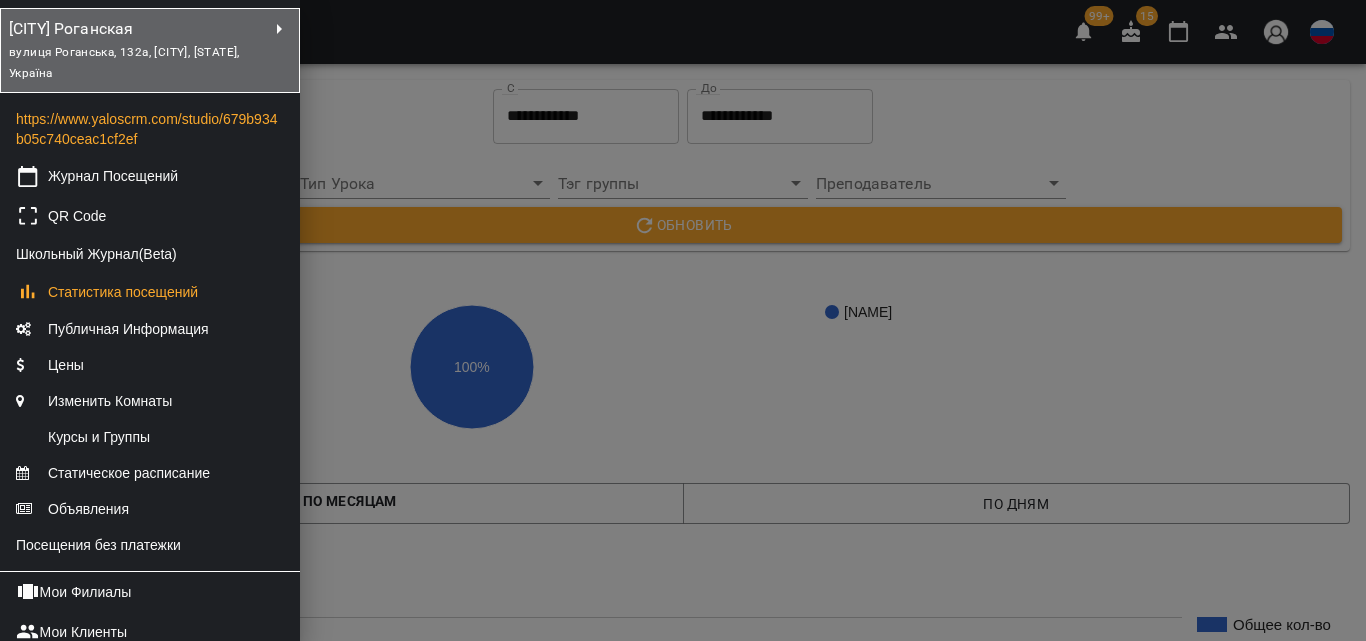 click on "[CITY] Роганская" at bounding box center [138, 29] 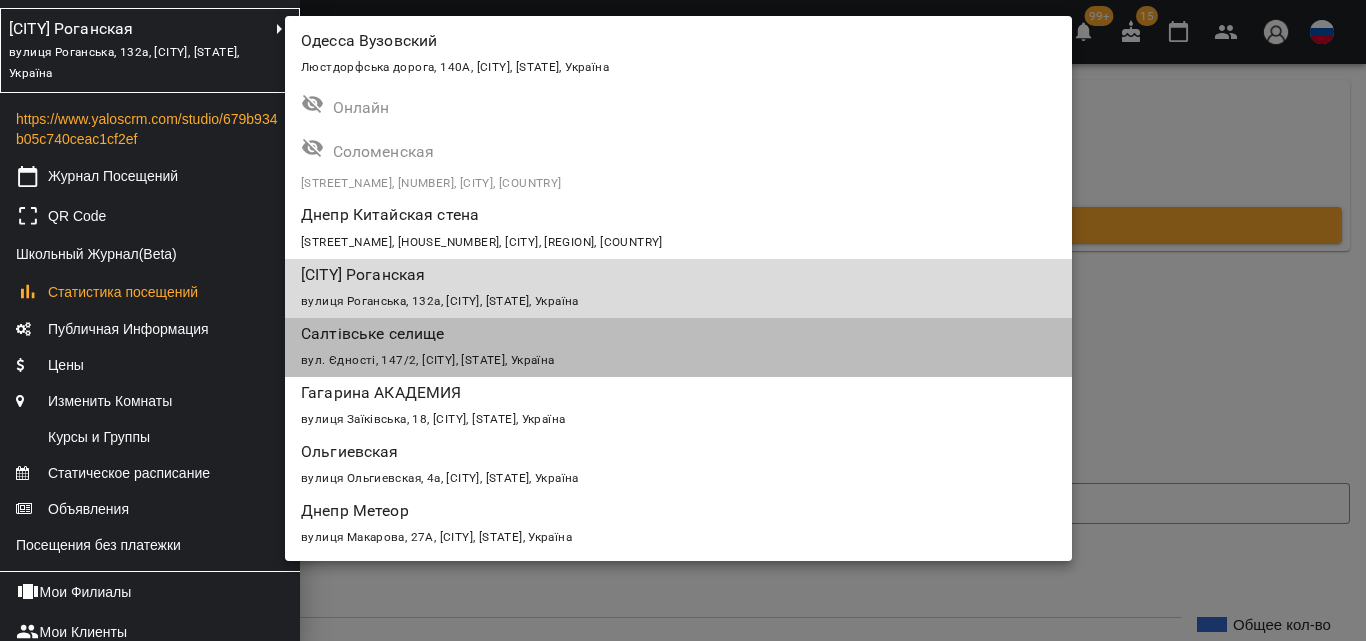 click on "Салтівське селище" at bounding box center [615, 334] 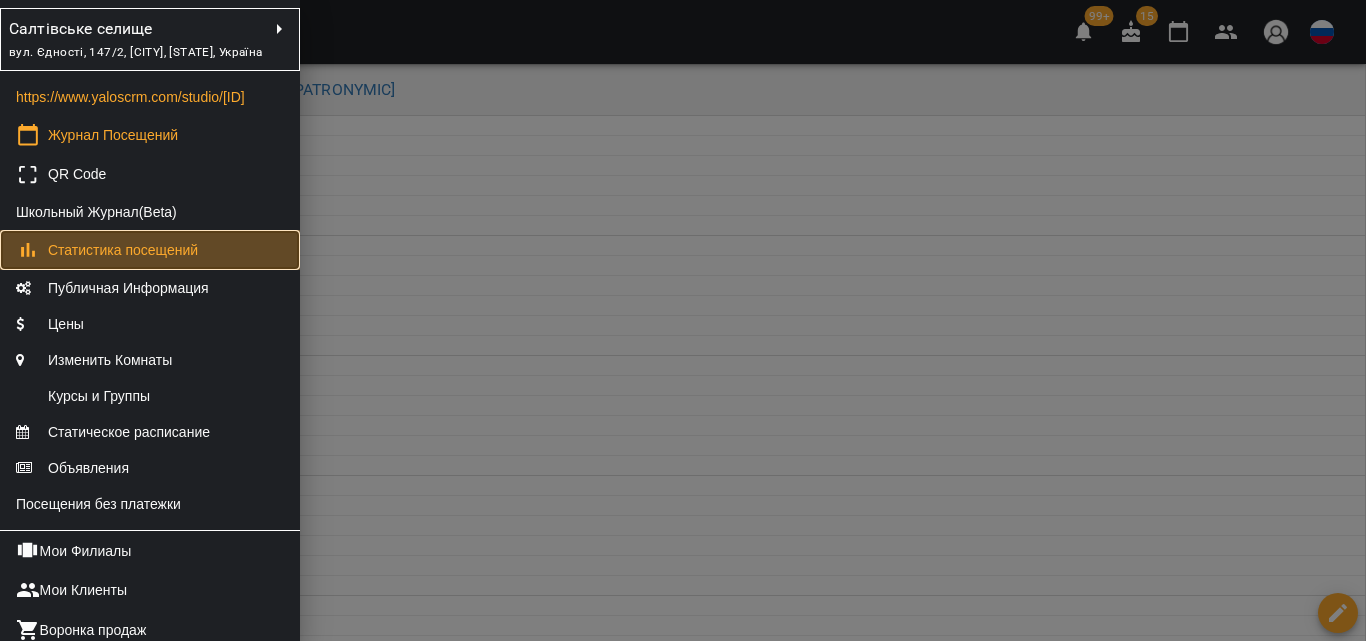 click on "Статистика посещений" at bounding box center (123, 250) 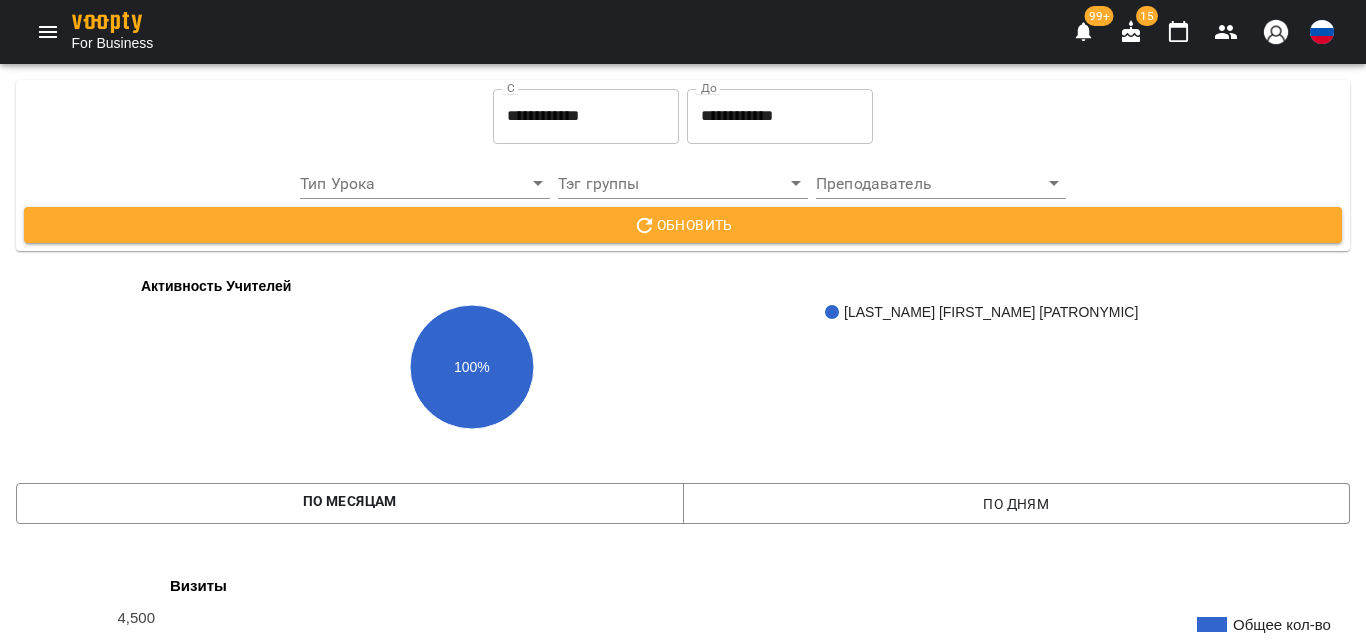 scroll, scrollTop: 3115, scrollLeft: 0, axis: vertical 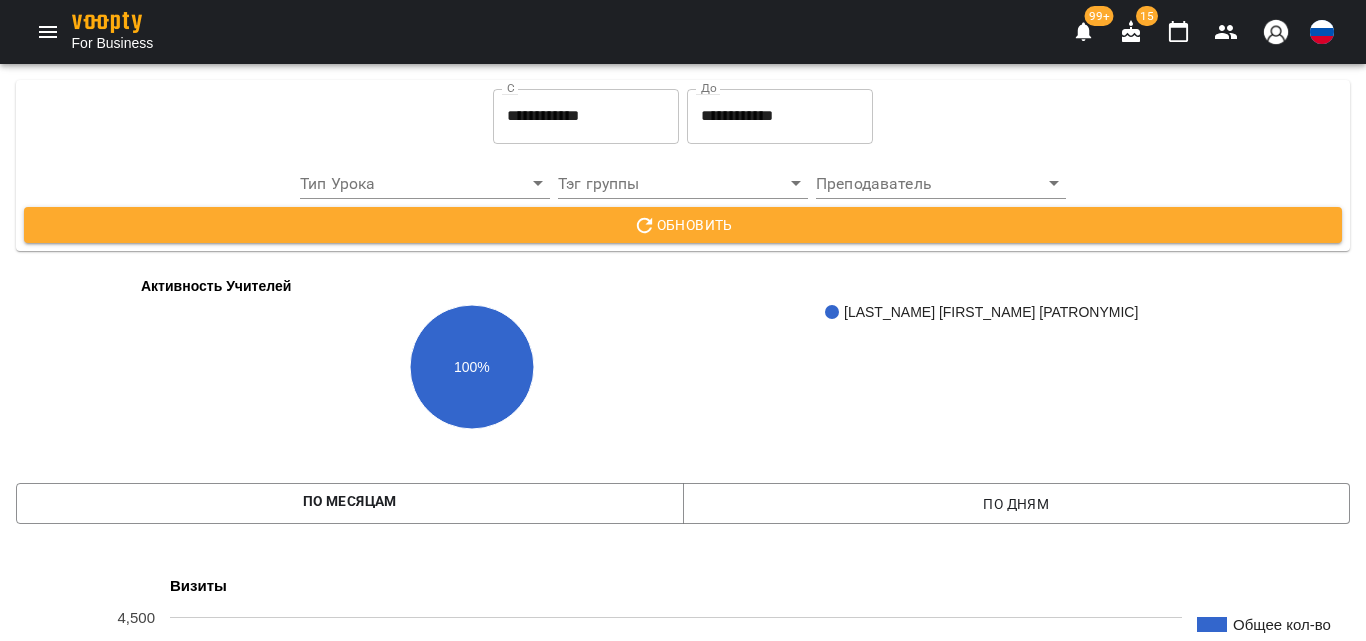click 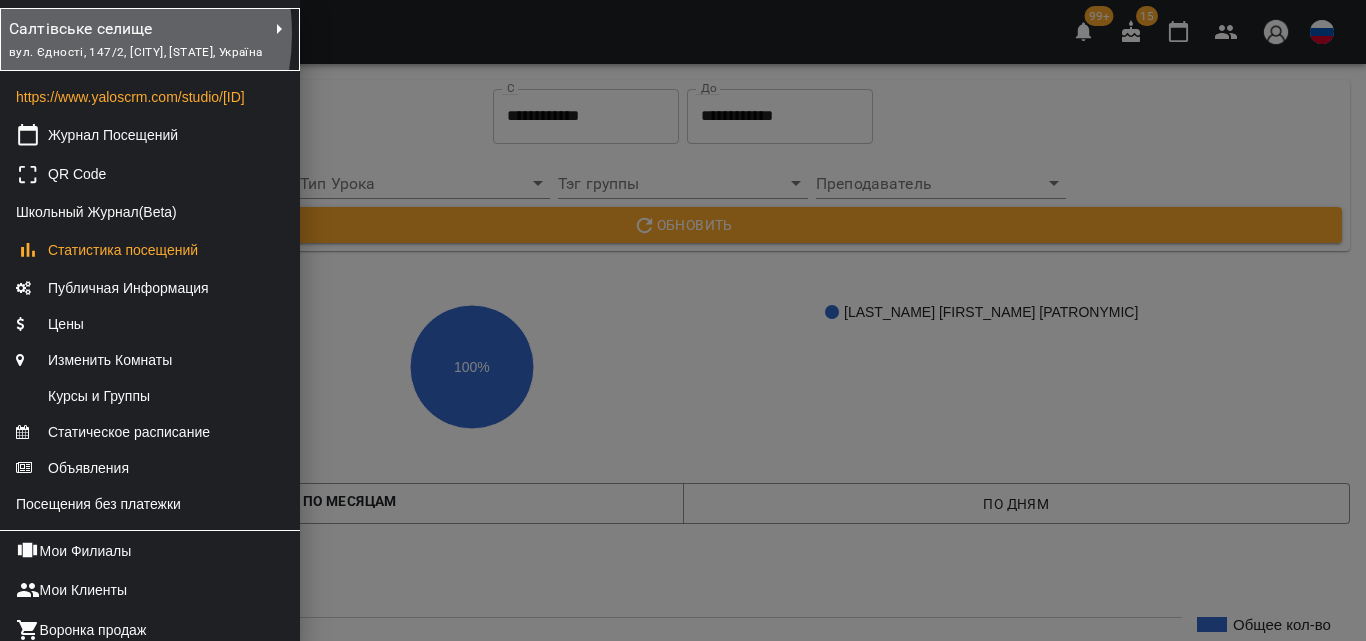click on "Салтівське селище" at bounding box center (116, 29) 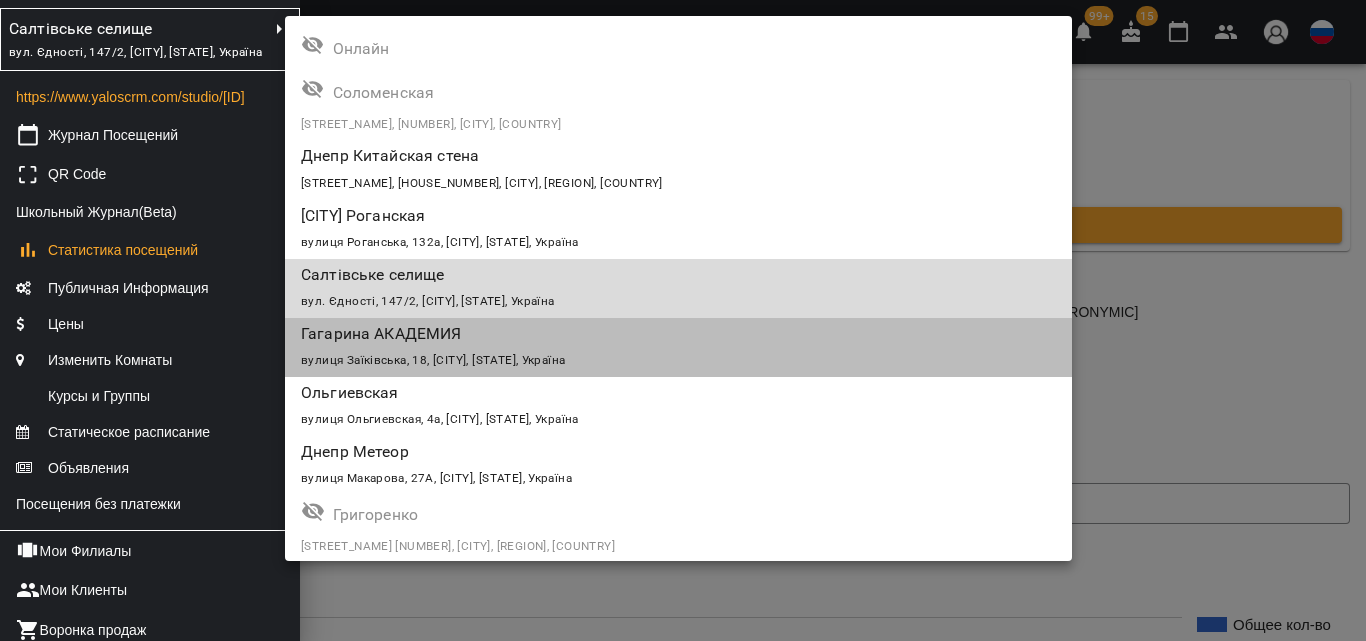 click on "Гагарина АКАДЕМИЯ" at bounding box center (615, 334) 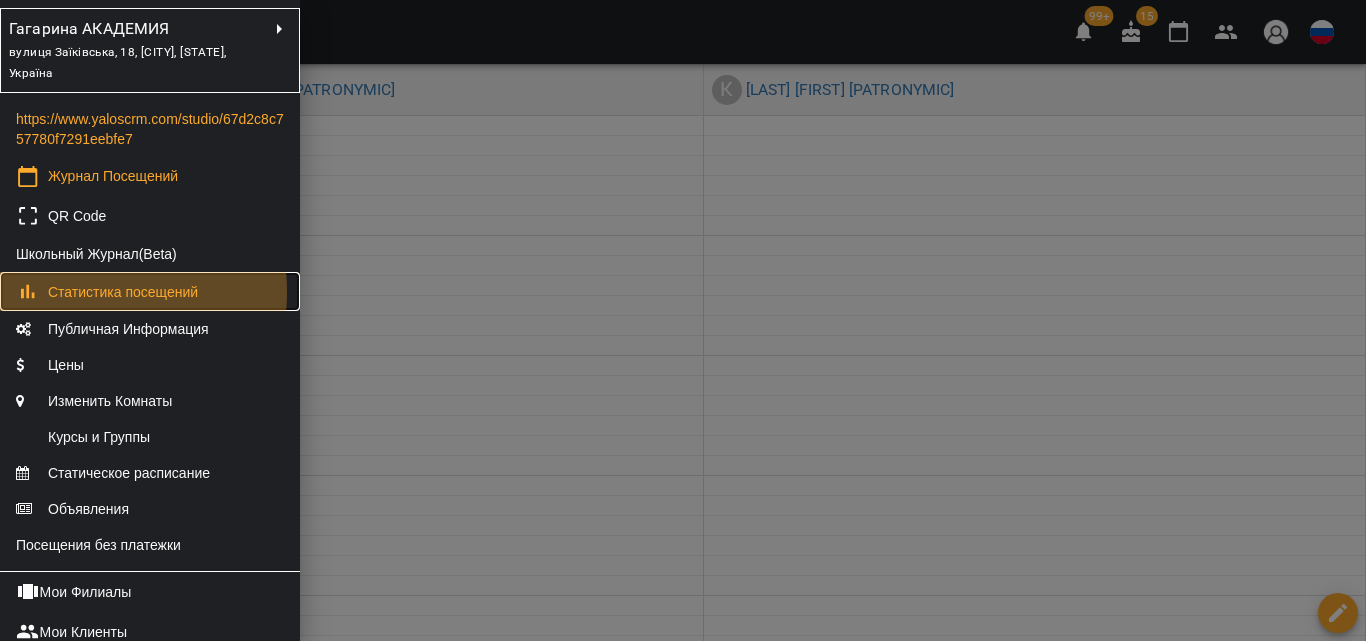click on "Статистика посещений" at bounding box center (123, 292) 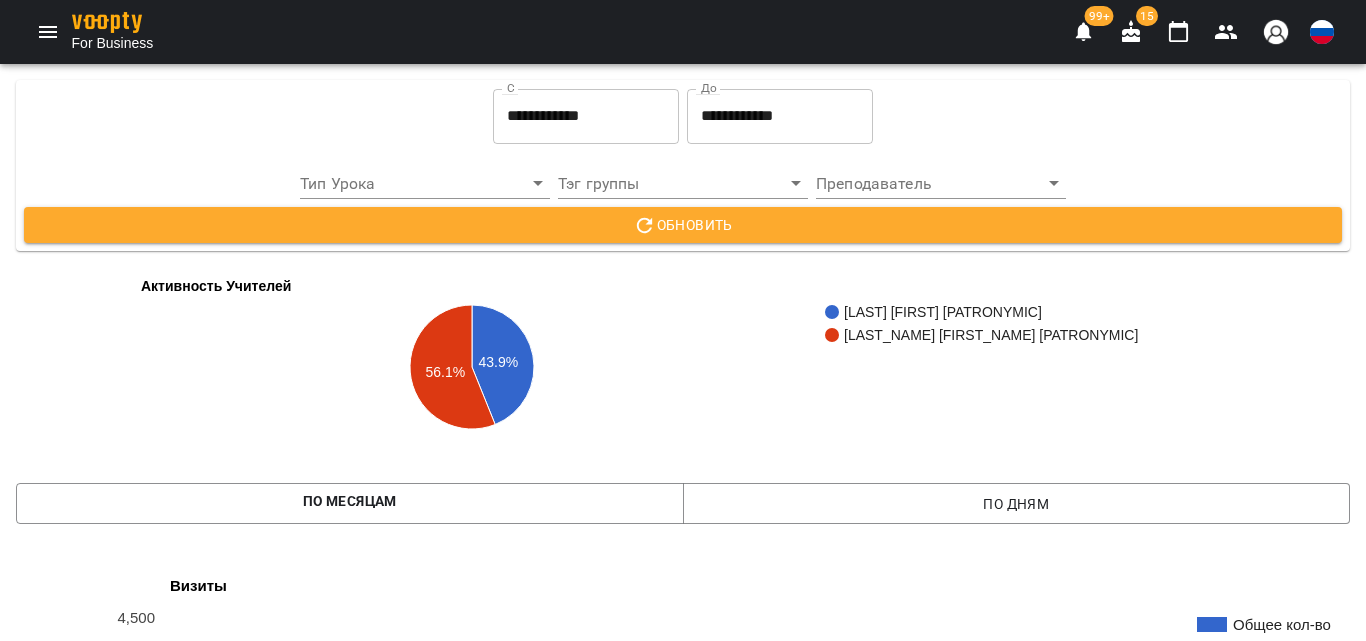 scroll, scrollTop: 1200, scrollLeft: 0, axis: vertical 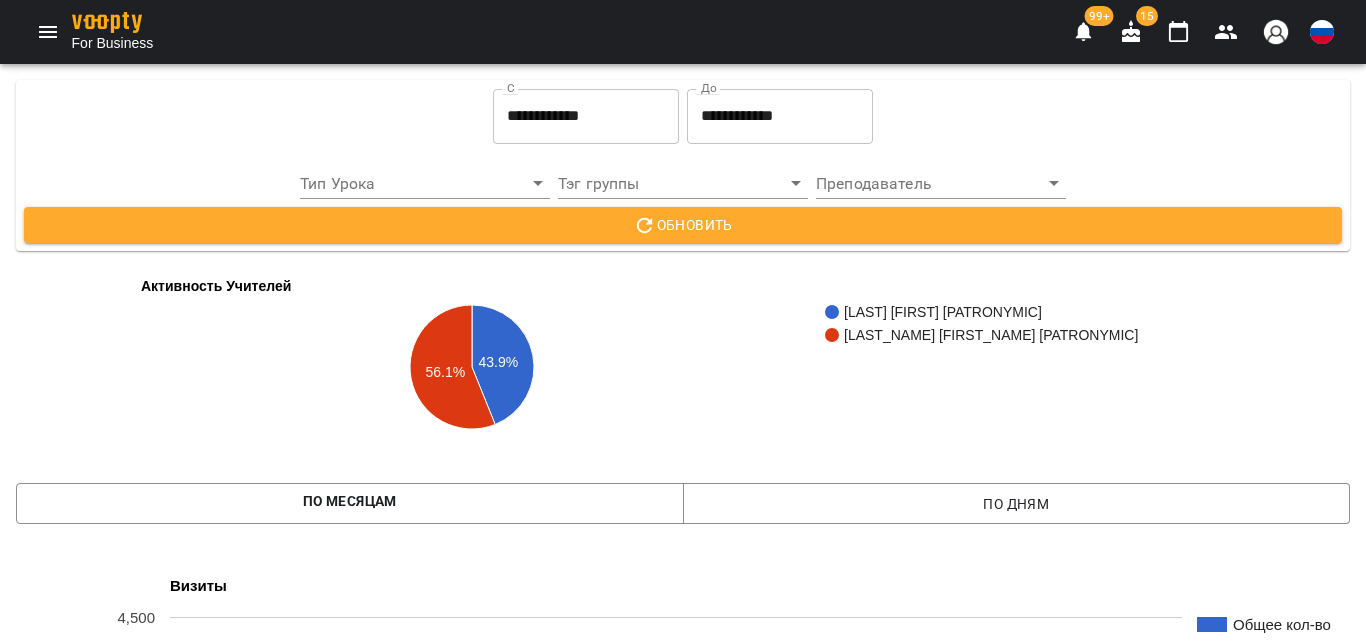 click 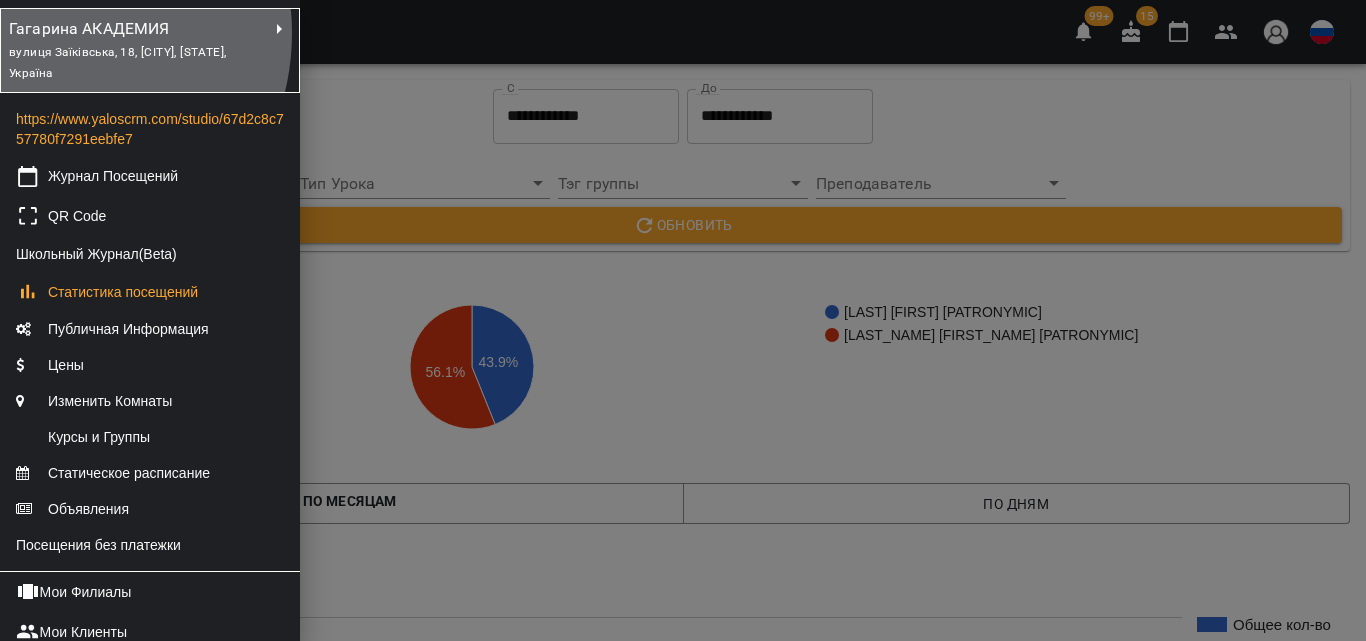 click on "Гагарина АКАДЕМИЯ" at bounding box center (116, 29) 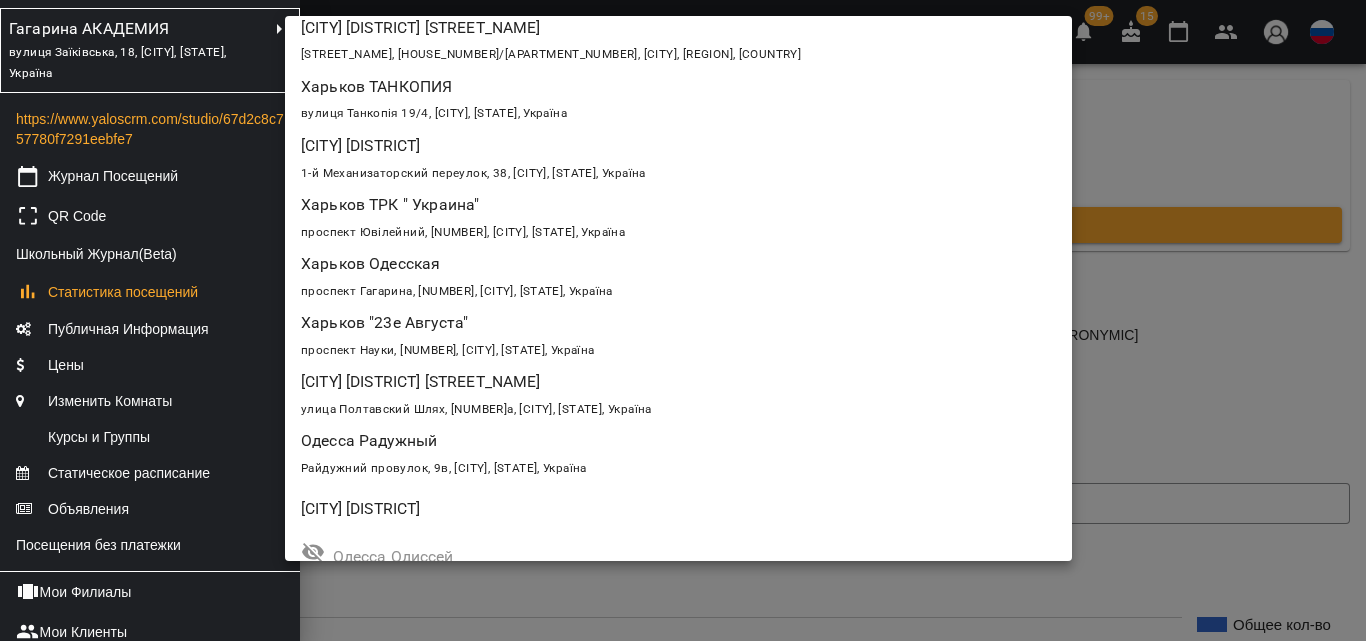 scroll, scrollTop: 0, scrollLeft: 0, axis: both 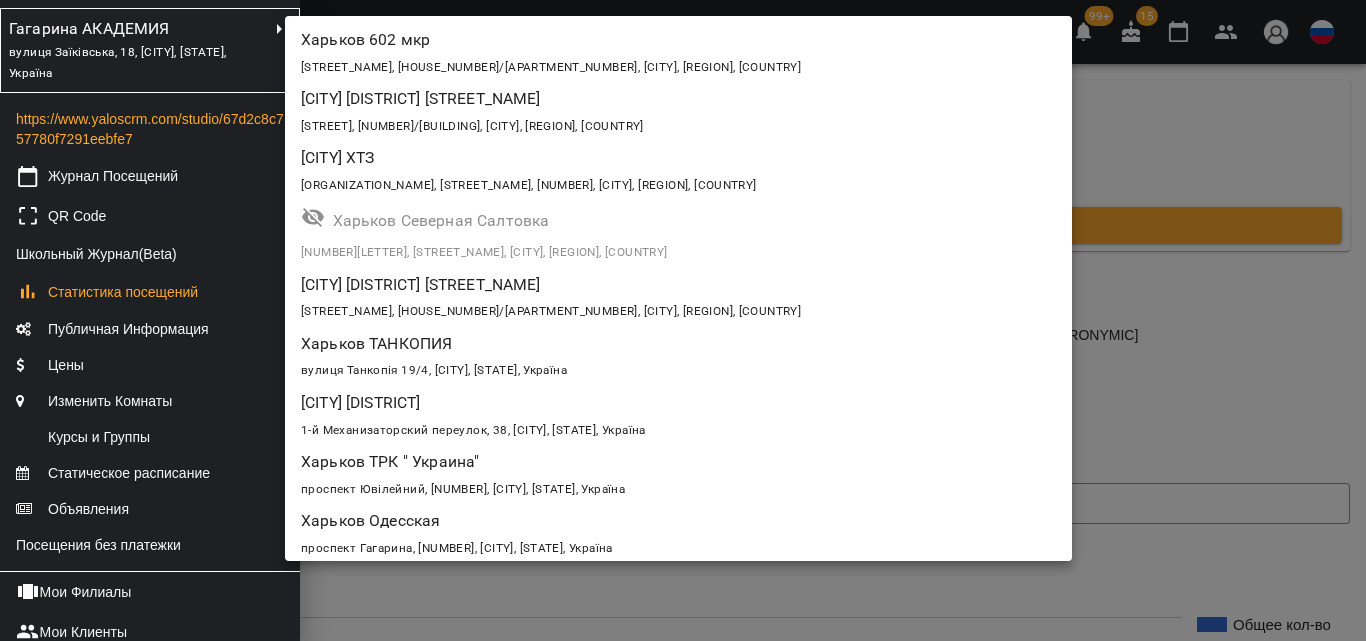 click at bounding box center (683, 320) 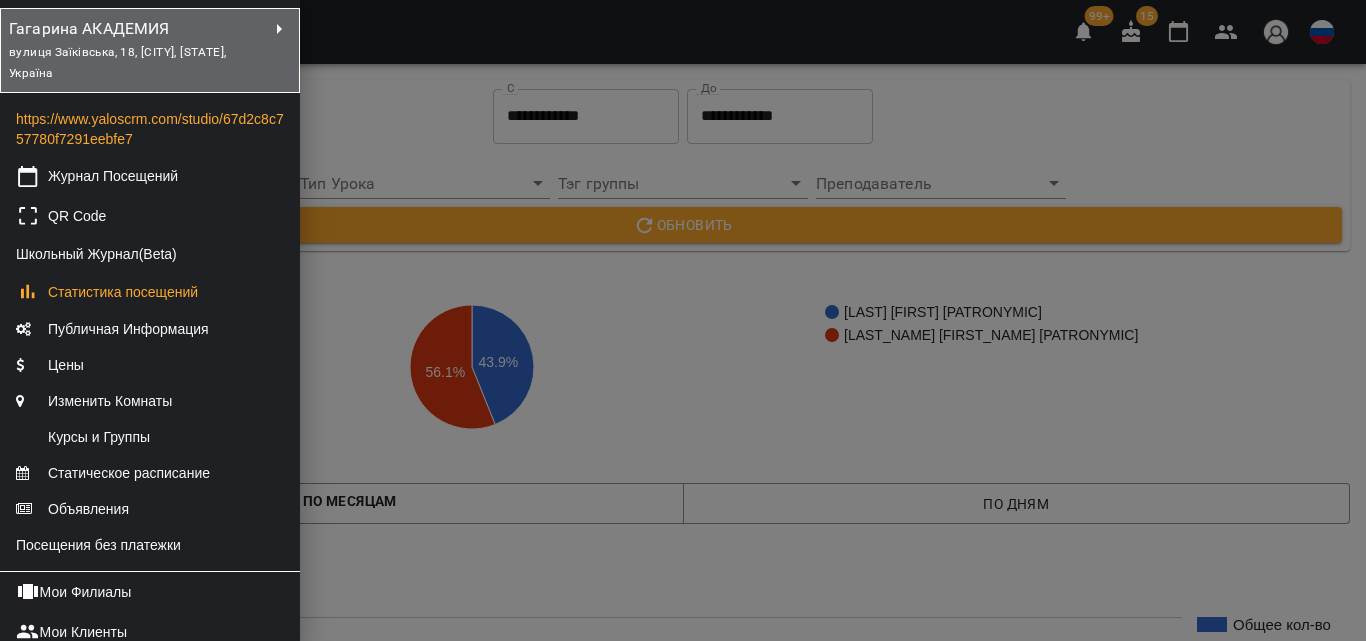 click on "вулиця Заїківська, 18, [CITY], [STATE], Україна" at bounding box center [138, 62] 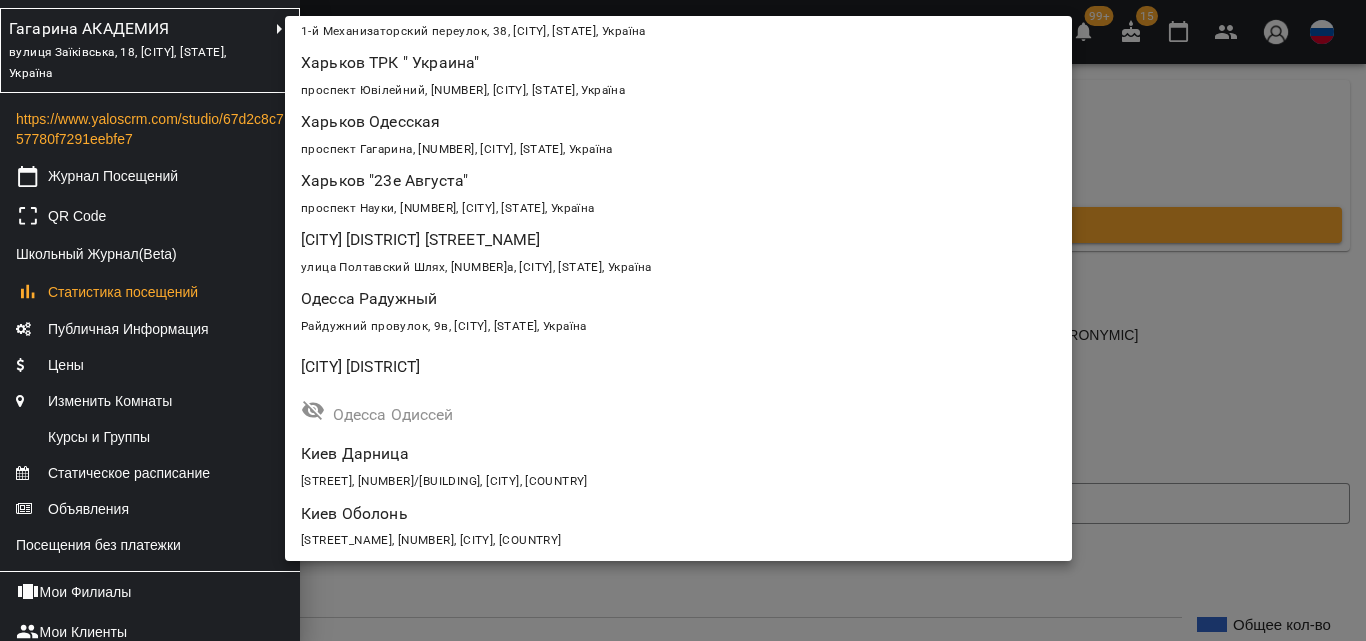 scroll, scrollTop: 400, scrollLeft: 0, axis: vertical 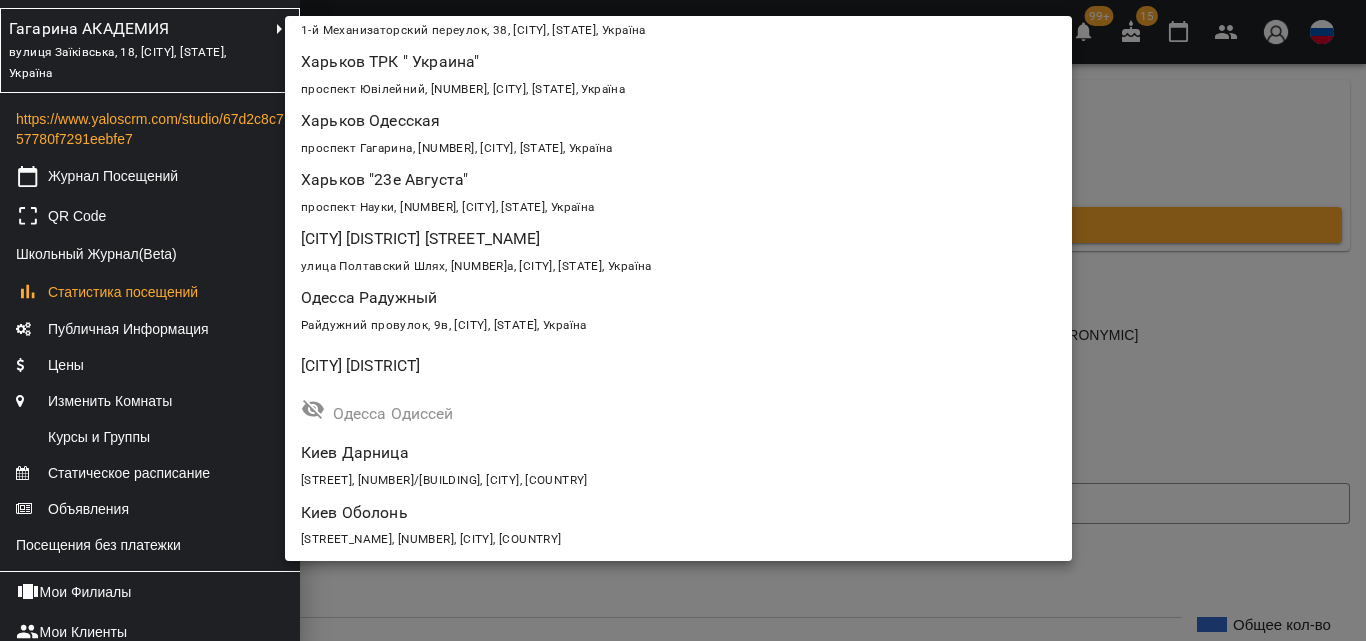 click on "Райдужний провулок, 9в, [CITY], [STATE], Україна" at bounding box center [444, 325] 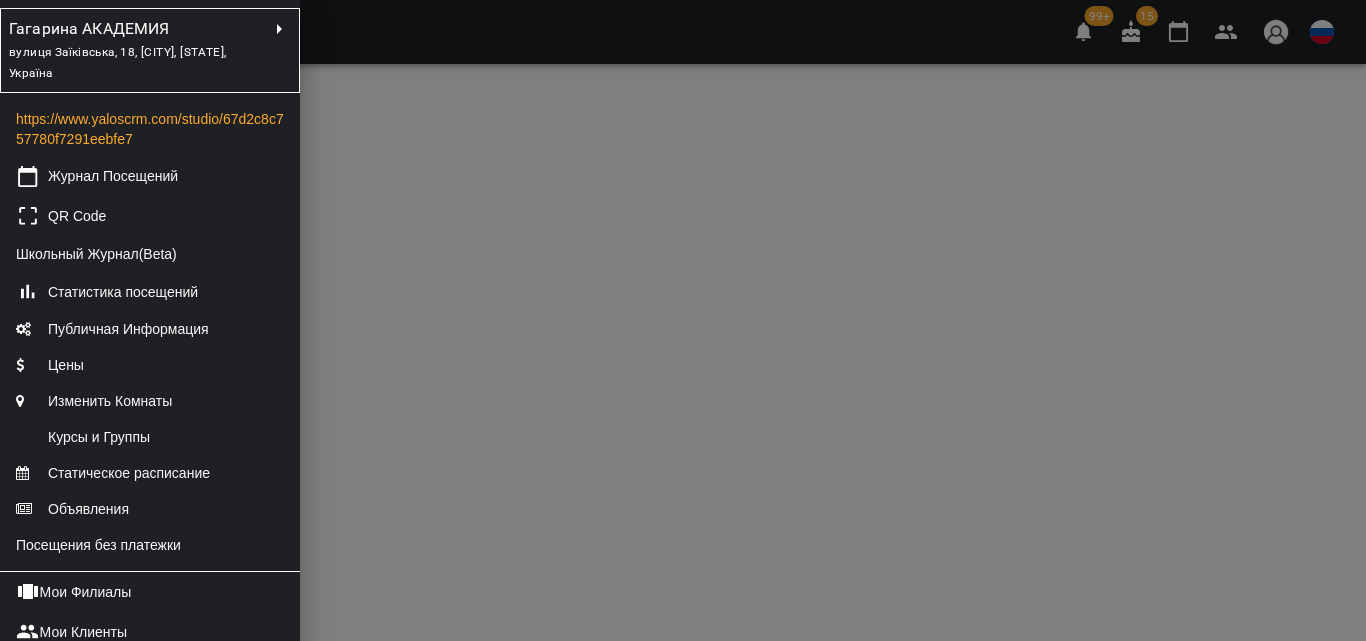 scroll, scrollTop: 0, scrollLeft: 0, axis: both 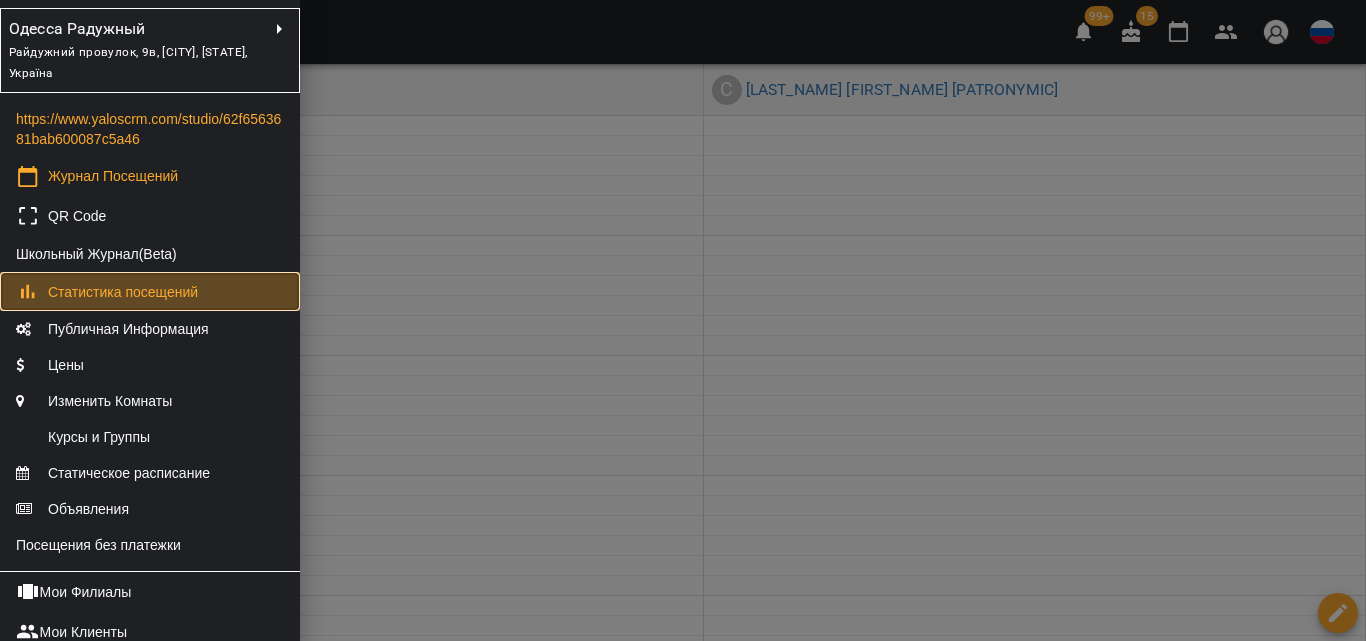 click on "Статистика посещений" at bounding box center [123, 292] 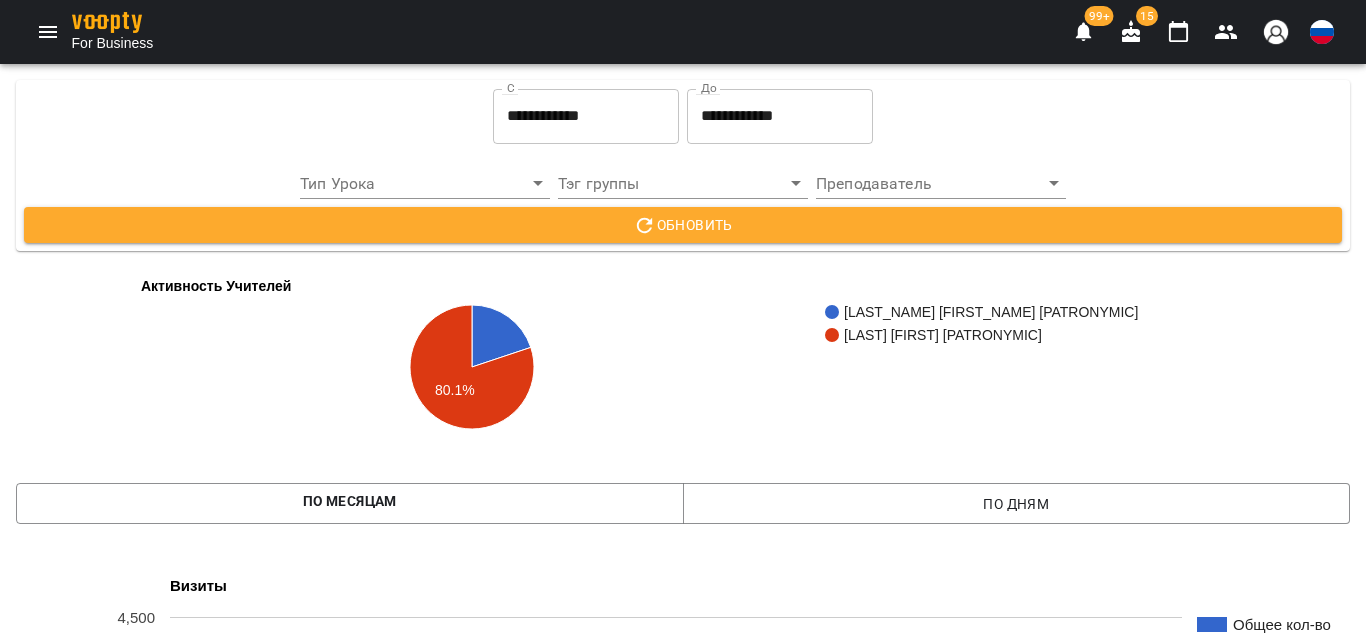 scroll, scrollTop: 1300, scrollLeft: 0, axis: vertical 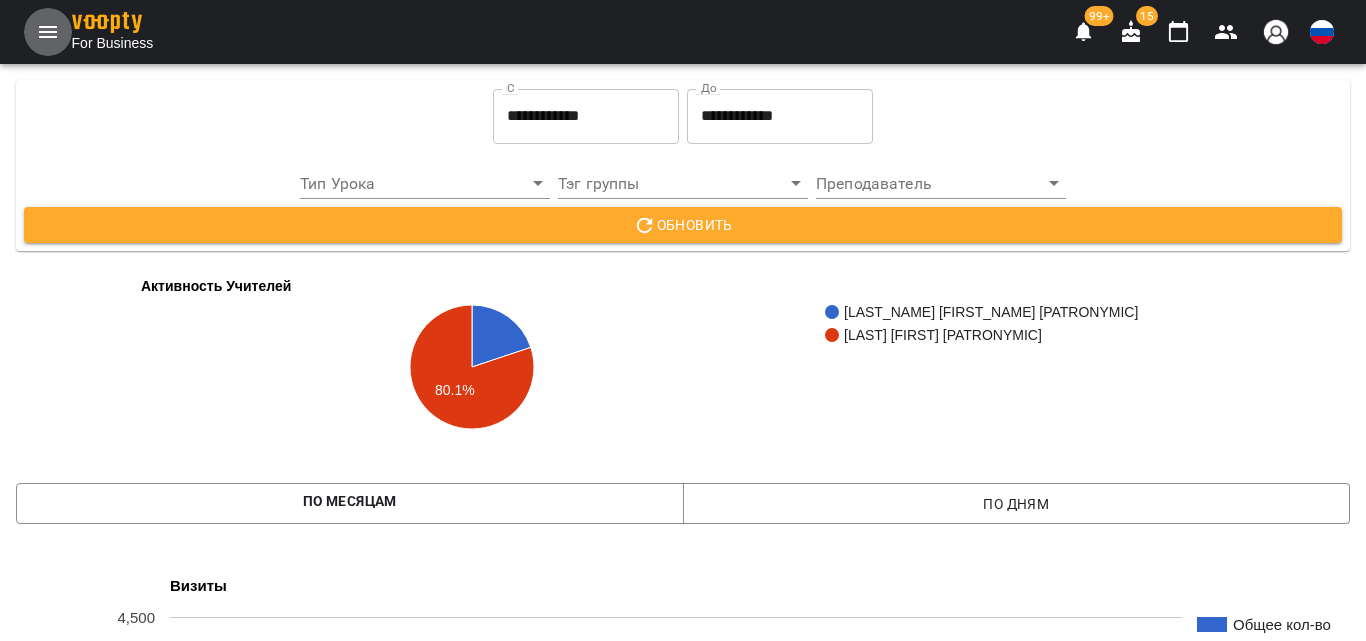 click 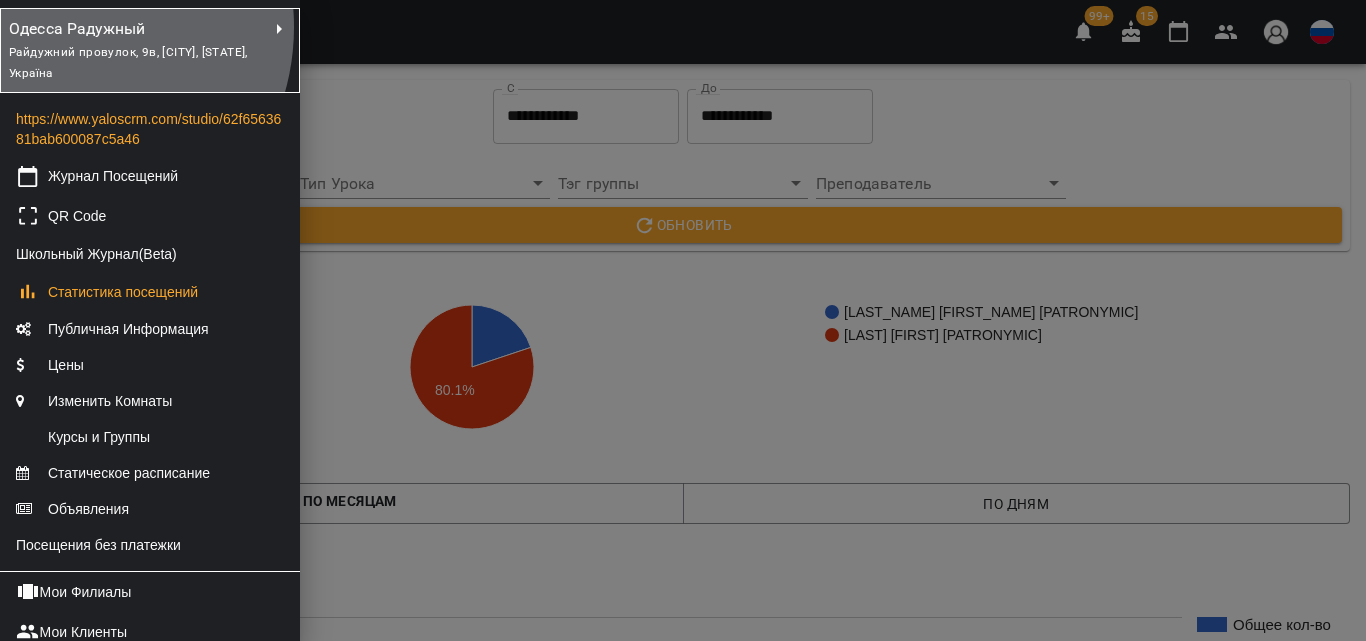 click on "Одесса Радужный" at bounding box center (116, 29) 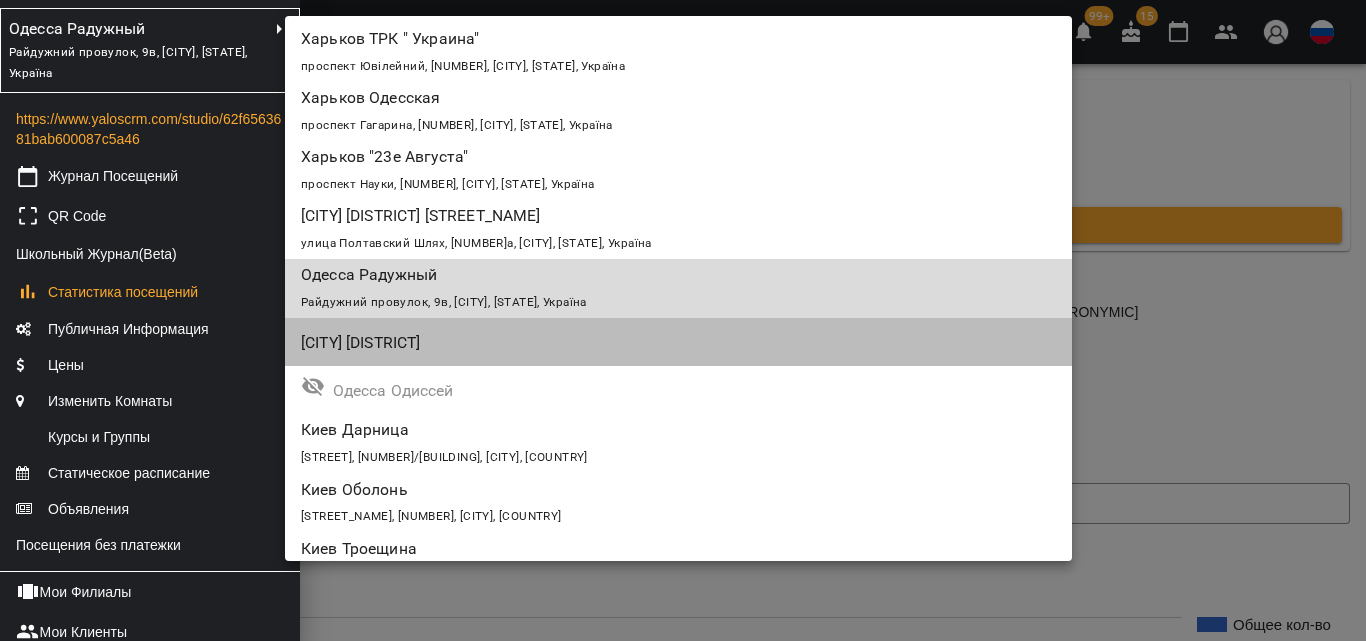 click on "[CITY] [DISTRICT]" at bounding box center (615, 343) 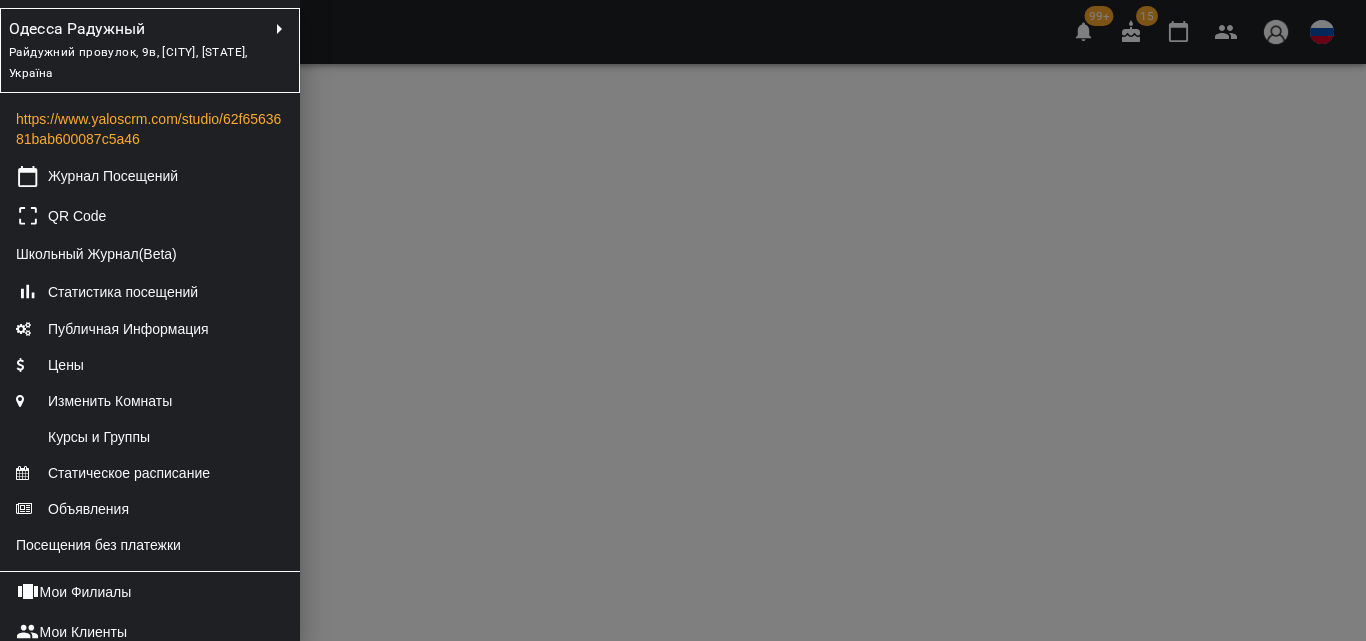 scroll, scrollTop: 0, scrollLeft: 0, axis: both 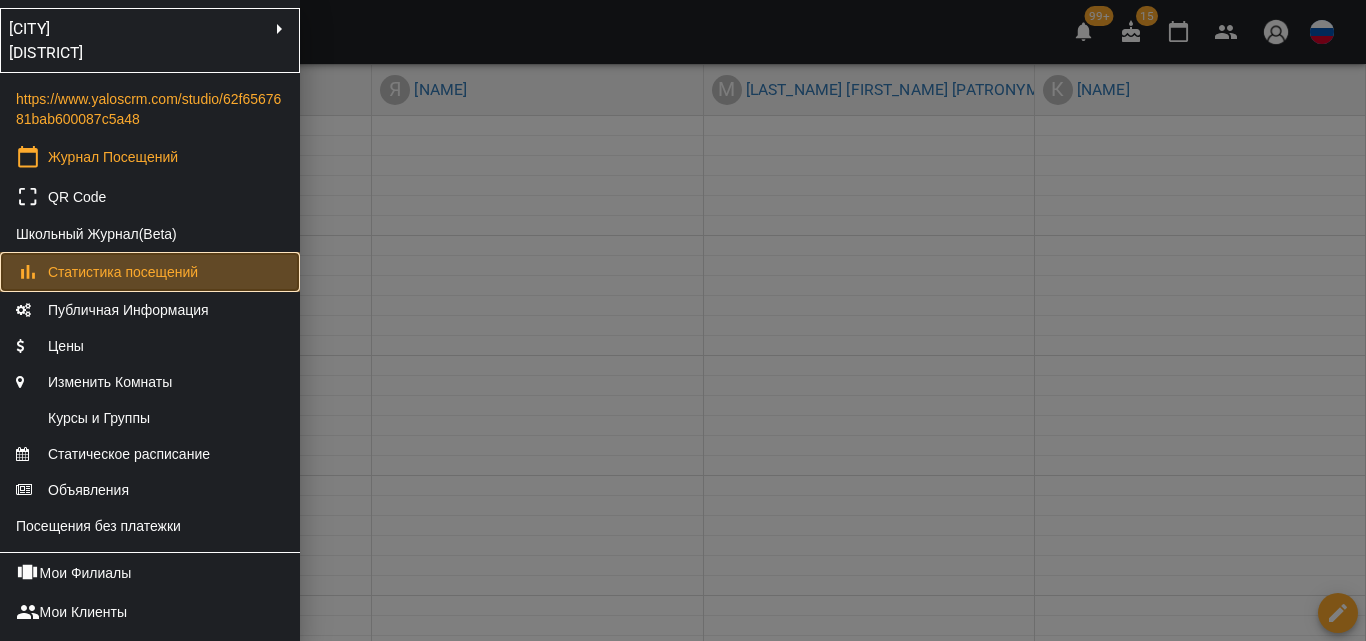 click on "Статистика посещений" at bounding box center [150, 272] 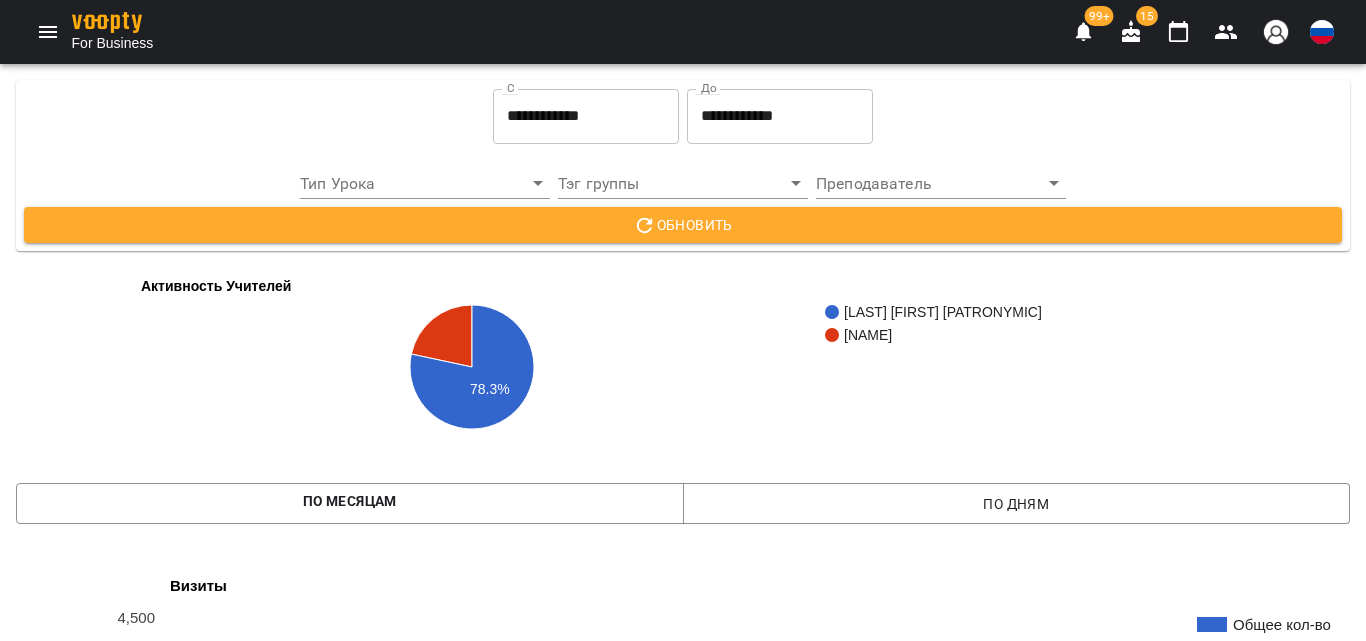scroll, scrollTop: 1200, scrollLeft: 0, axis: vertical 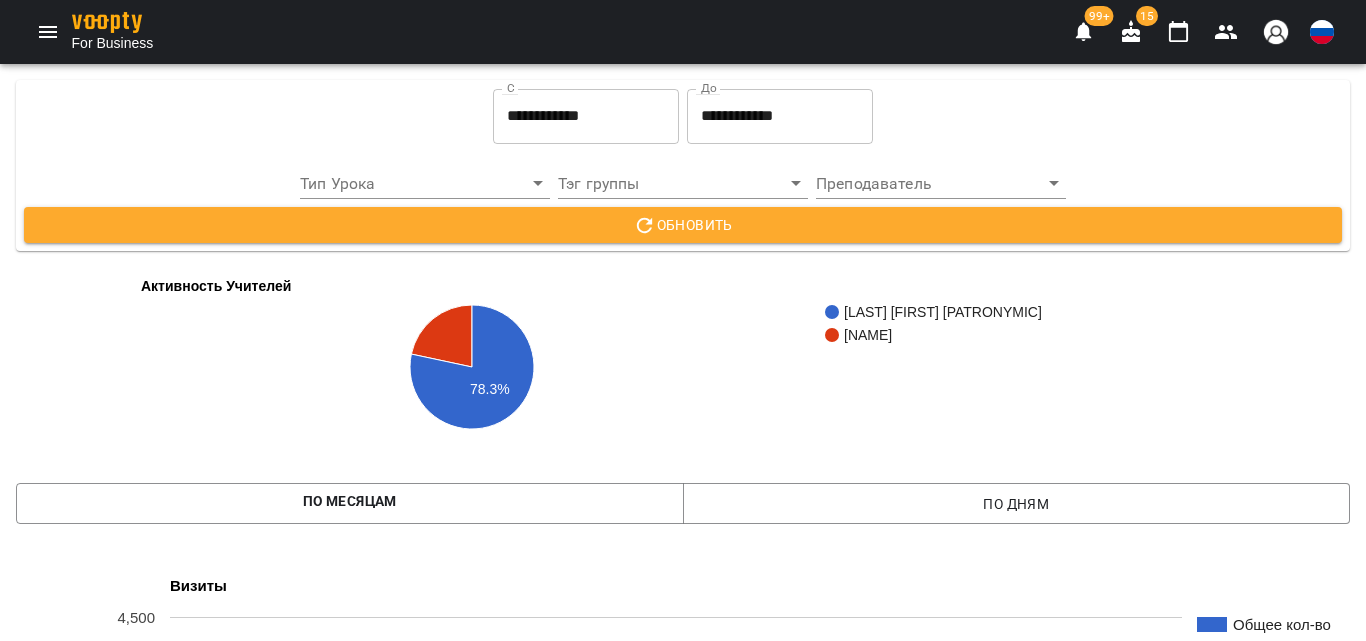 click at bounding box center (48, 32) 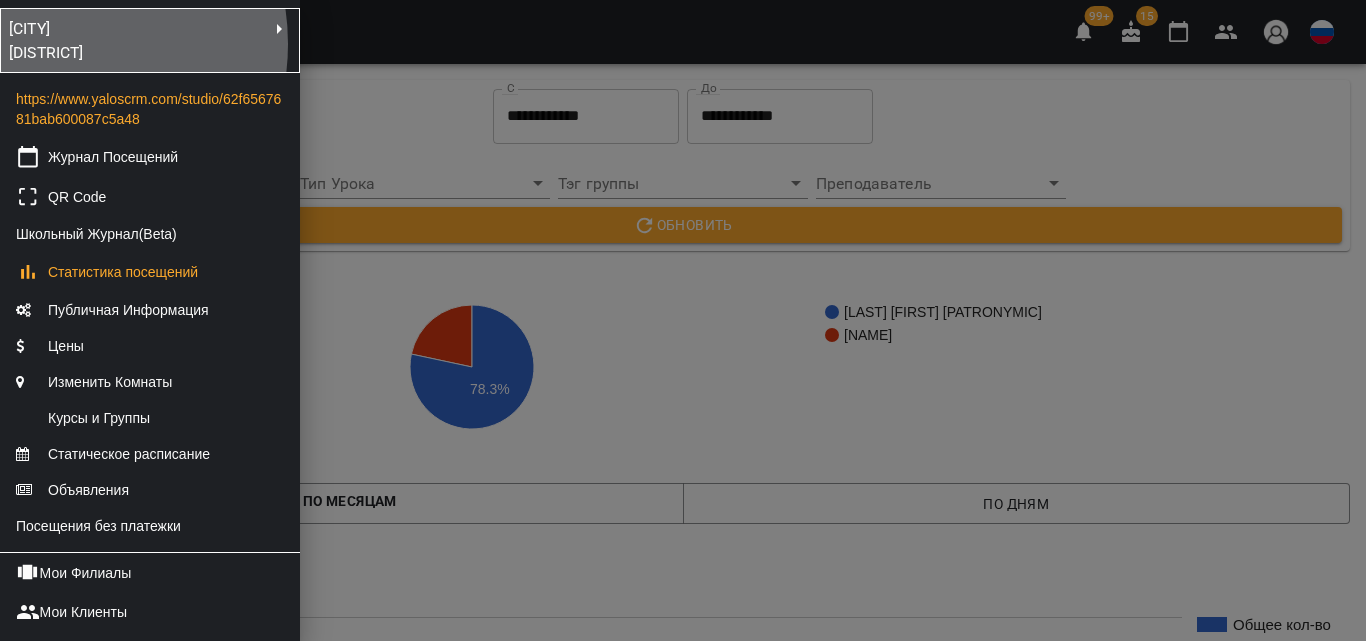click on "[CITY] [DISTRICT]" at bounding box center (58, 40) 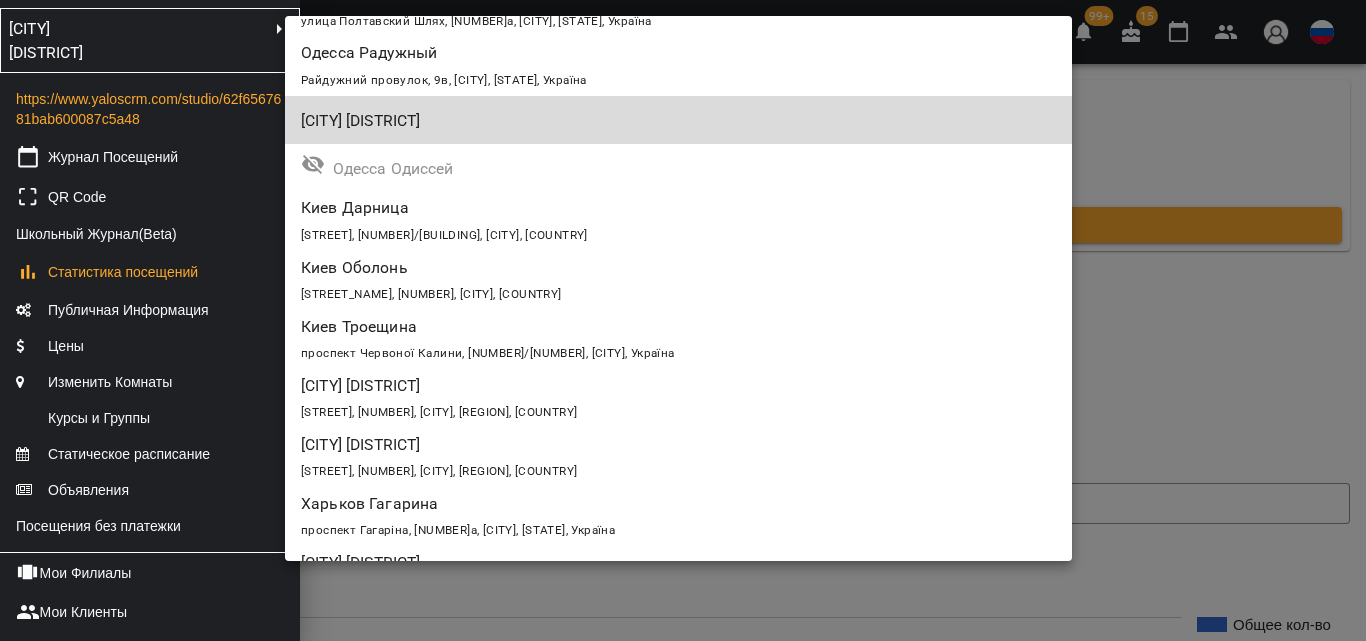 scroll, scrollTop: 677, scrollLeft: 0, axis: vertical 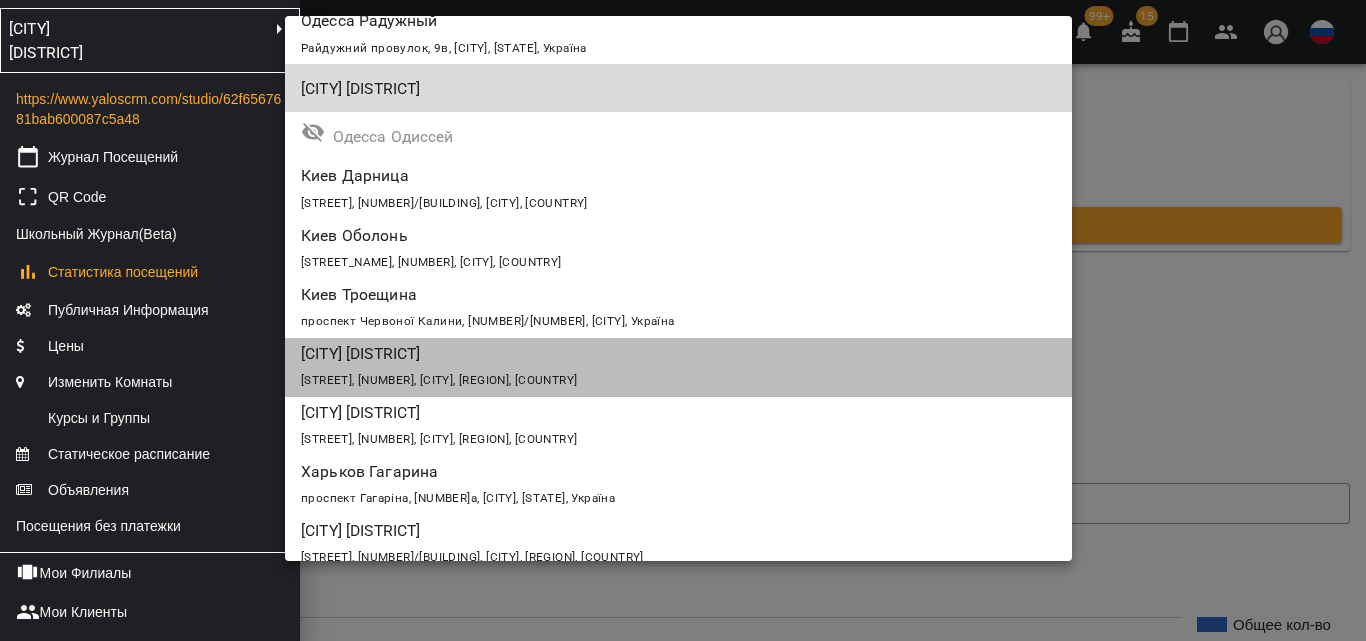 click on "[CITY] [DISTRICT]" at bounding box center (615, 354) 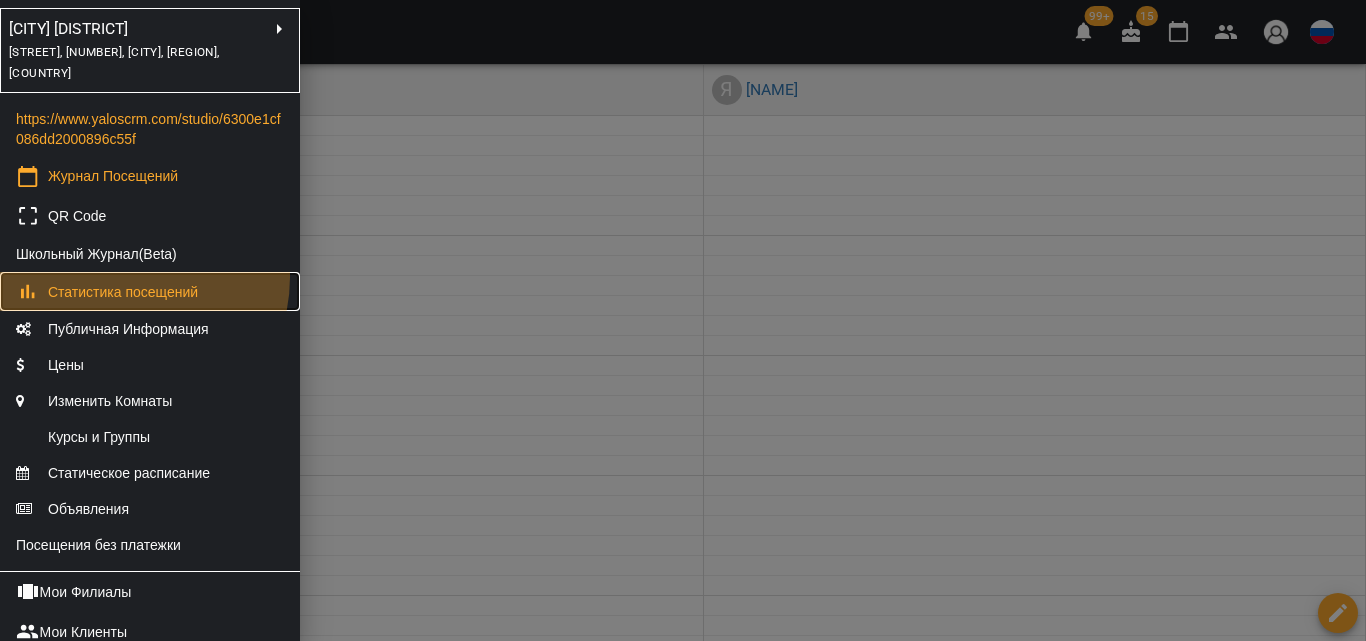 click on "Статистика посещений" at bounding box center (150, 292) 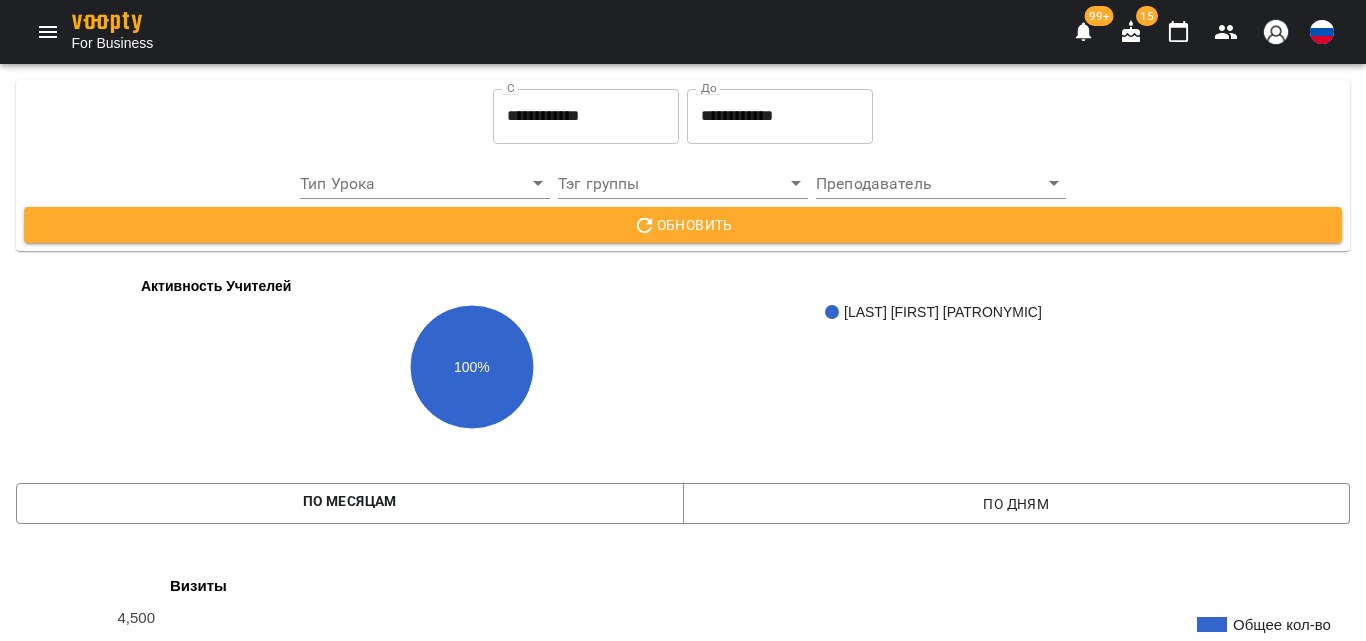 scroll, scrollTop: 1300, scrollLeft: 0, axis: vertical 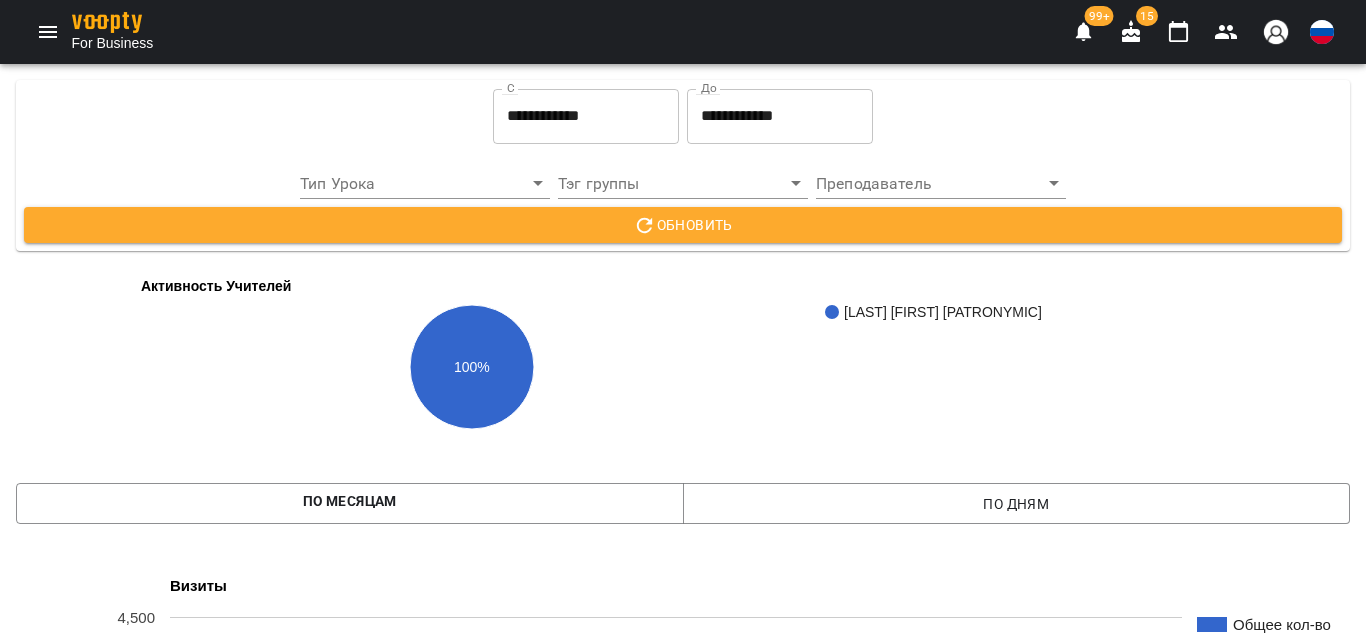 click at bounding box center (48, 32) 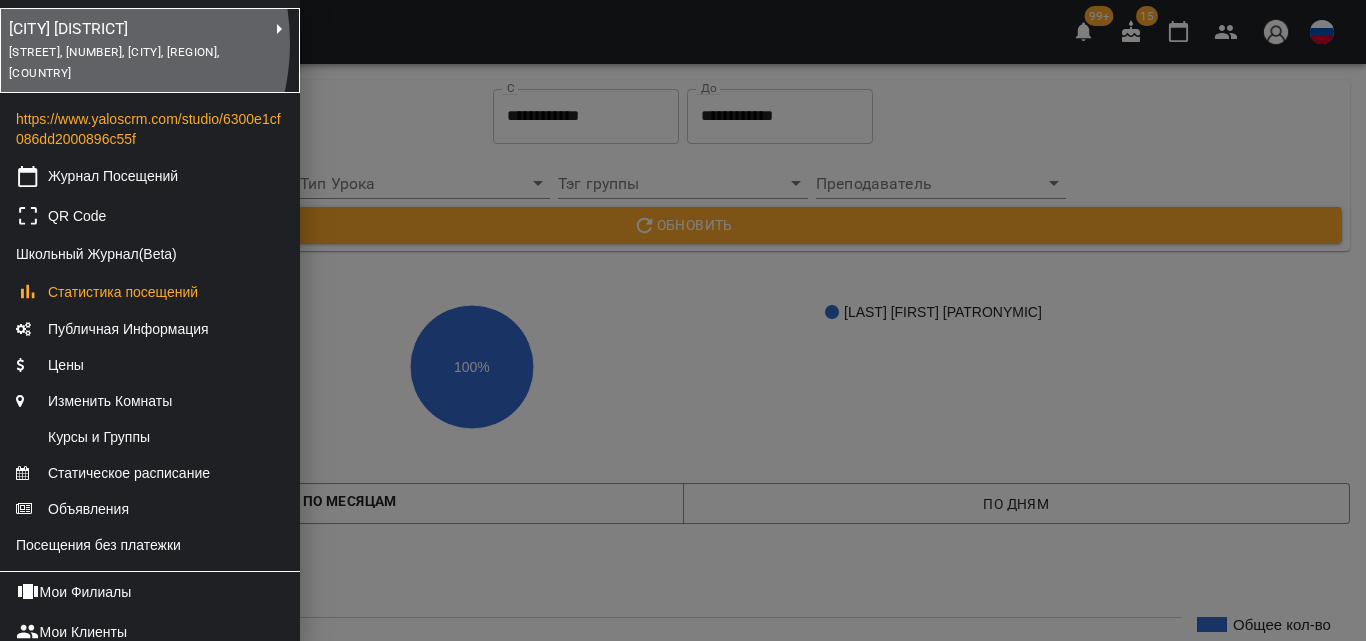 click on "[STREET], [NUMBER], [CITY], [REGION], [COUNTRY]" at bounding box center (114, 63) 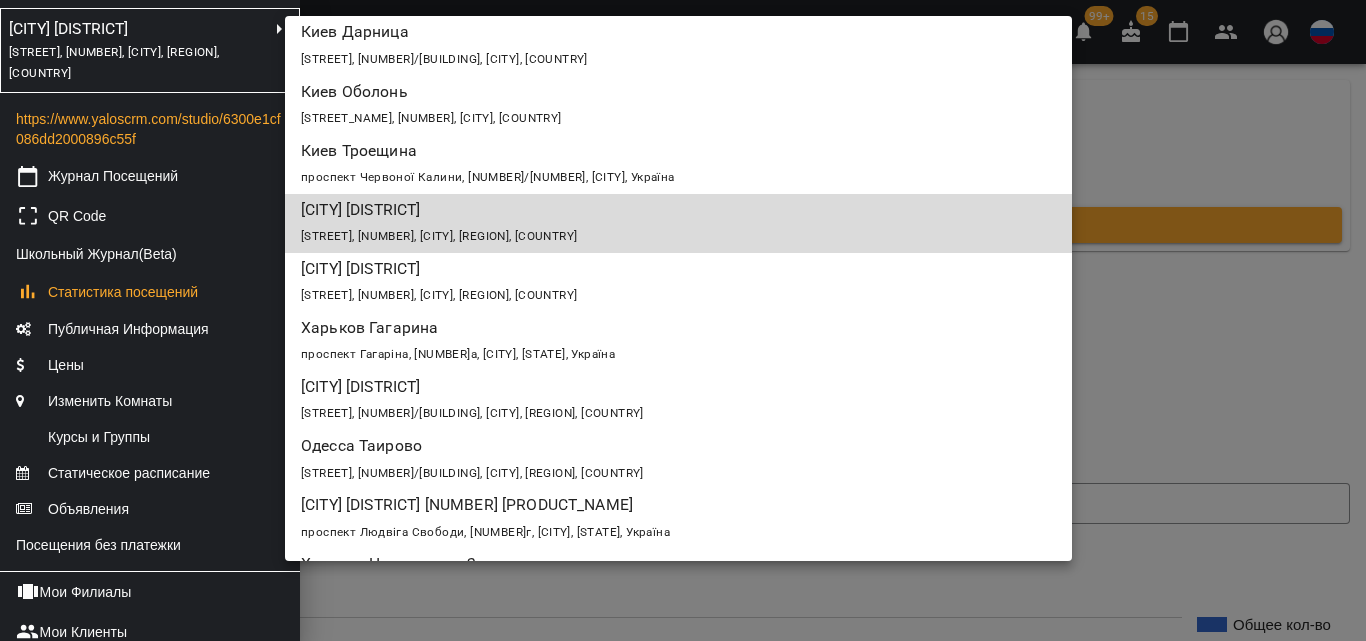 scroll, scrollTop: 856, scrollLeft: 0, axis: vertical 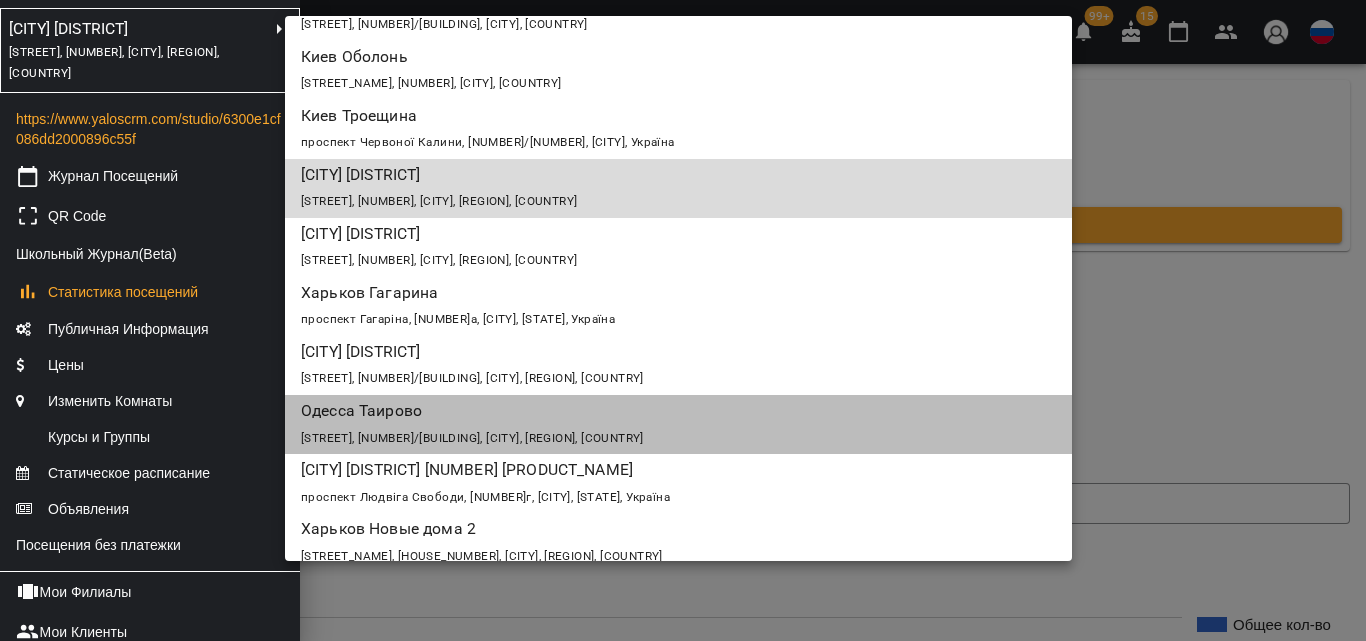 click on "Одесса Таирово" at bounding box center (615, 411) 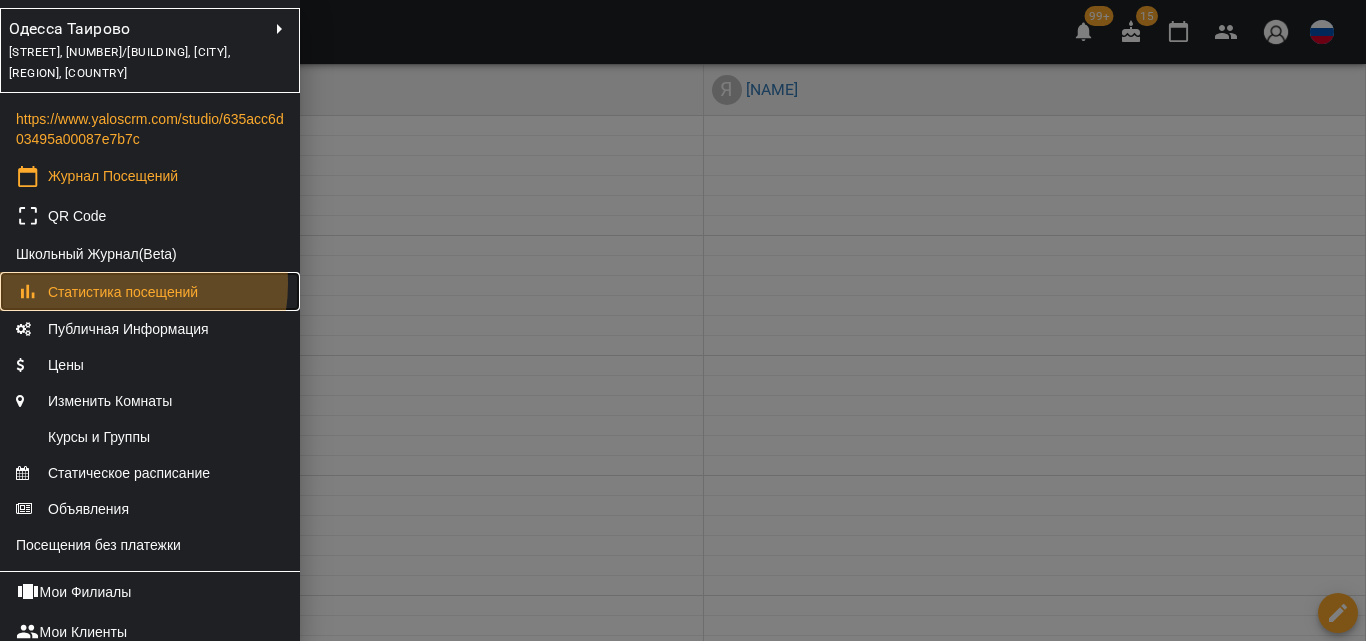 click on "Статистика посещений" at bounding box center [123, 292] 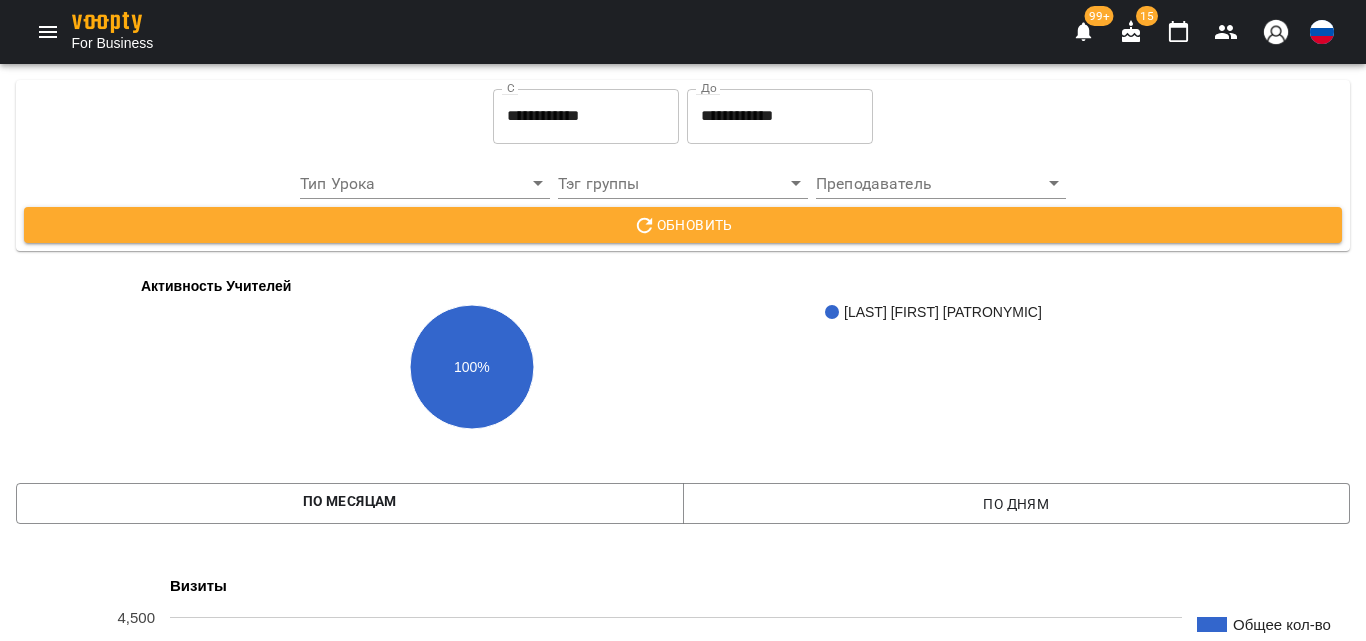scroll, scrollTop: 1100, scrollLeft: 0, axis: vertical 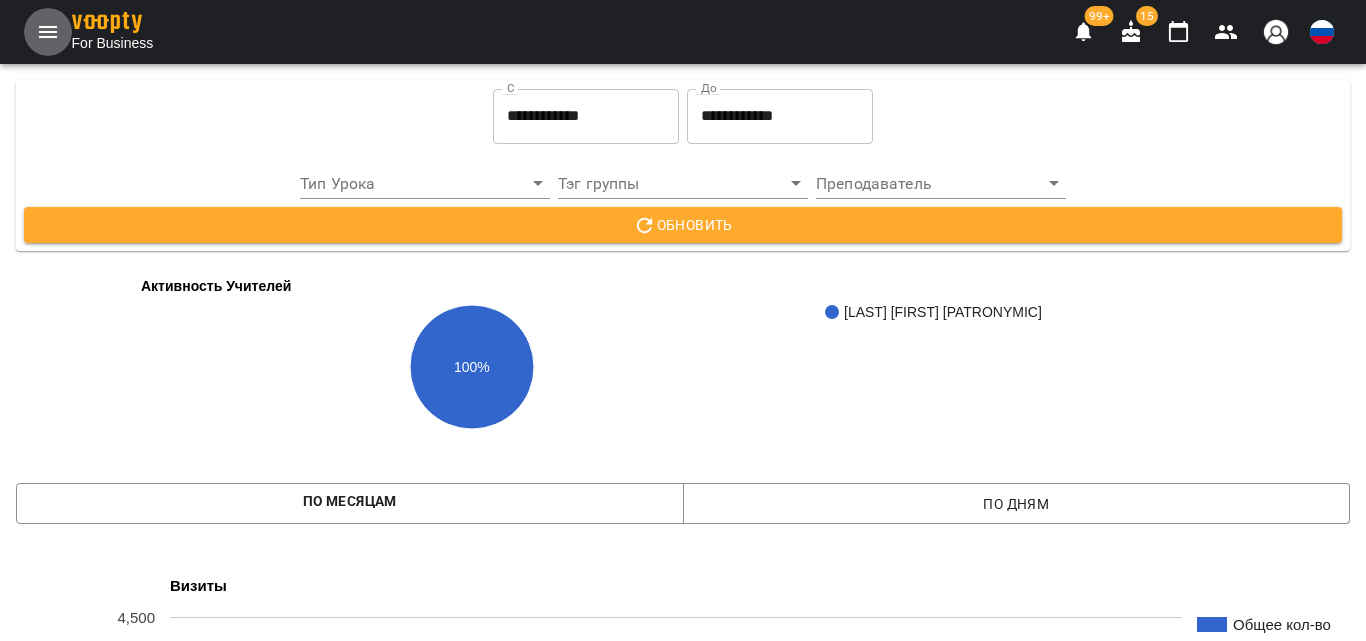 click at bounding box center (48, 32) 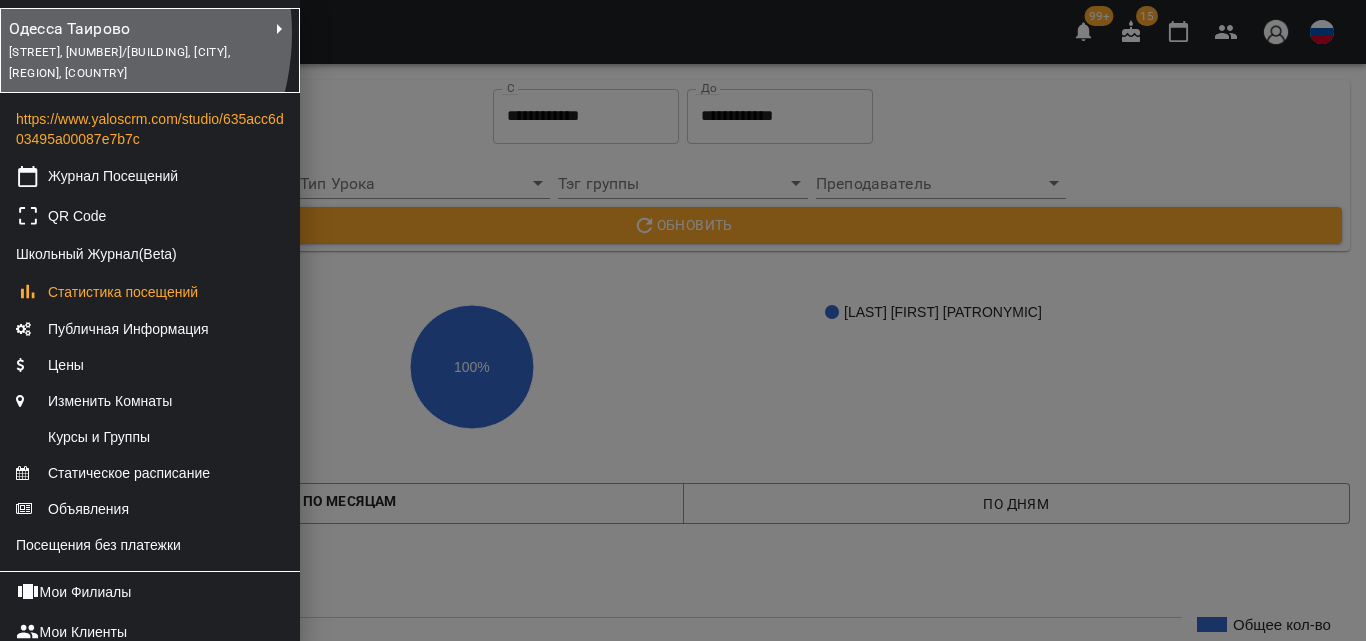 click on "Одесса Таирово" at bounding box center [116, 29] 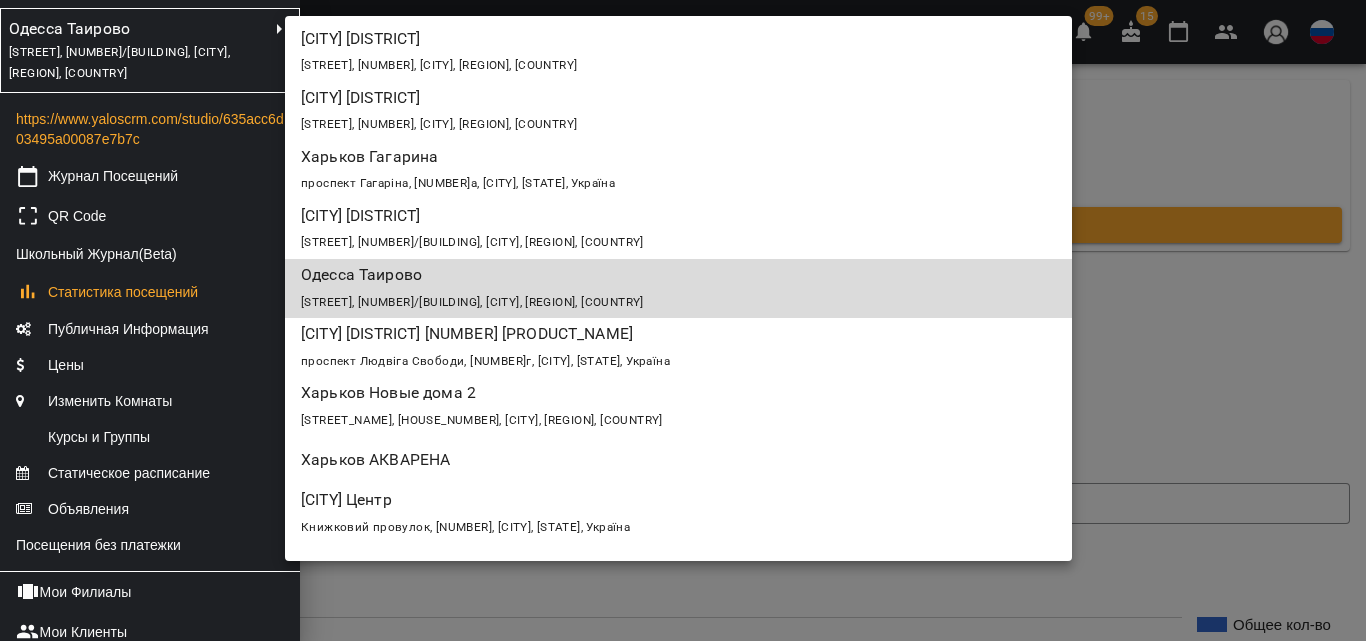 scroll, scrollTop: 1092, scrollLeft: 0, axis: vertical 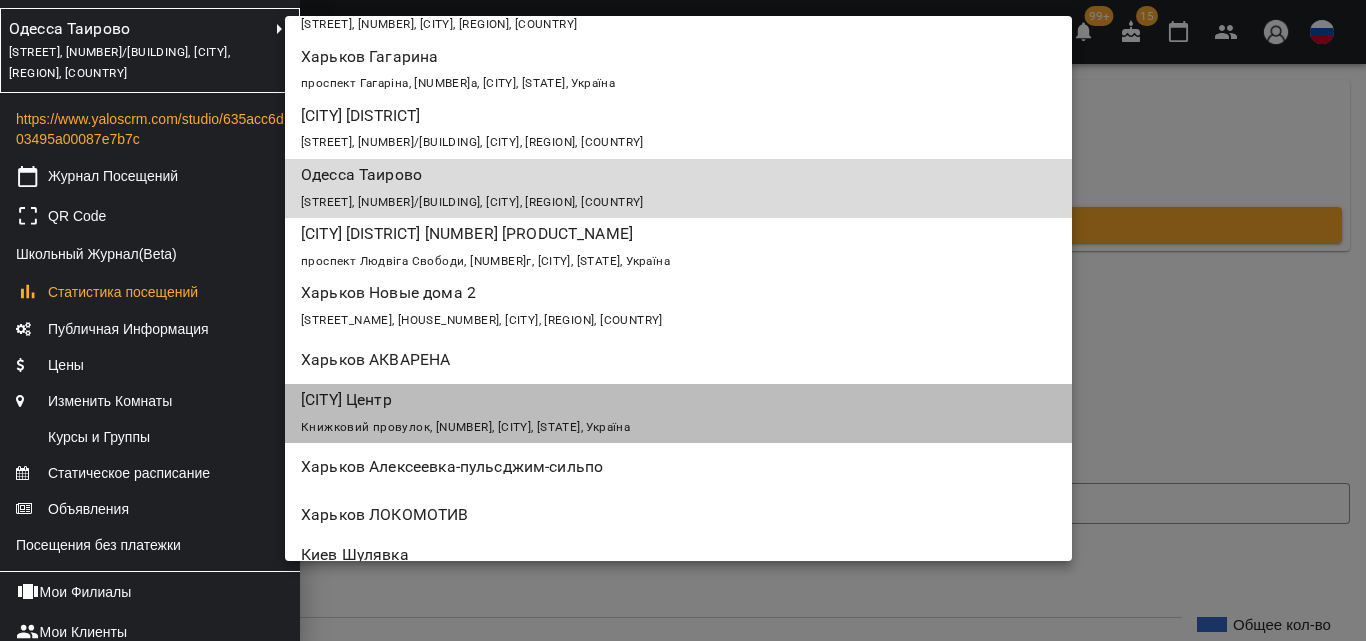 click on "[CITY] Центр" at bounding box center [615, 400] 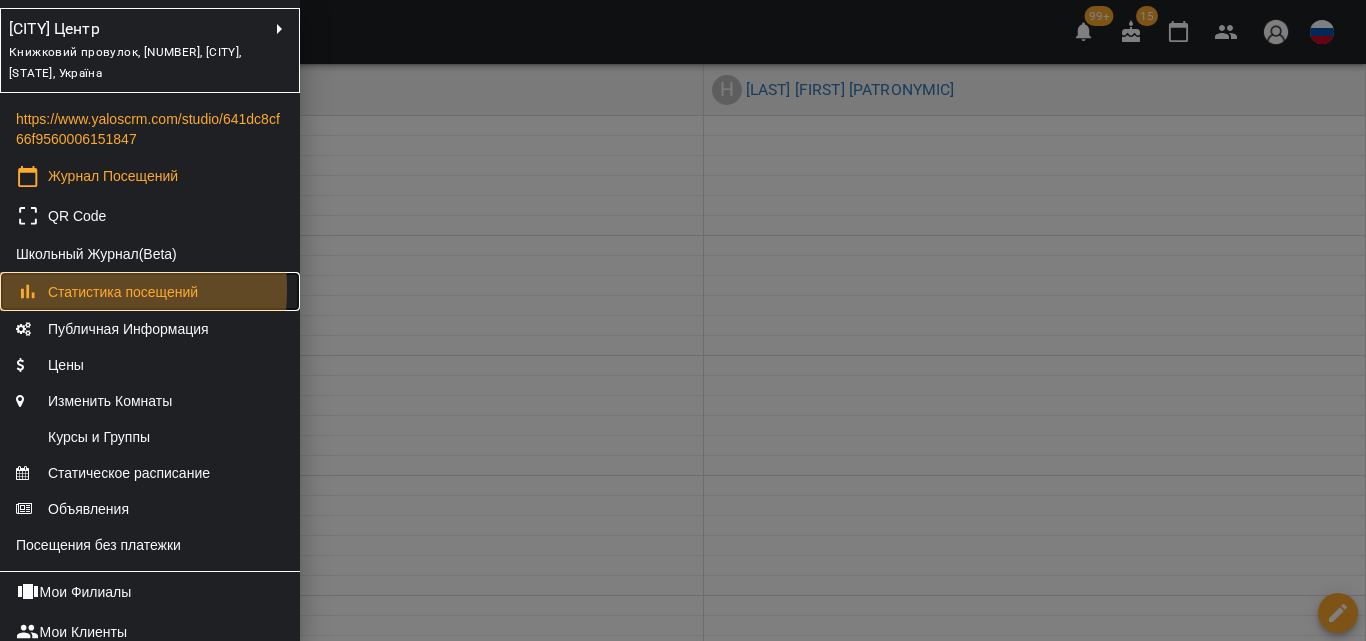 click 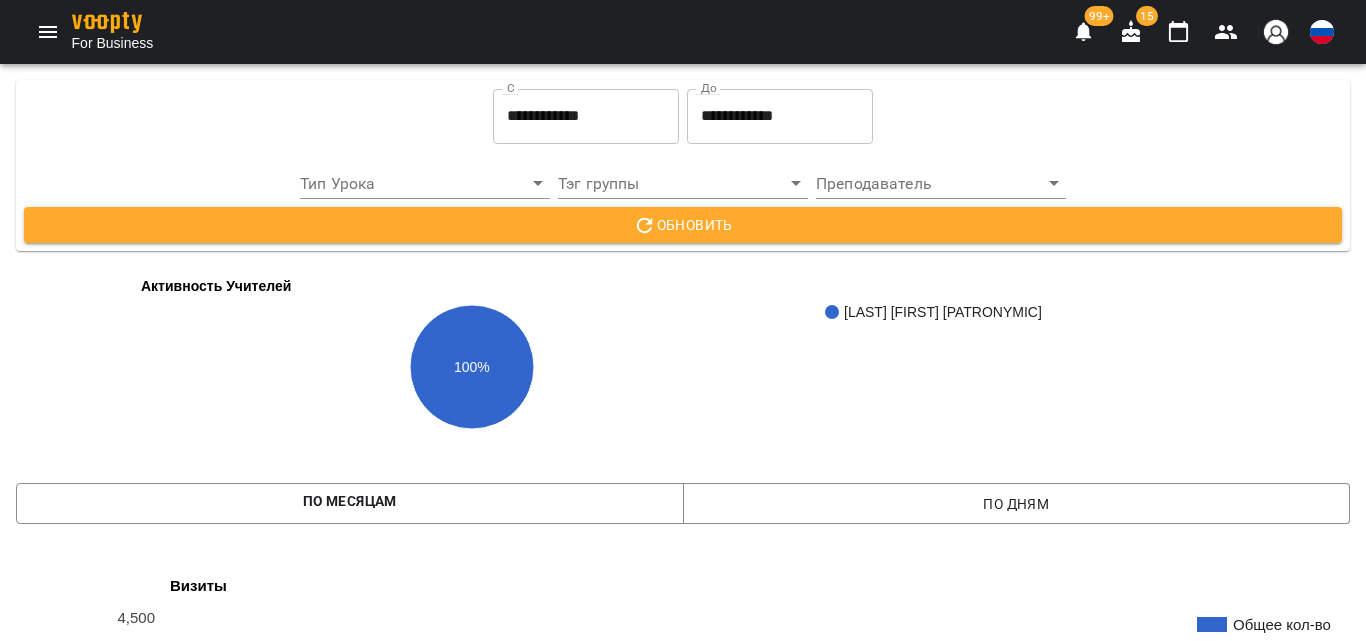 scroll, scrollTop: 100, scrollLeft: 0, axis: vertical 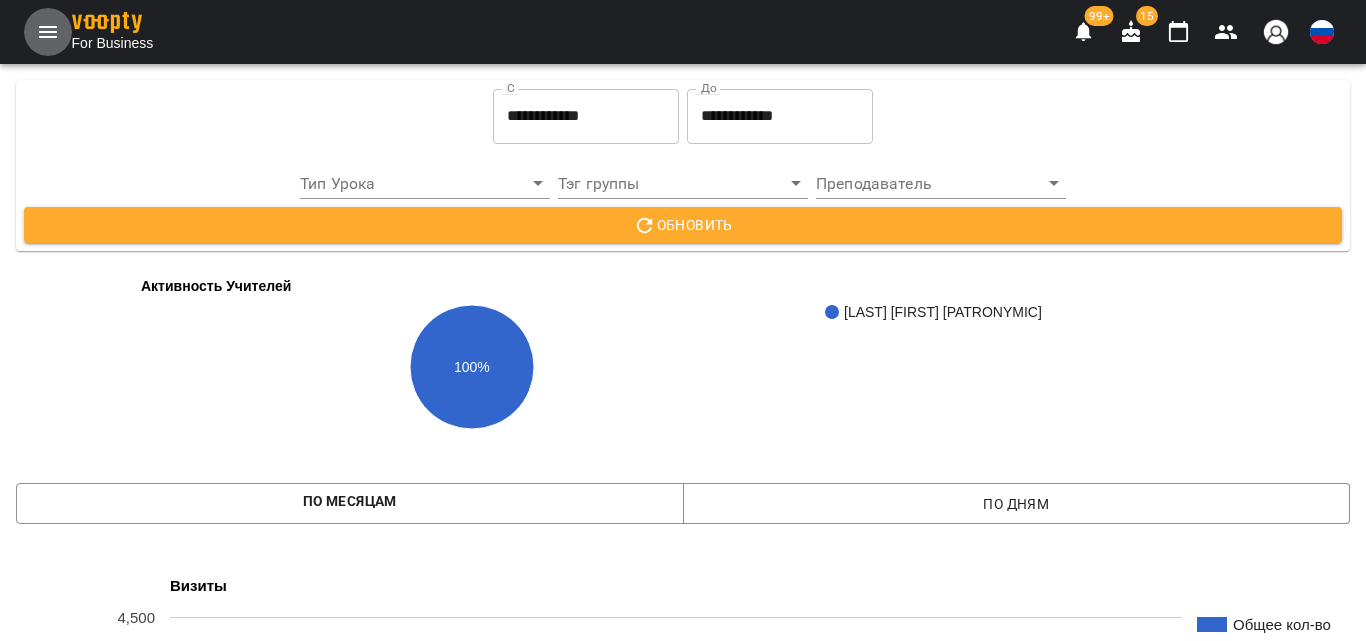 click at bounding box center [48, 32] 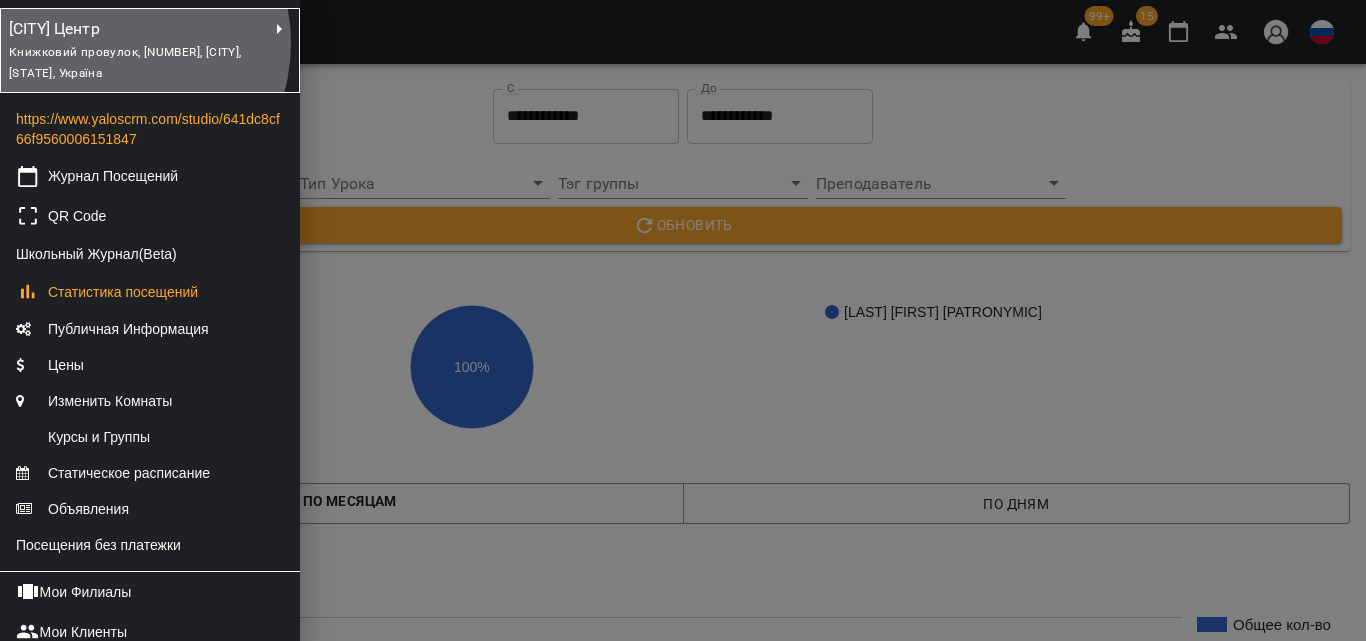 click on "Книжковий провулок, [NUMBER], [CITY], [STATE], Україна" at bounding box center (125, 63) 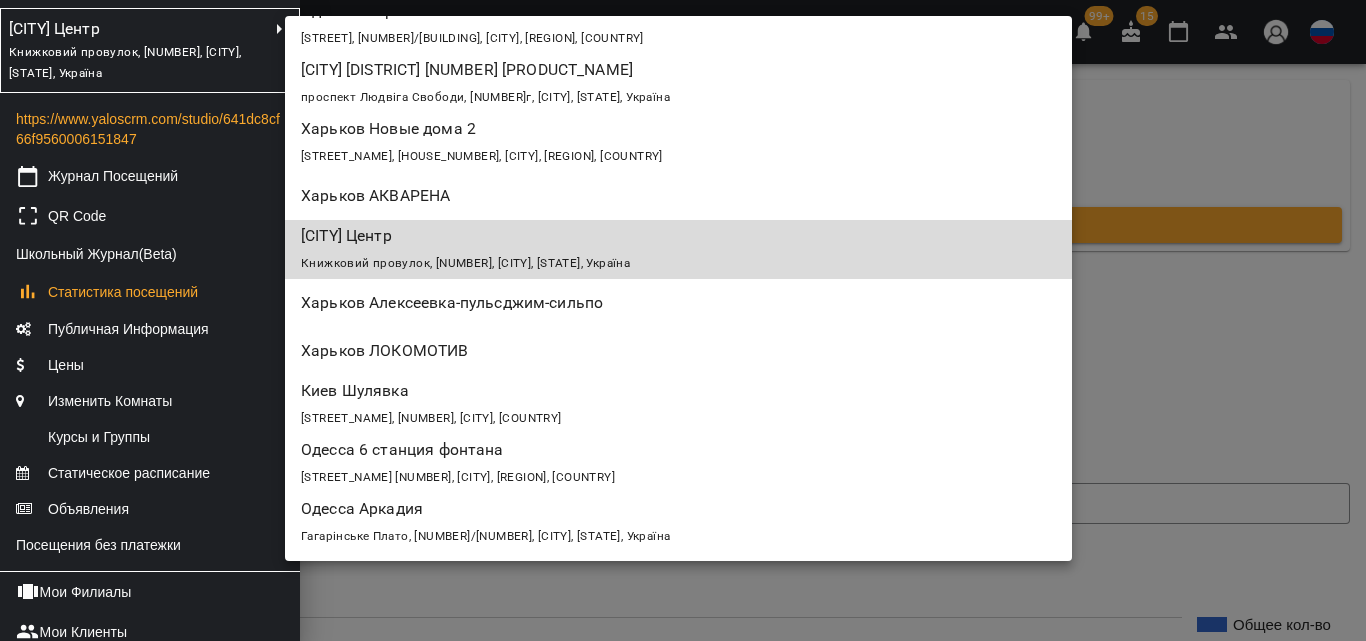 scroll, scrollTop: 1317, scrollLeft: 0, axis: vertical 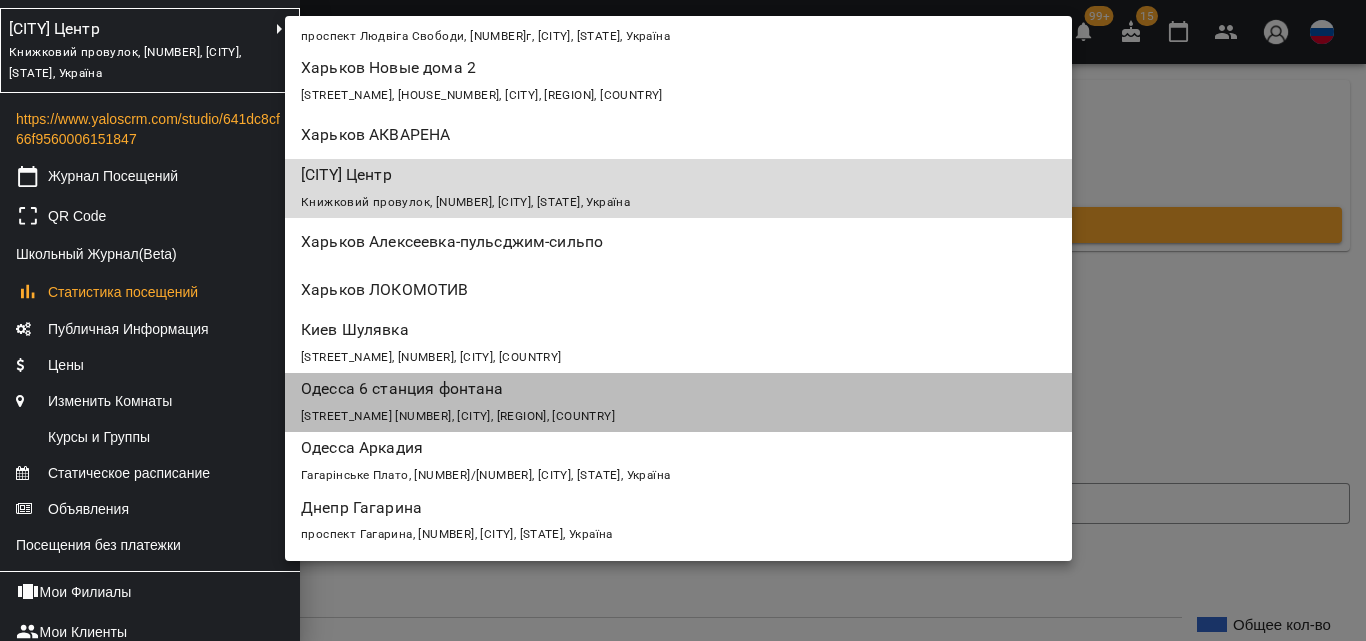 click on "Одесса 6 станция фонтана" at bounding box center [615, 389] 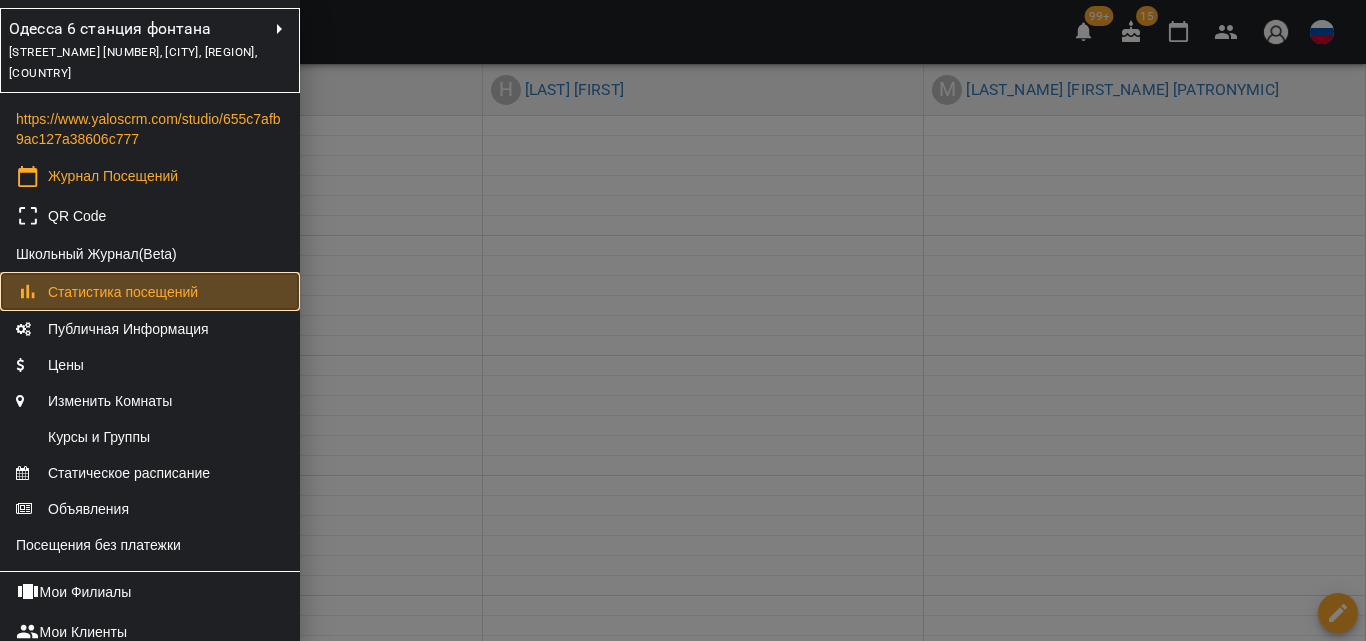 click on "Статистика посещений" at bounding box center [123, 292] 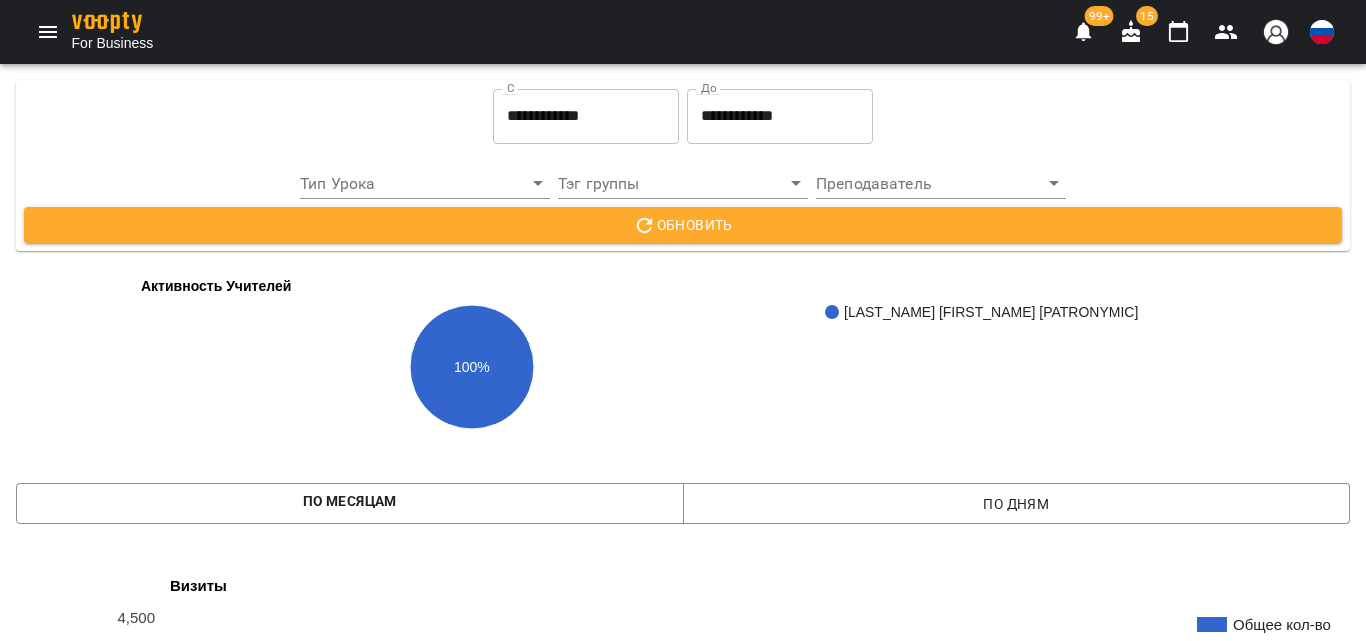 scroll, scrollTop: 1200, scrollLeft: 0, axis: vertical 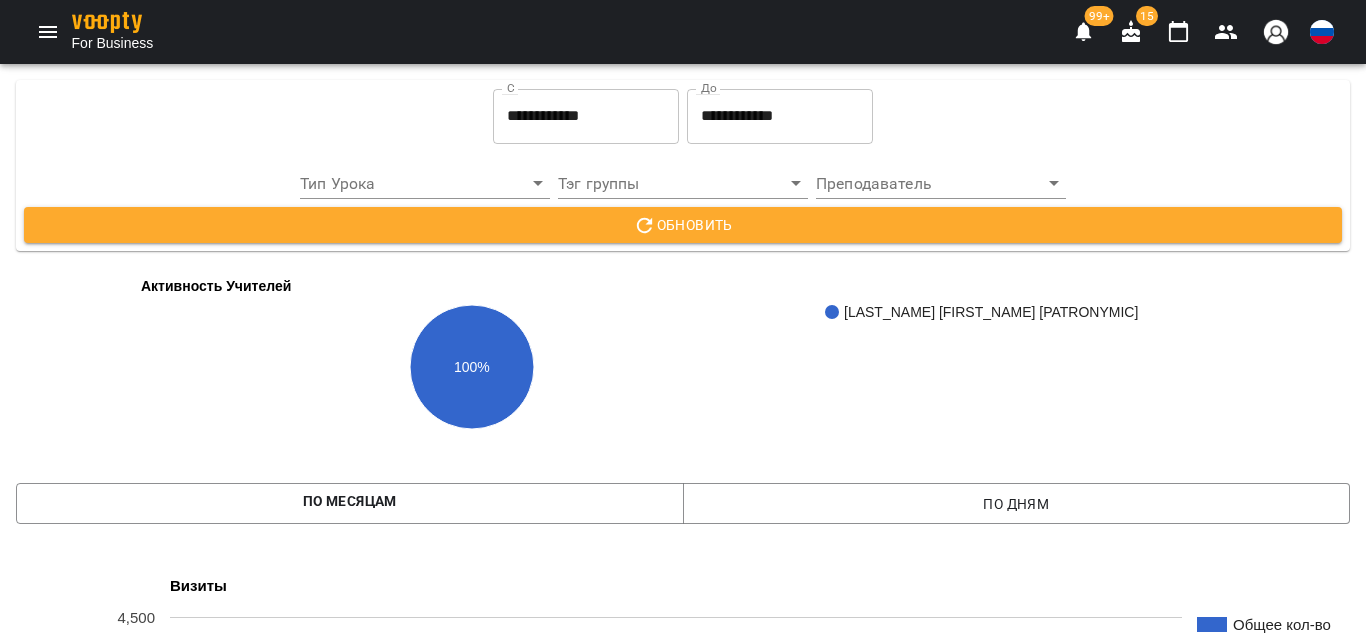click 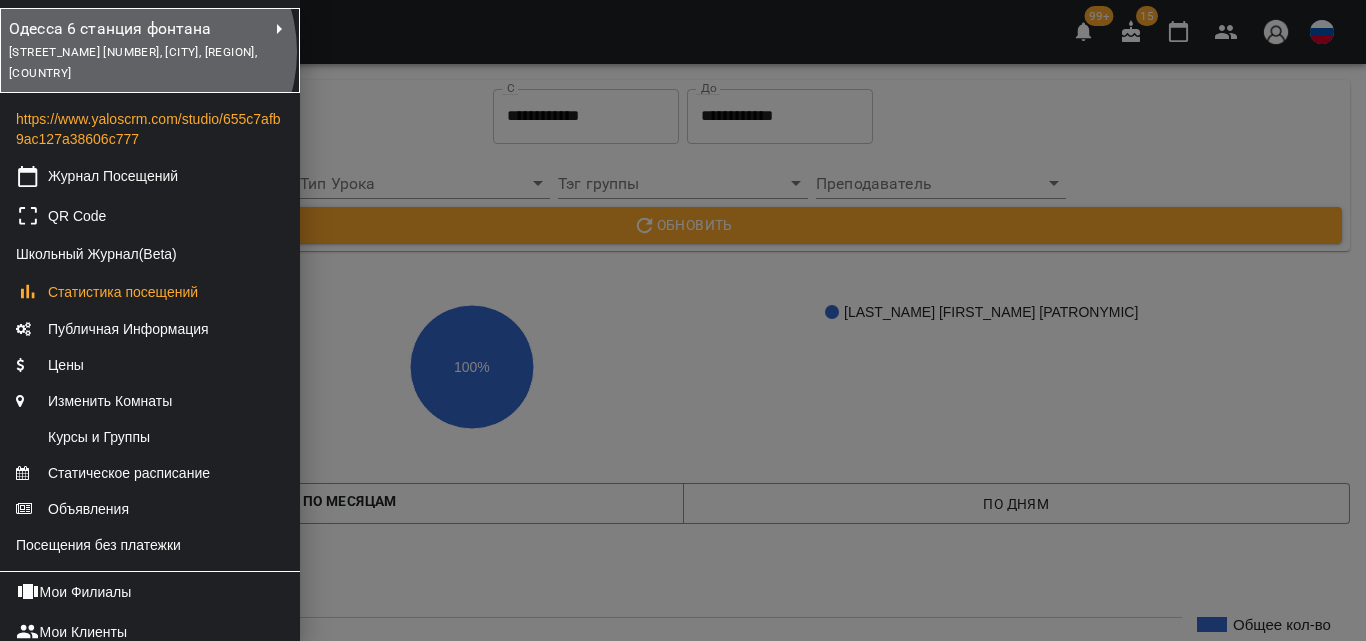 click on "[STREET_NAME] [NUMBER], [CITY], [REGION], [COUNTRY]" at bounding box center (133, 63) 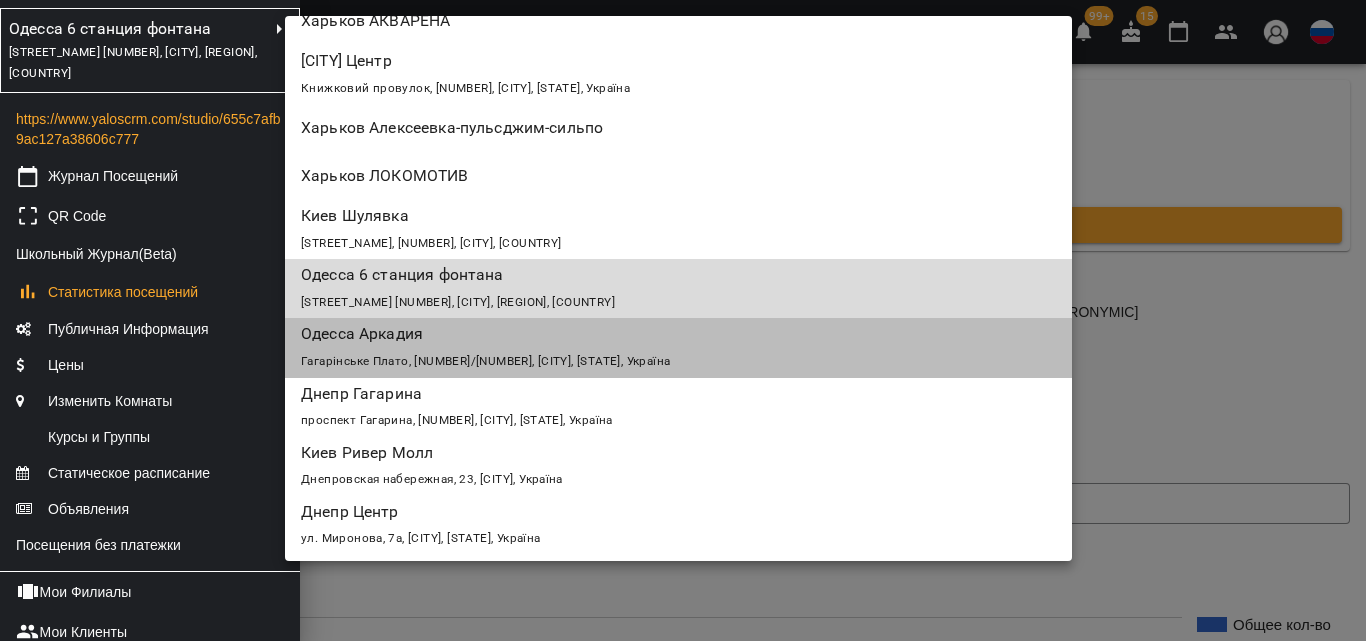 click on "Гагарінське Плато, [NUMBER]/[NUMBER], [CITY], [STATE], Україна" at bounding box center [678, 360] 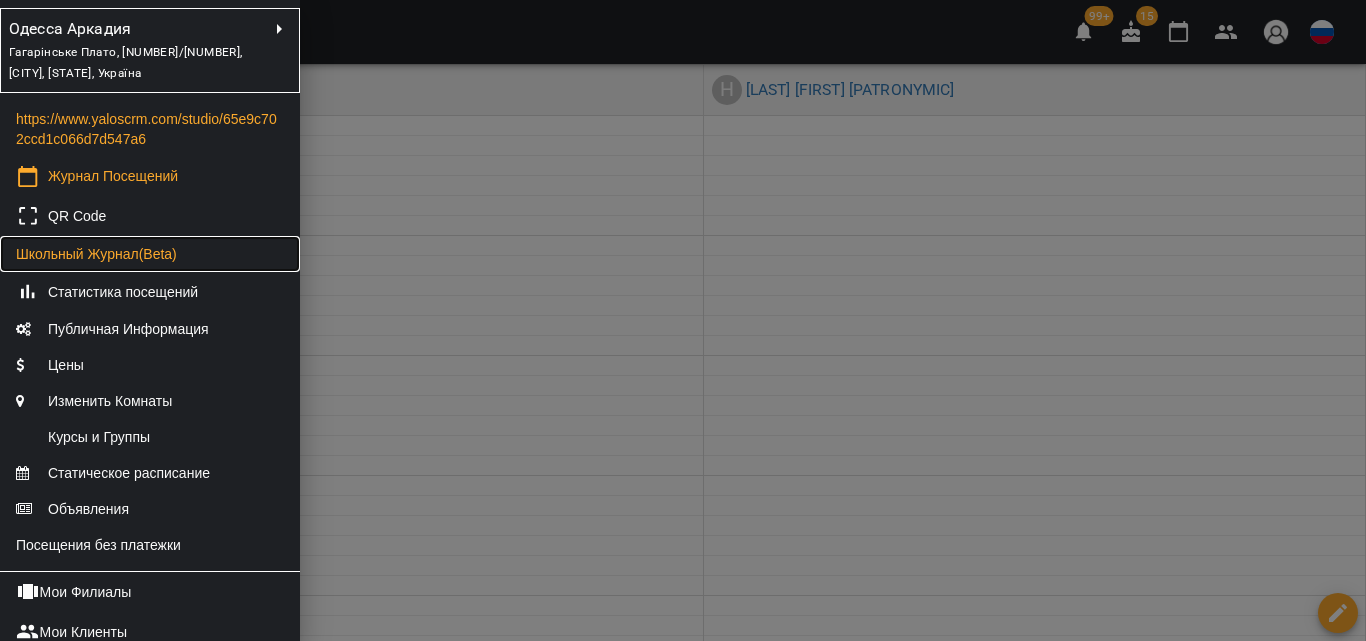 click on "Школьный Журнал(Beta)" at bounding box center [96, 254] 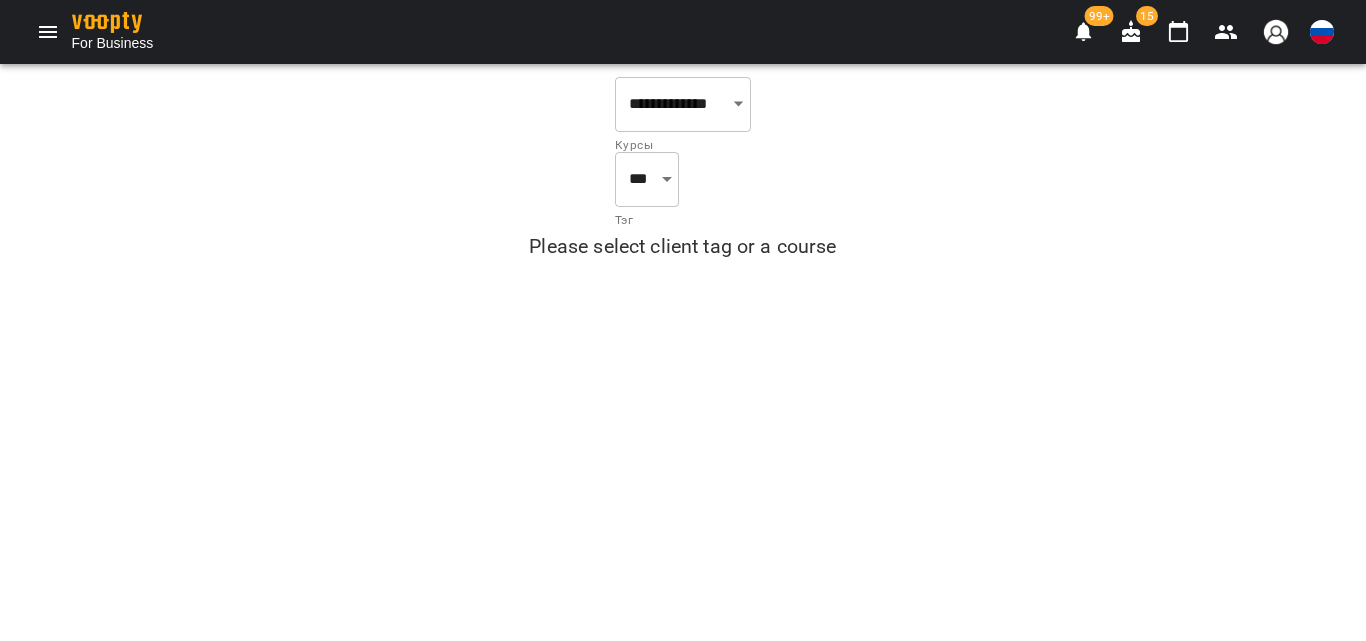 click 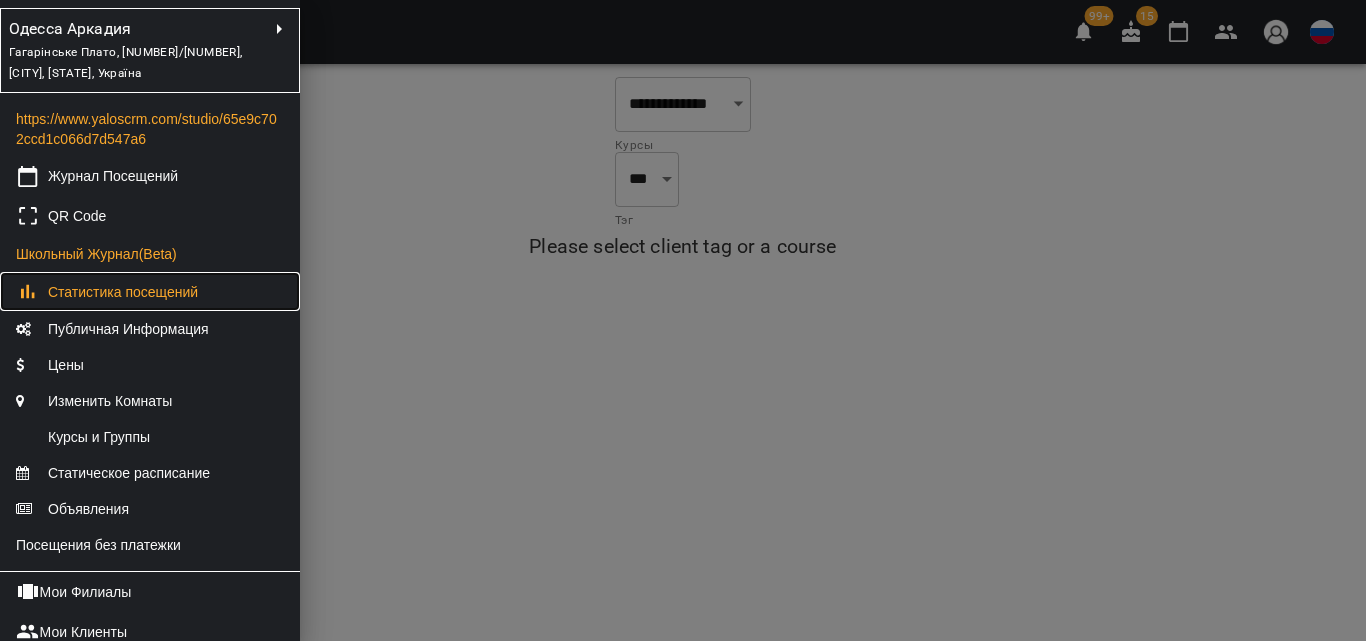 click on "Статистика посещений" at bounding box center (123, 292) 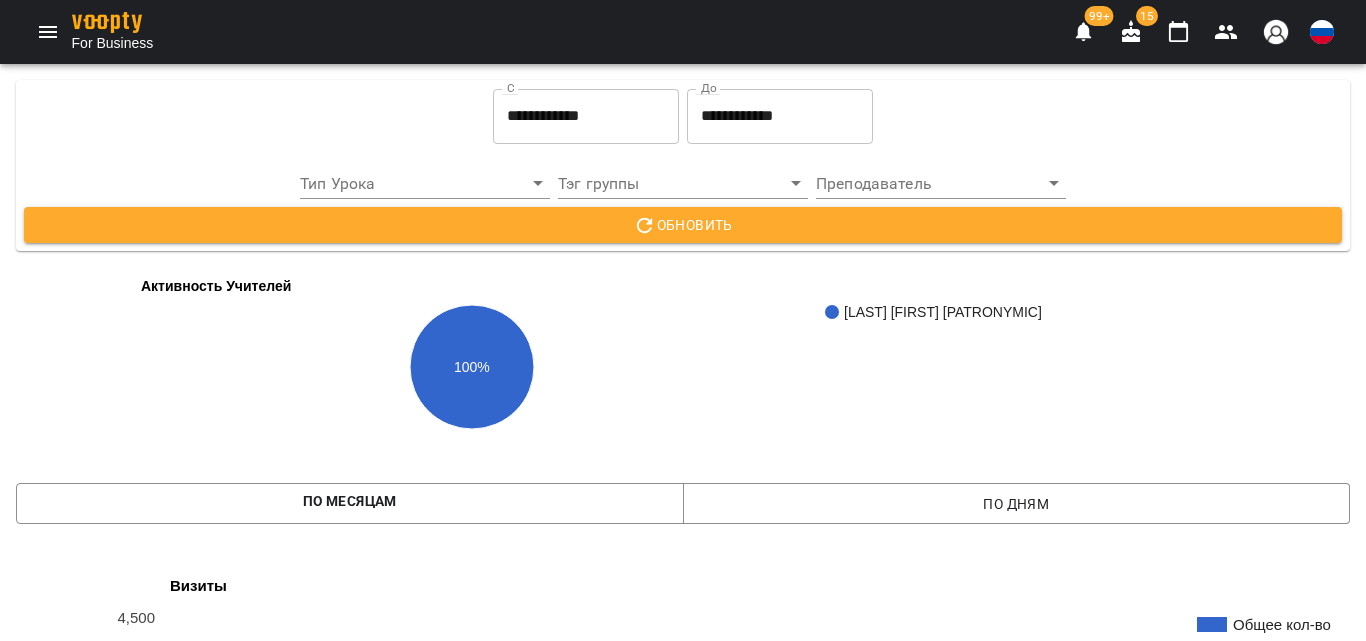 scroll, scrollTop: 1100, scrollLeft: 0, axis: vertical 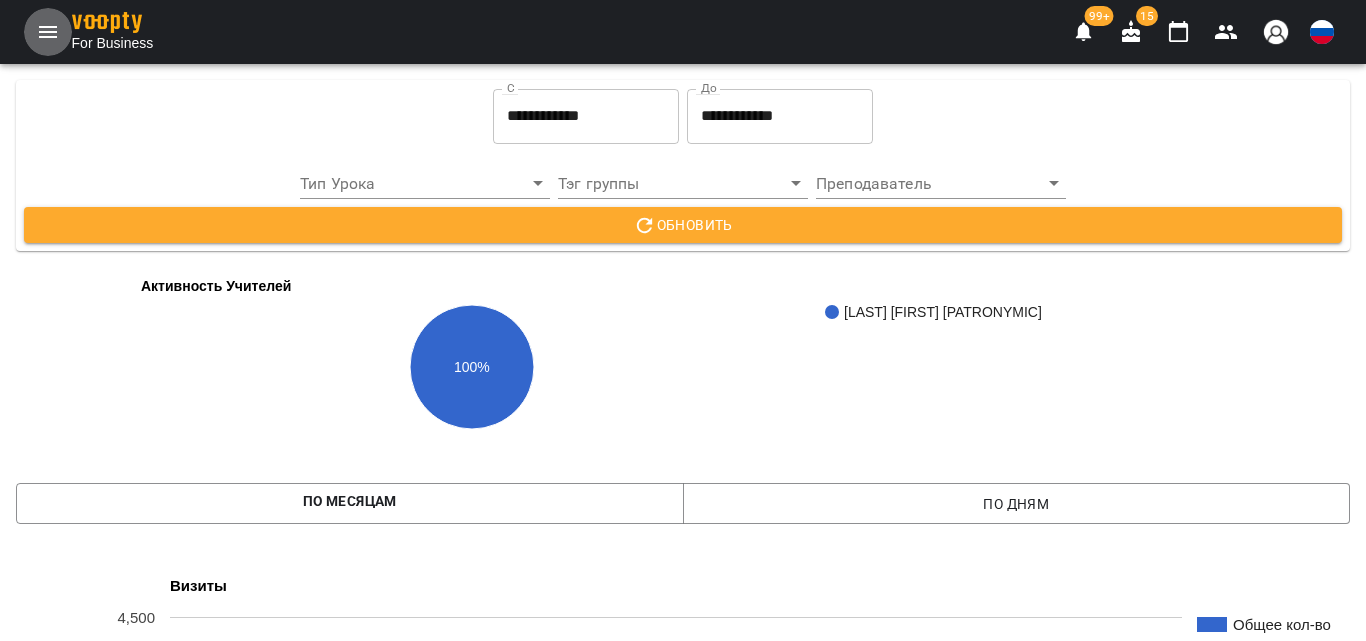 click 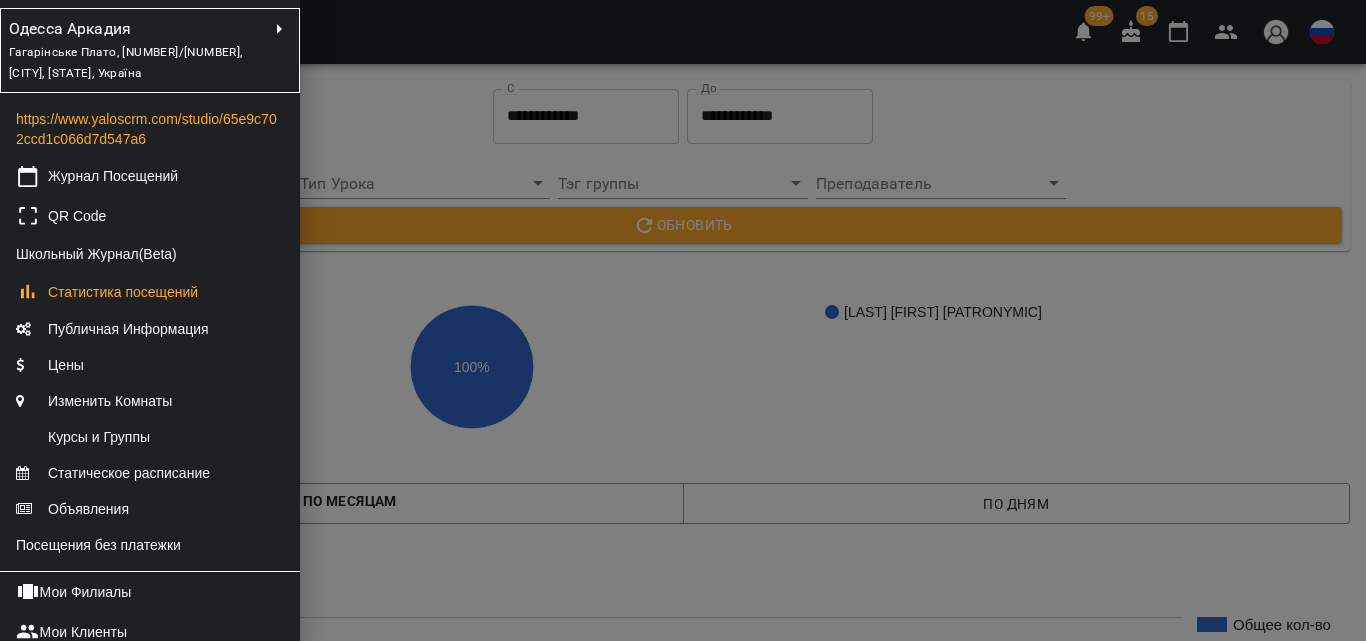 click on "Гагарінське Плато, [NUMBER]/[NUMBER], [CITY], [STATE], Україна" at bounding box center (126, 63) 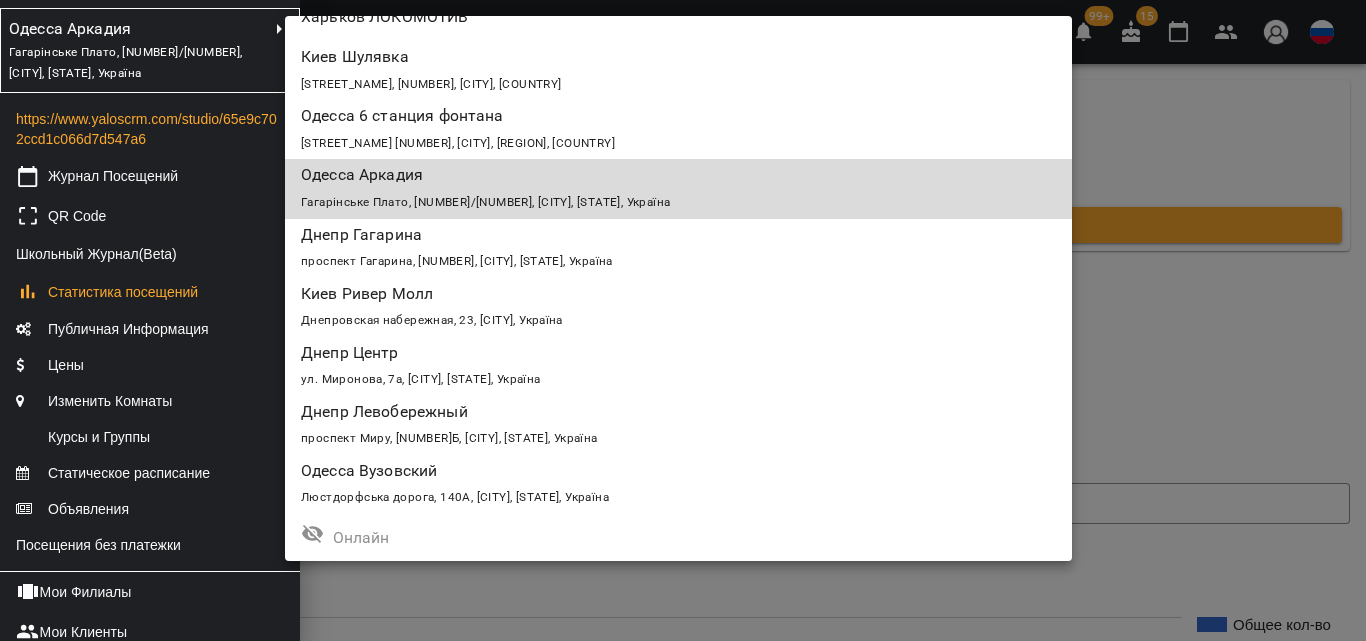 scroll, scrollTop: 1690, scrollLeft: 0, axis: vertical 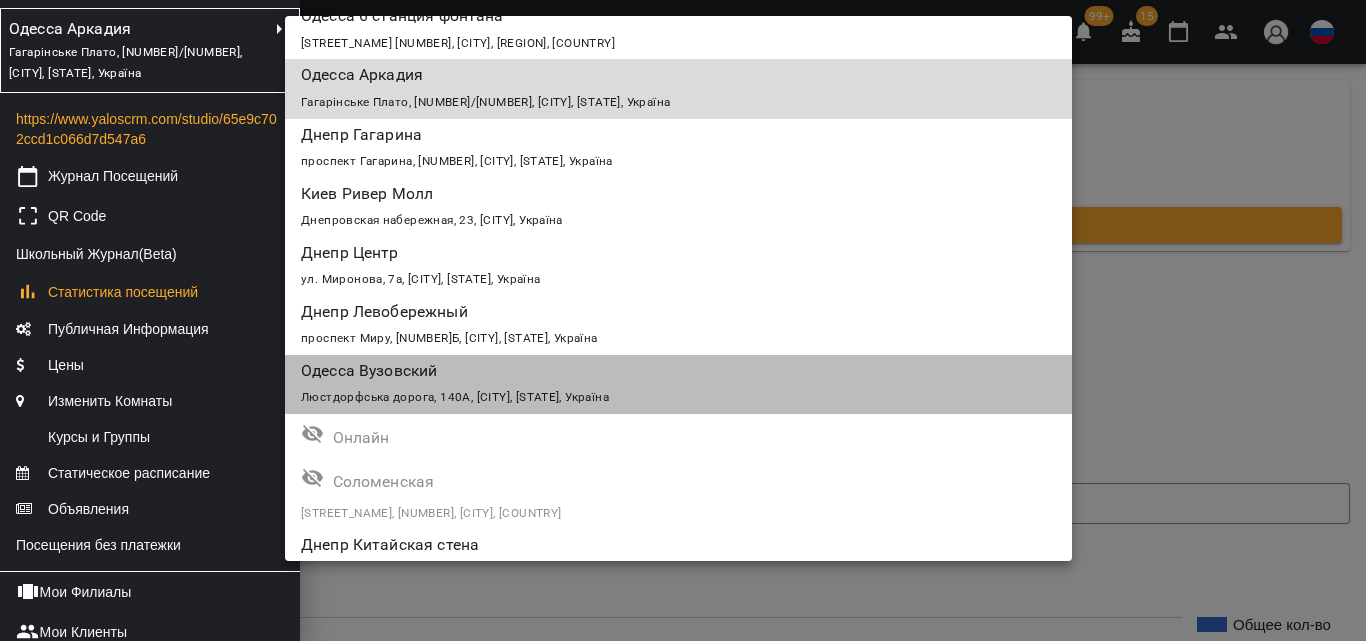 click on "Люстдорфська дорога, 140А, [CITY], [STATE], Україна" at bounding box center [678, 396] 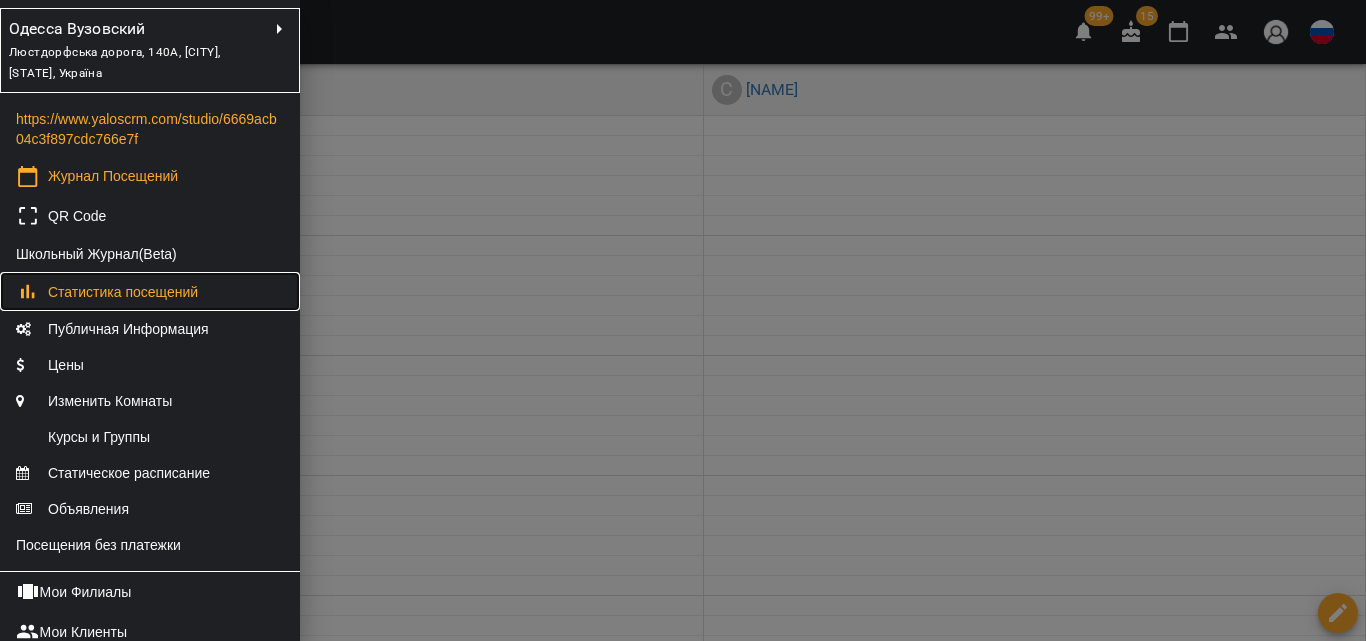 click on "Статистика посещений" at bounding box center [123, 292] 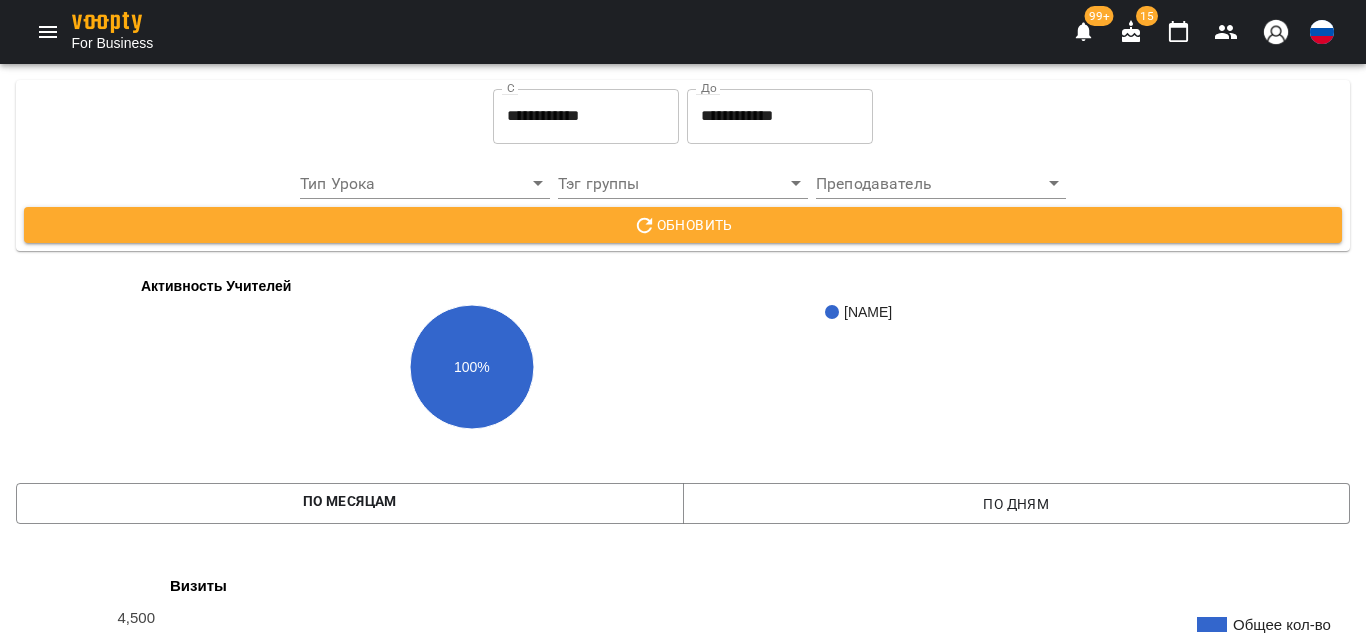 scroll, scrollTop: 1200, scrollLeft: 0, axis: vertical 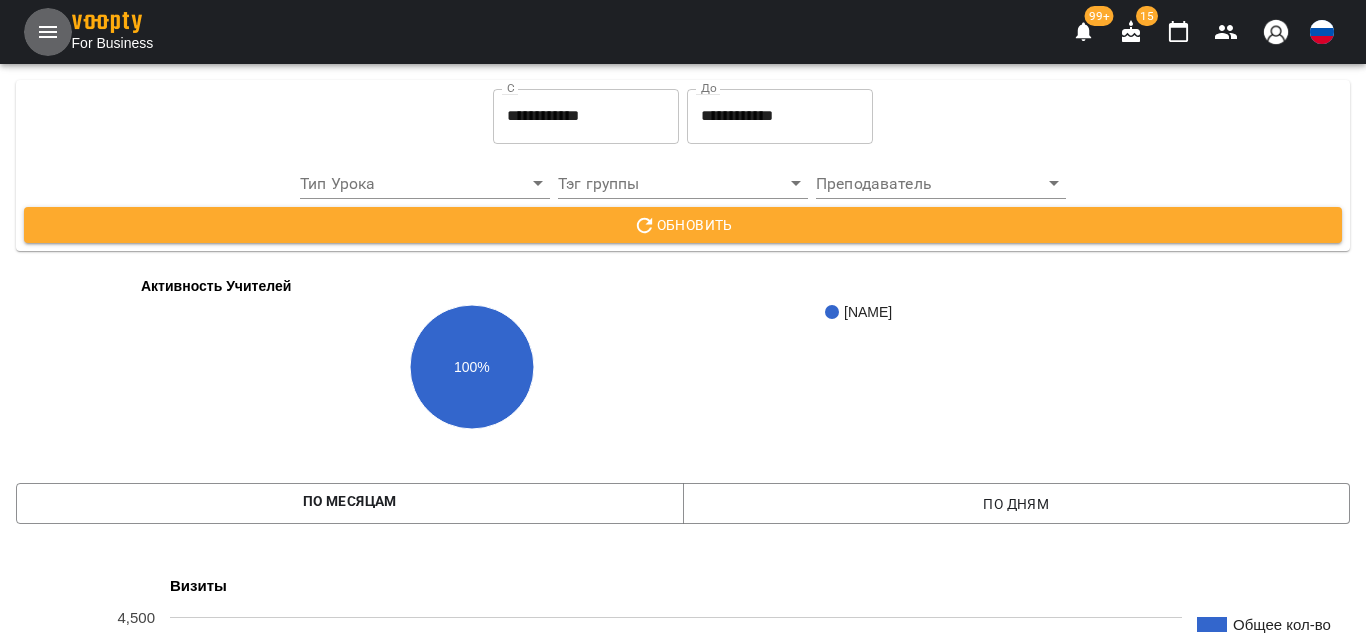 click 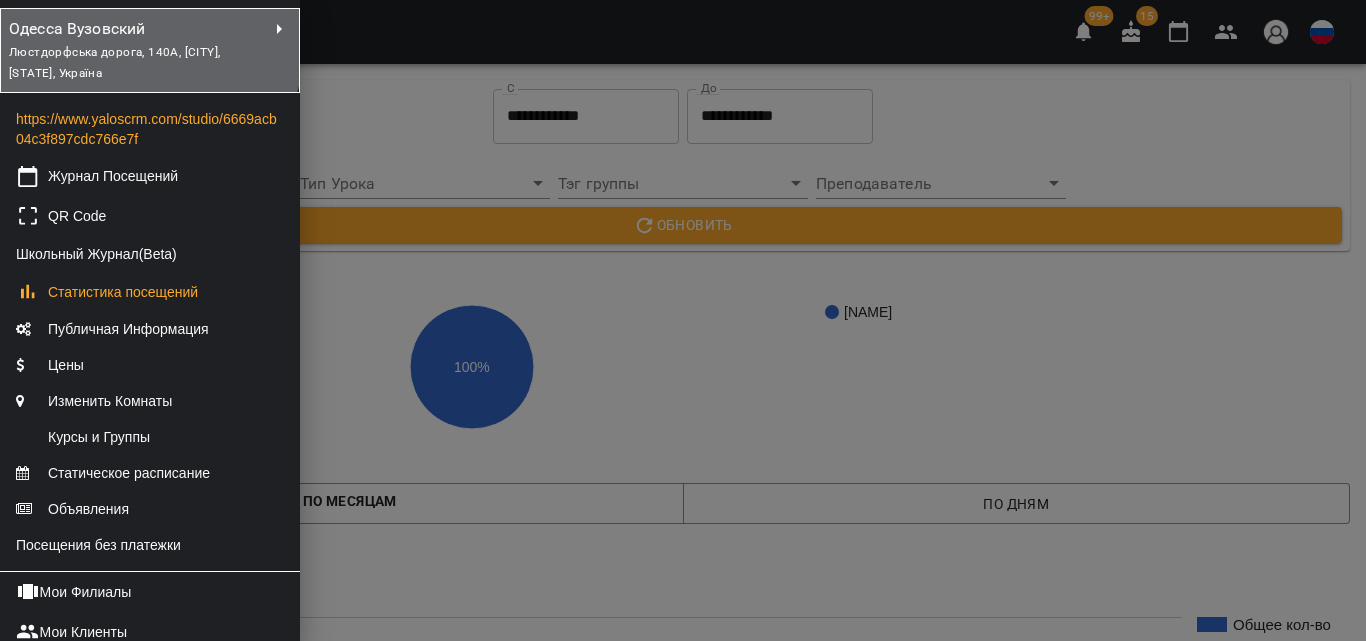 click on "Люстдорфська дорога, 140А, [CITY], [STATE], Україна" at bounding box center [114, 63] 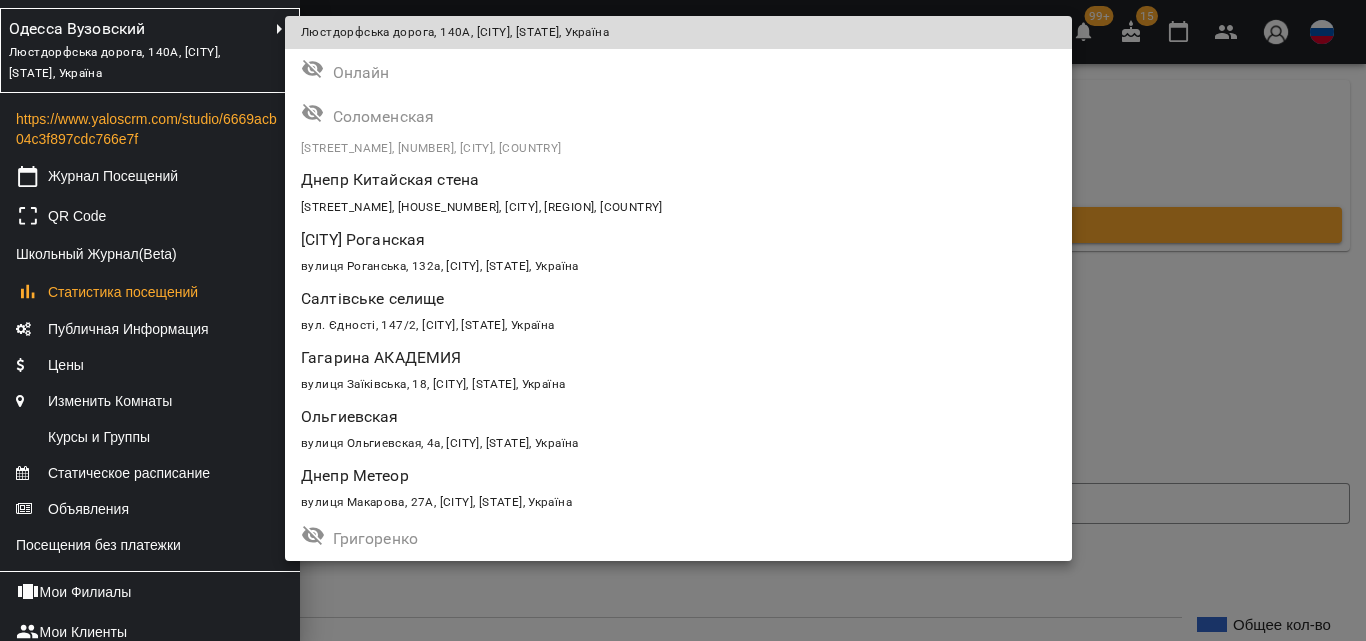 scroll, scrollTop: 2086, scrollLeft: 0, axis: vertical 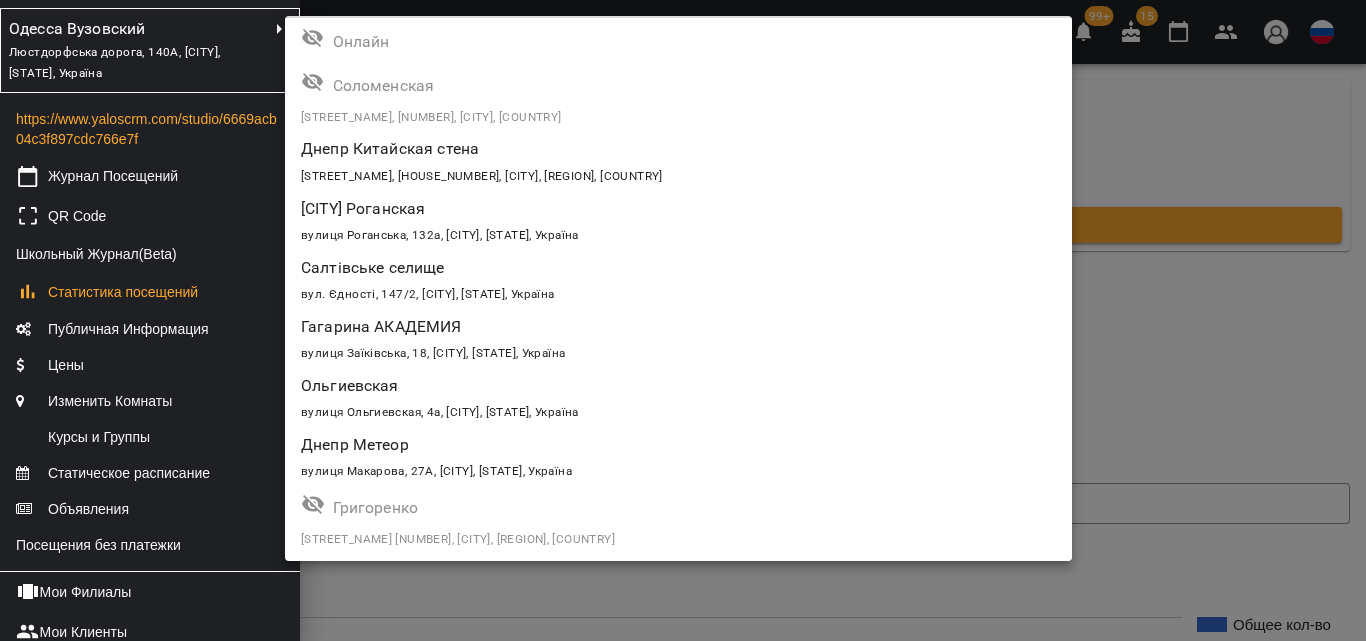 click on "Ольгиевская" at bounding box center [615, 386] 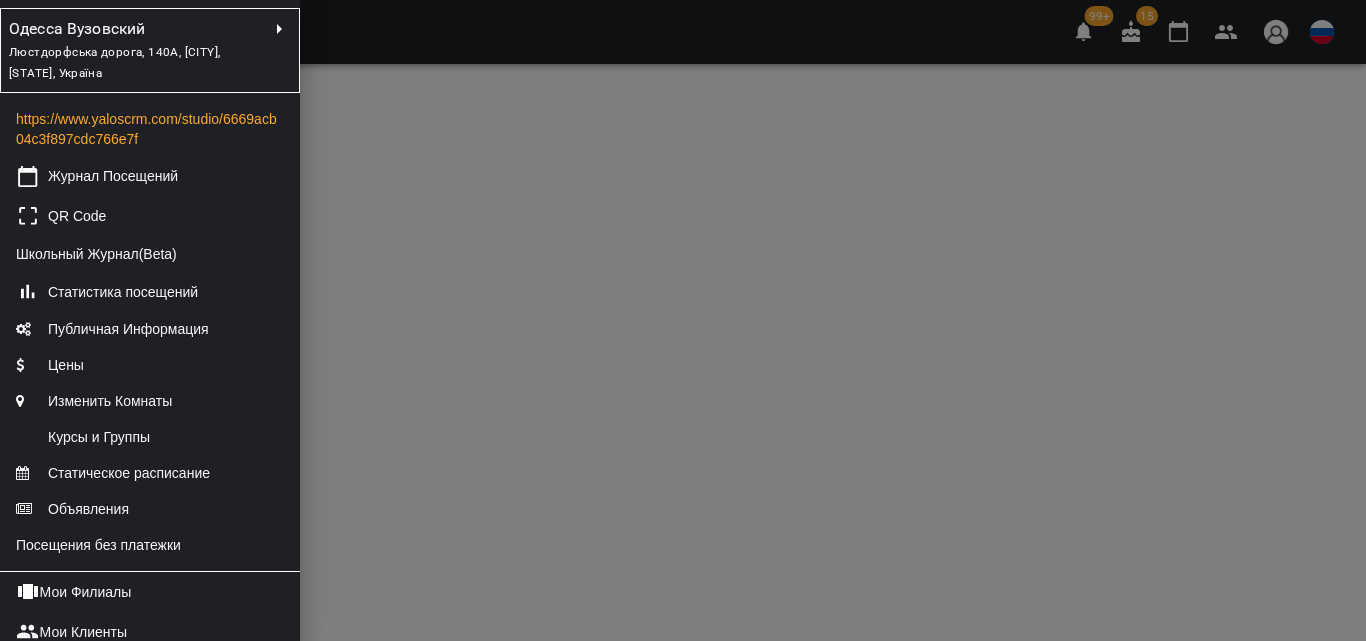 scroll, scrollTop: 0, scrollLeft: 0, axis: both 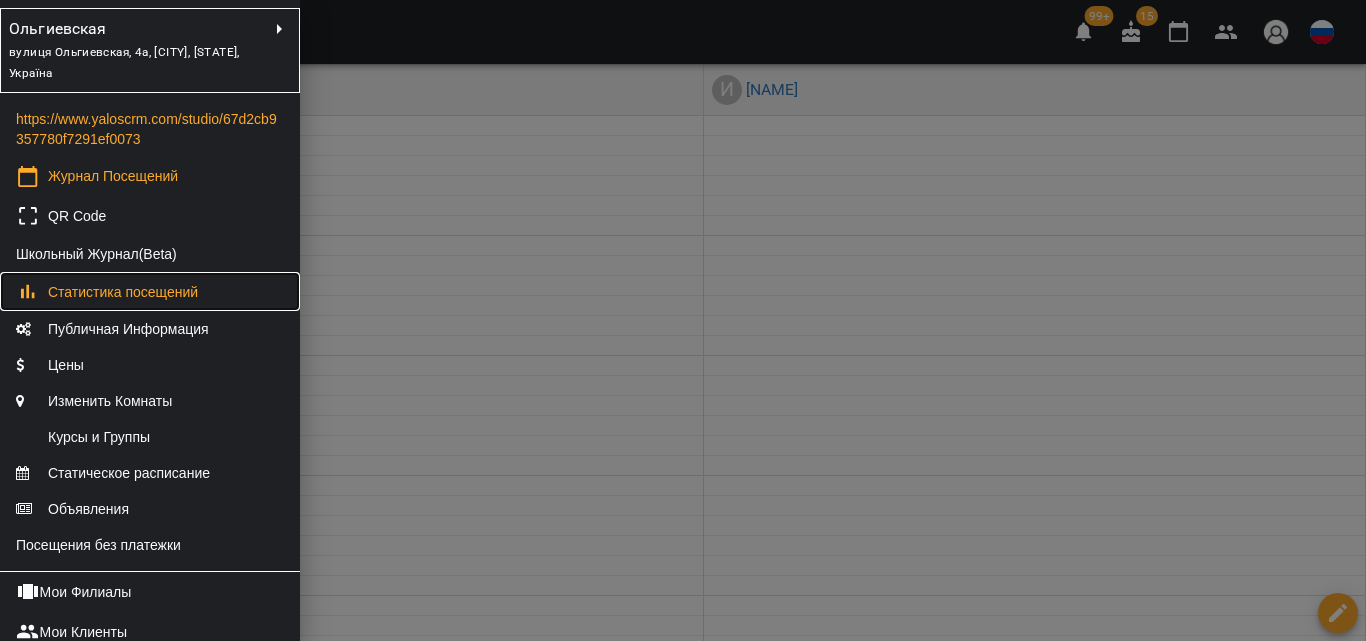click on "Статистика посещений" at bounding box center (123, 292) 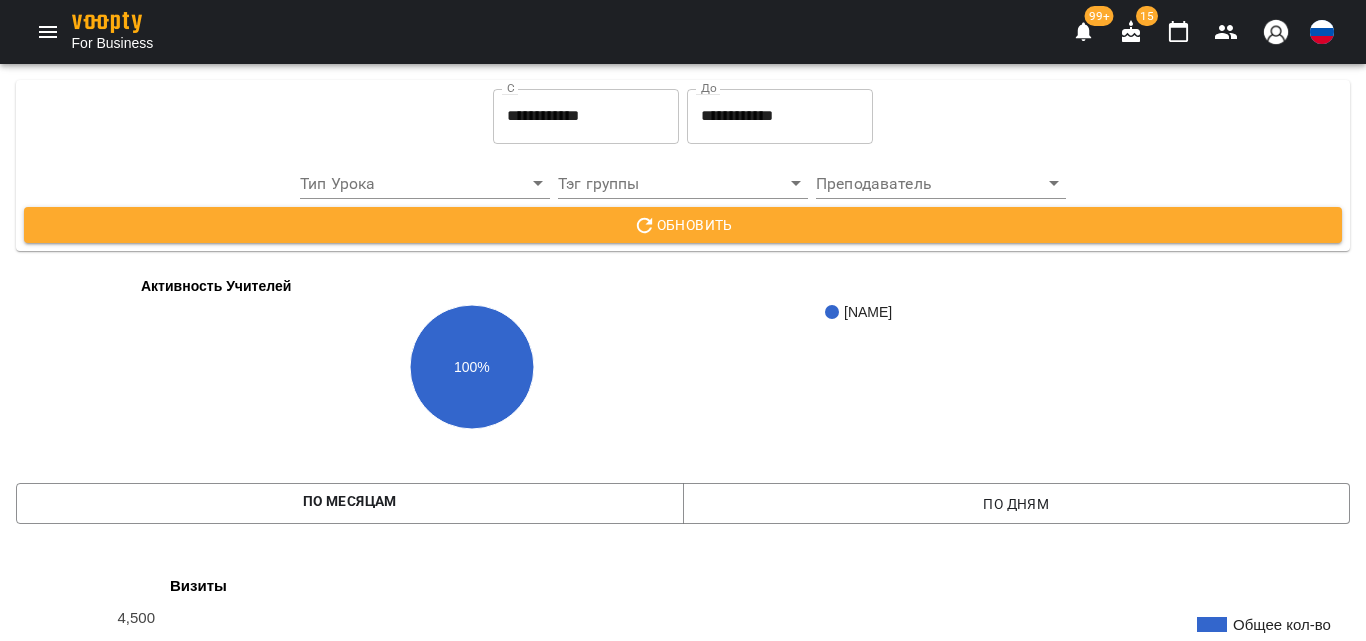scroll, scrollTop: 1200, scrollLeft: 0, axis: vertical 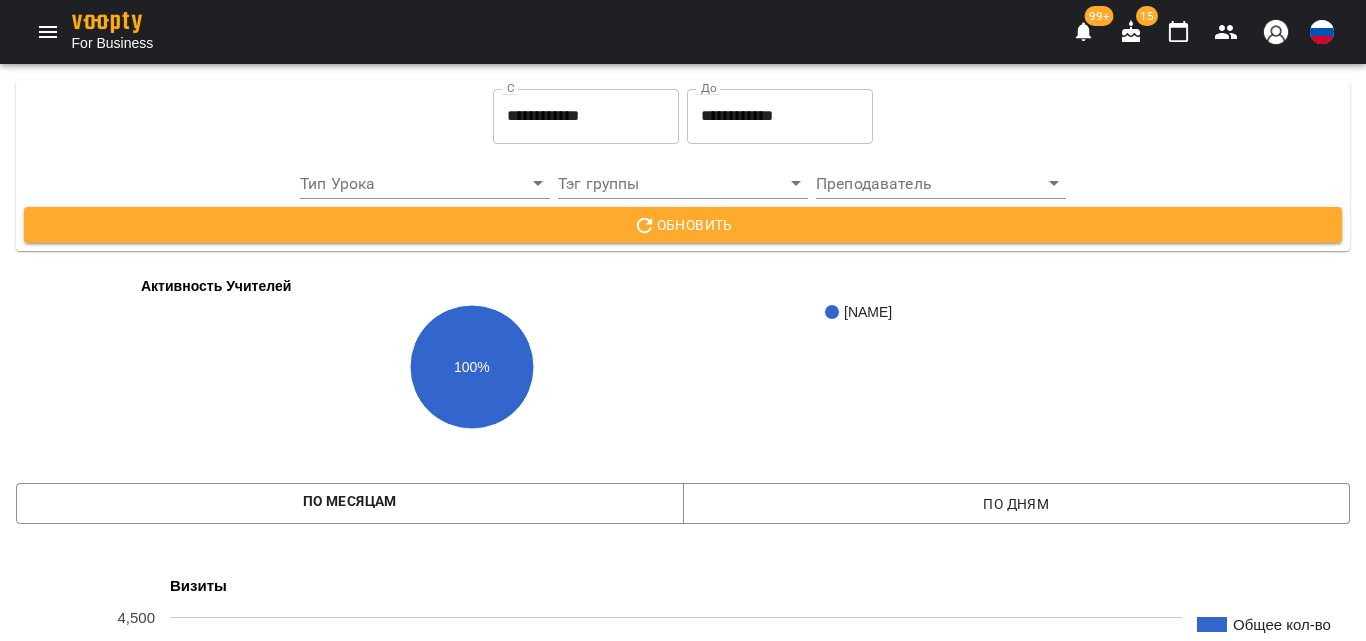 click 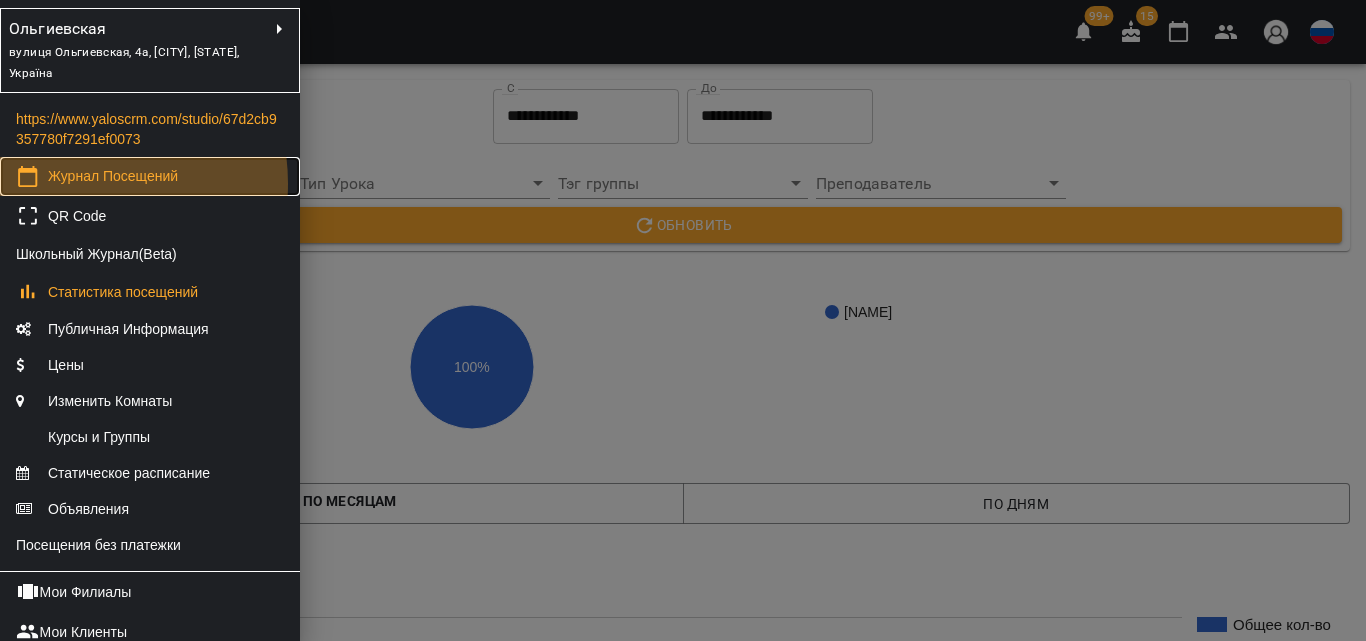 click on "Журнал Посещений" at bounding box center (113, 176) 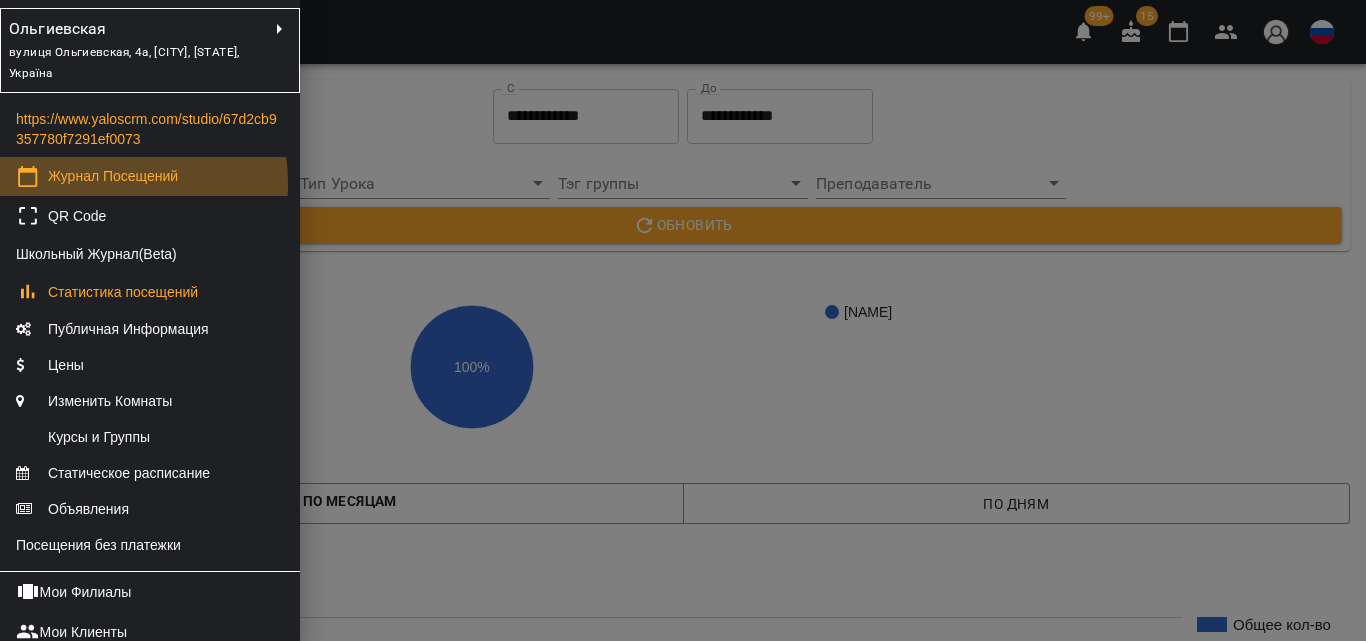 scroll, scrollTop: 0, scrollLeft: 0, axis: both 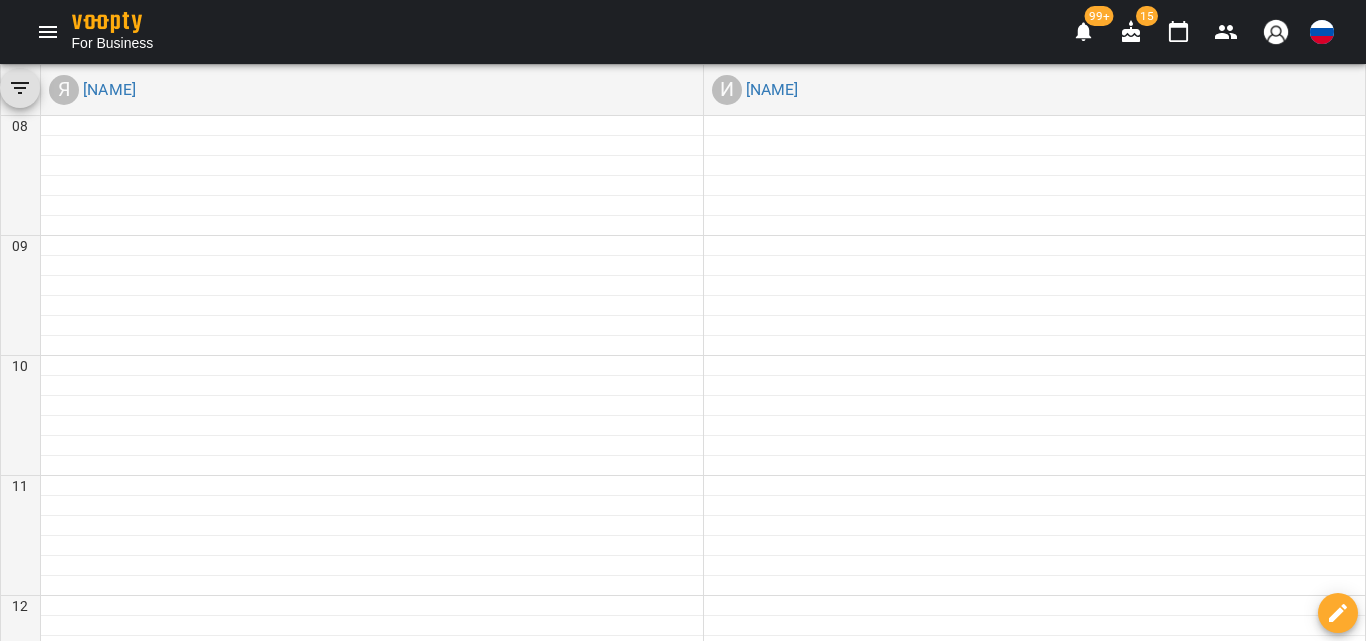 click on "31 июля" at bounding box center (825, 1601) 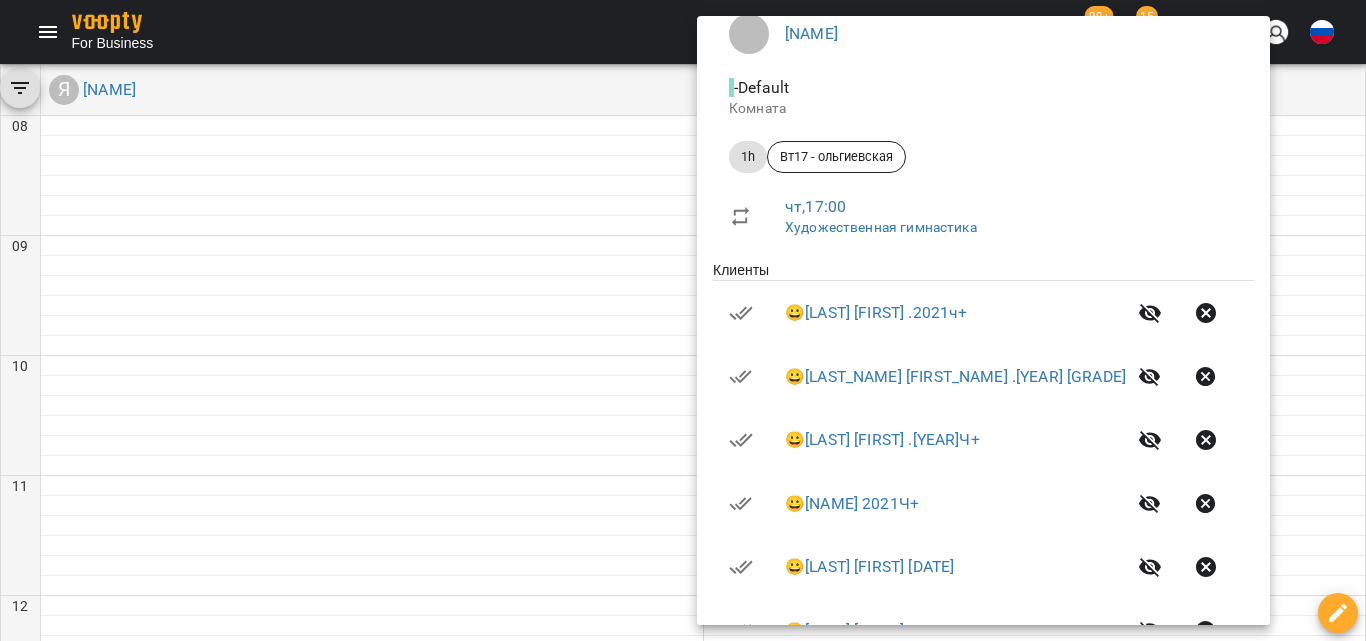 scroll, scrollTop: 0, scrollLeft: 0, axis: both 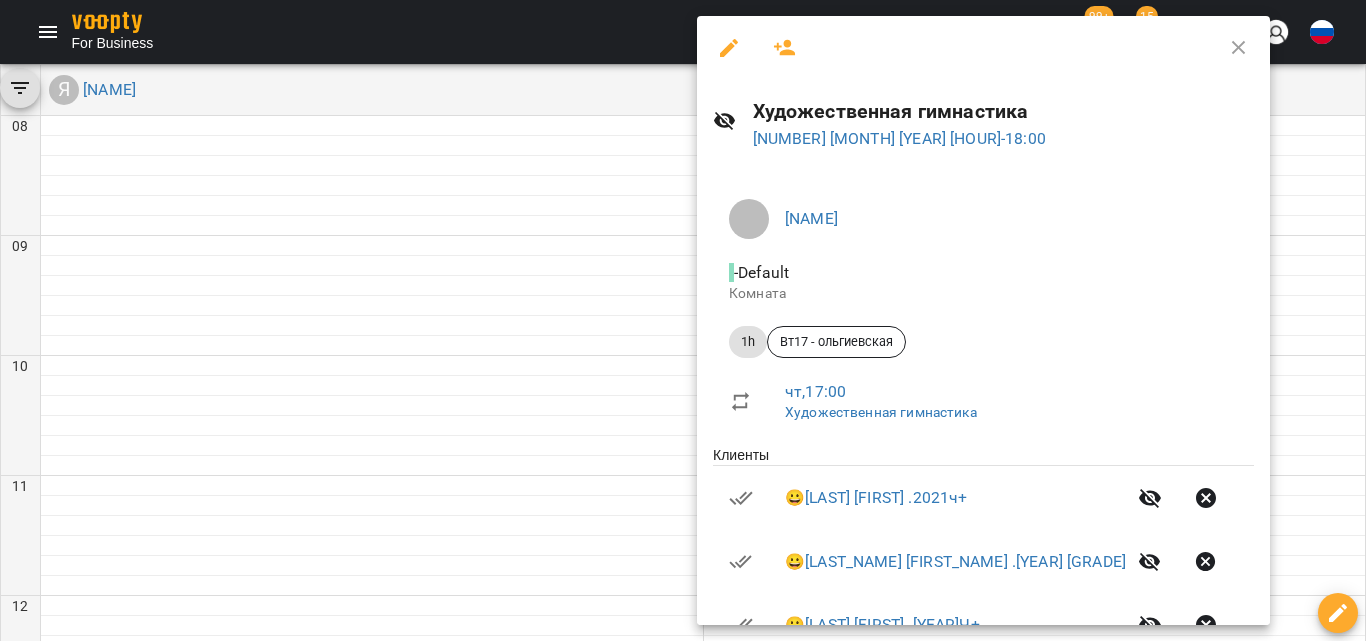 click 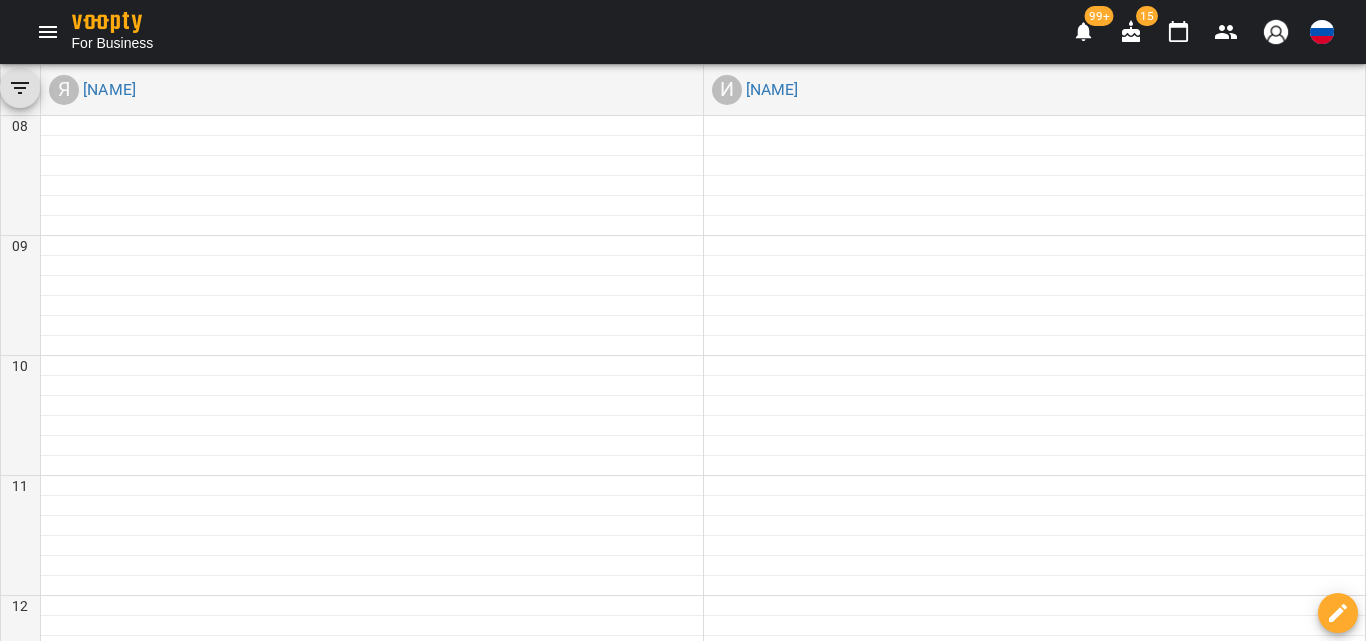 click on "1h([DAY][HOUR] - [DISTRICT])" at bounding box center [1035, 1383] 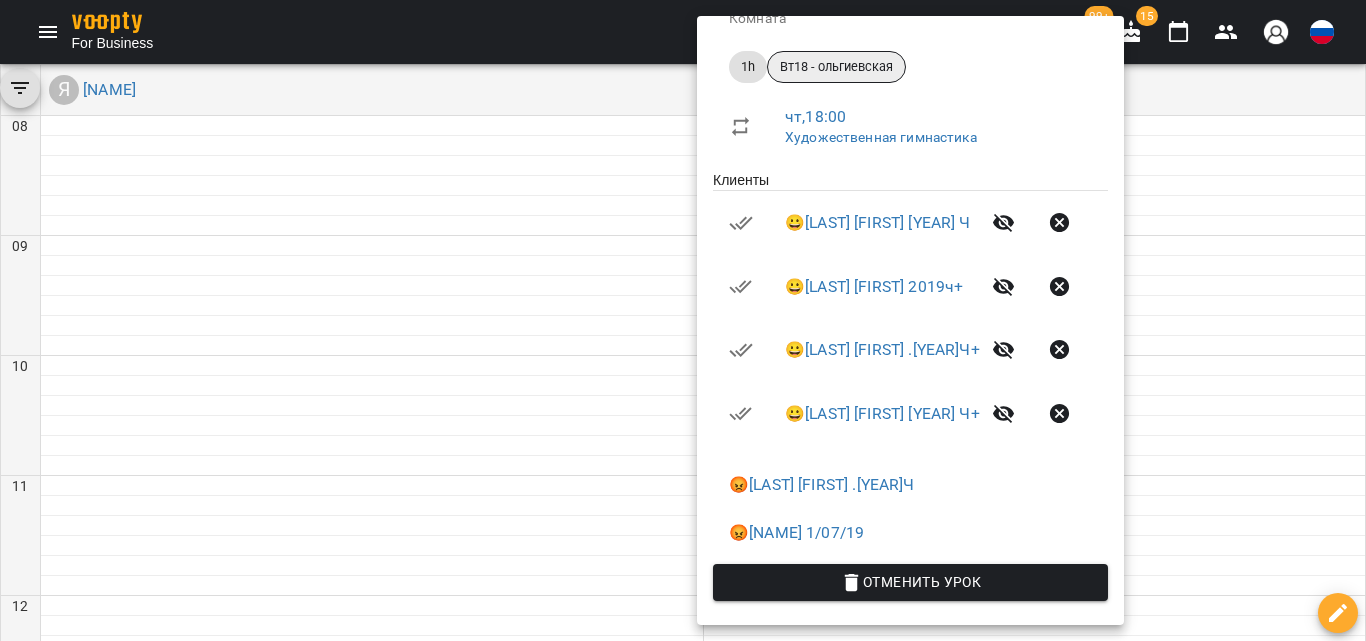 scroll, scrollTop: 0, scrollLeft: 0, axis: both 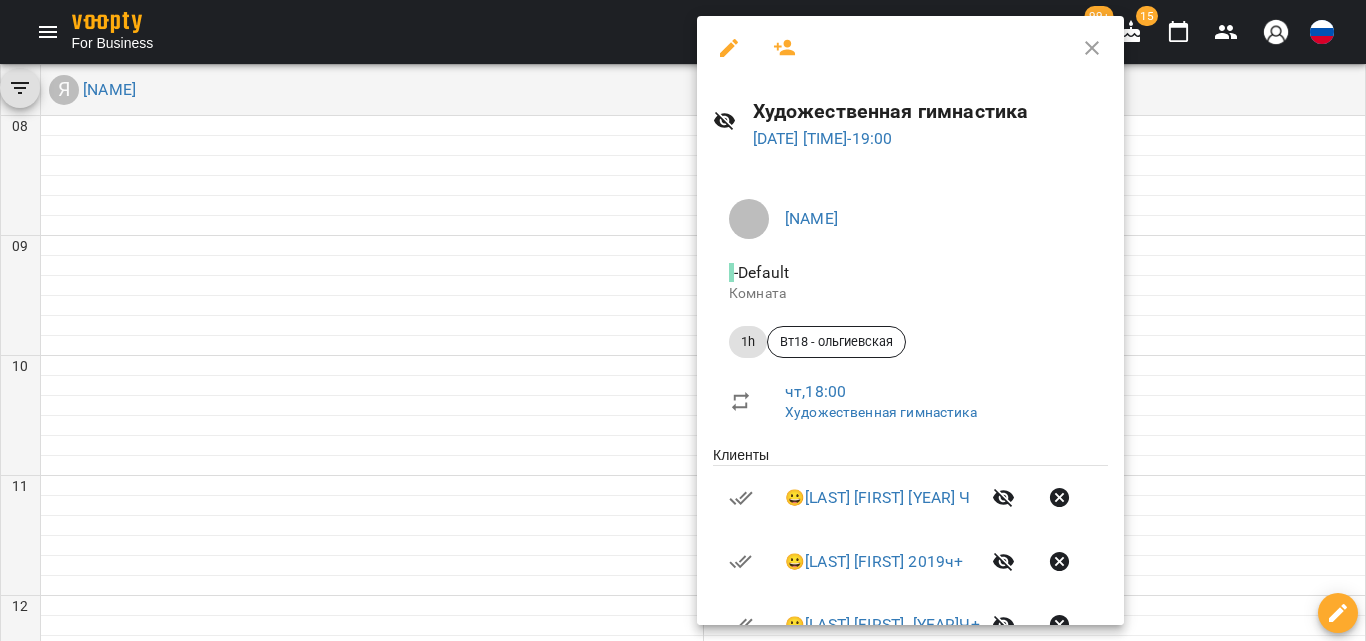 click 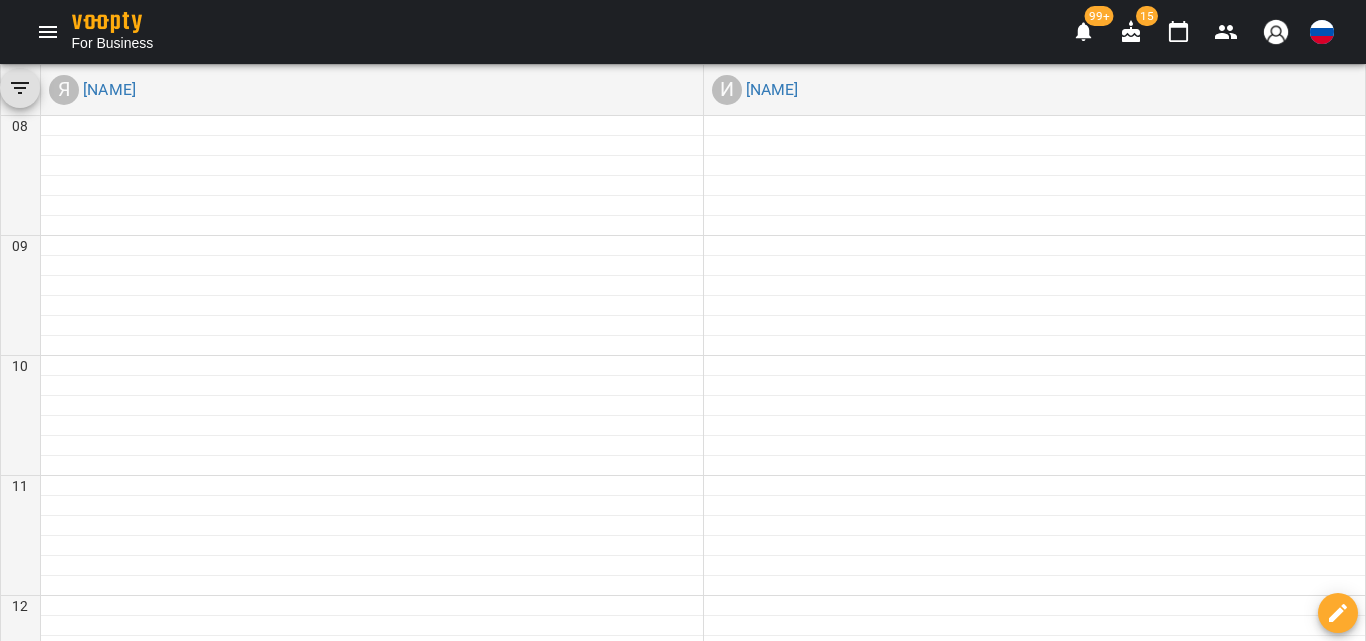 click on "29 июля" at bounding box center [268, 1601] 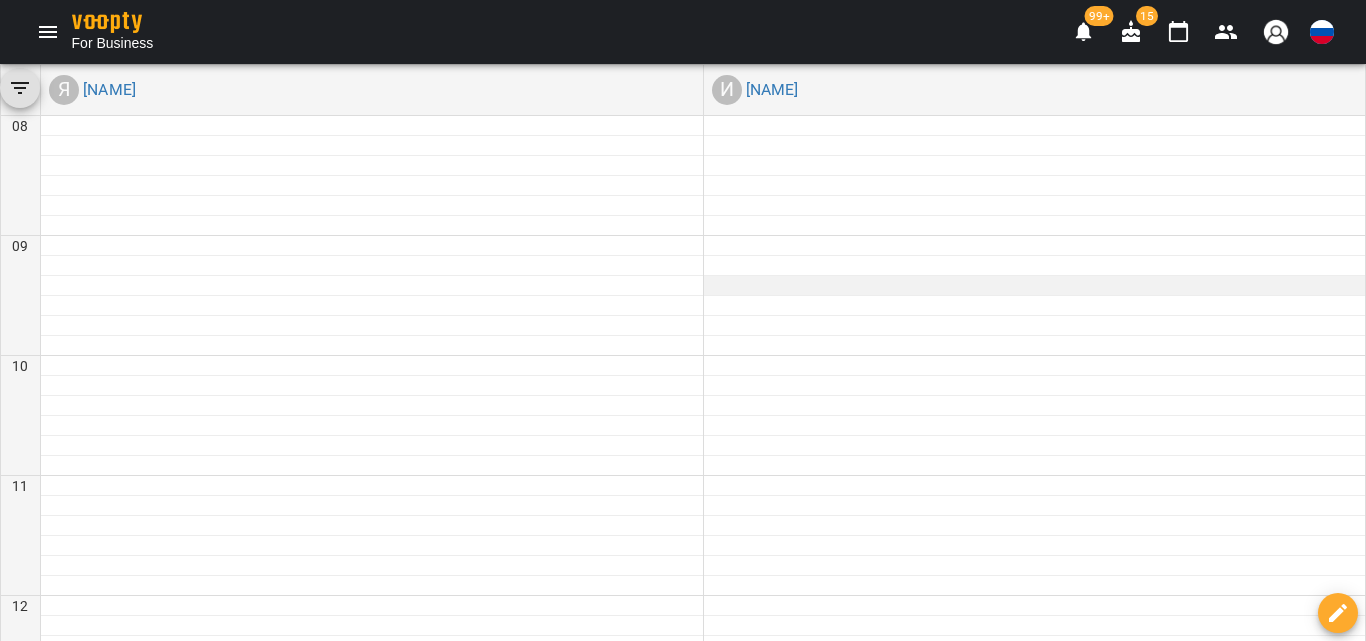 scroll, scrollTop: 1000, scrollLeft: 0, axis: vertical 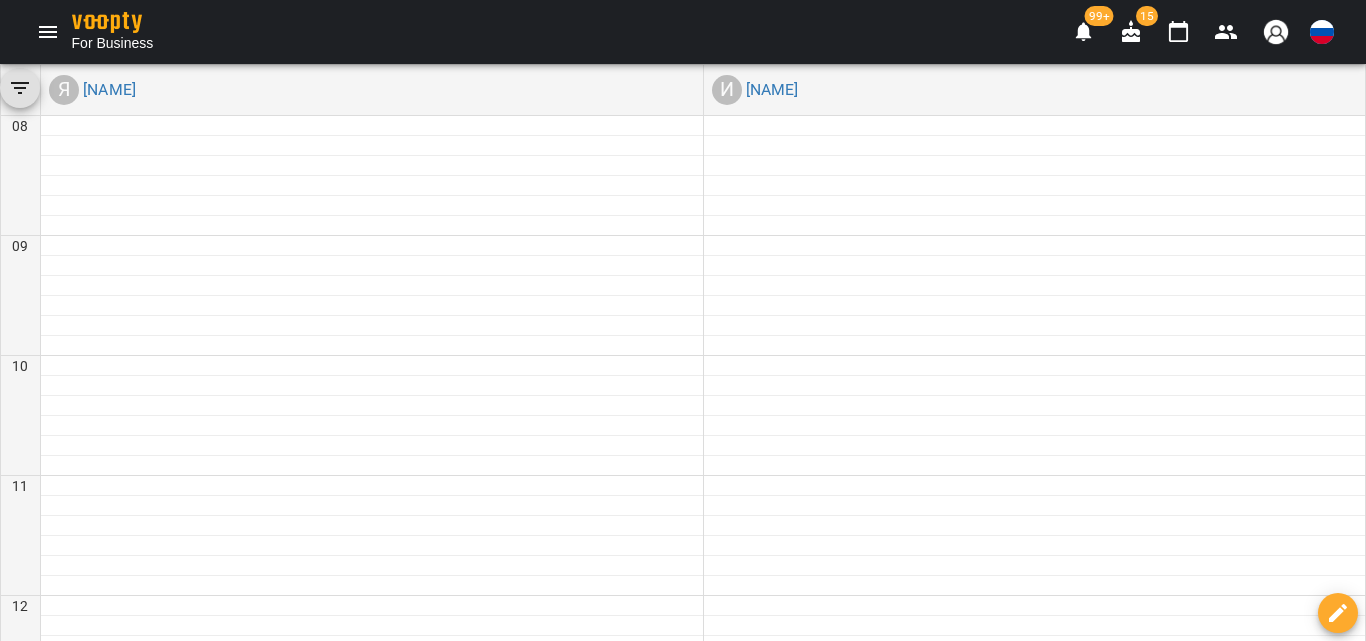 click on "22 июля" at bounding box center (256, 1601) 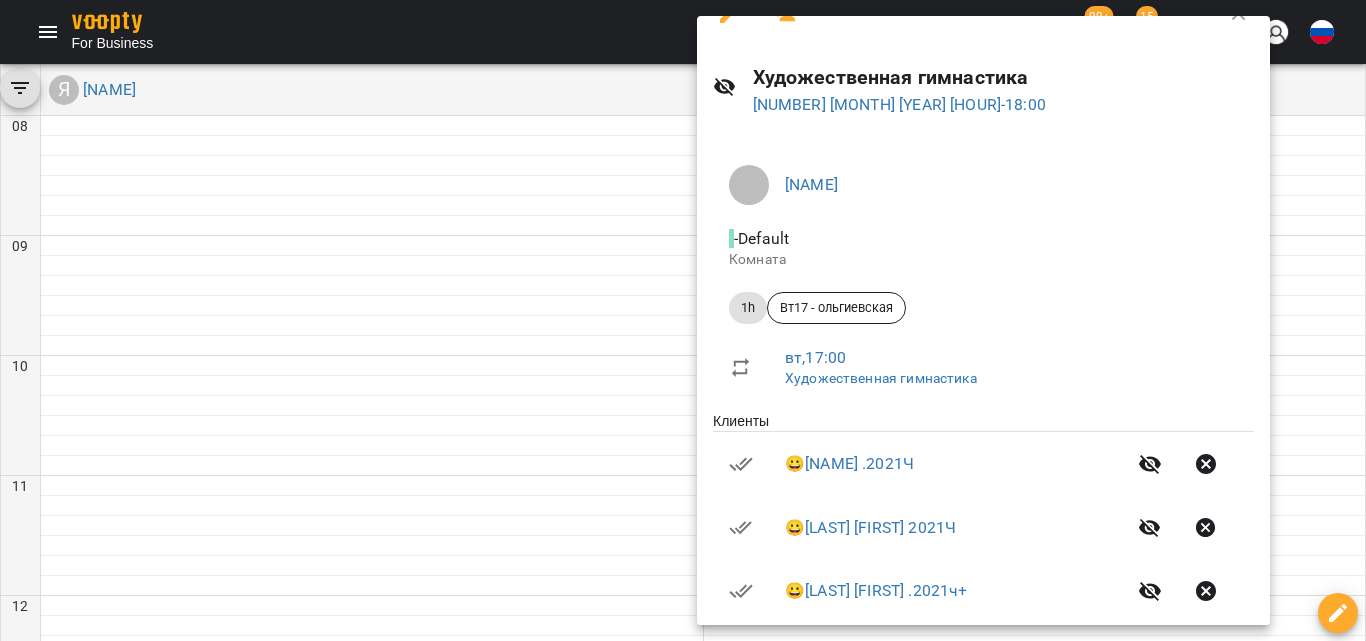 scroll, scrollTop: 0, scrollLeft: 0, axis: both 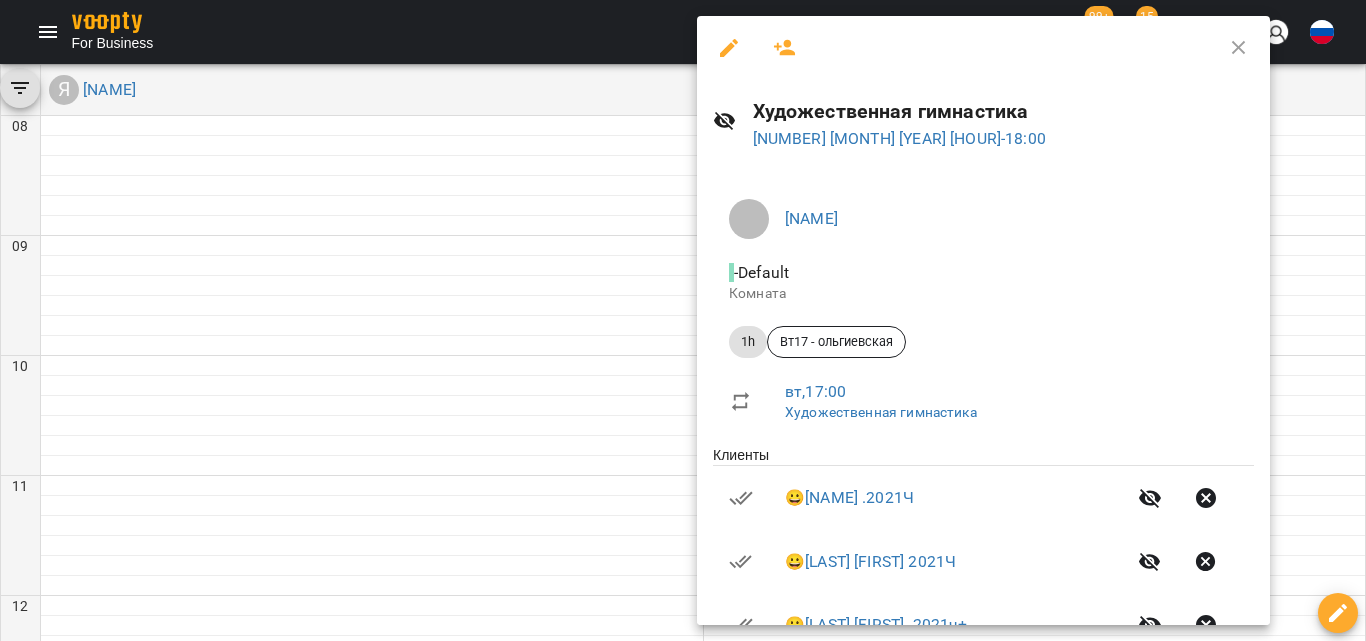 click 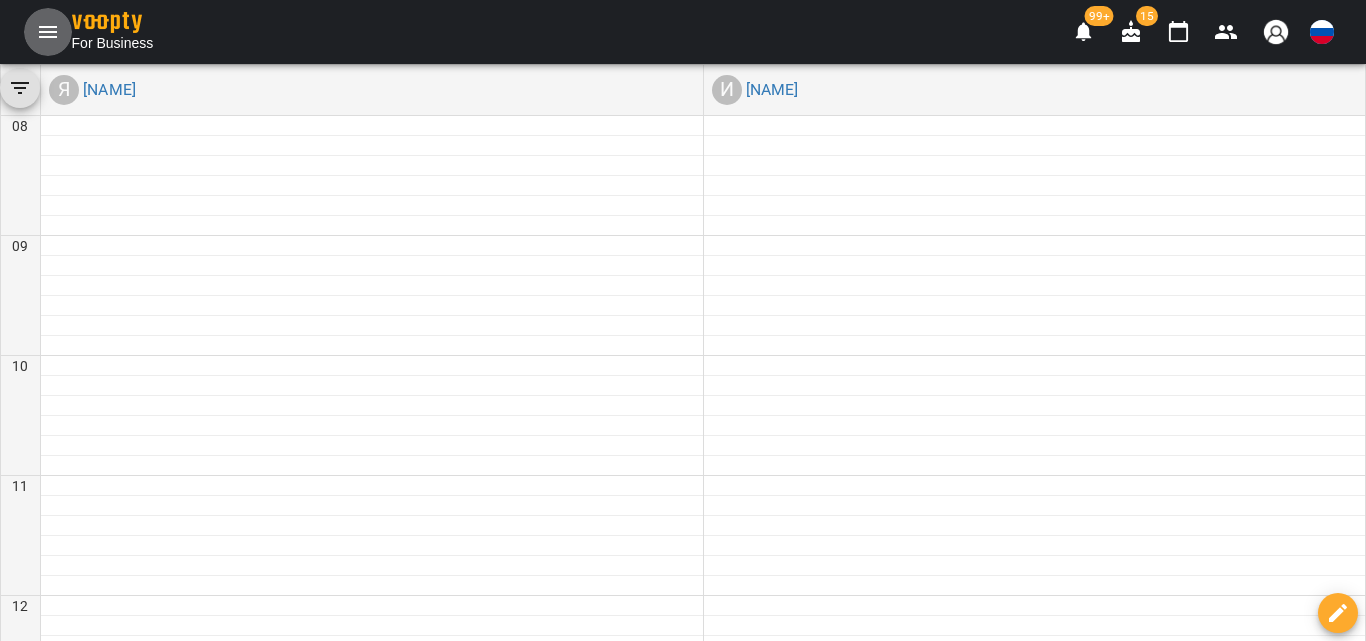 click at bounding box center [48, 32] 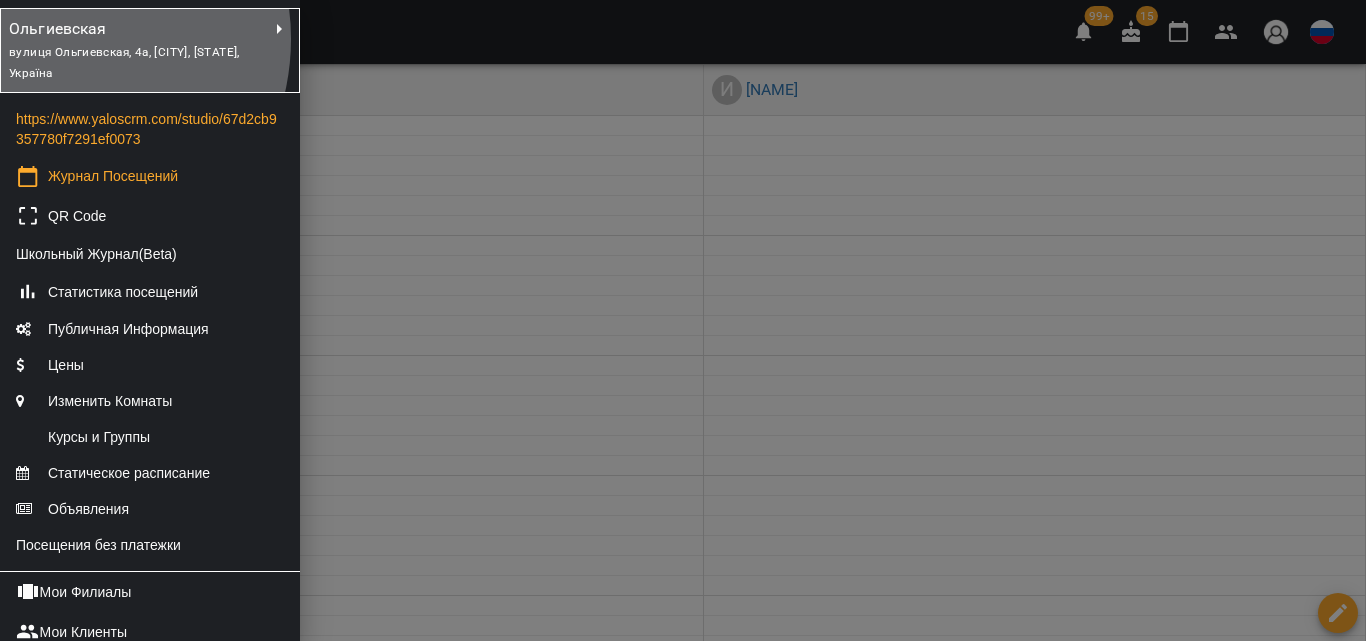click on "Ольгиевская" at bounding box center (116, 29) 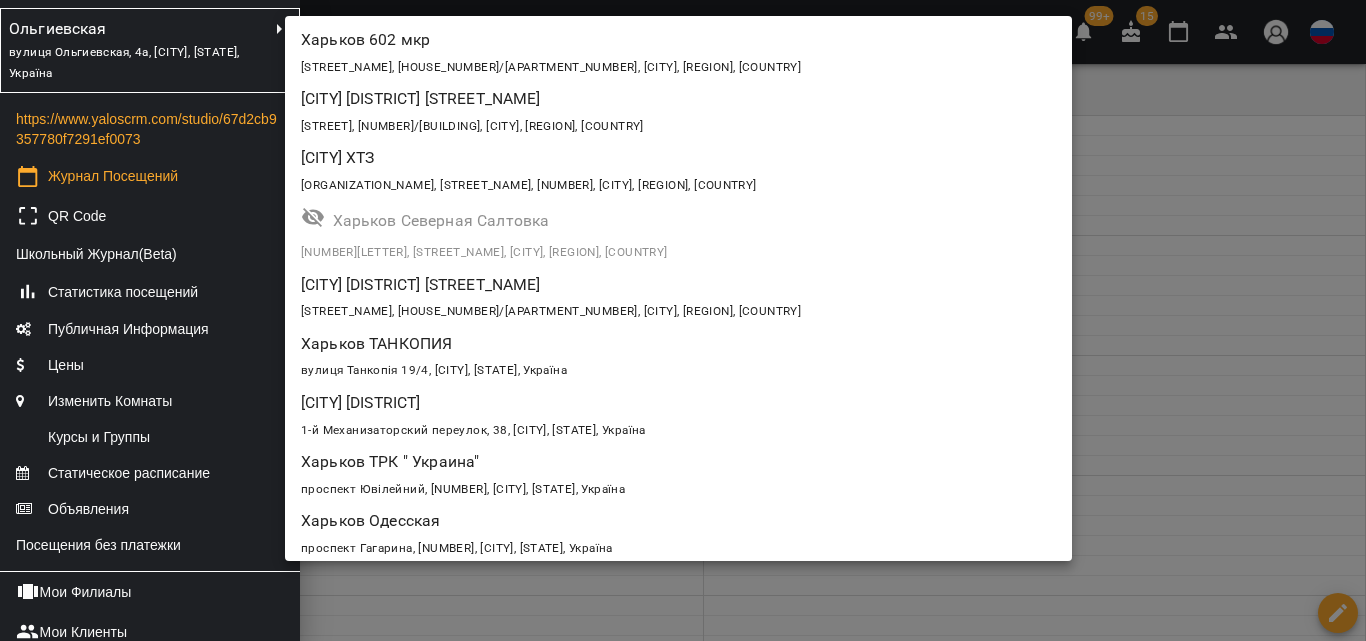 scroll, scrollTop: 2197, scrollLeft: 0, axis: vertical 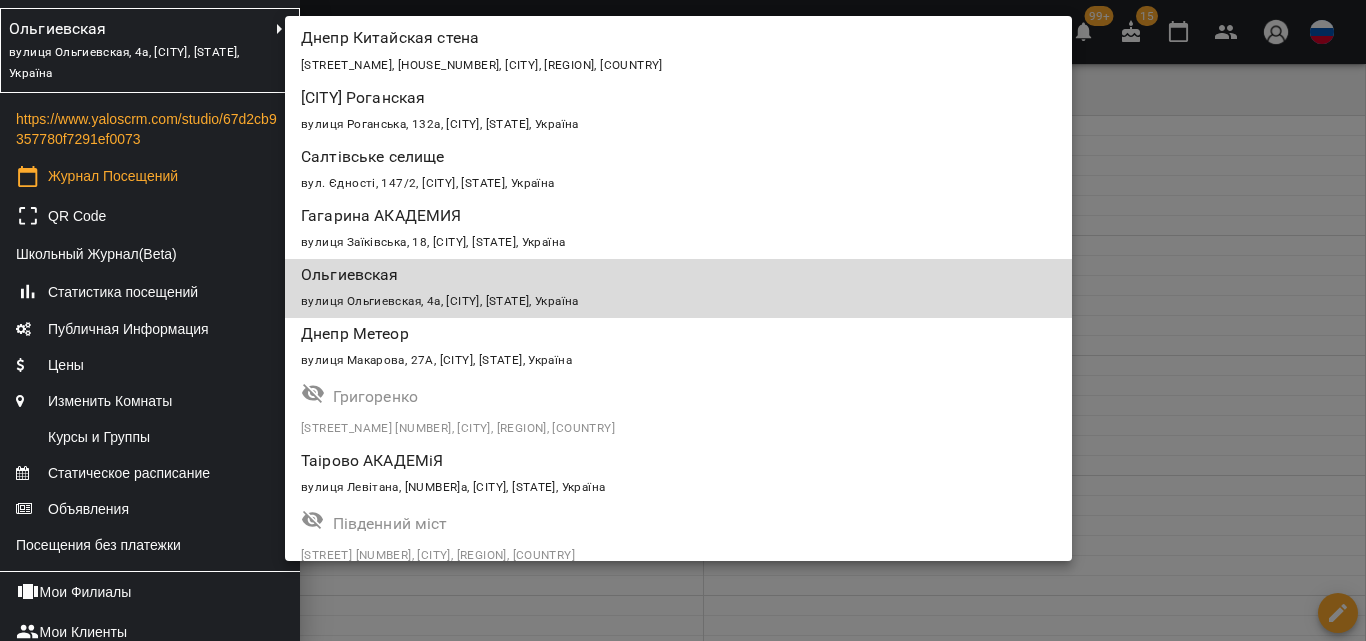 click on "вулиця Левітана, [NUMBER]а, [CITY], [STATE], Україна" at bounding box center [453, 487] 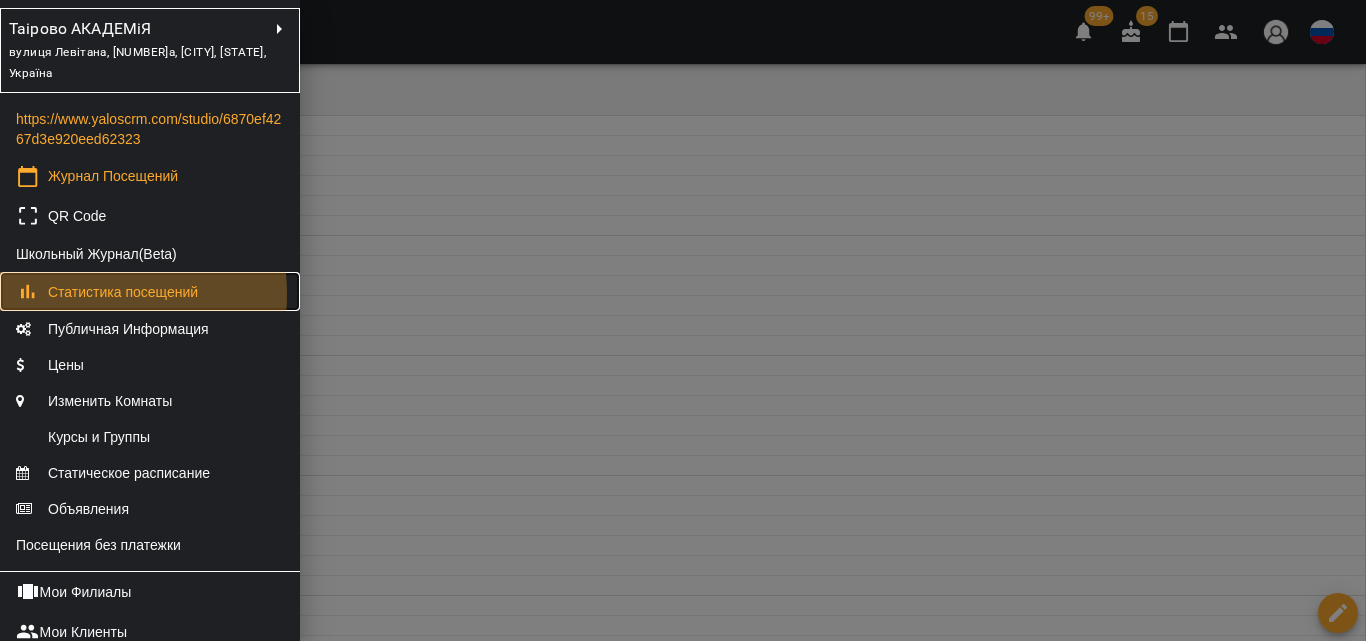 click on "Статистика посещений" at bounding box center [123, 292] 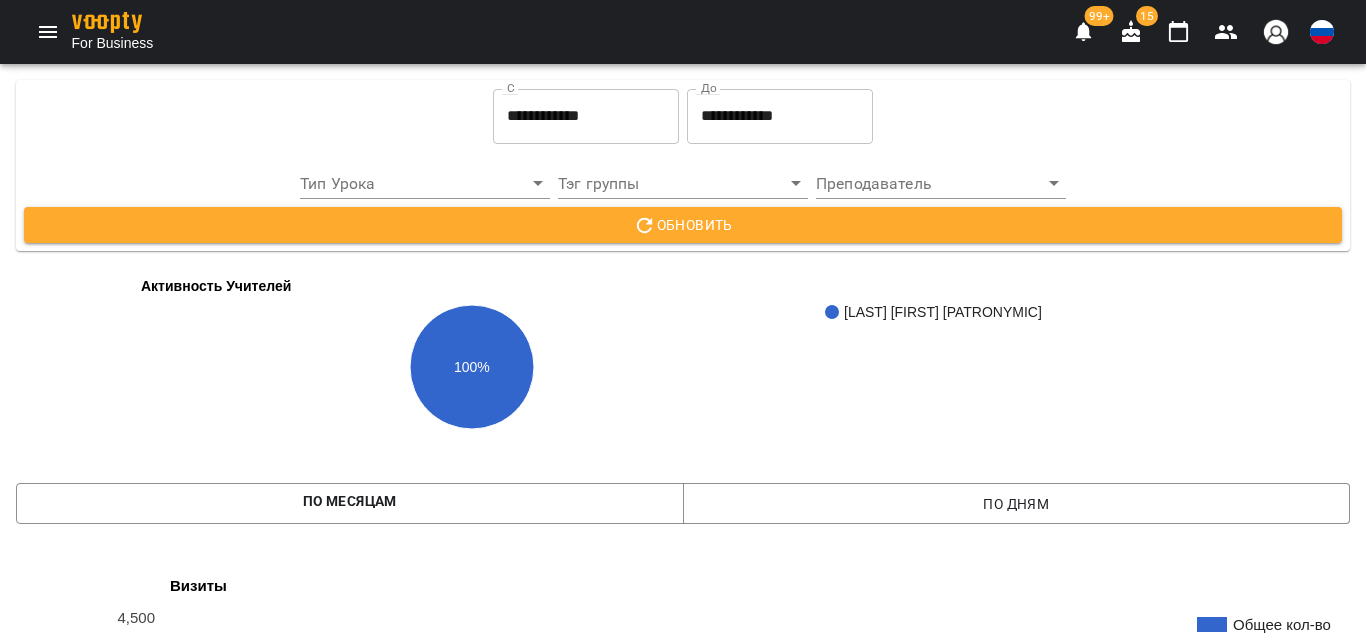 scroll, scrollTop: 3115, scrollLeft: 0, axis: vertical 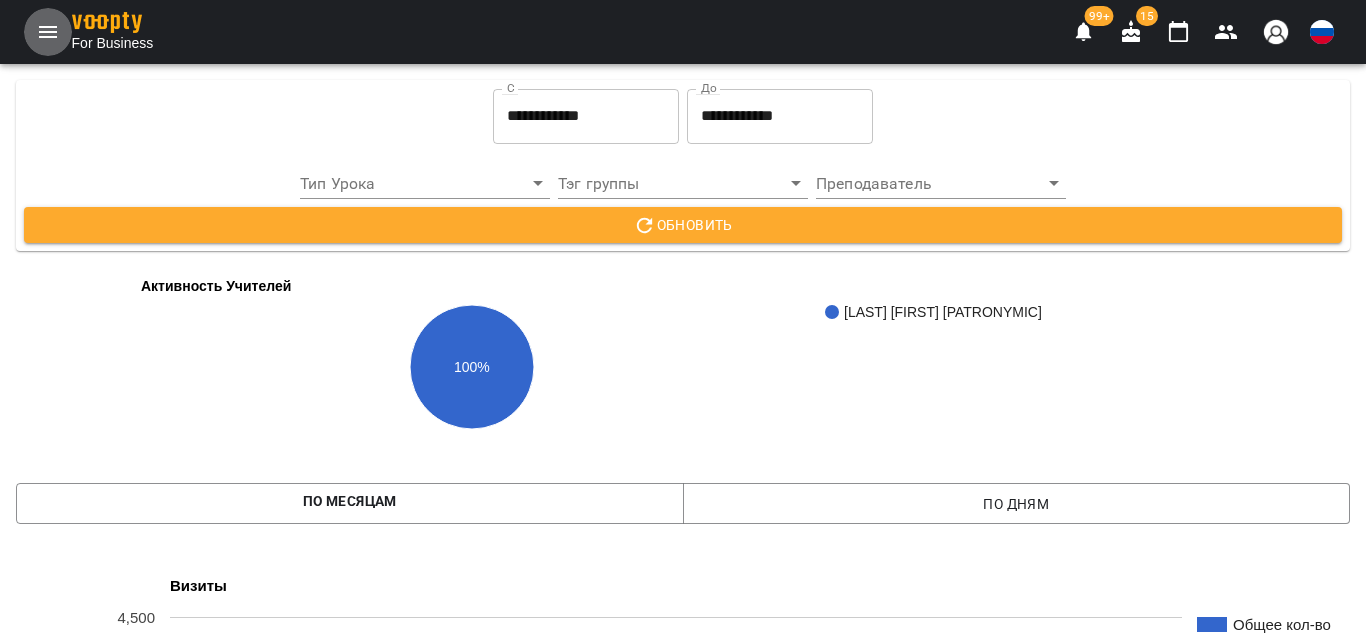 click 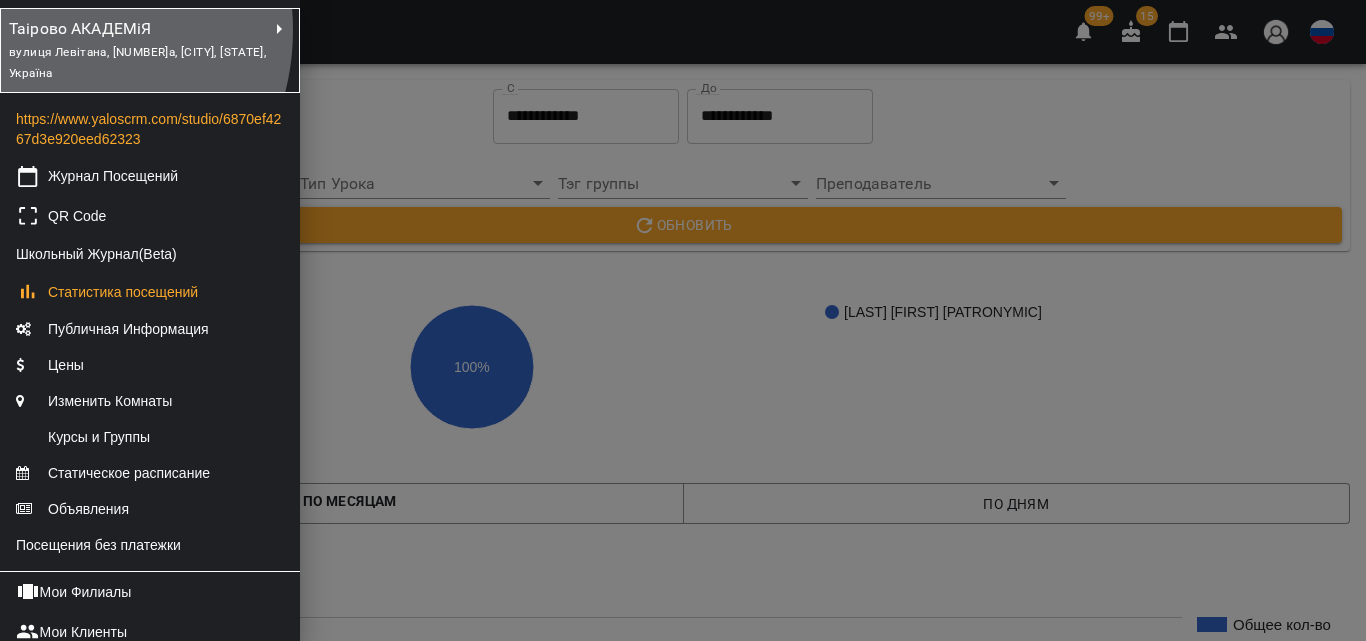 click on "Таірово АКАДЕМіЯ" at bounding box center [116, 29] 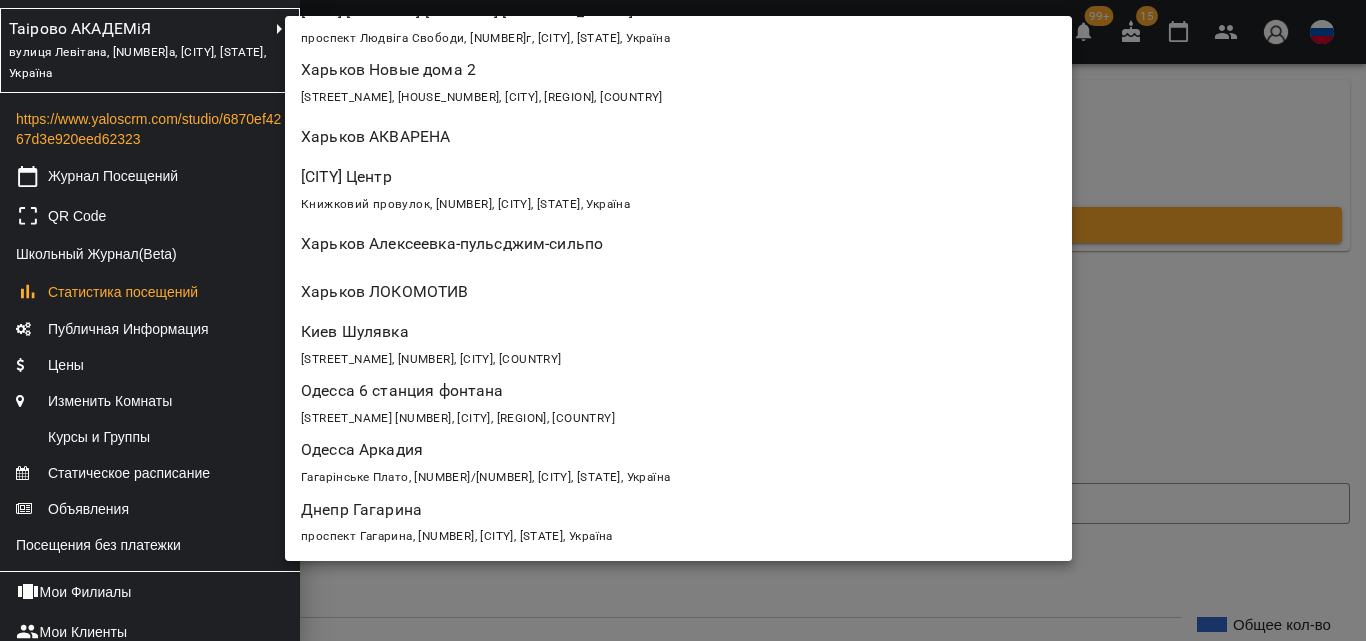 scroll, scrollTop: 715, scrollLeft: 0, axis: vertical 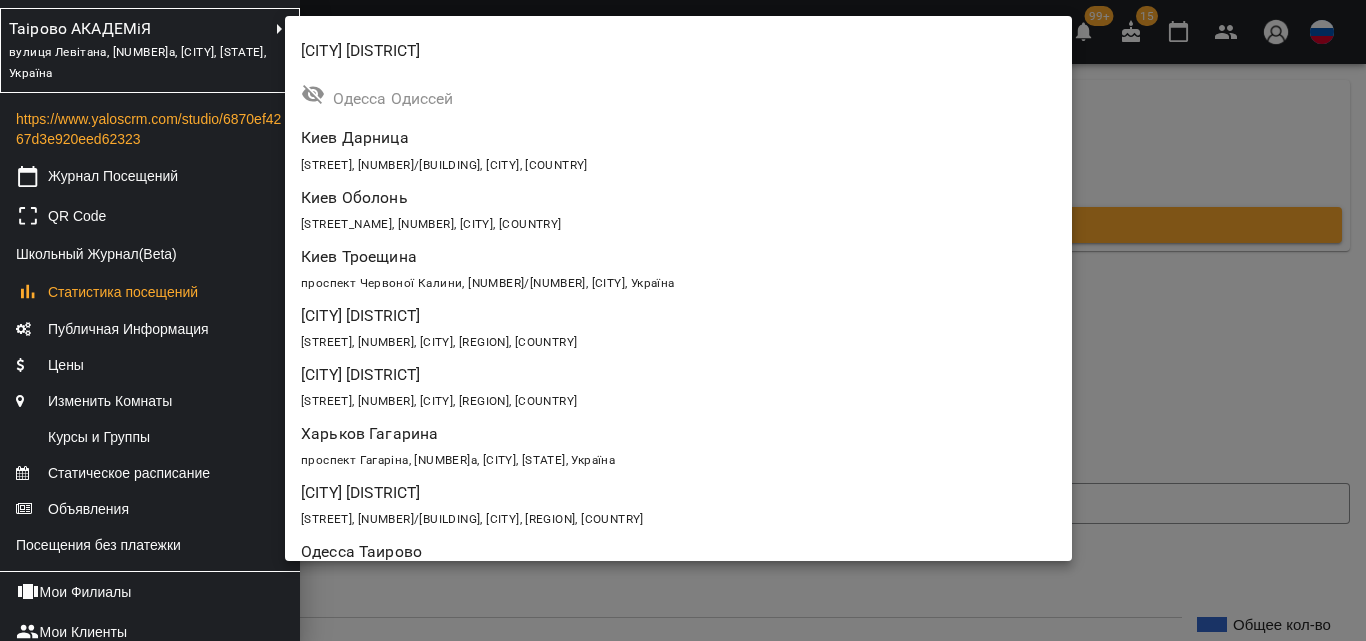 drag, startPoint x: 1259, startPoint y: 177, endPoint x: 1247, endPoint y: 175, distance: 12.165525 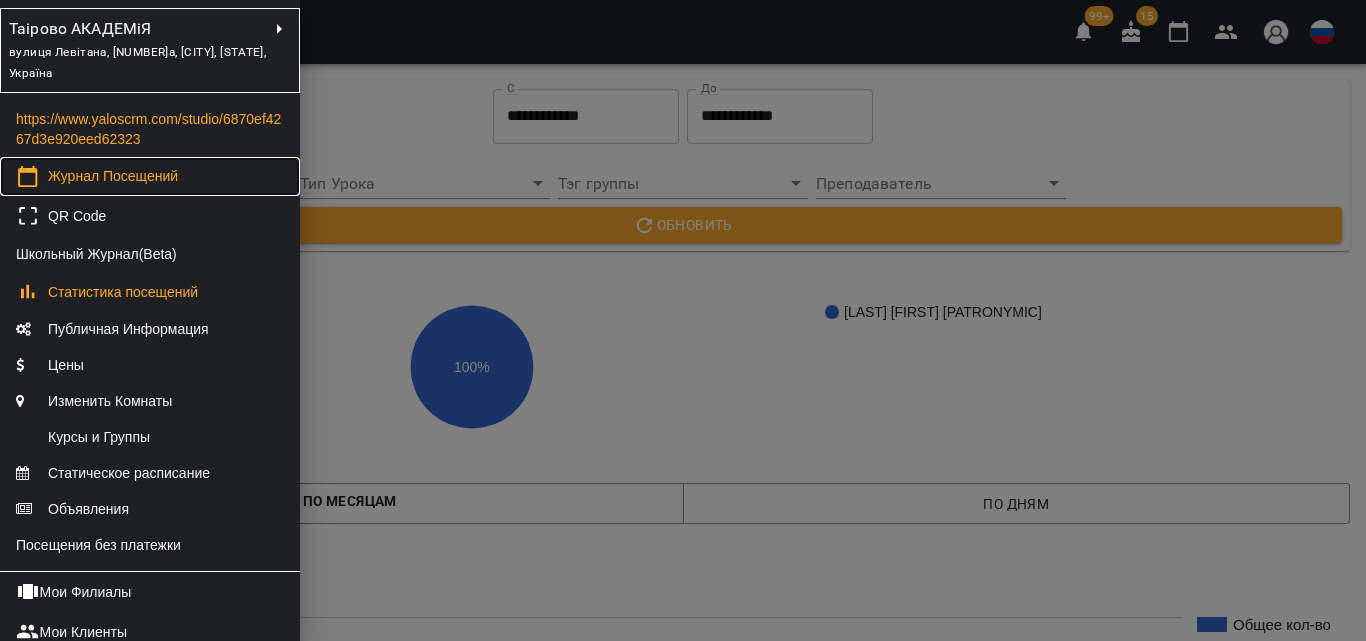 click on "Журнал Посещений" at bounding box center [113, 176] 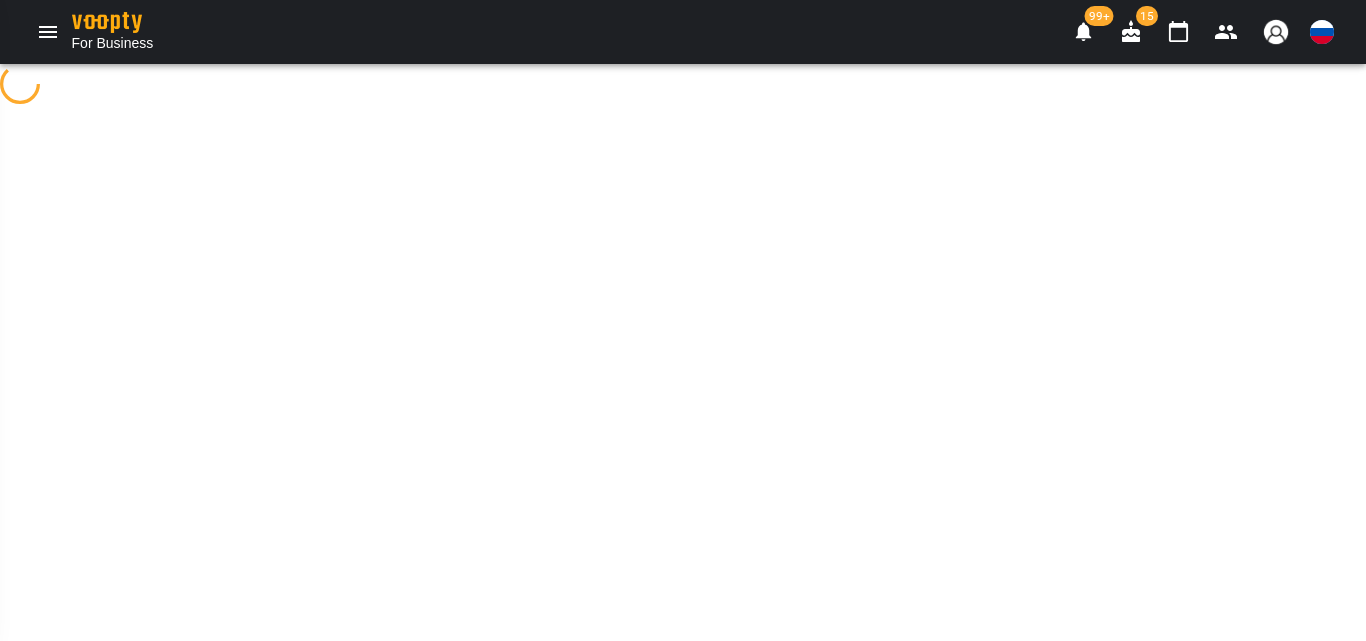scroll, scrollTop: 0, scrollLeft: 0, axis: both 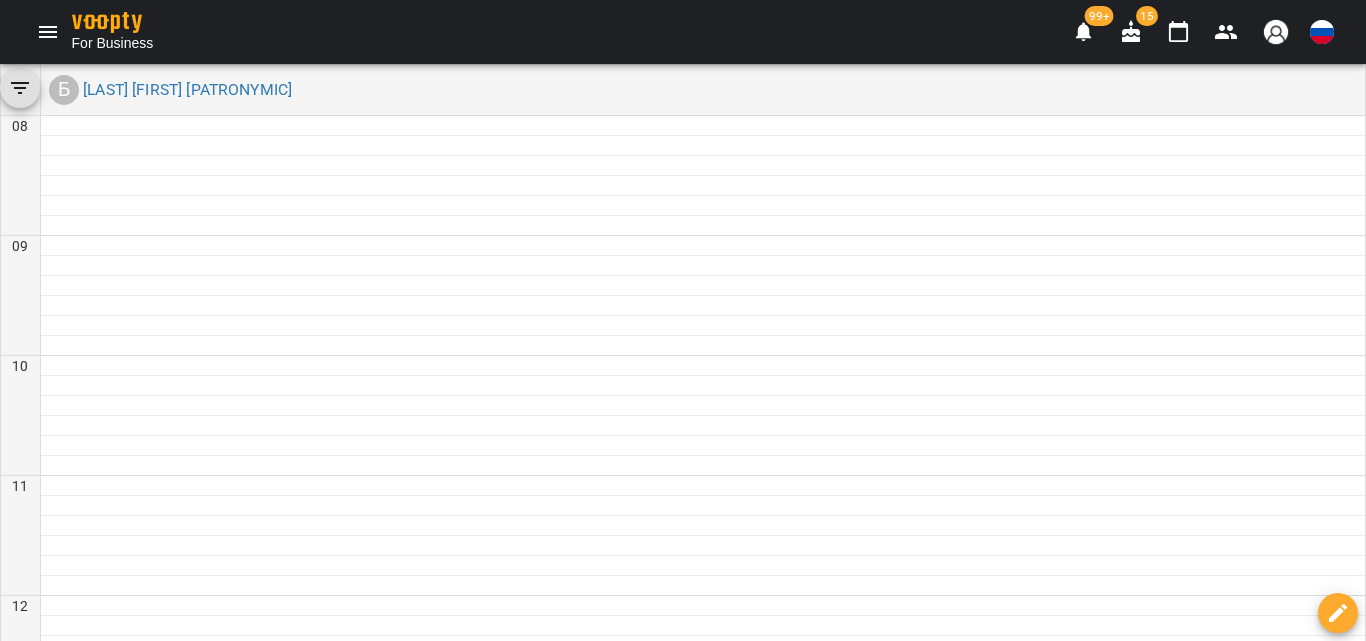 click on "пн" at bounding box center (42, 1582) 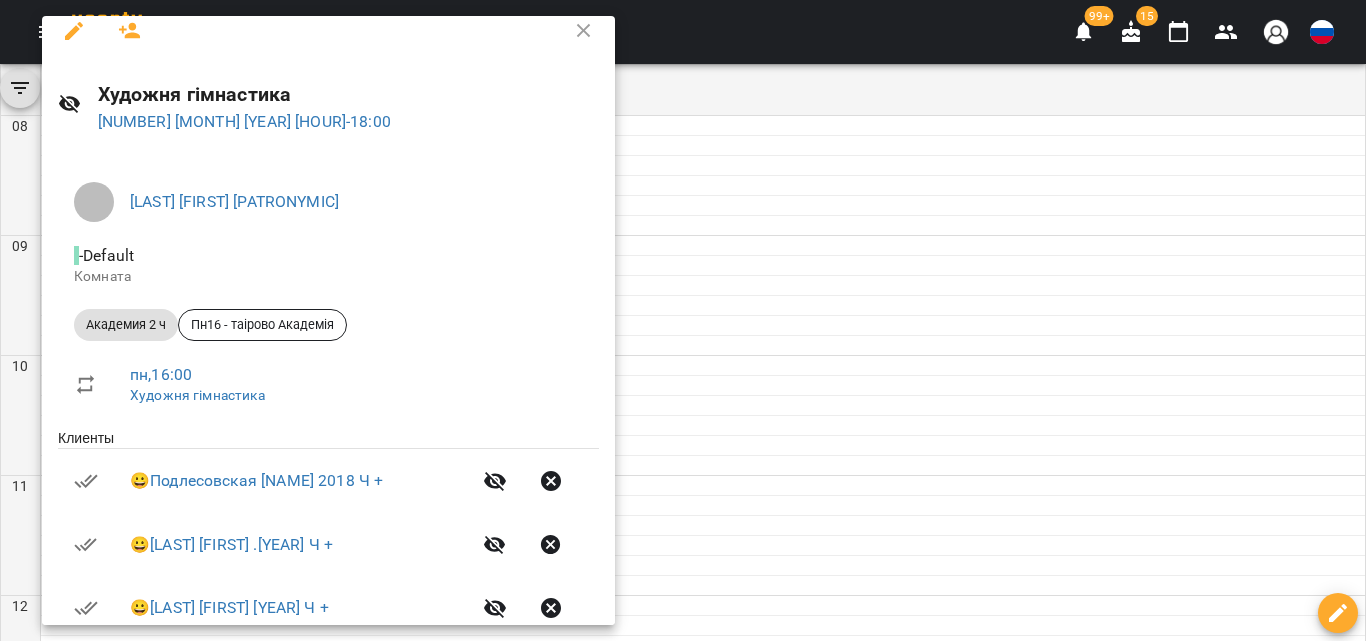 scroll, scrollTop: 0, scrollLeft: 0, axis: both 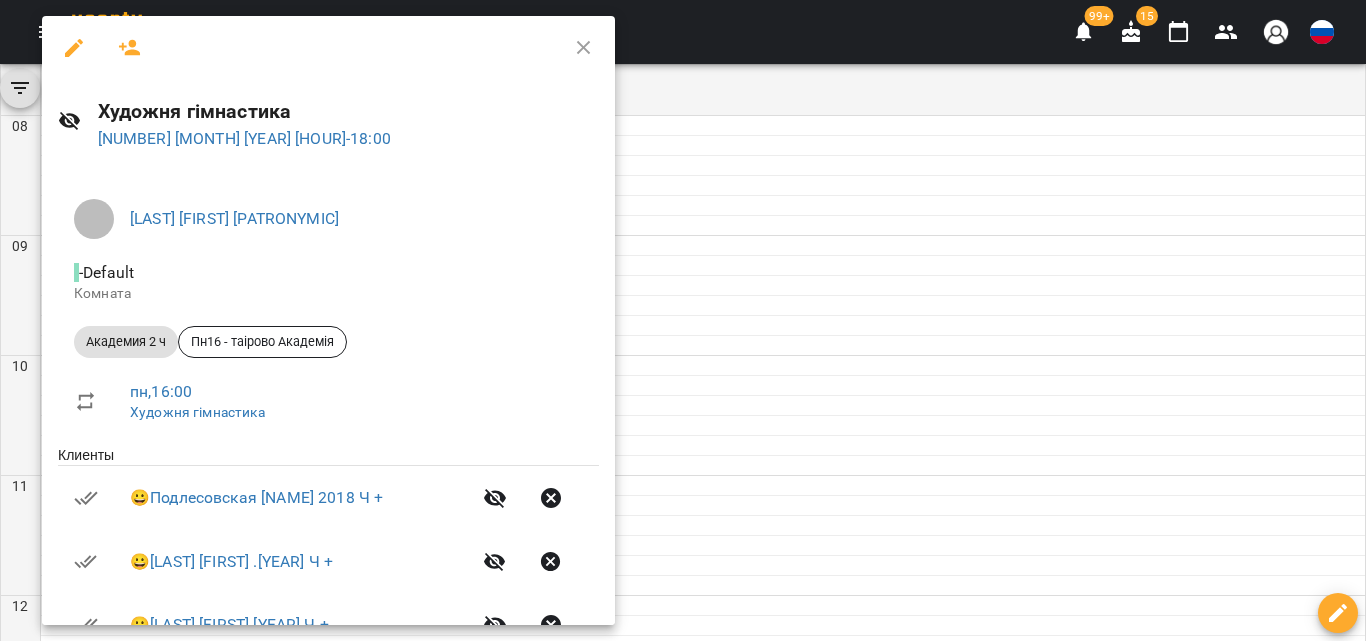 click at bounding box center [584, 48] 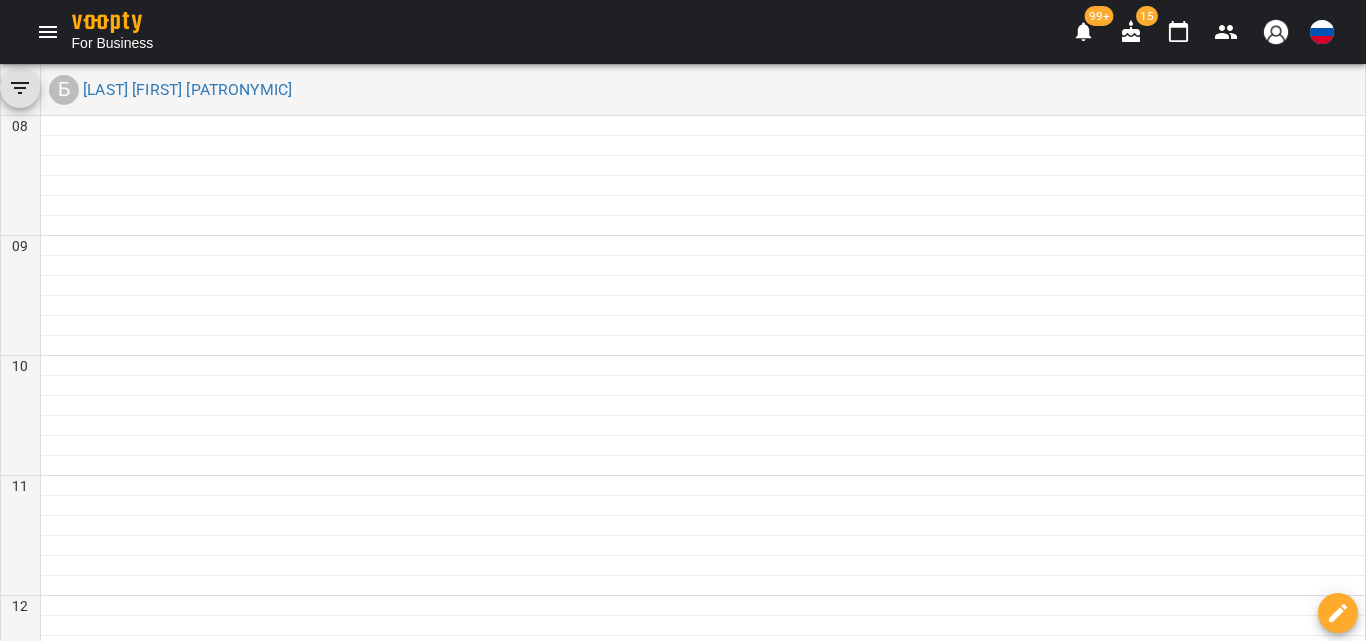 click 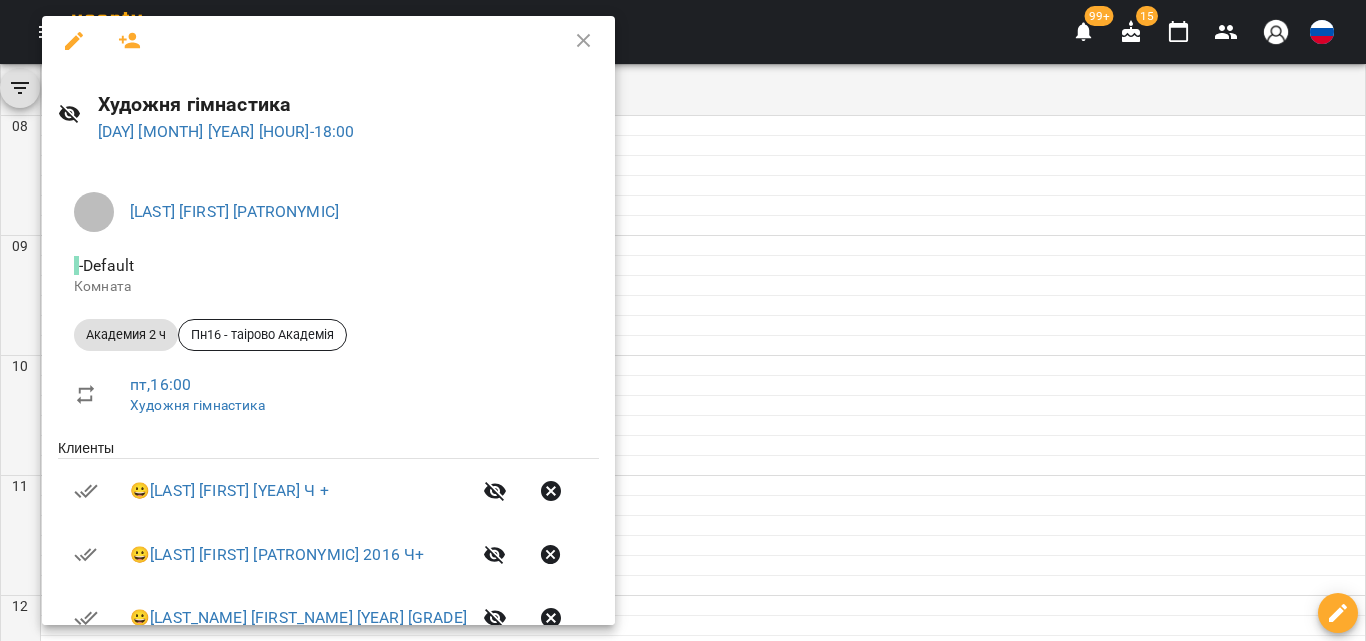 scroll, scrollTop: 0, scrollLeft: 0, axis: both 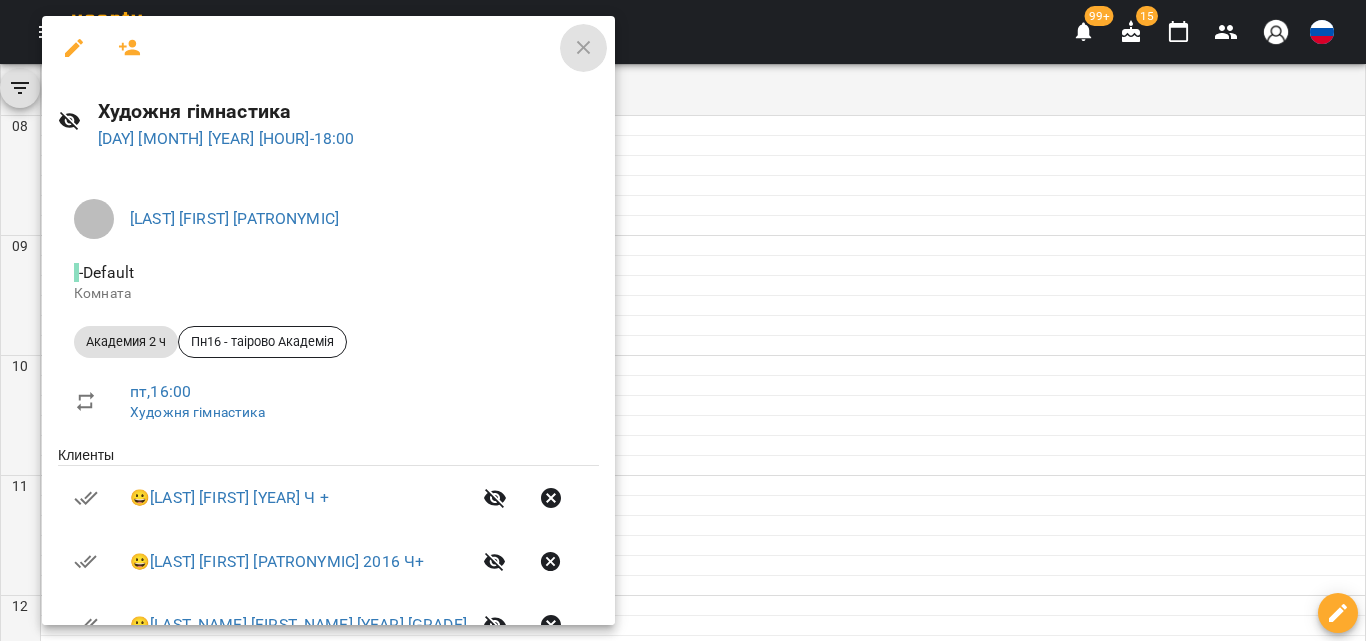 click 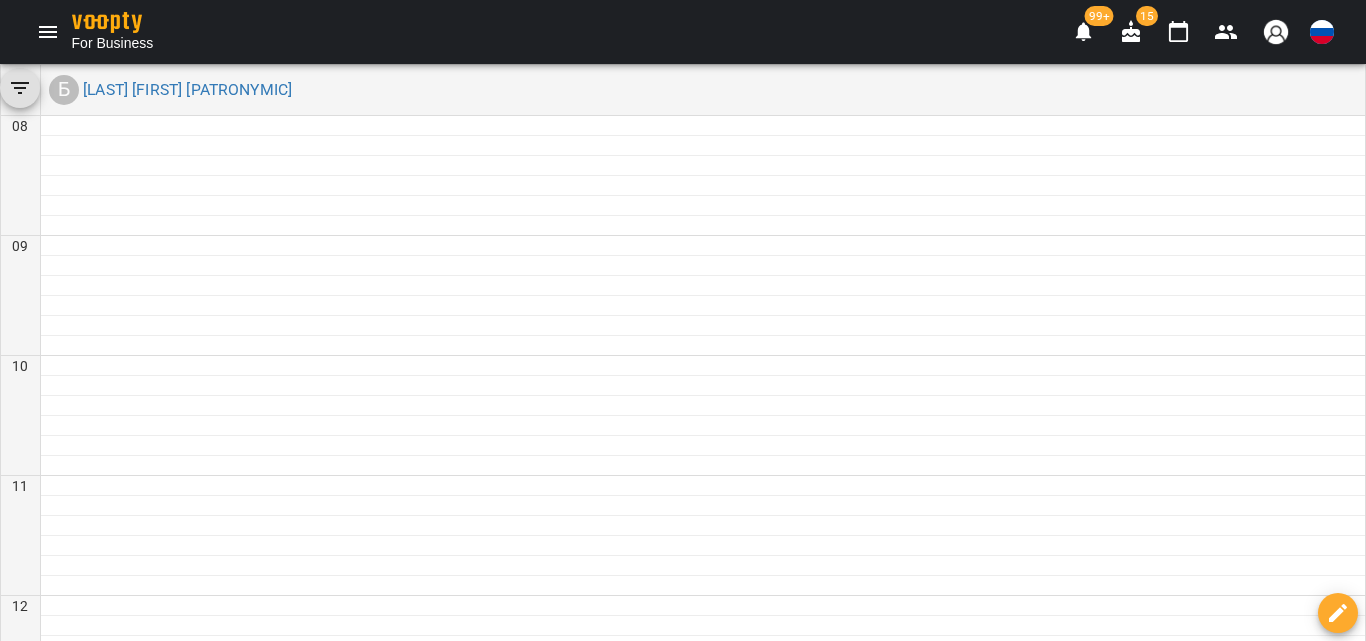 click at bounding box center [48, 32] 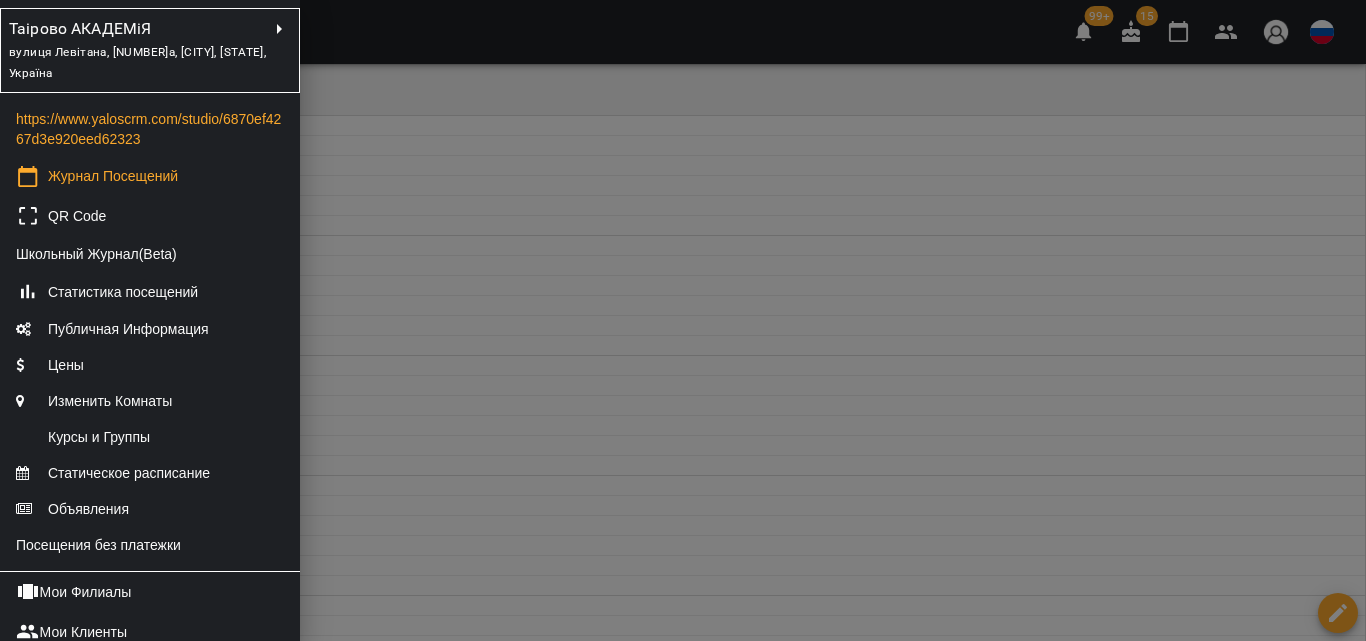 click on "Таірово АКАДЕМіЯ" at bounding box center [116, 29] 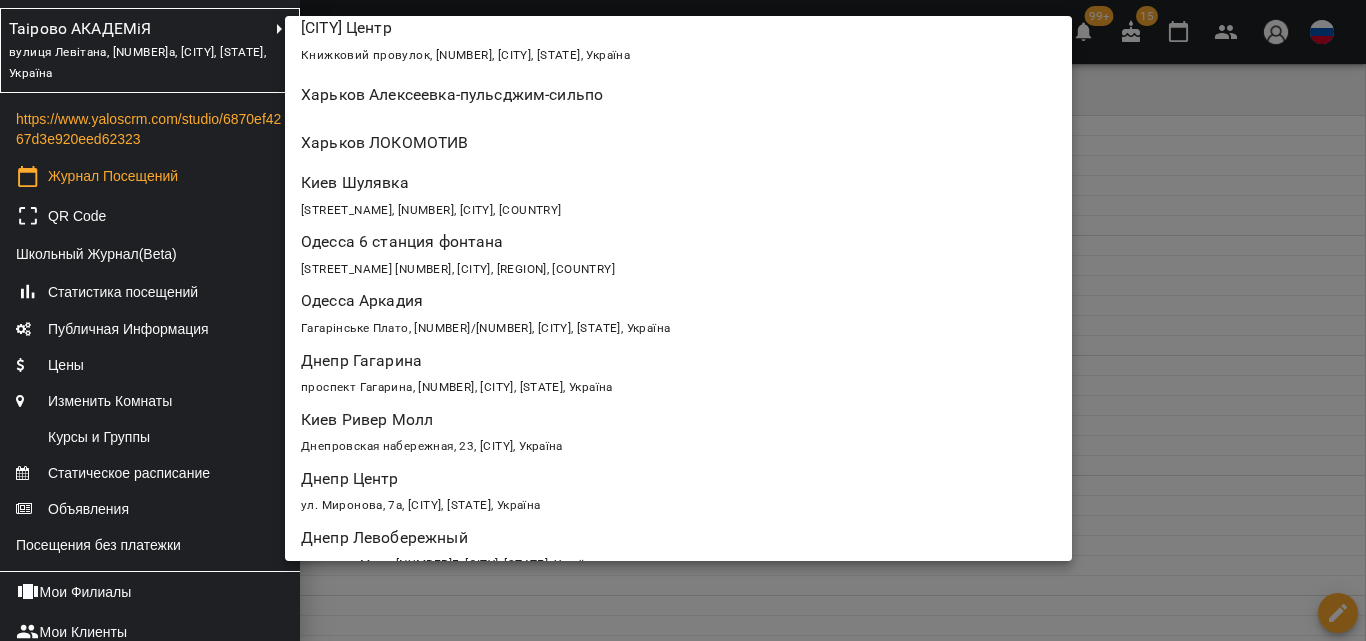 scroll, scrollTop: 1500, scrollLeft: 0, axis: vertical 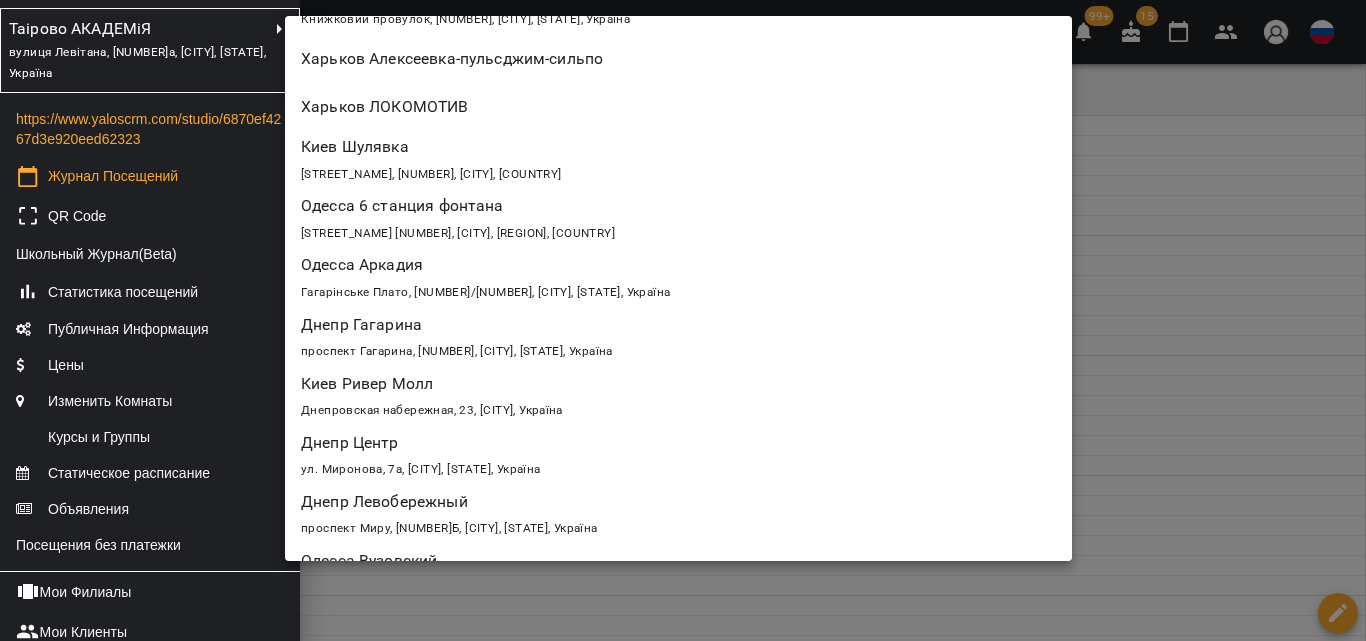 click on "проспект Гагарина, [NUMBER], [CITY], [STATE], Україна" at bounding box center (457, 351) 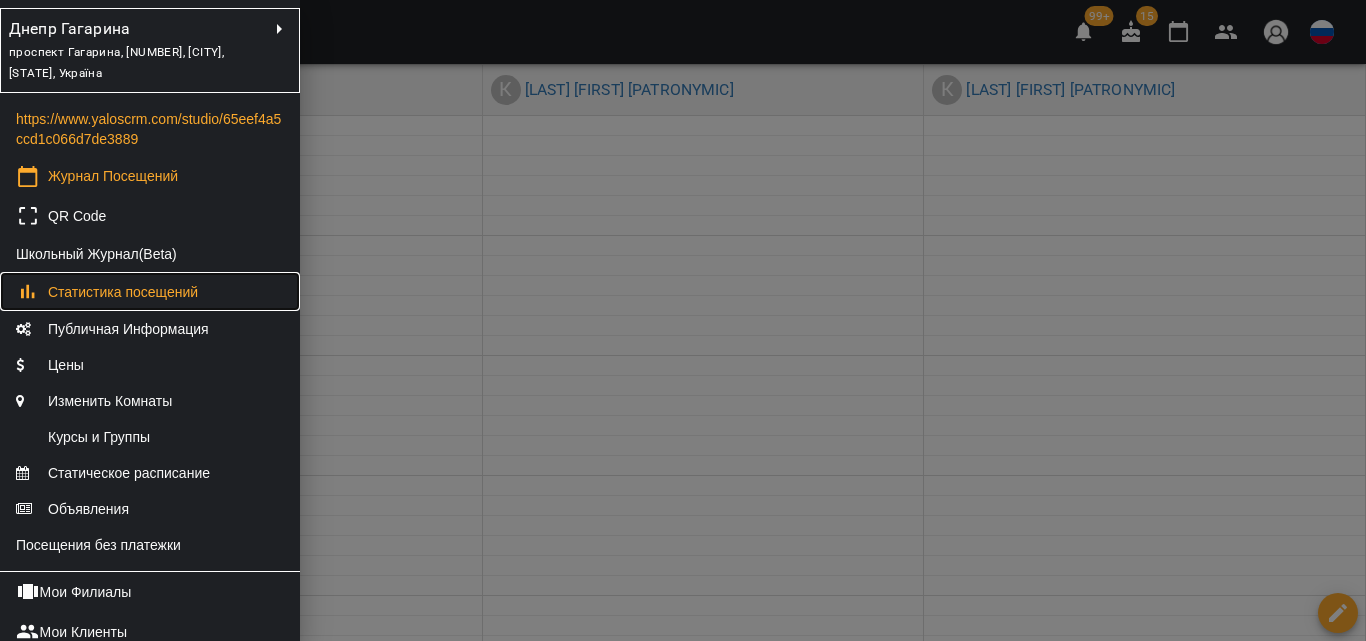 click on "Статистика посещений" at bounding box center (123, 292) 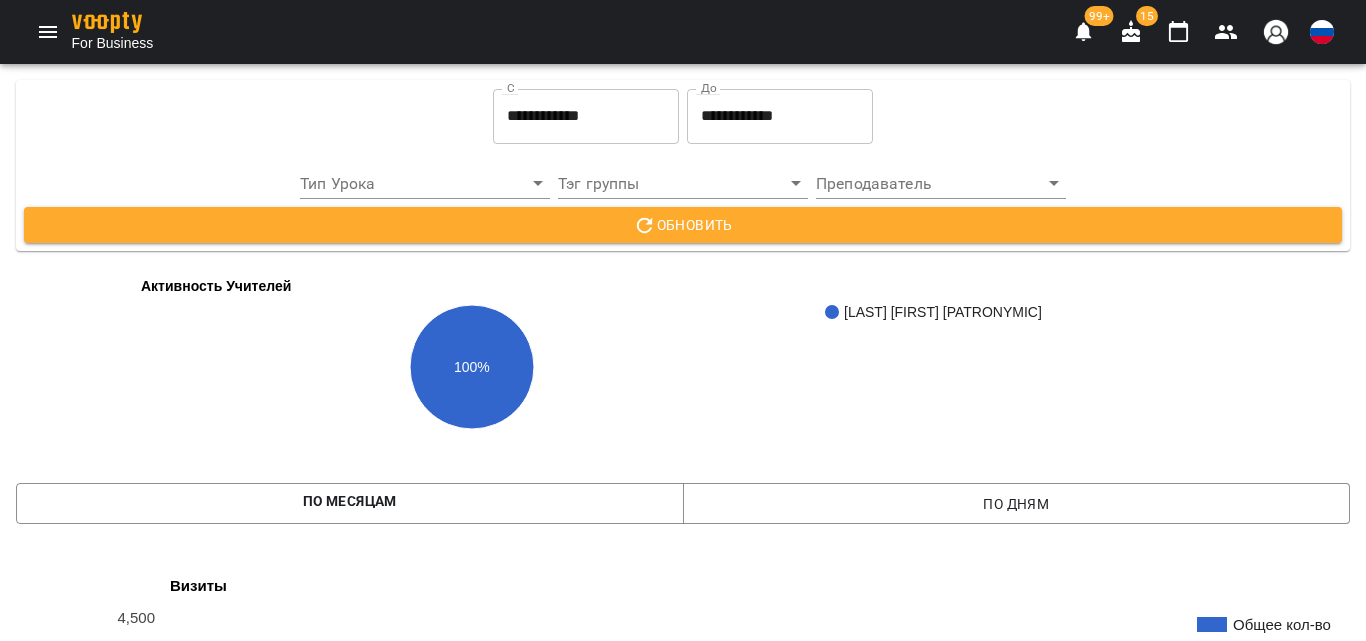 scroll, scrollTop: 1200, scrollLeft: 0, axis: vertical 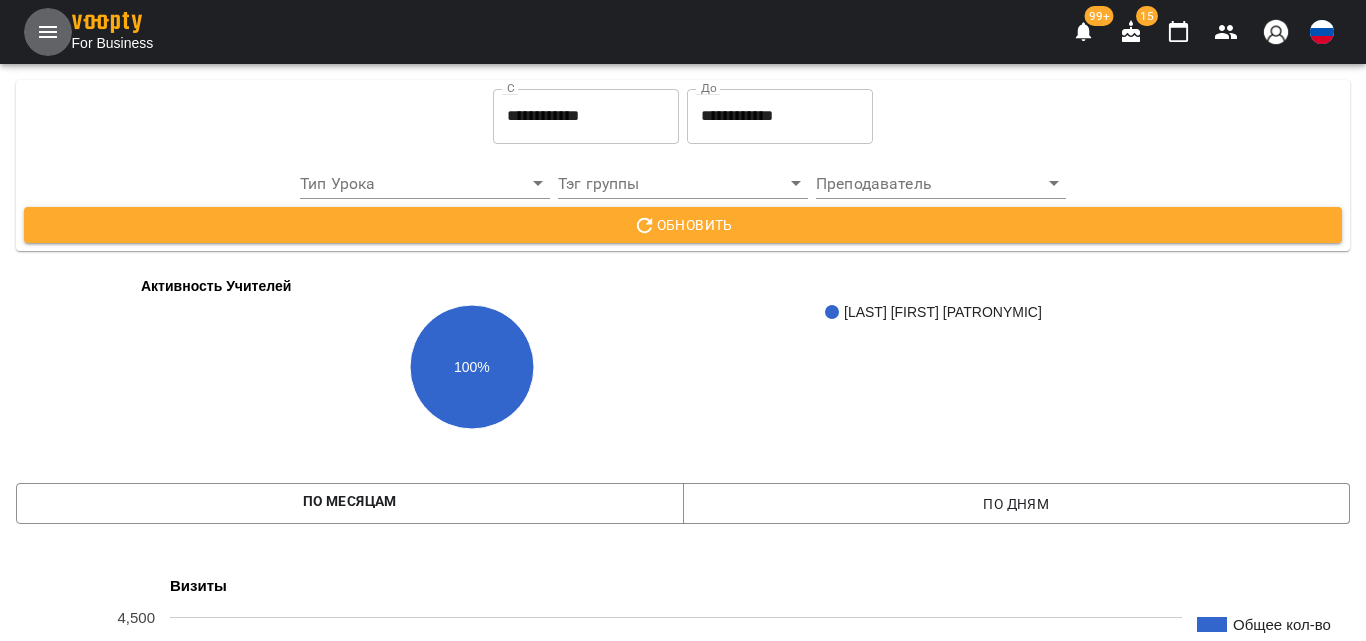 click 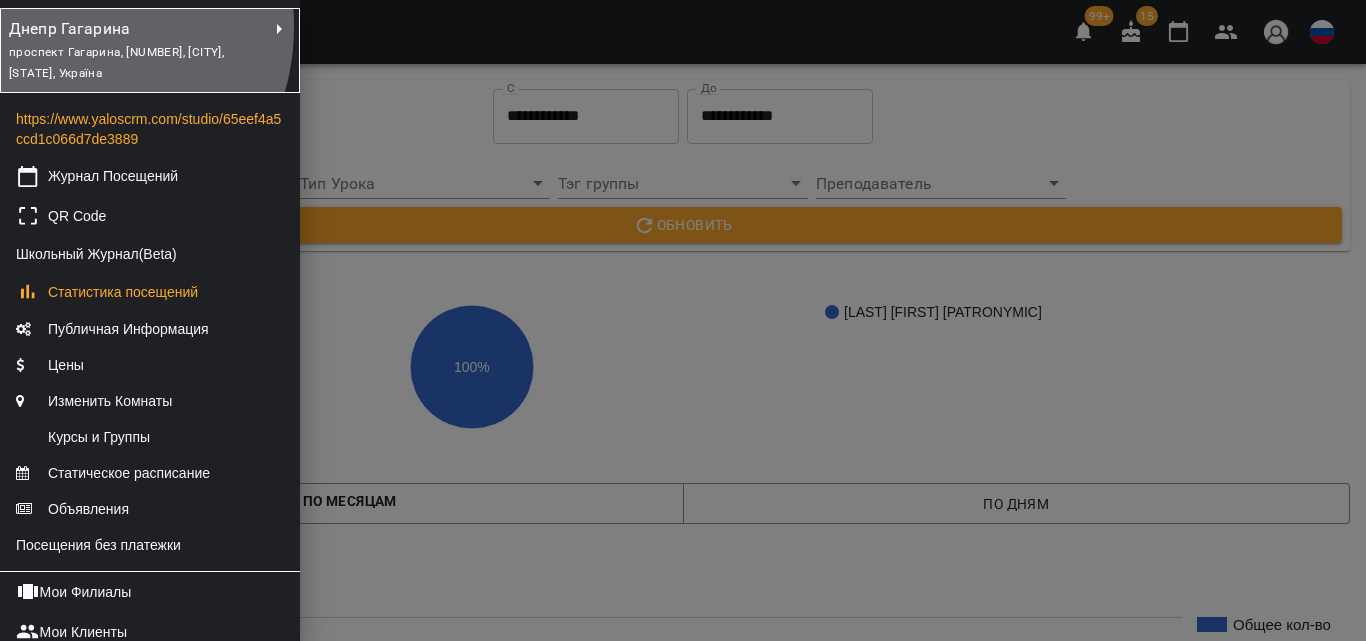 click on "Днепр Гагарина" at bounding box center [116, 29] 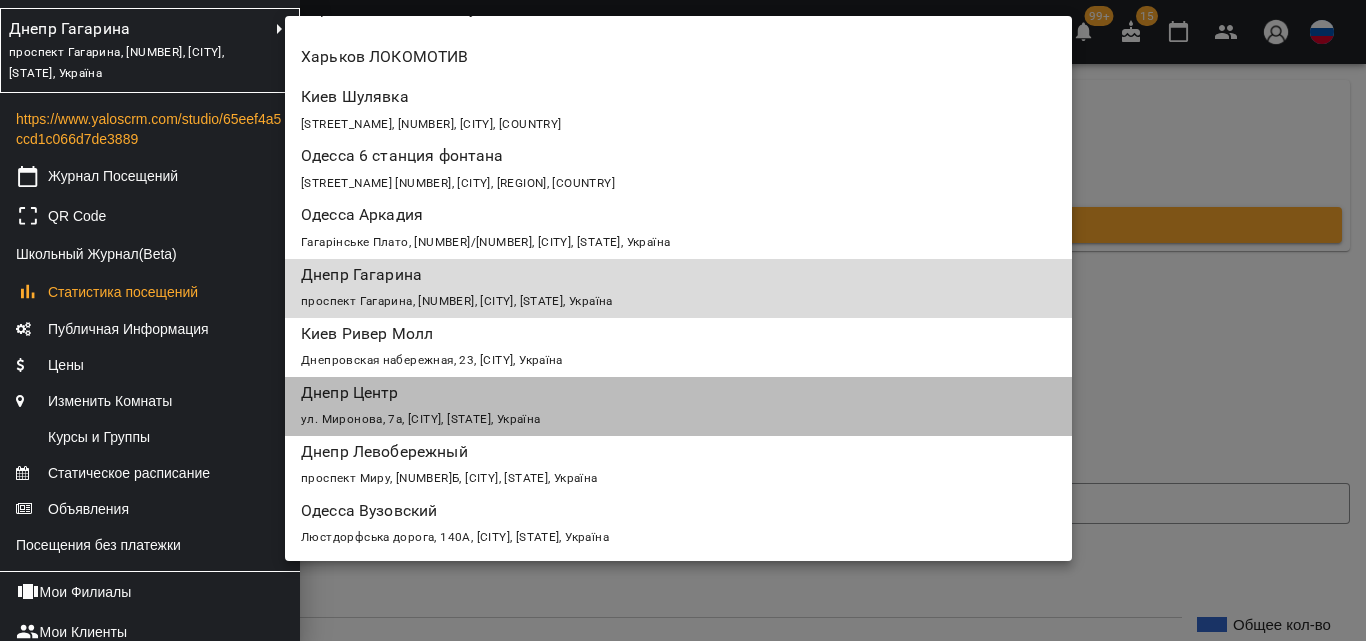 click on "Днепр Центр" at bounding box center (615, 393) 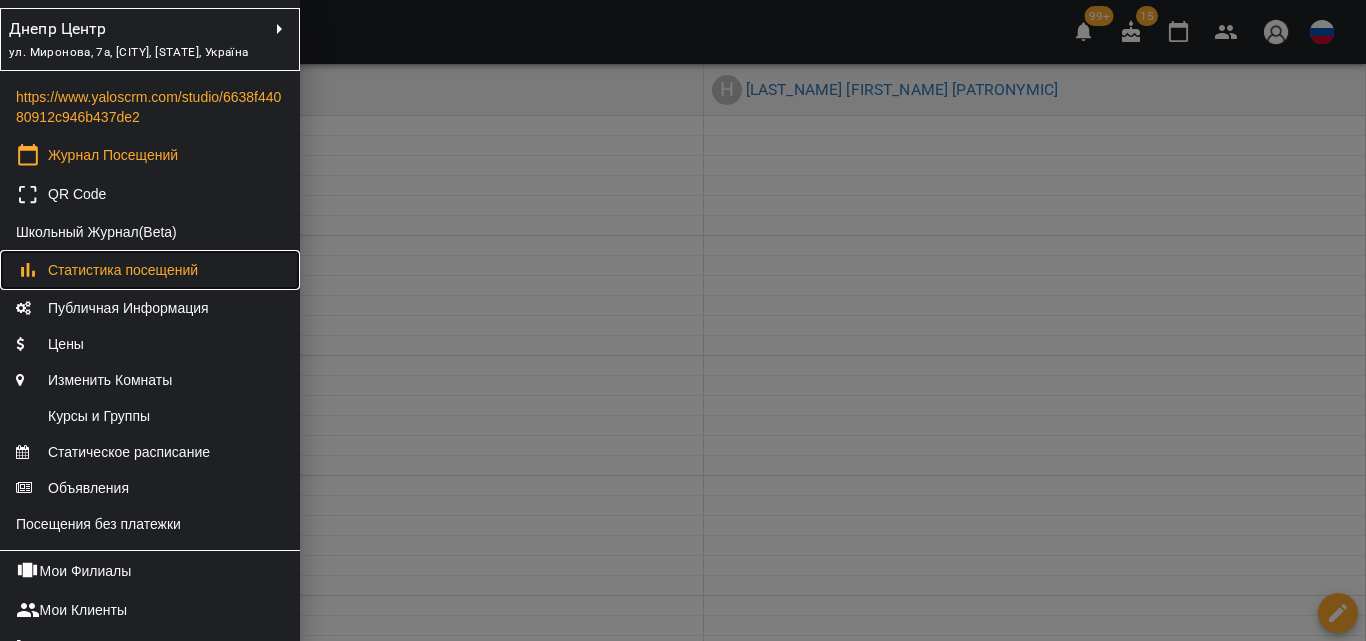 click on "Статистика посещений" at bounding box center [123, 270] 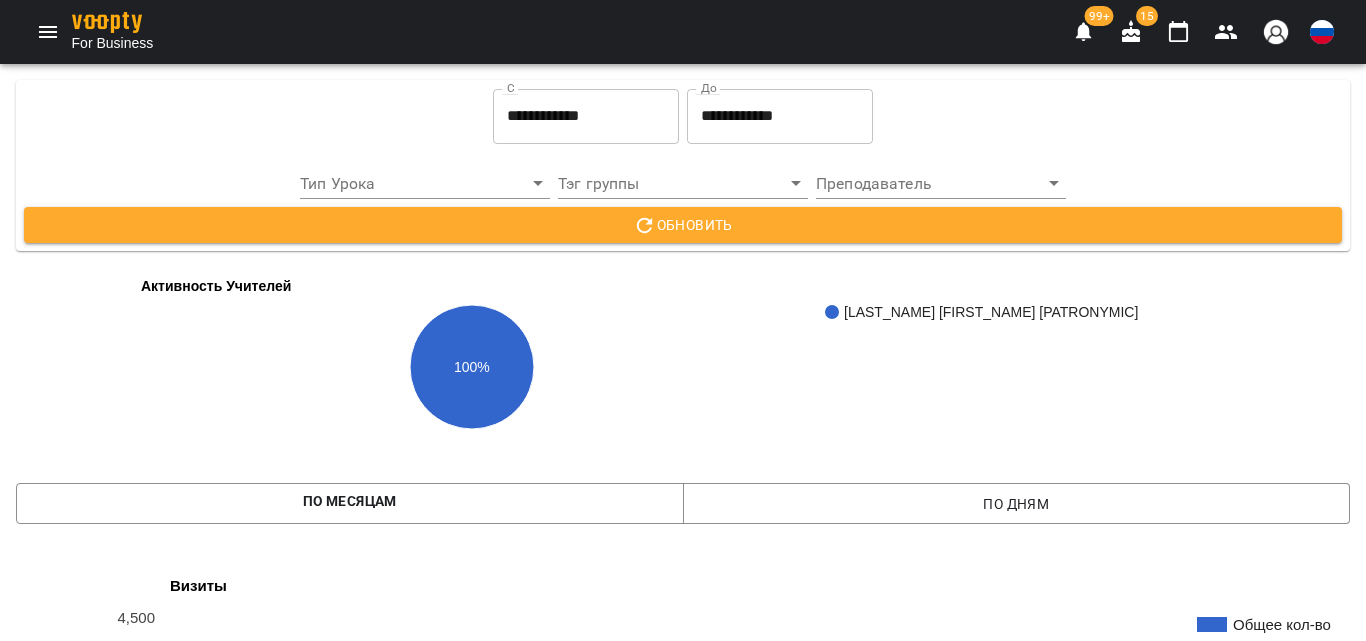 scroll, scrollTop: 1700, scrollLeft: 0, axis: vertical 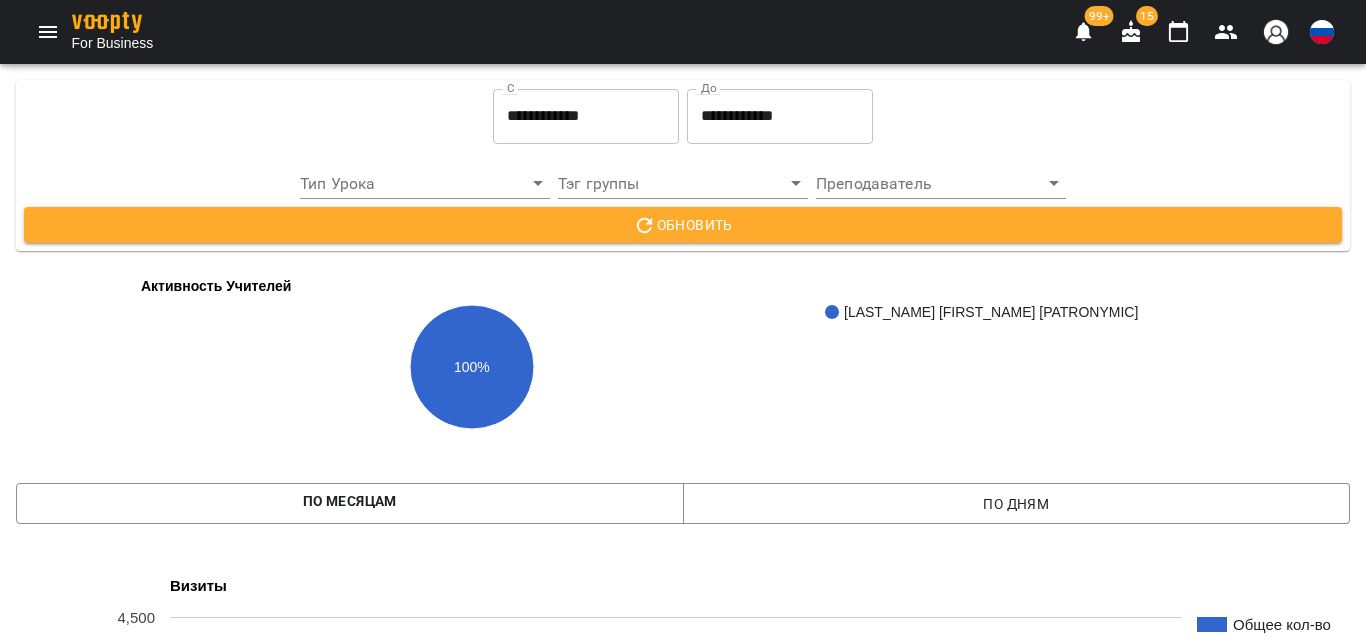 click 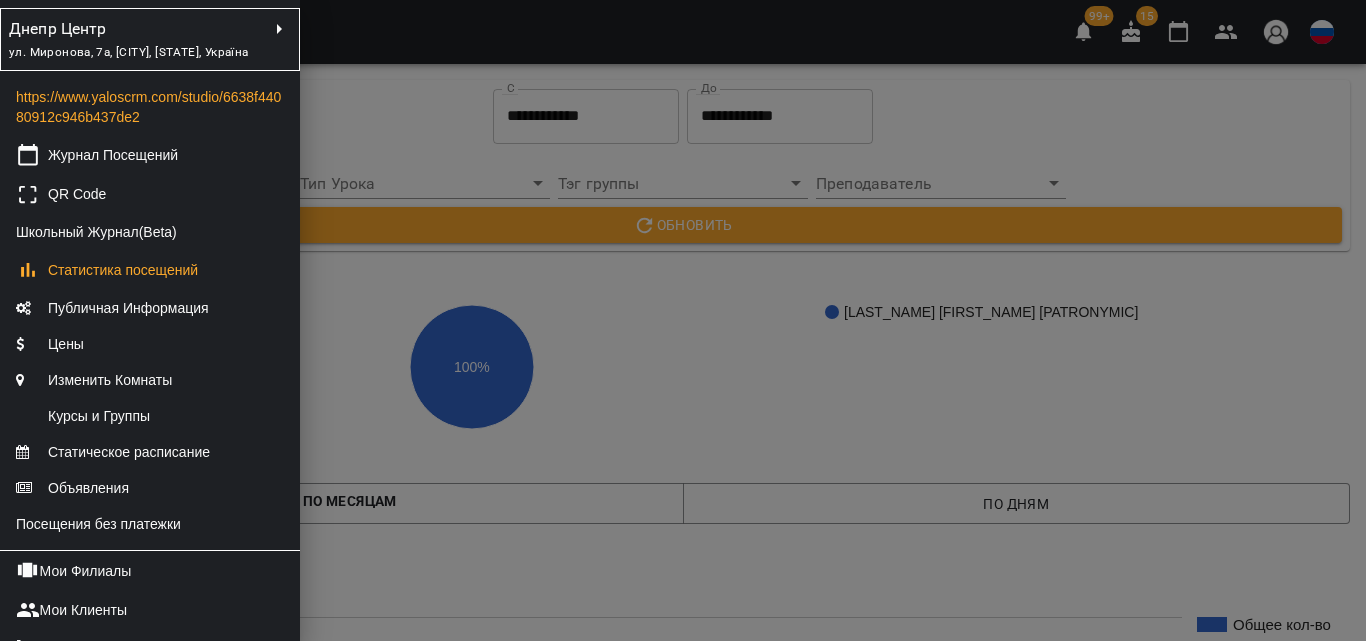 click on "ул. Миронова, 7а, [CITY], [STATE], Україна" at bounding box center [138, 52] 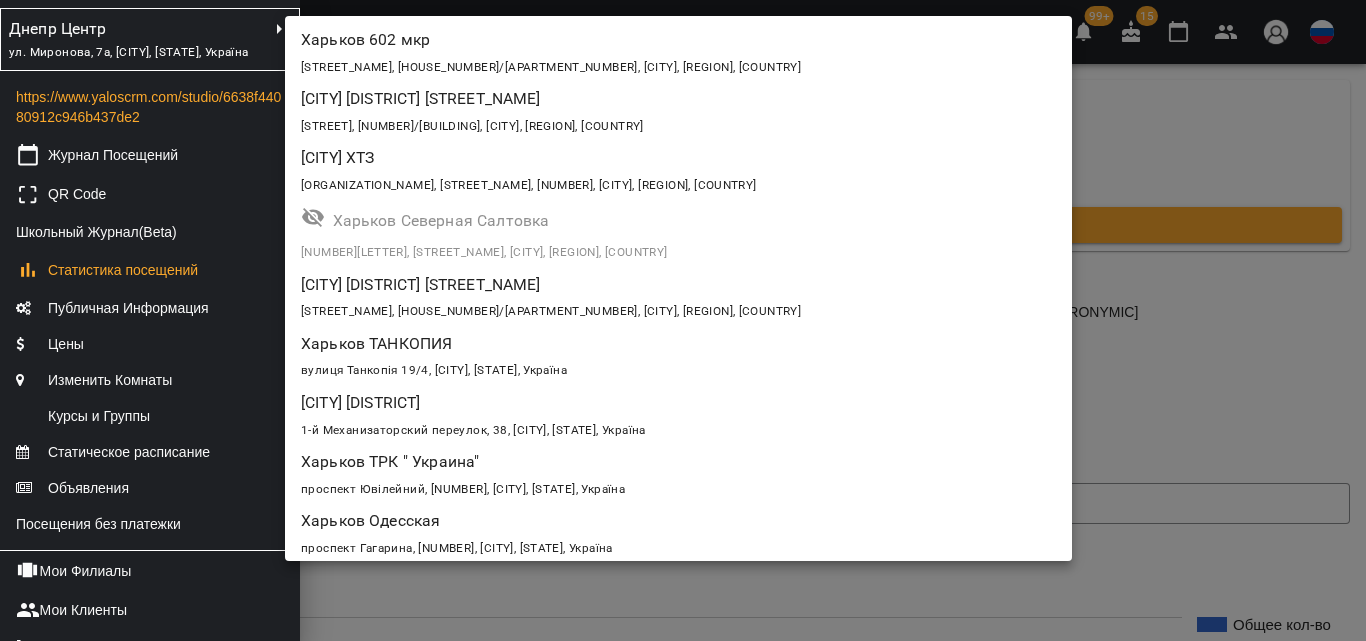 scroll, scrollTop: 1668, scrollLeft: 0, axis: vertical 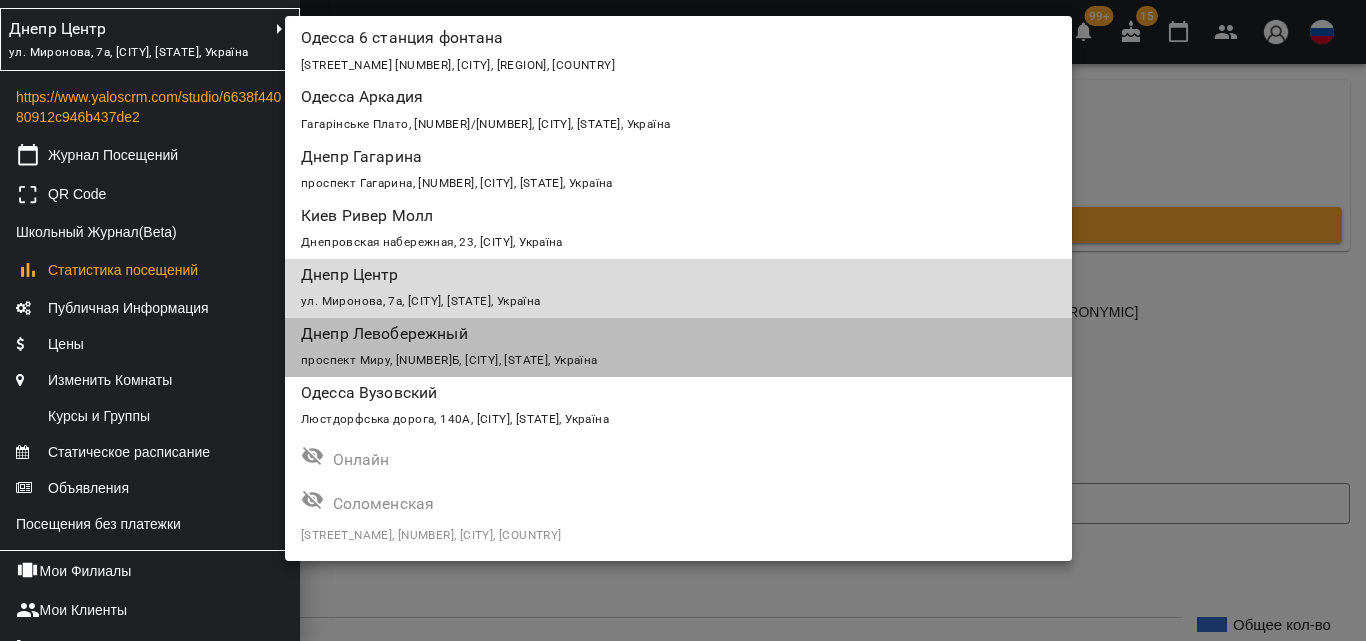 click on "проспект Миру, [NUMBER]Б, [CITY], [STATE], Україна" at bounding box center [449, 360] 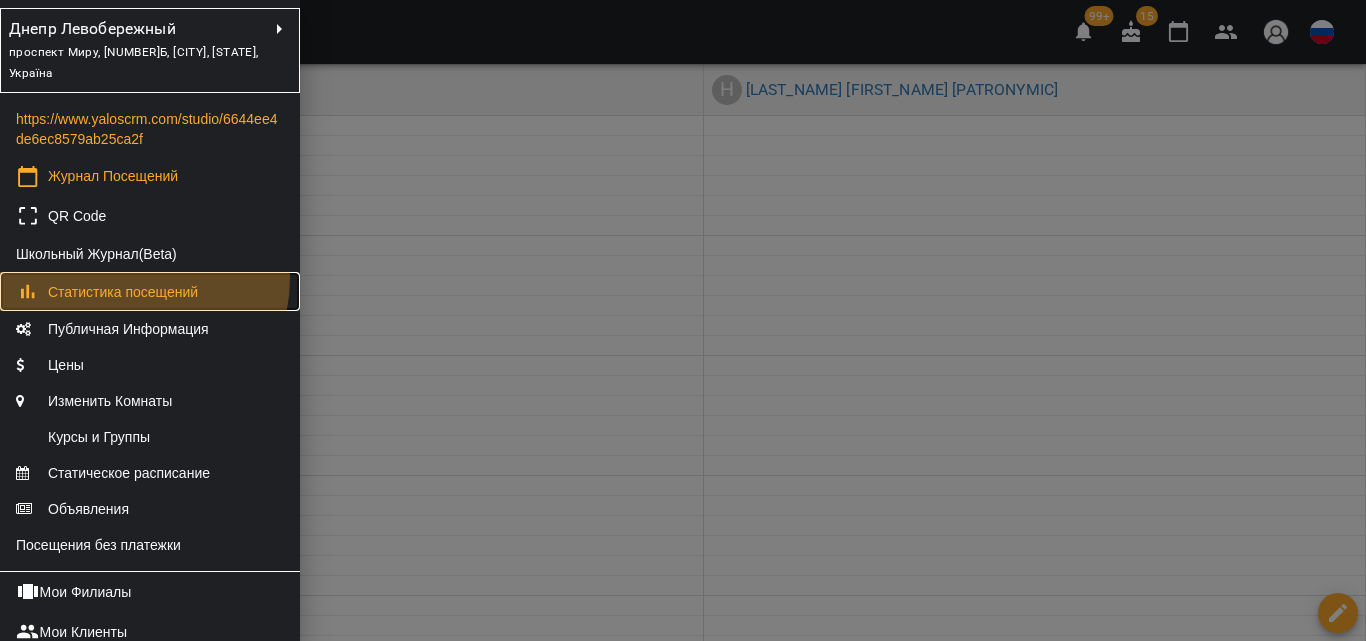click on "Статистика посещений" at bounding box center (150, 292) 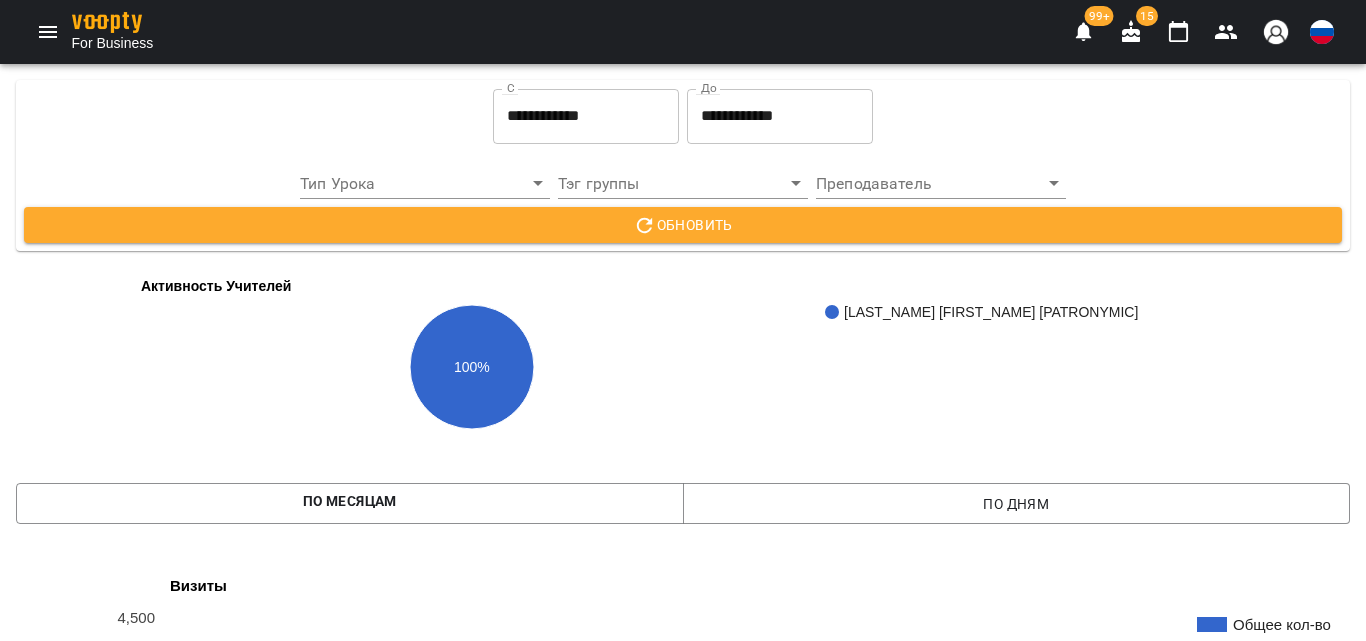 scroll, scrollTop: 1100, scrollLeft: 0, axis: vertical 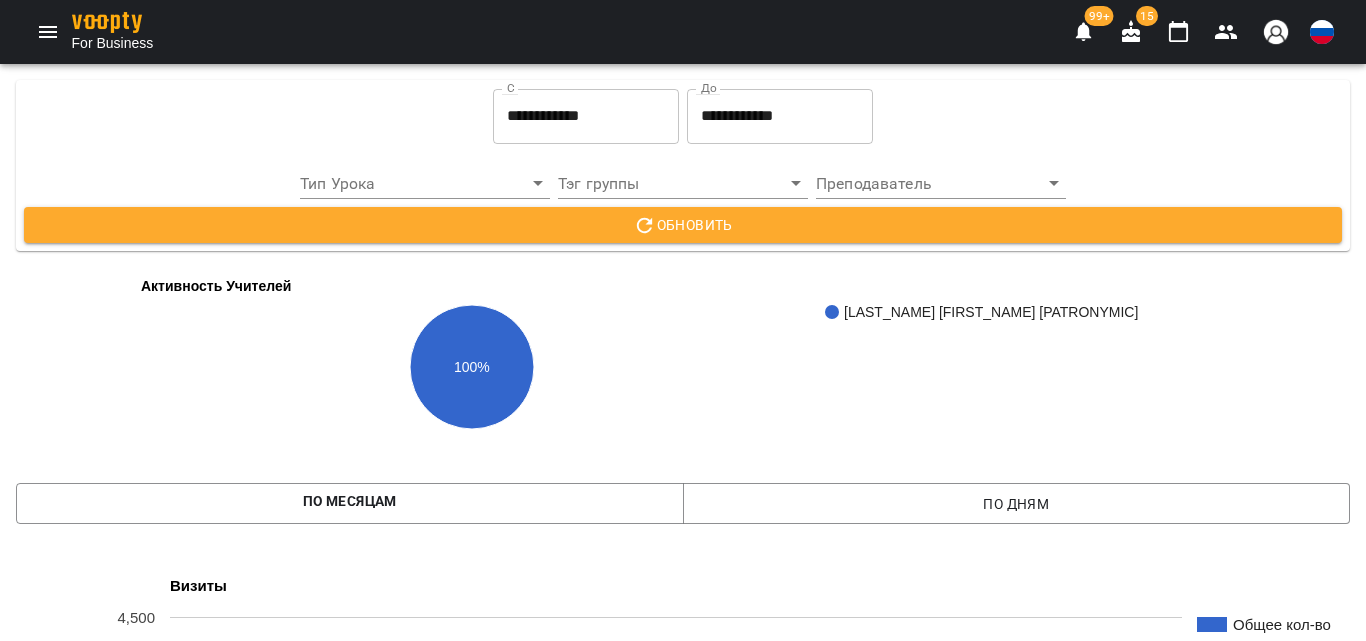 click 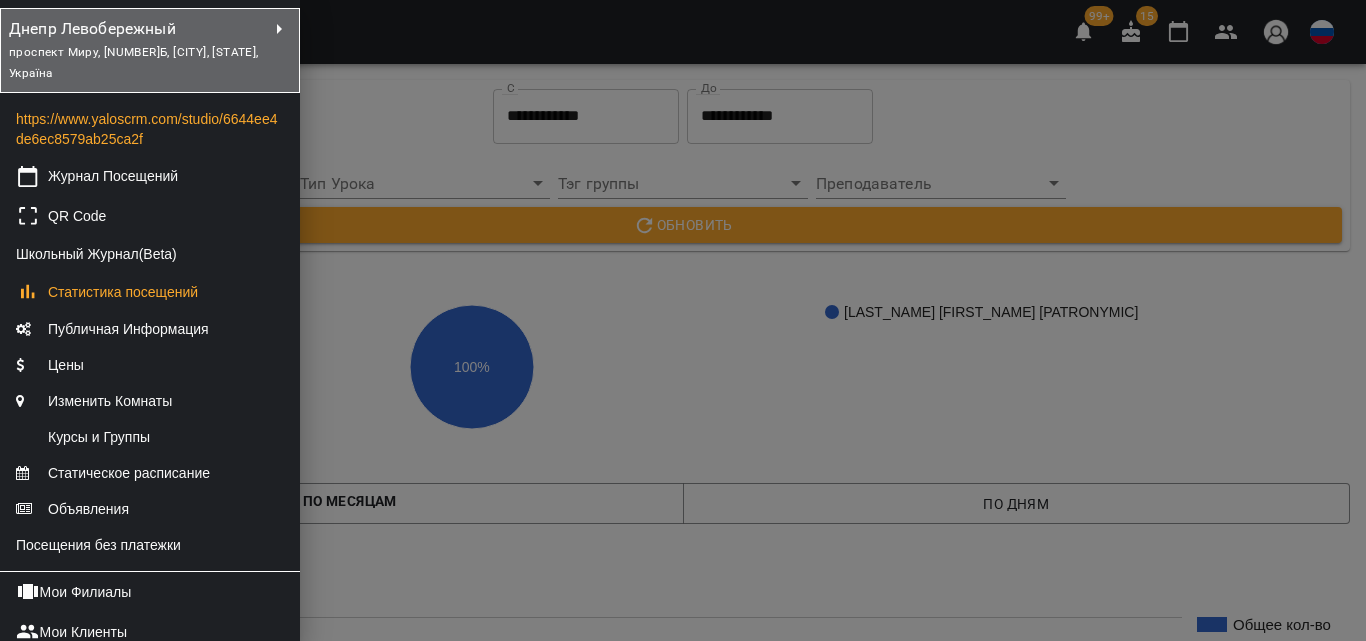 click on "проспект Миру, [NUMBER]Б, [CITY], [STATE], Україна" at bounding box center [138, 62] 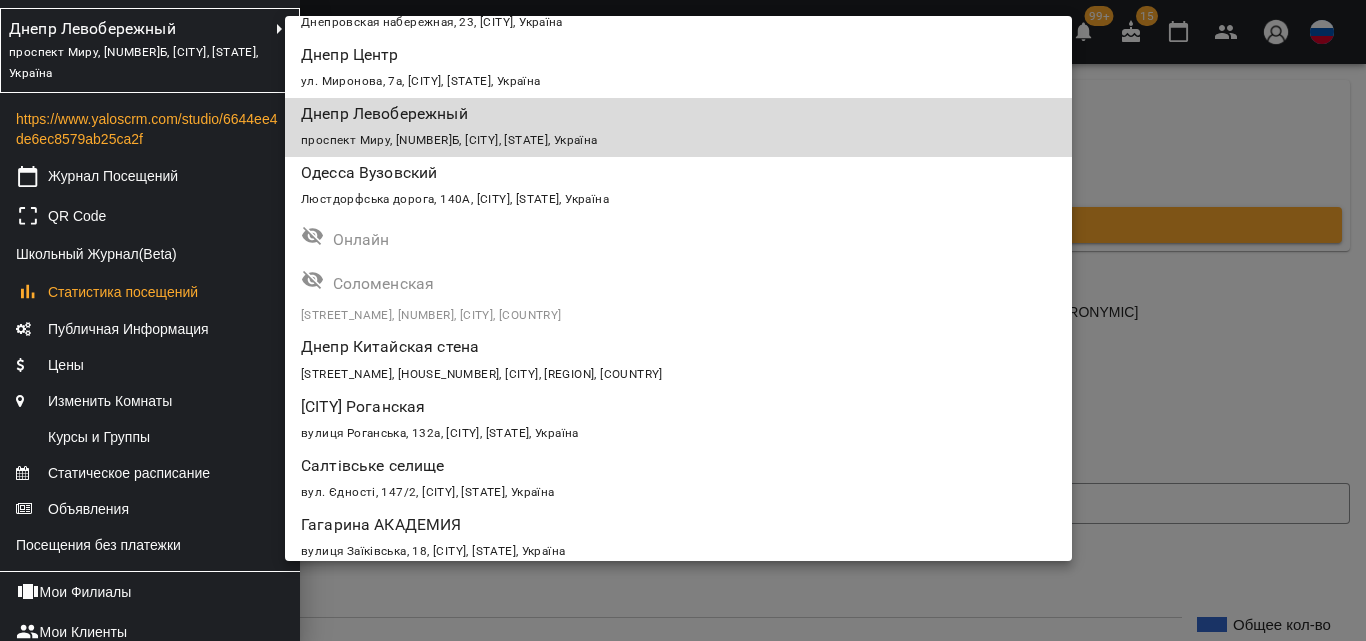 scroll, scrollTop: 1927, scrollLeft: 0, axis: vertical 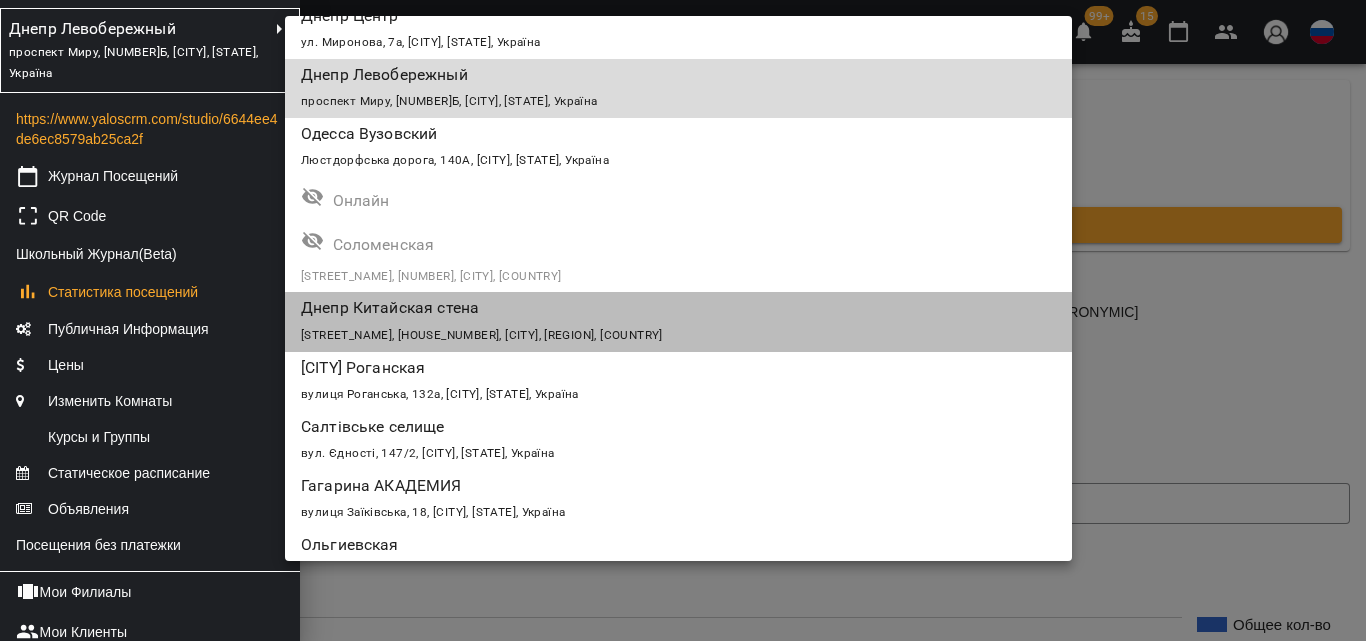 click on "Днепр Китайская стена" at bounding box center [615, 308] 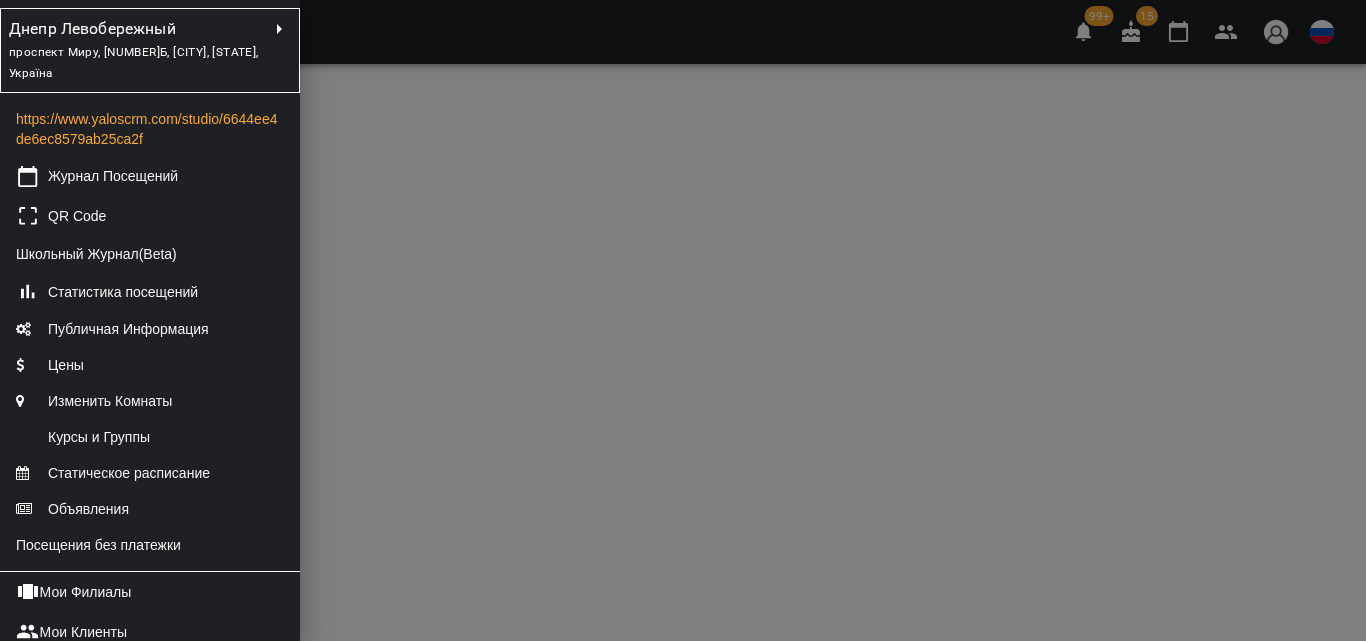 scroll, scrollTop: 0, scrollLeft: 0, axis: both 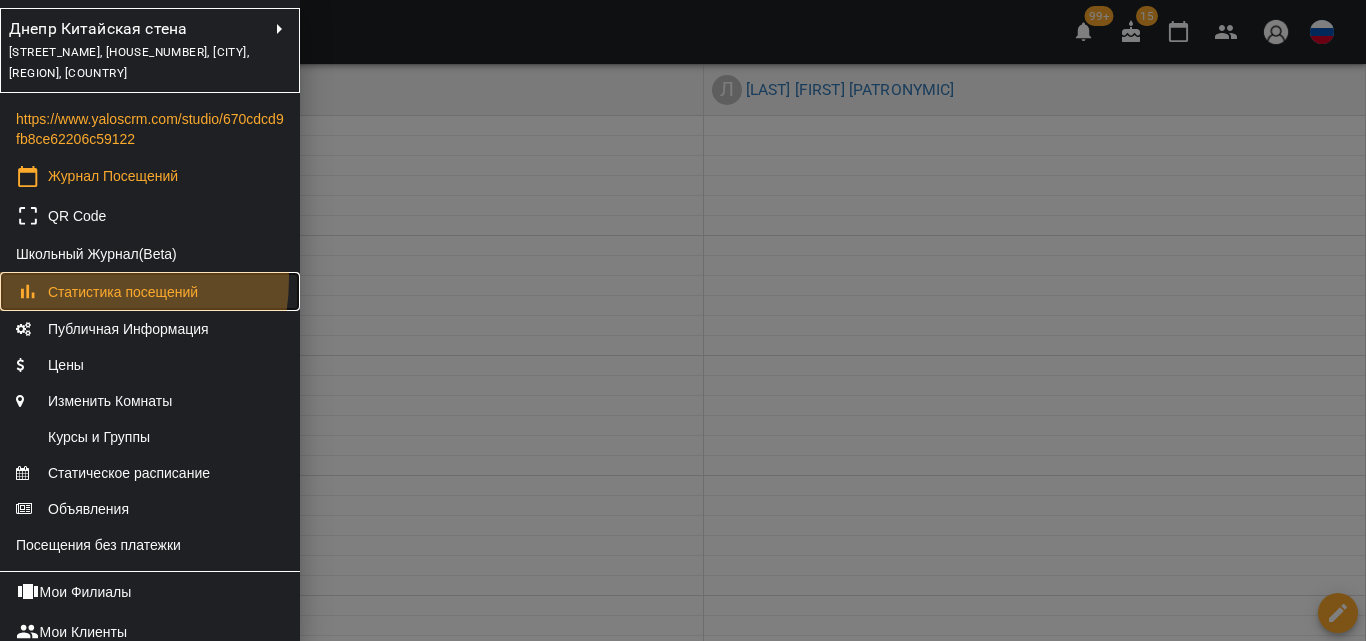 click on "Статистика посещений" at bounding box center [150, 292] 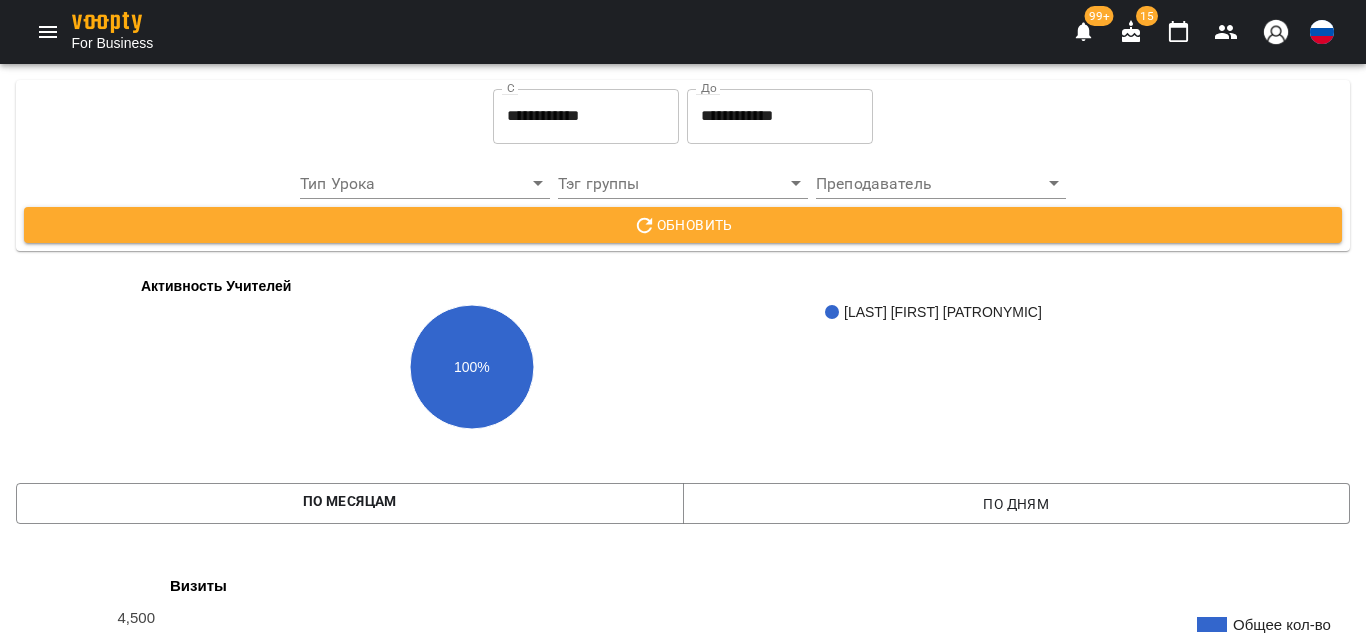 scroll, scrollTop: 1000, scrollLeft: 0, axis: vertical 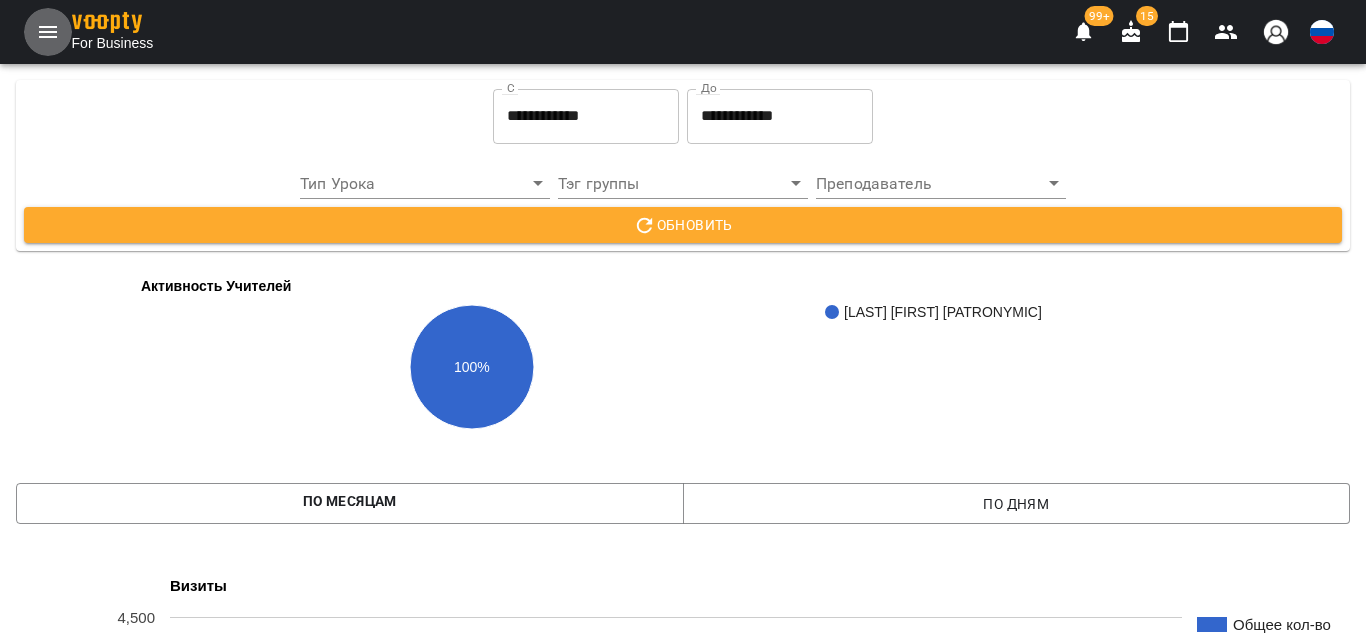 click 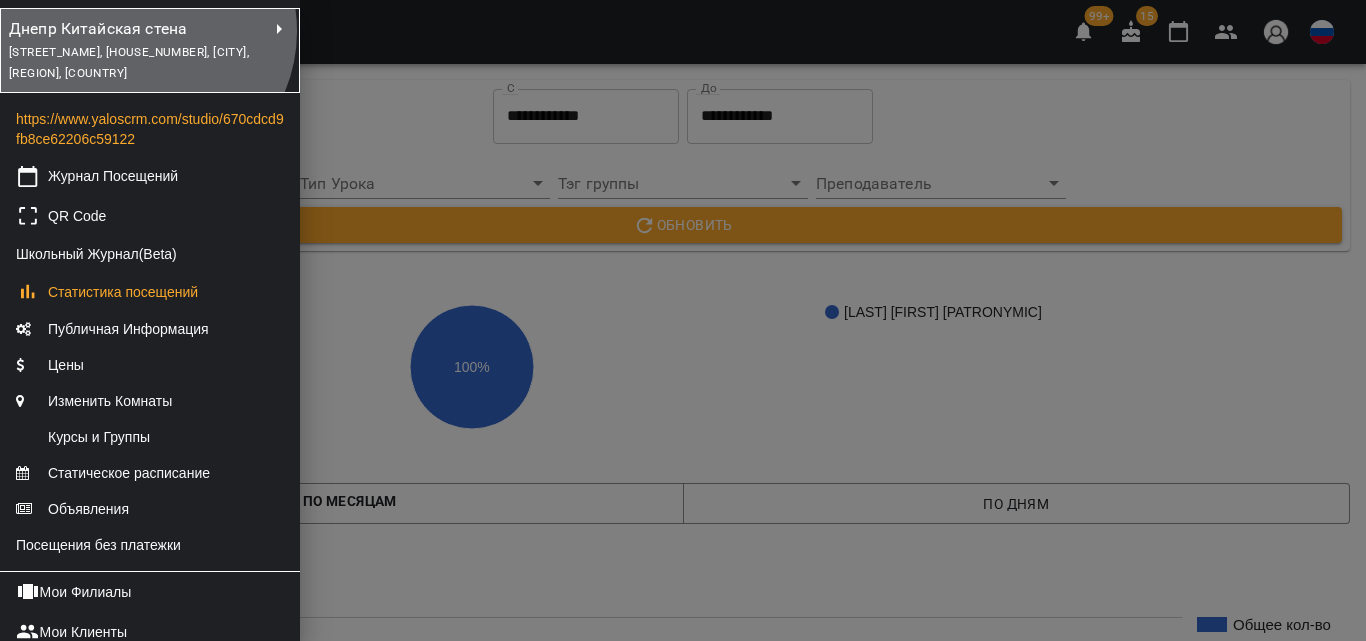 click on "Днепр Китайская стена" at bounding box center [116, 29] 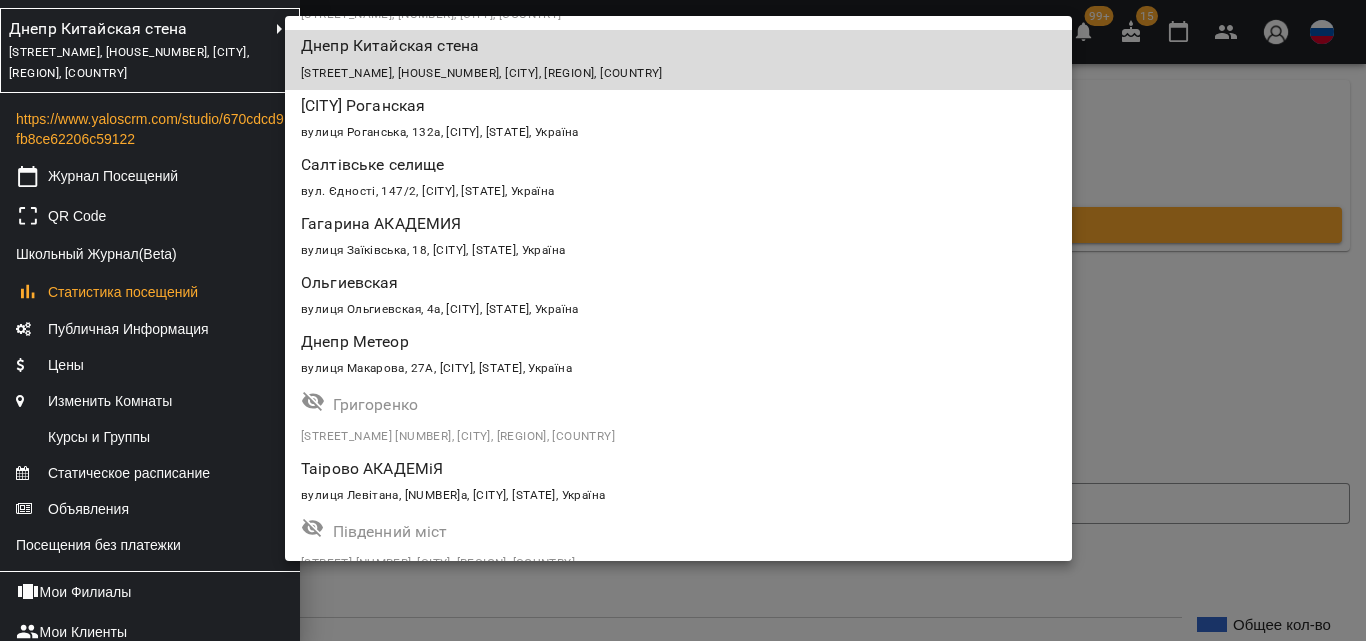 scroll, scrollTop: 2215, scrollLeft: 0, axis: vertical 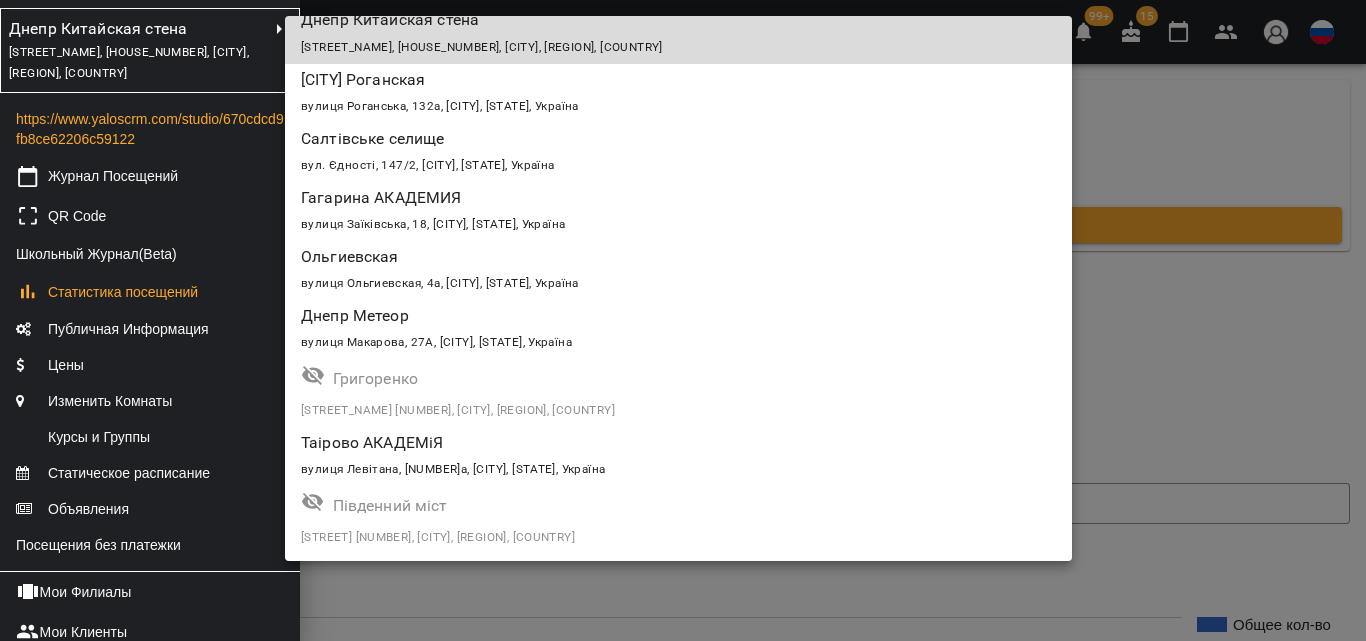 click on "вулиця Макарова, 27А, [CITY], [STATE], Україна" at bounding box center (678, 341) 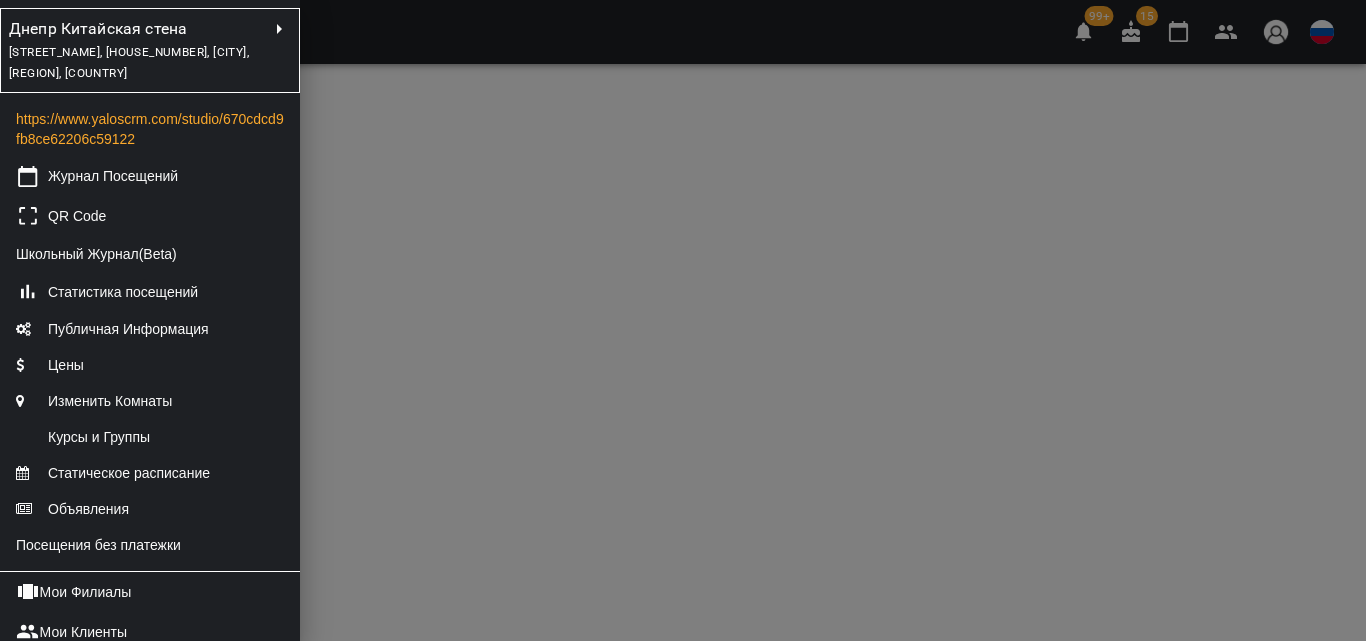 scroll, scrollTop: 0, scrollLeft: 0, axis: both 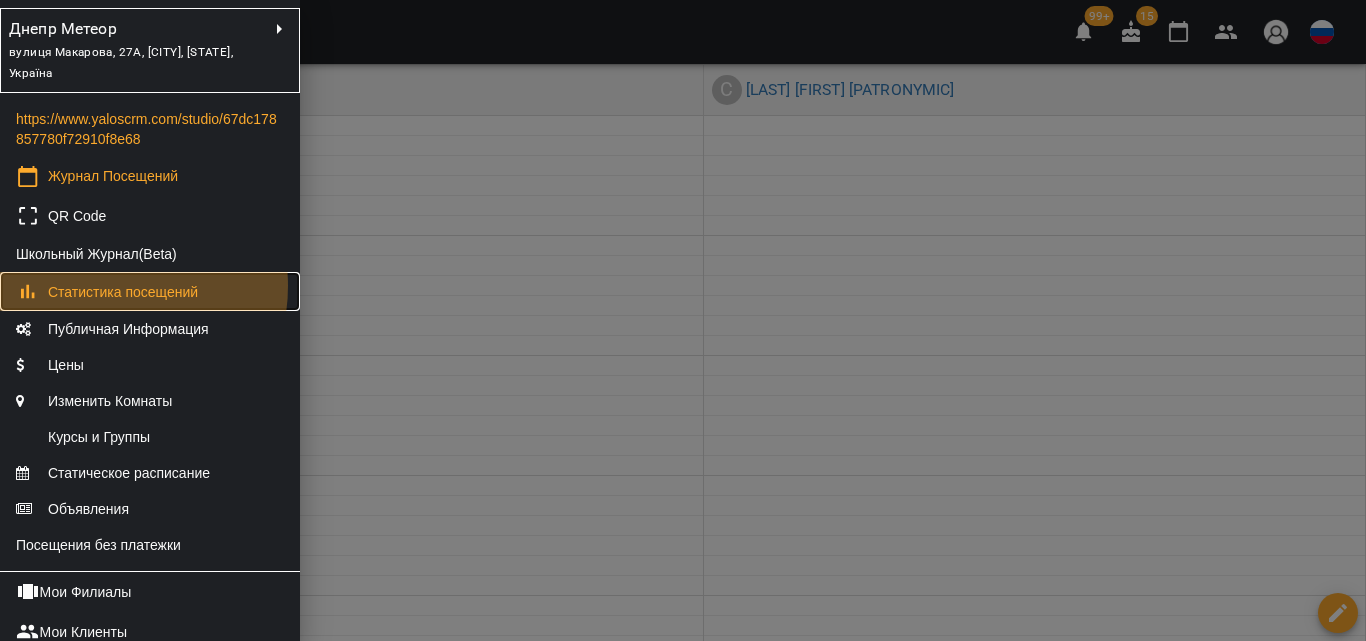 click on "Статистика посещений" at bounding box center [123, 292] 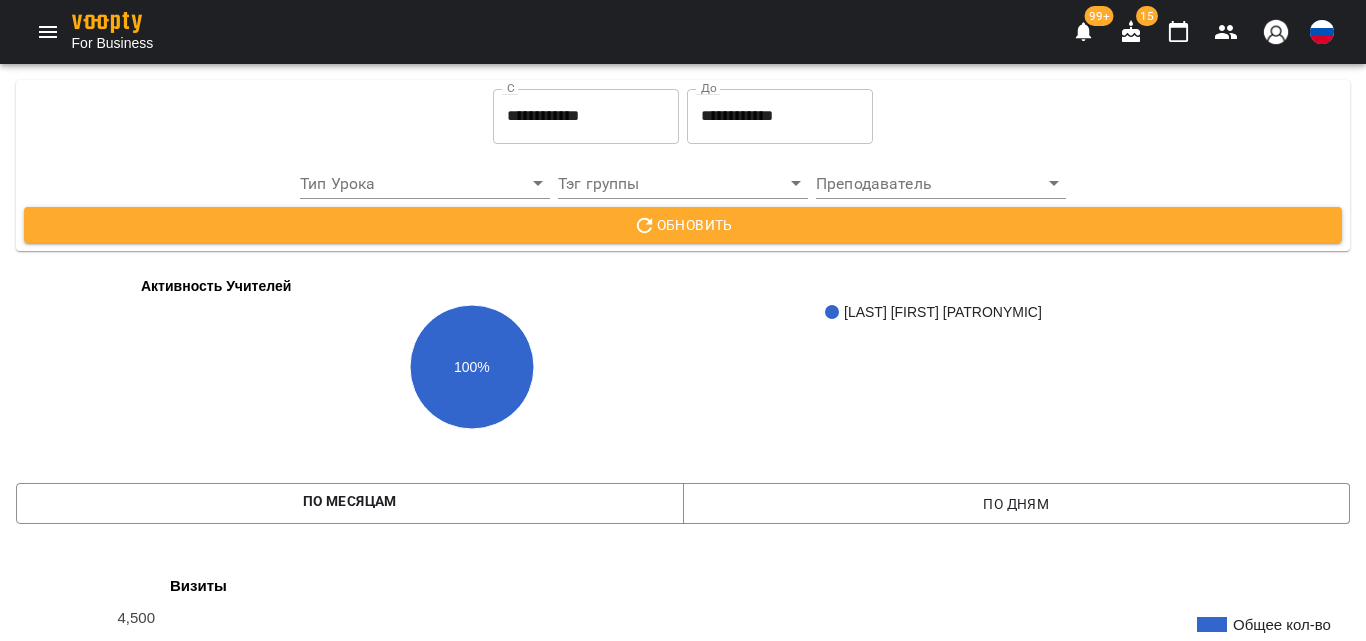 scroll, scrollTop: 1100, scrollLeft: 0, axis: vertical 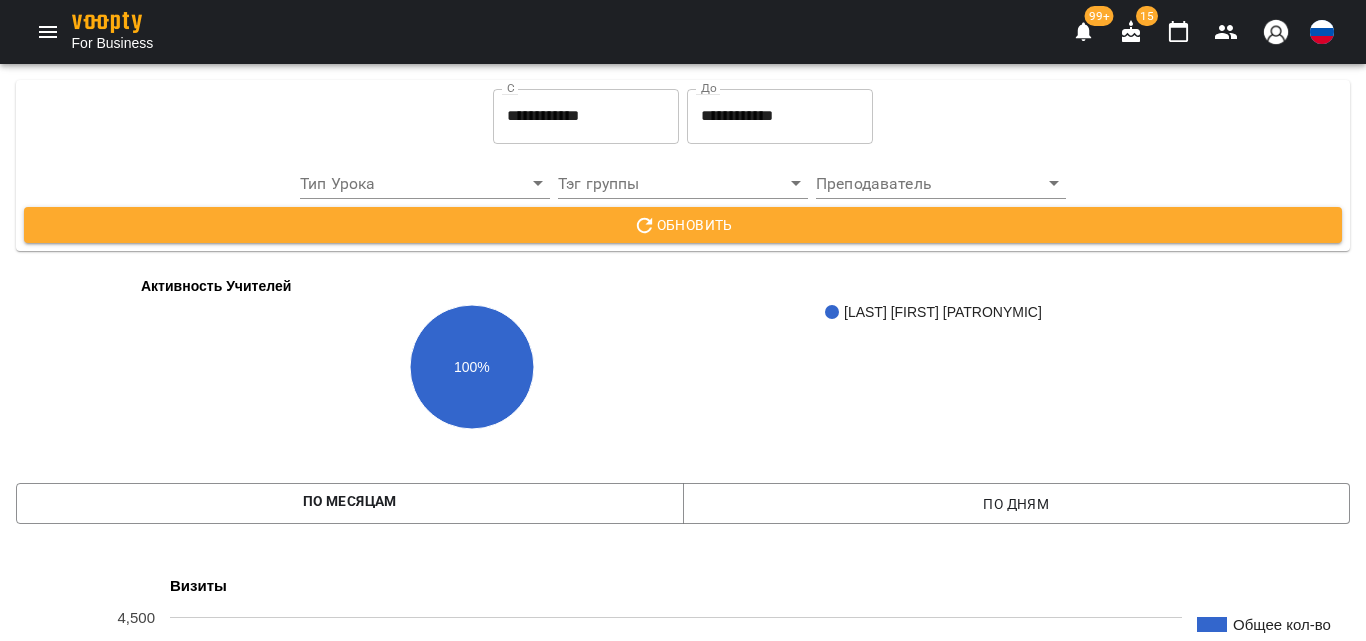 click at bounding box center (48, 32) 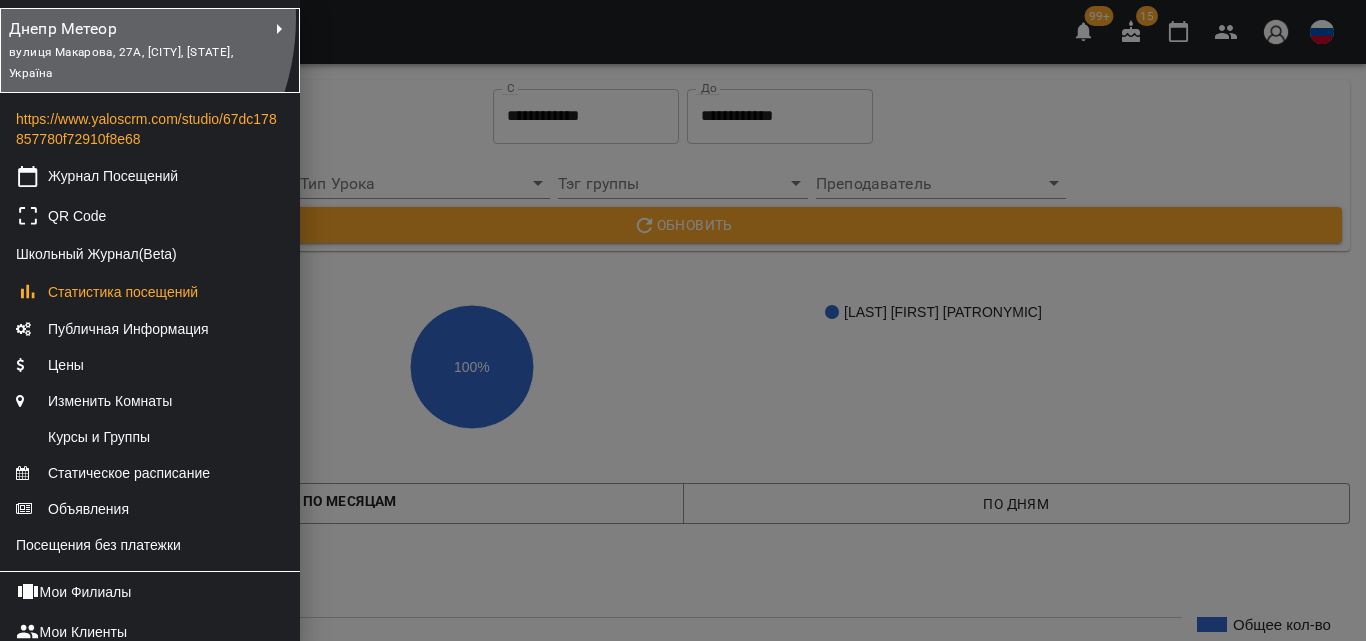 click on "Днепр Метеор" at bounding box center (116, 29) 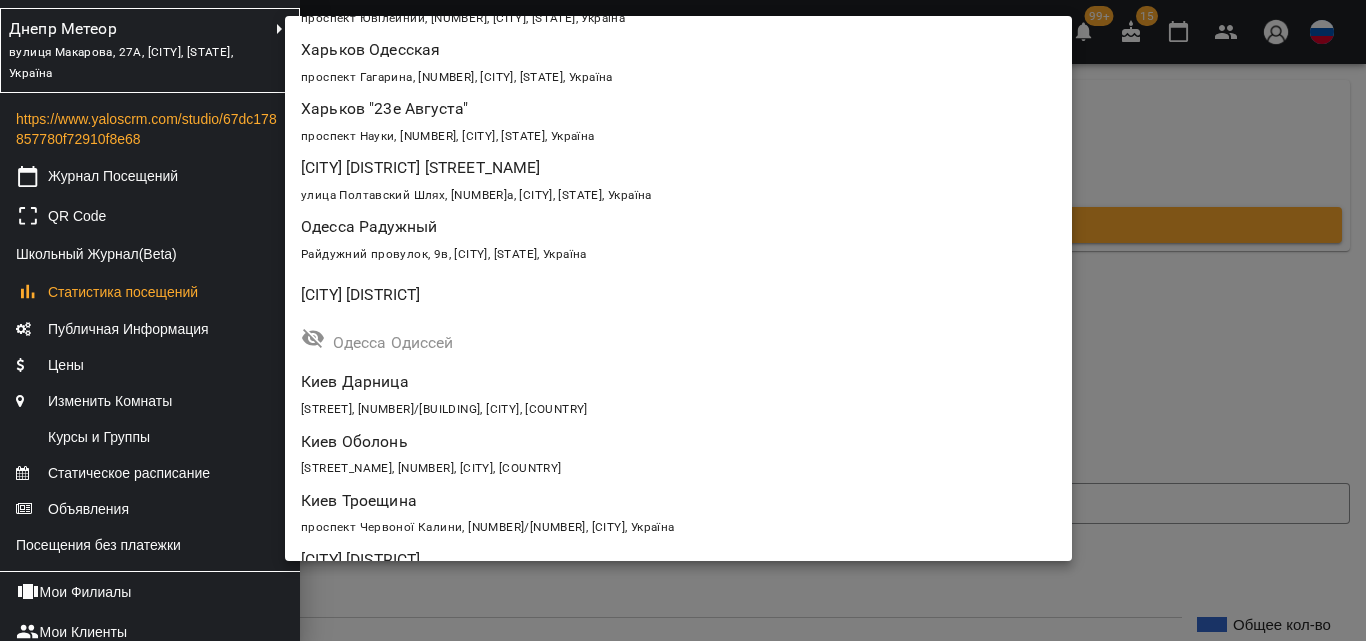 scroll, scrollTop: 500, scrollLeft: 0, axis: vertical 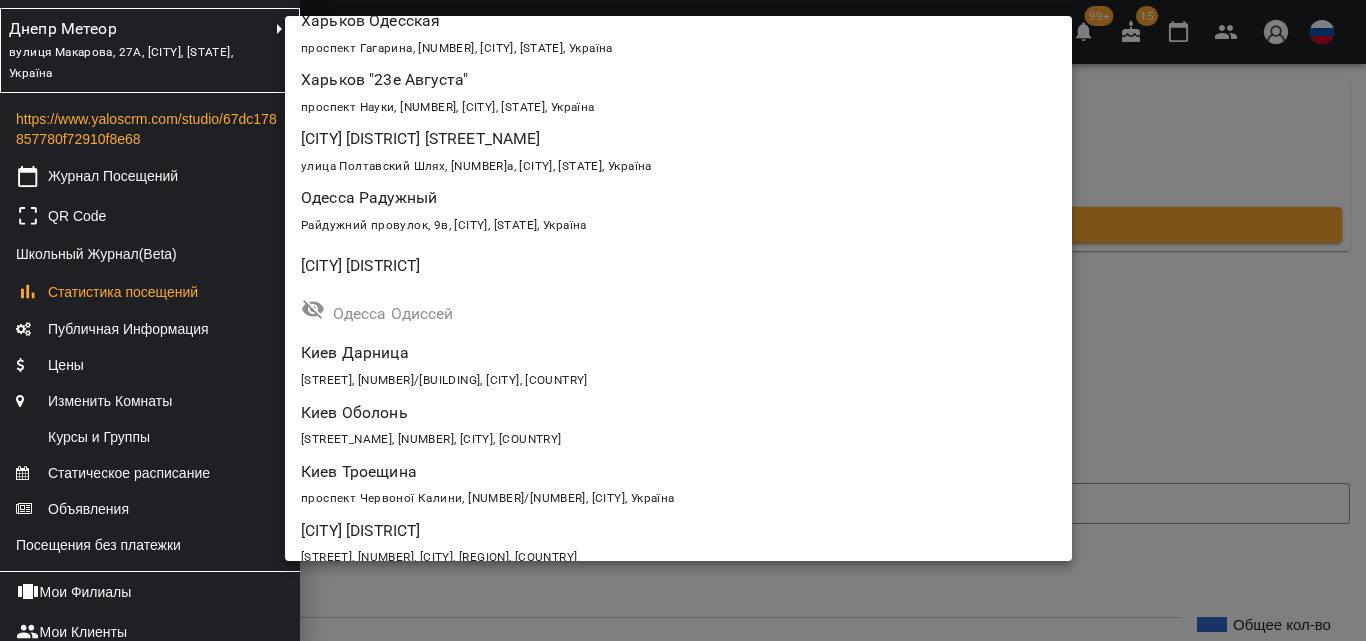 click on "Киев Дарница" at bounding box center [615, 353] 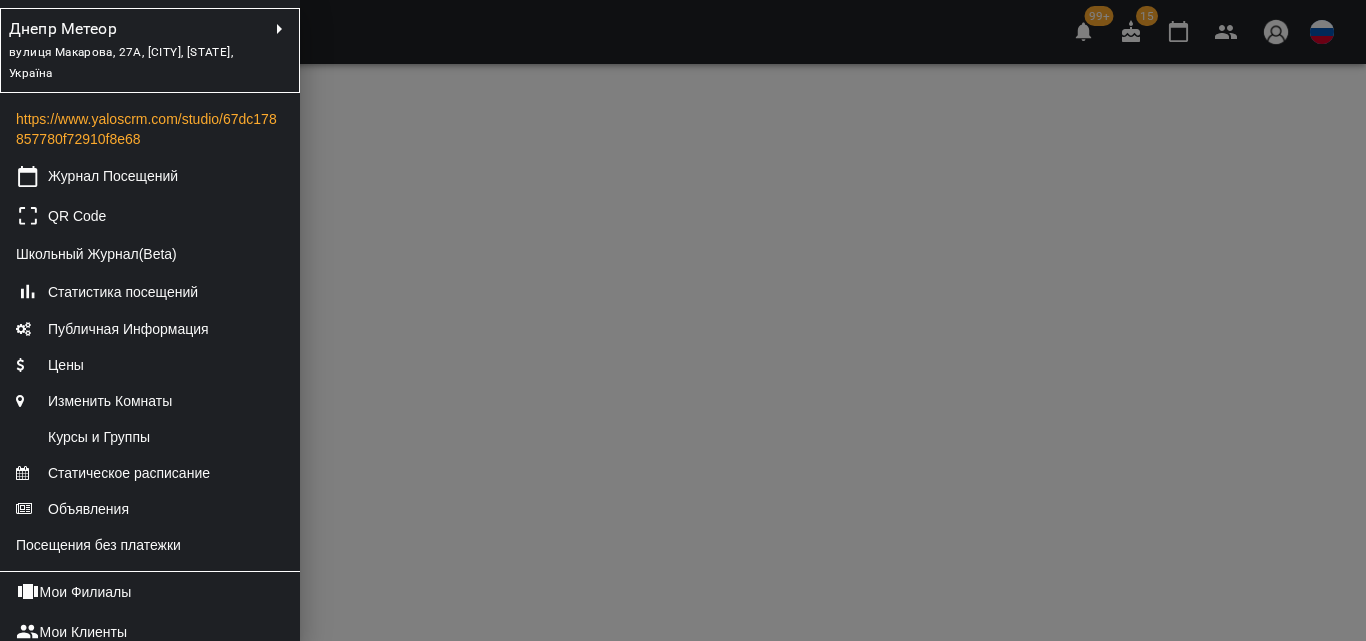 scroll, scrollTop: 0, scrollLeft: 0, axis: both 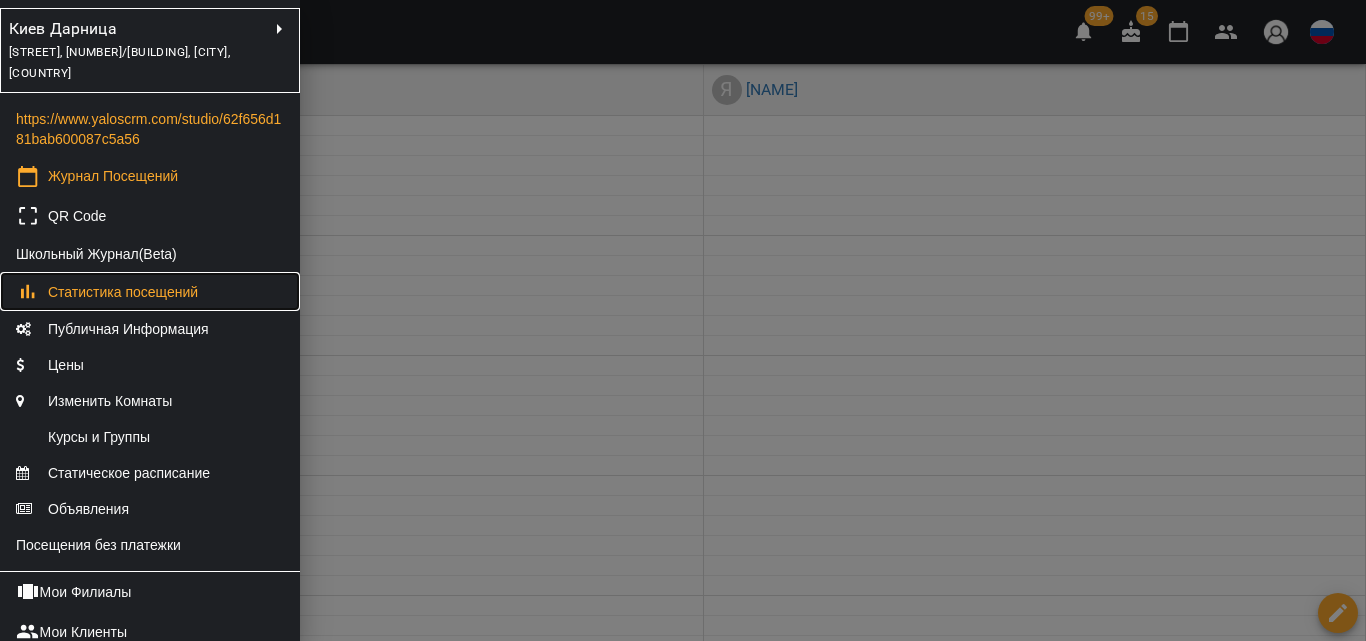 click on "Статистика посещений" at bounding box center [123, 292] 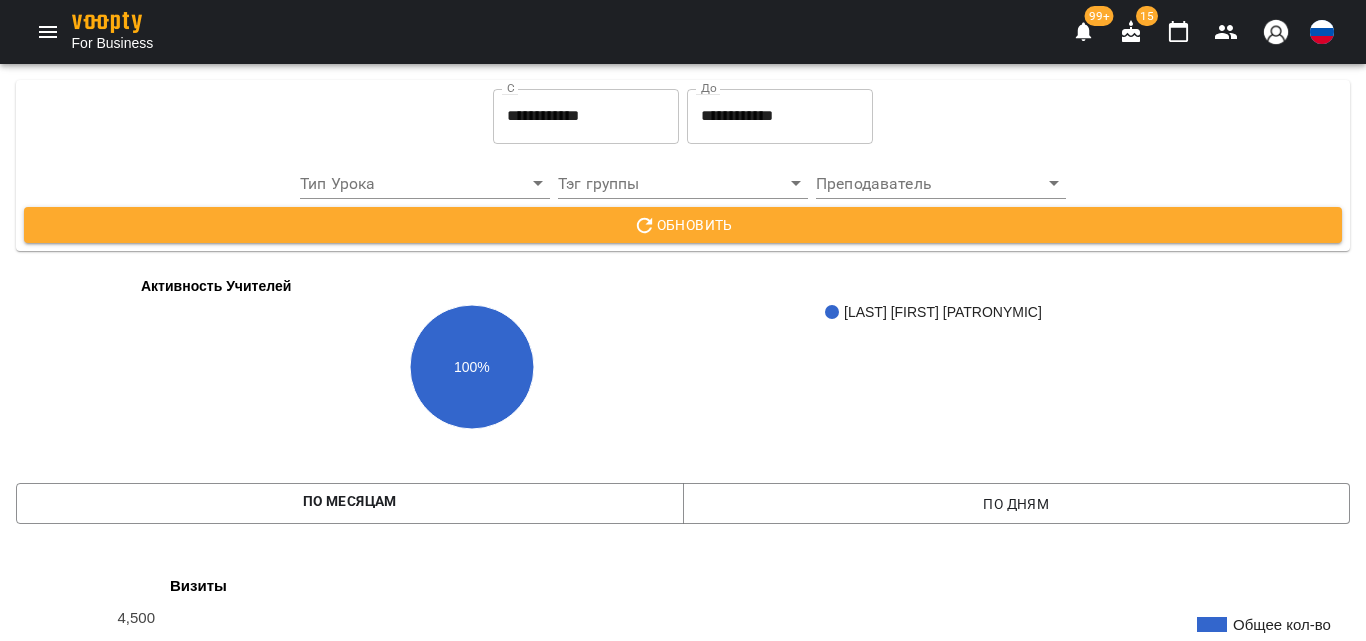 scroll, scrollTop: 1300, scrollLeft: 0, axis: vertical 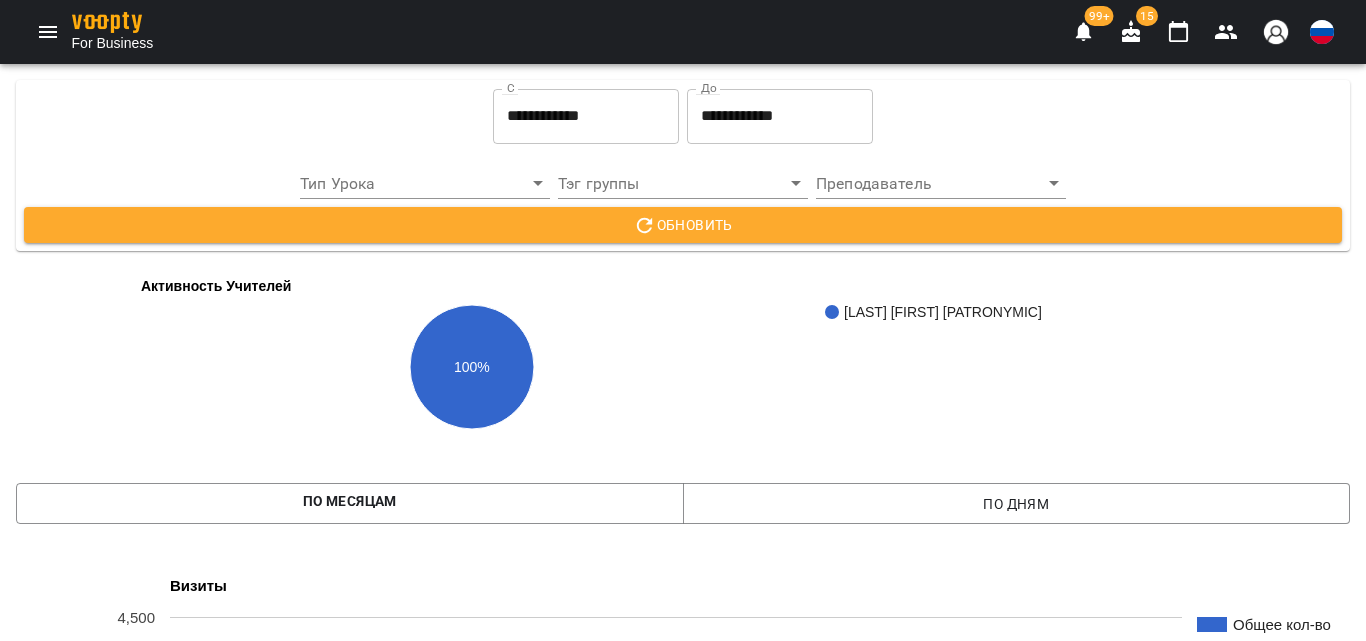 click 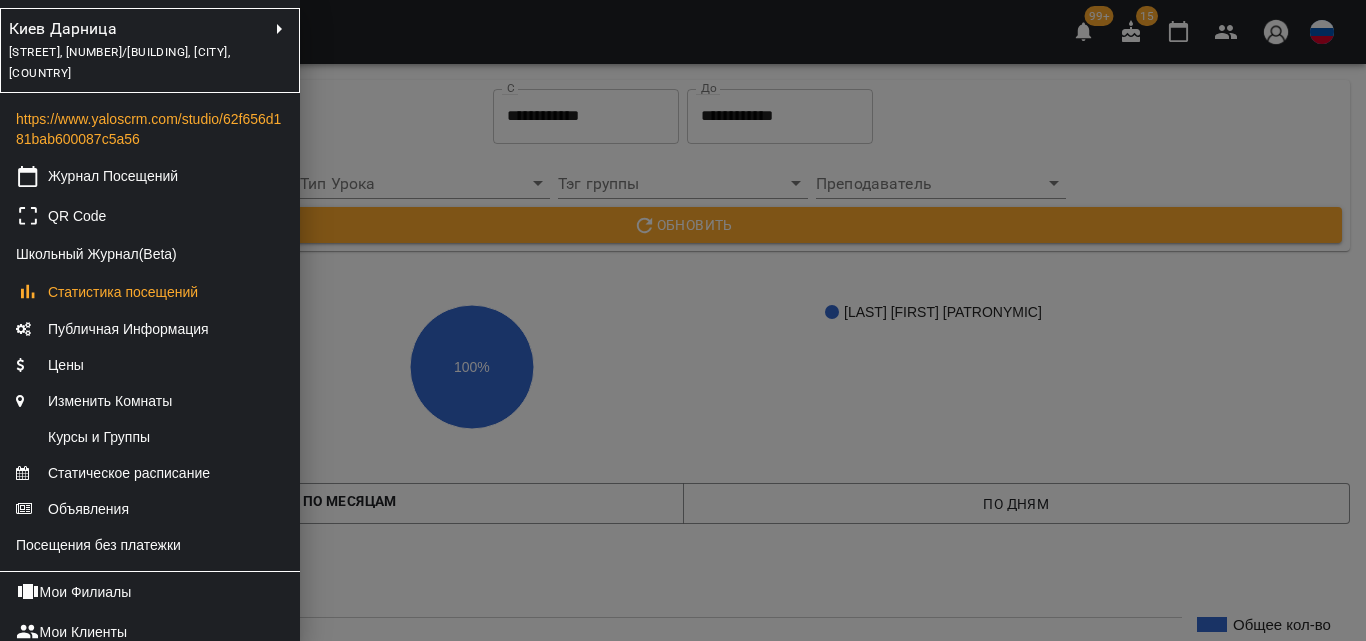 click on "Киев Дарница" at bounding box center (116, 29) 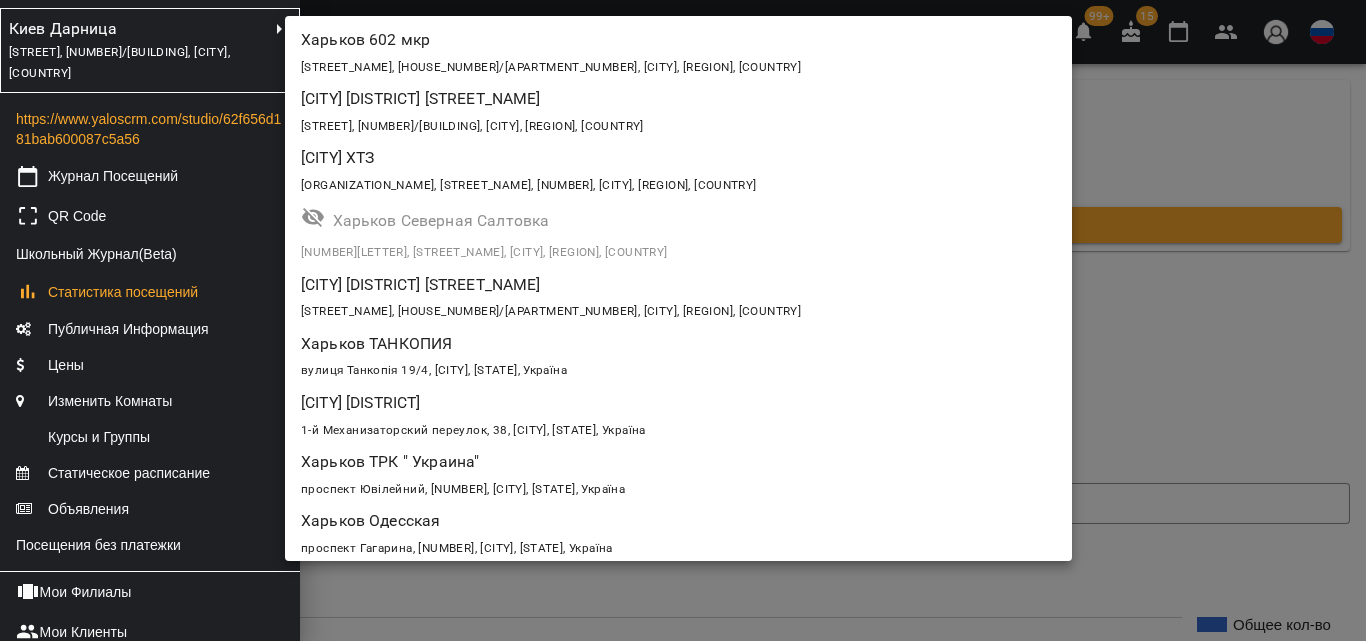 scroll, scrollTop: 578, scrollLeft: 0, axis: vertical 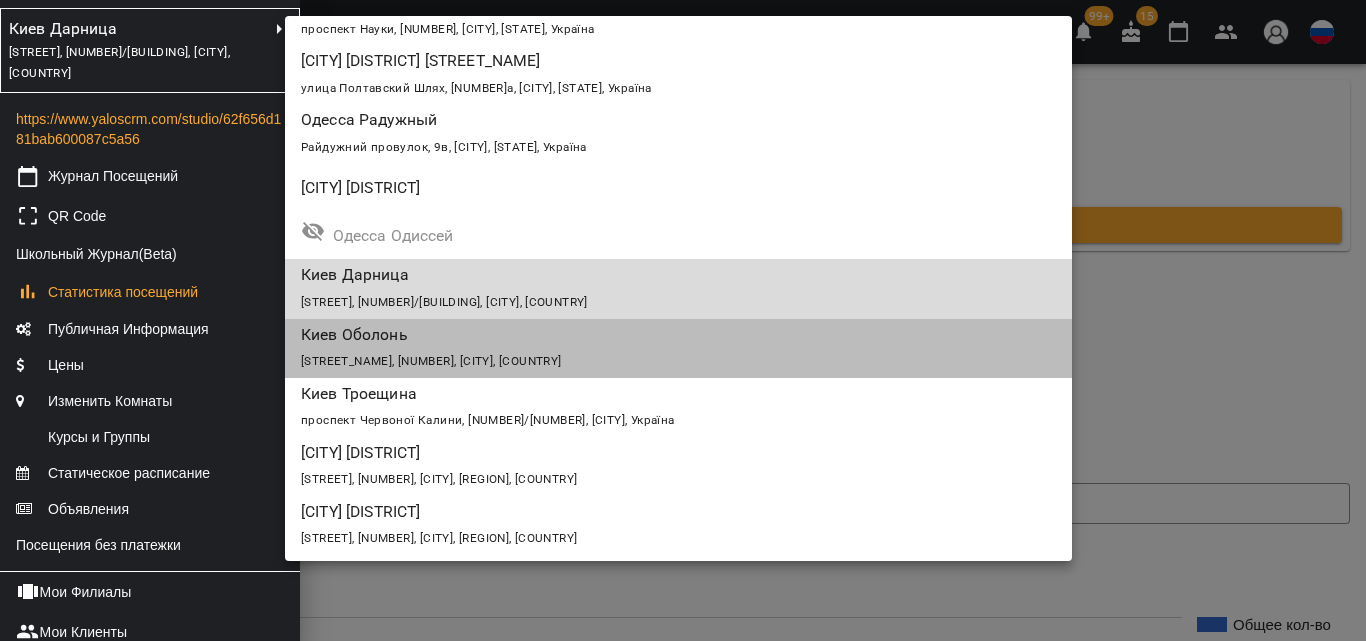 click on "[STREET_NAME], [NUMBER], [CITY], [COUNTRY]" at bounding box center [678, 360] 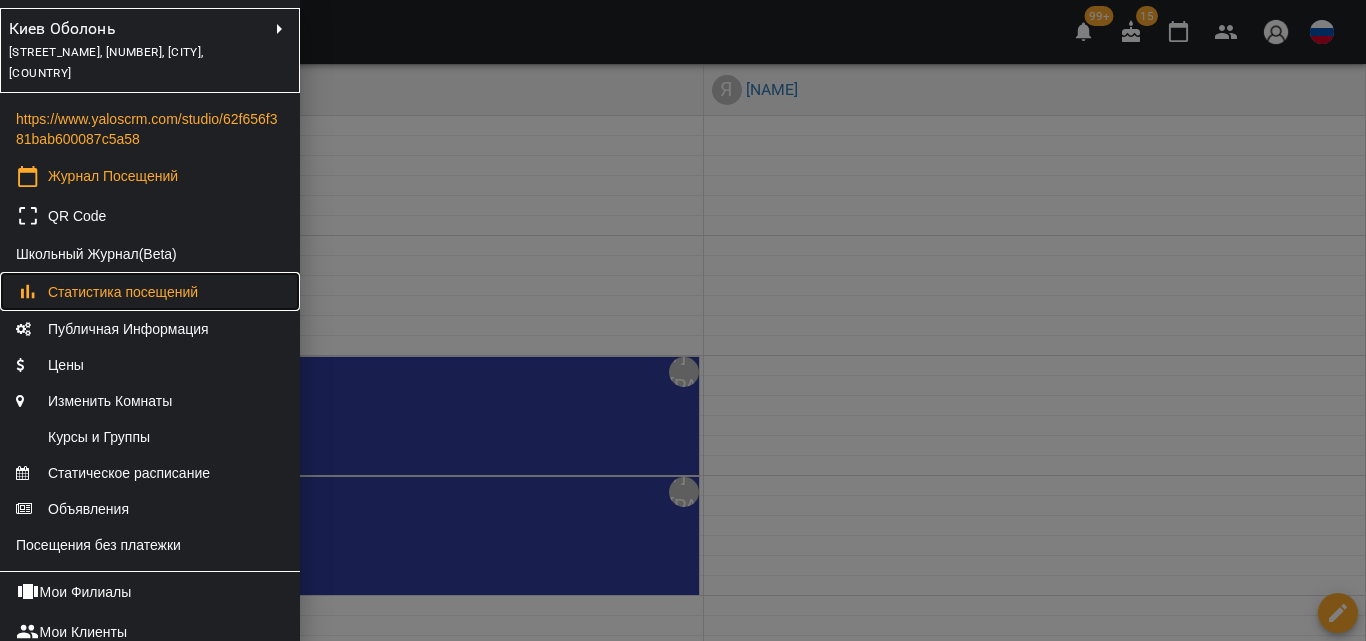 click on "Статистика посещений" at bounding box center [123, 292] 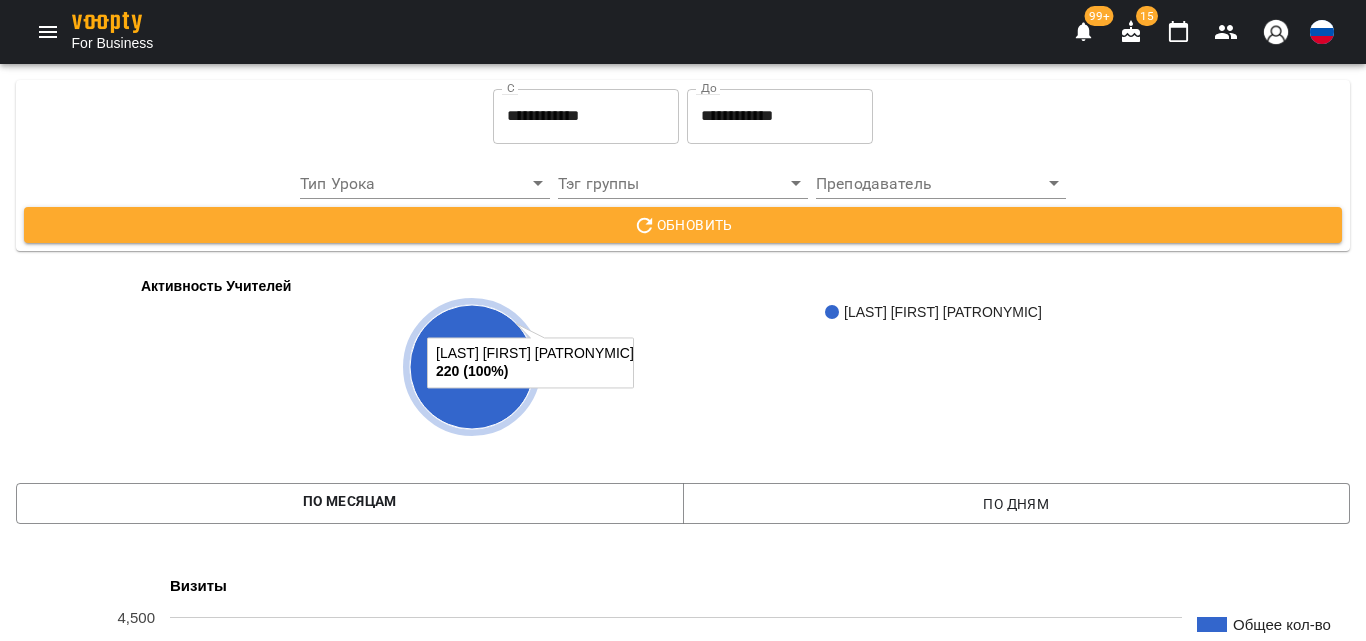 scroll, scrollTop: 1300, scrollLeft: 0, axis: vertical 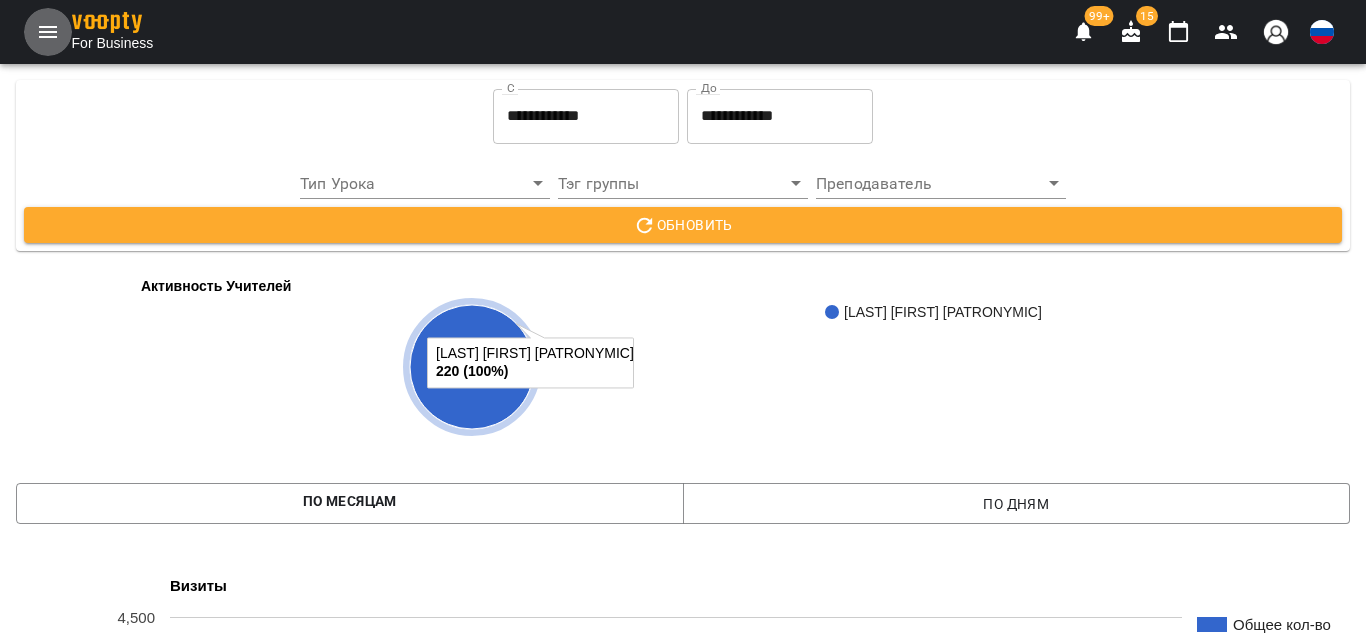 click at bounding box center (48, 32) 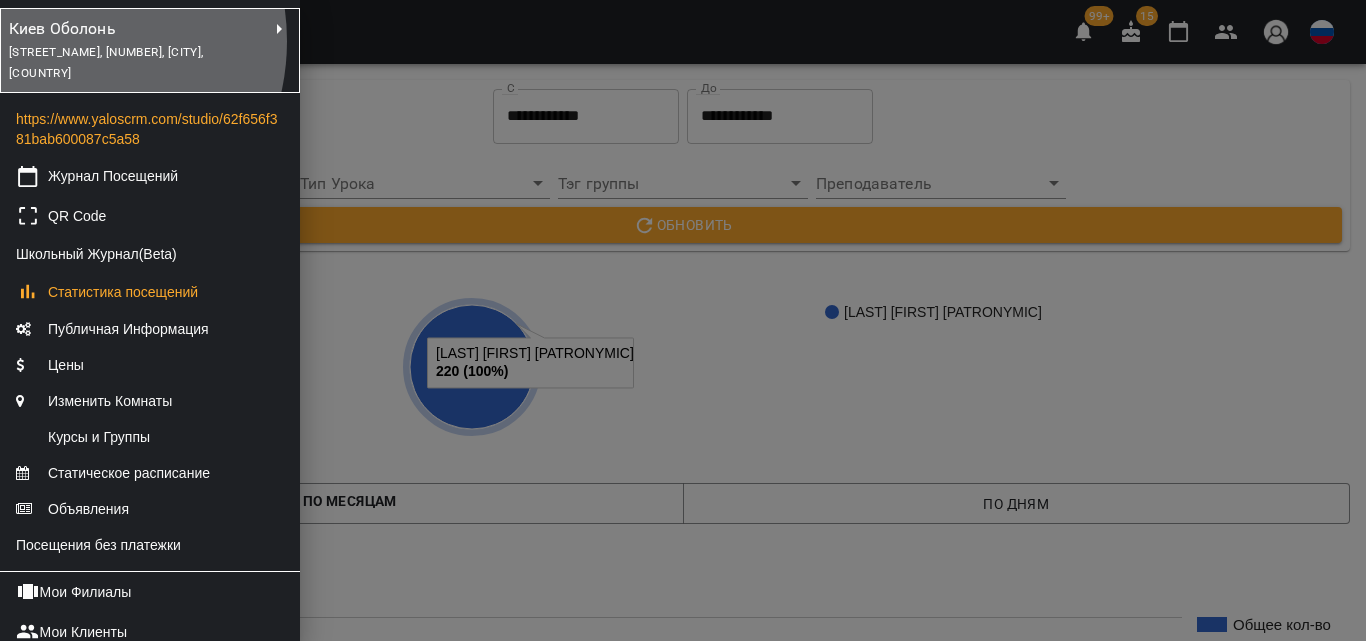 click on "[STREET_NAME], [NUMBER], [CITY], [COUNTRY]" at bounding box center (138, 62) 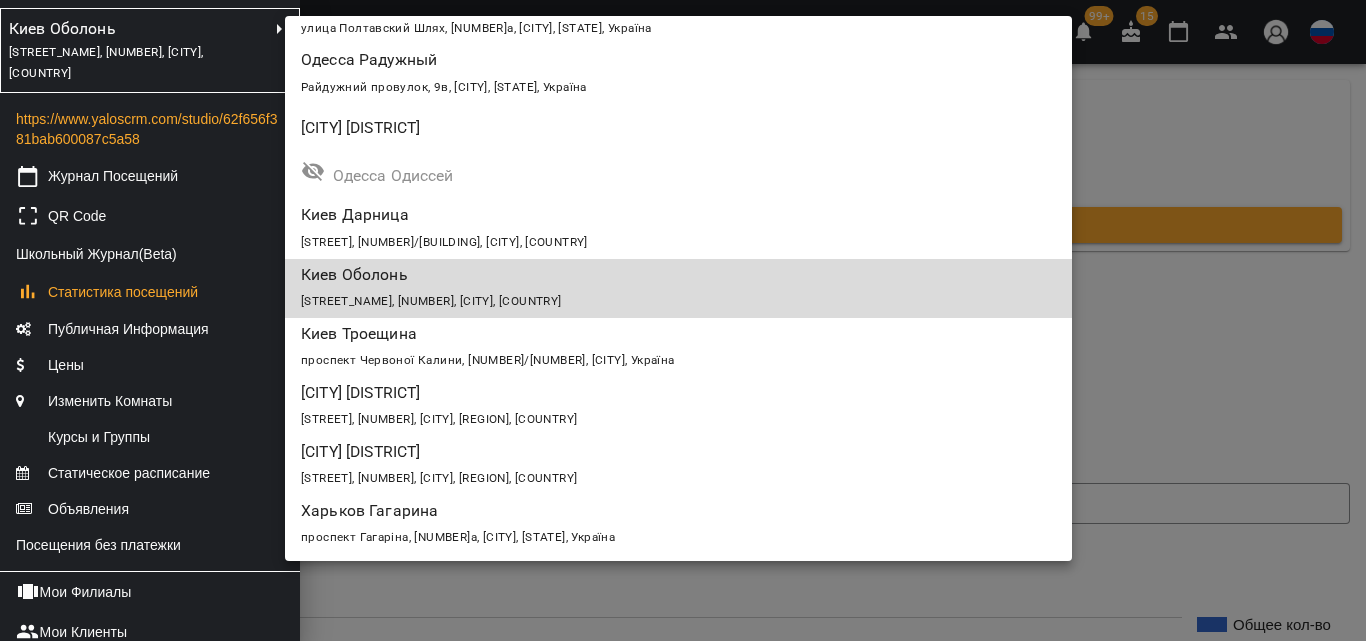 click on "Киев Троещина" at bounding box center [615, 334] 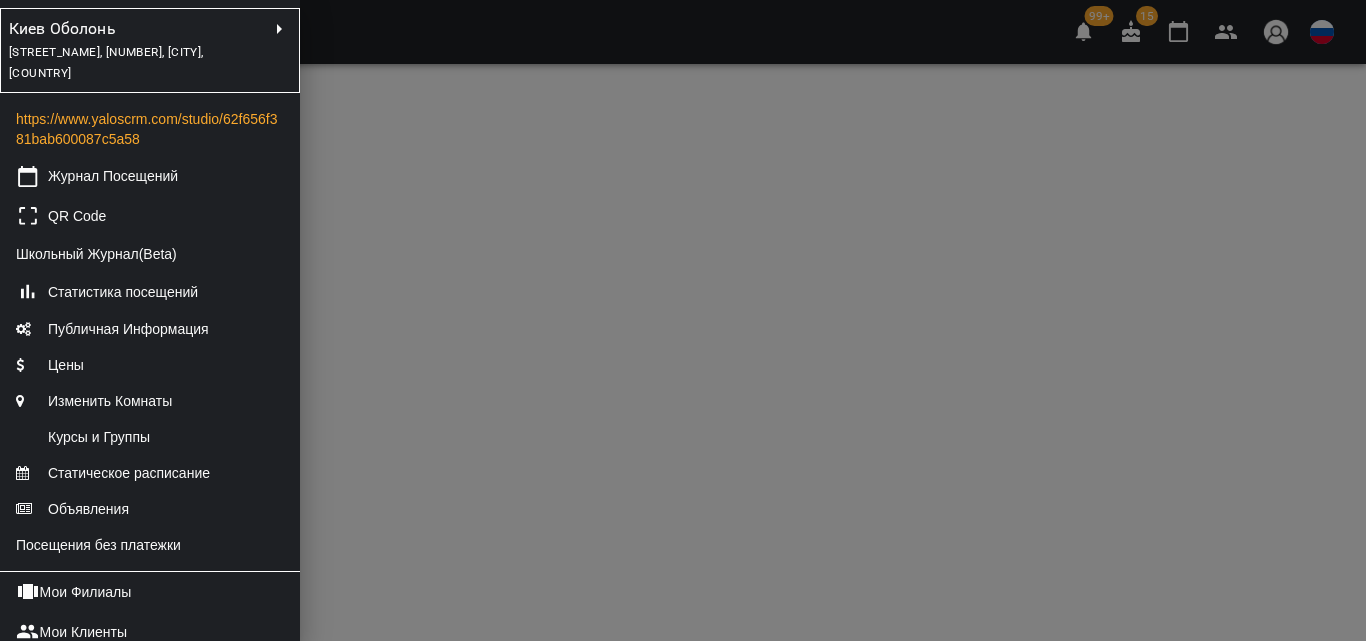 scroll, scrollTop: 0, scrollLeft: 0, axis: both 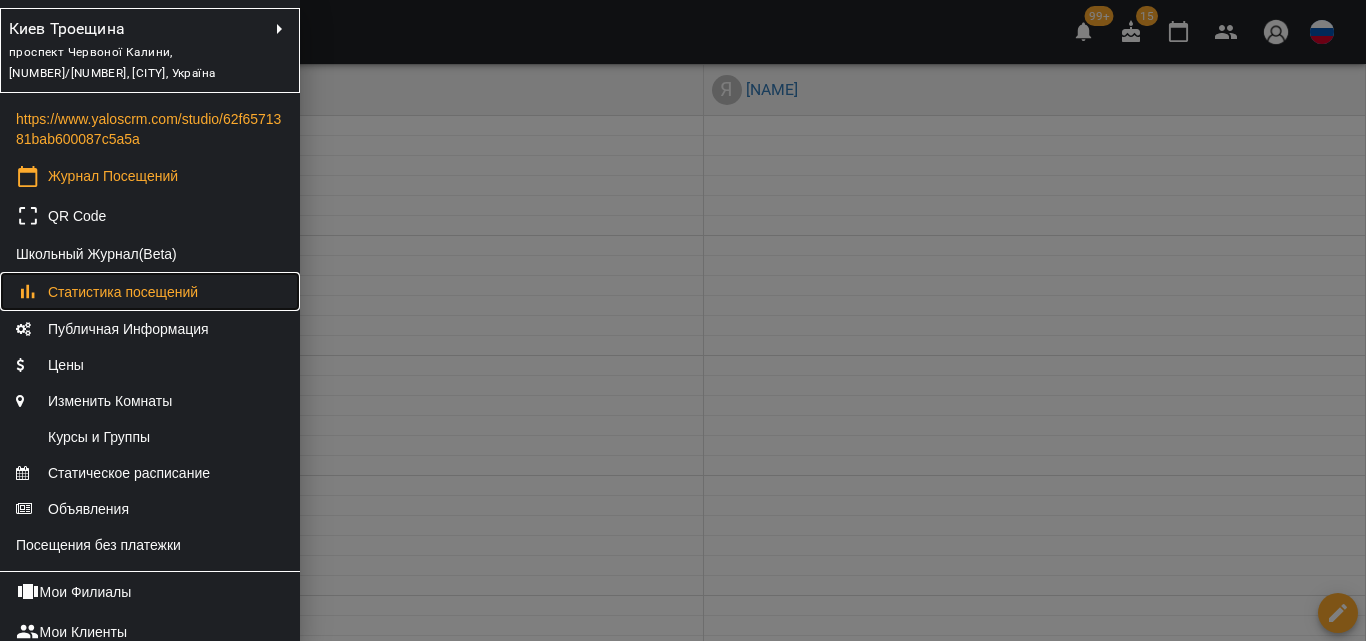 click on "Статистика посещений" at bounding box center [150, 292] 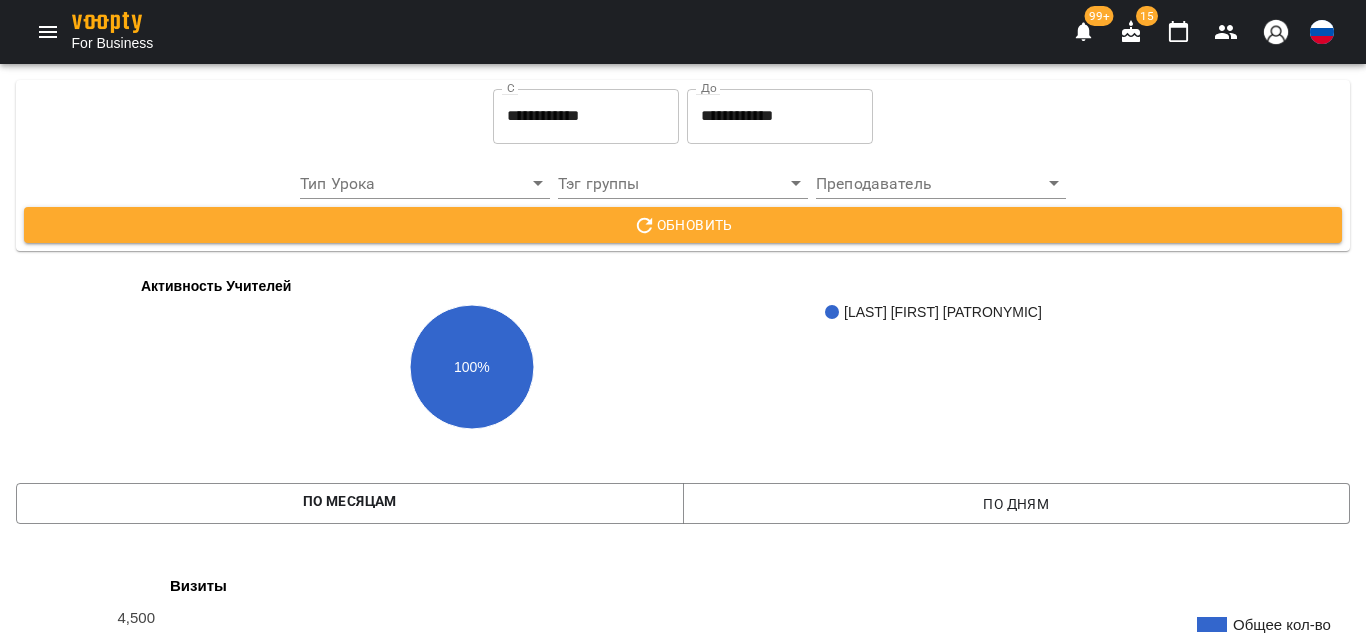 scroll, scrollTop: 1300, scrollLeft: 0, axis: vertical 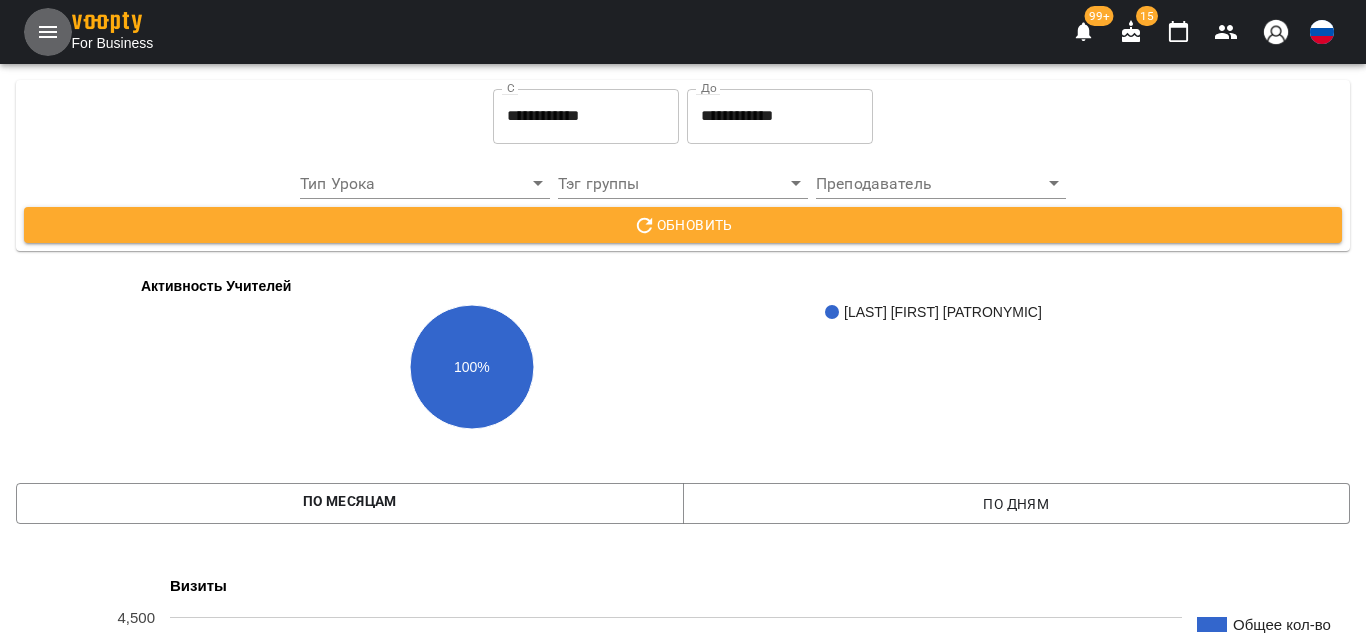 click at bounding box center [48, 32] 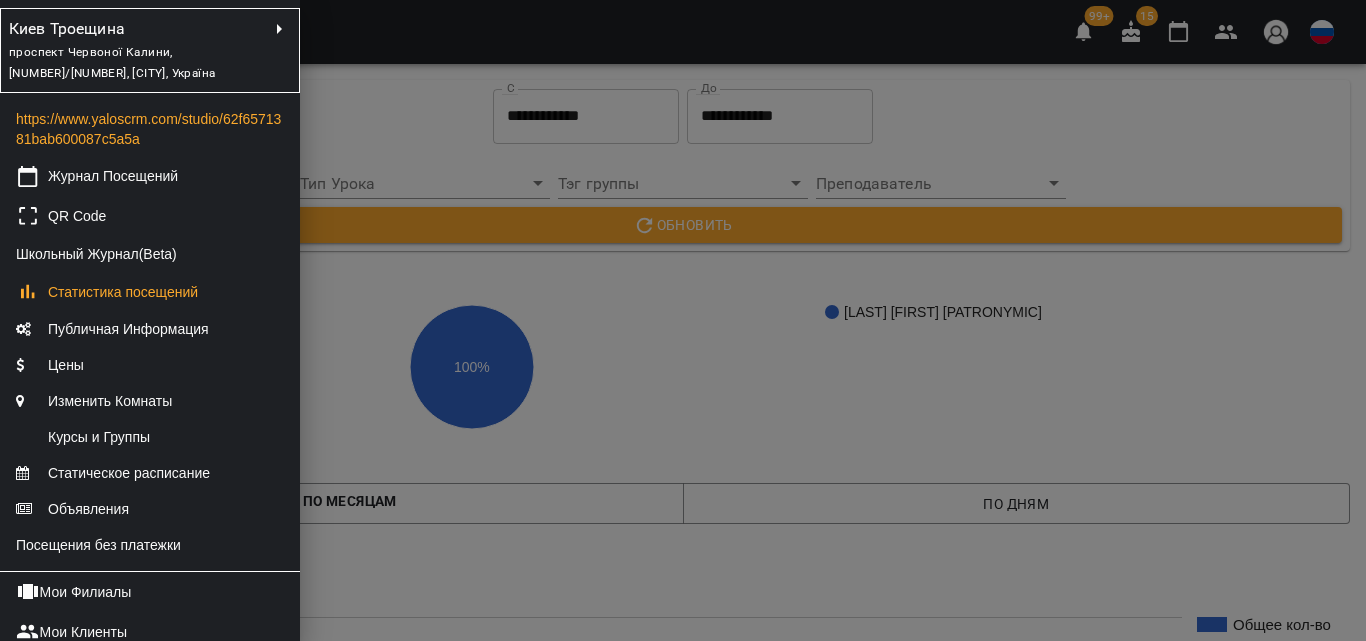 click on "проспект Червоної Калини, [NUMBER]/[NUMBER], [CITY], Україна" at bounding box center [112, 63] 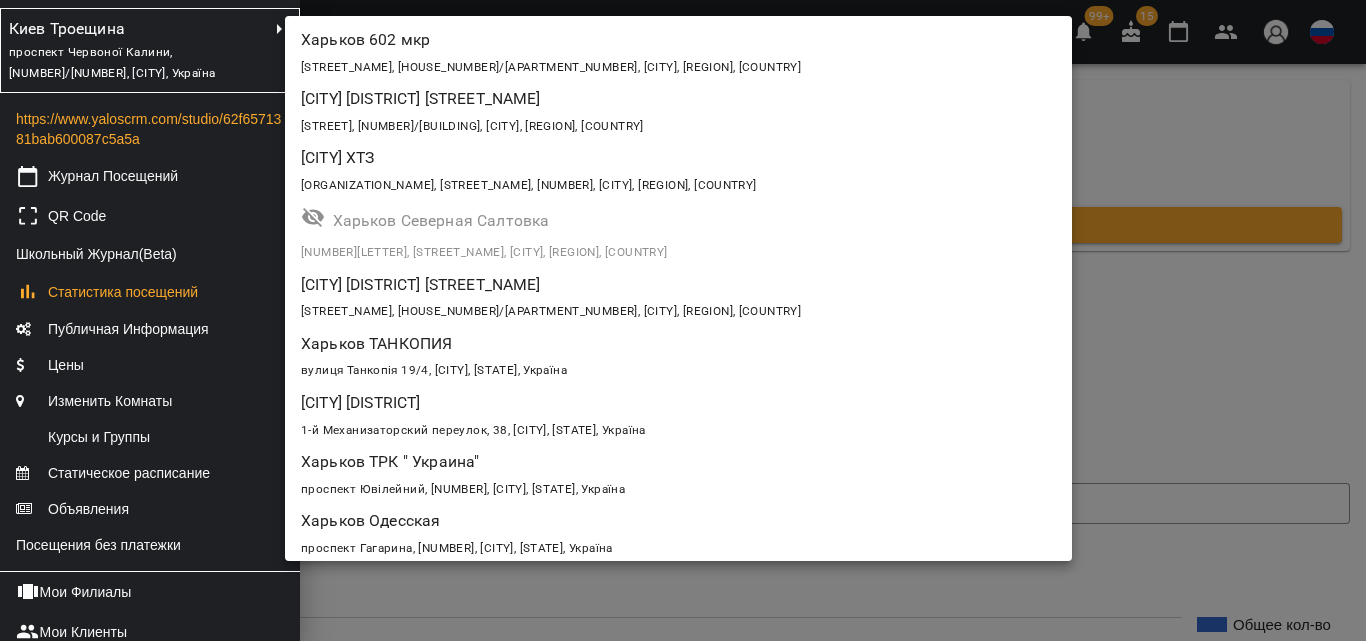 scroll, scrollTop: 697, scrollLeft: 0, axis: vertical 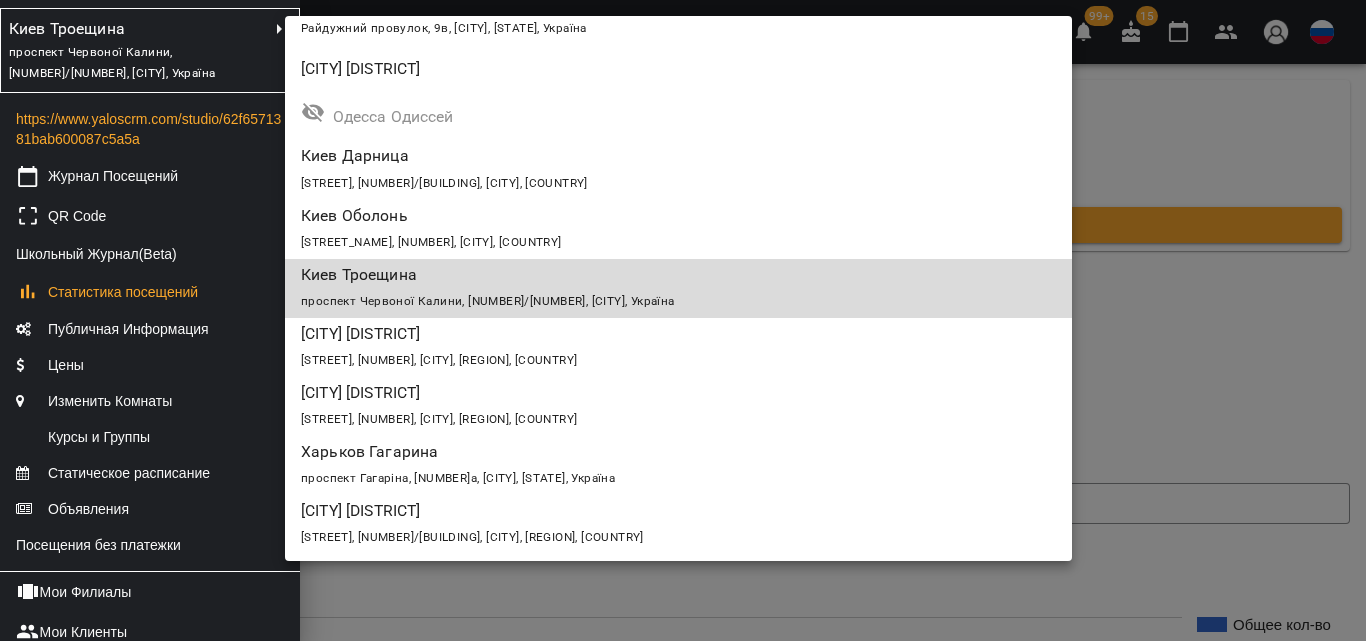 click on "[CITY] [DISTRICT]" at bounding box center (615, 334) 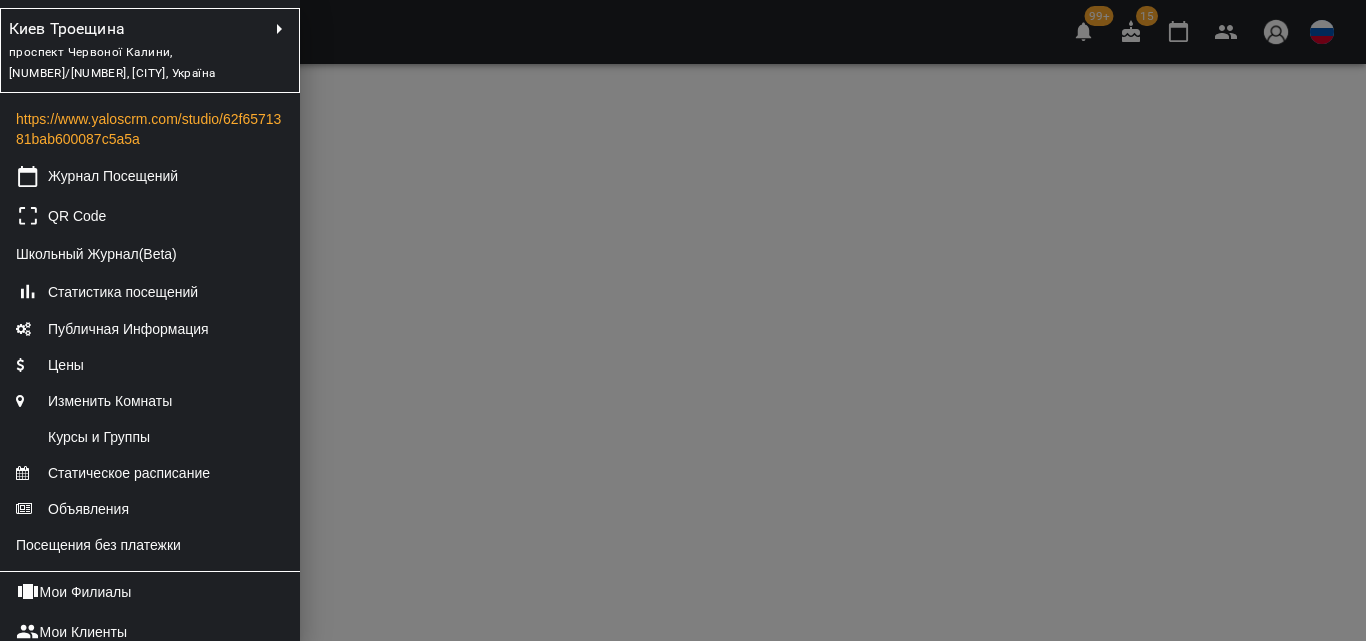 scroll, scrollTop: 0, scrollLeft: 0, axis: both 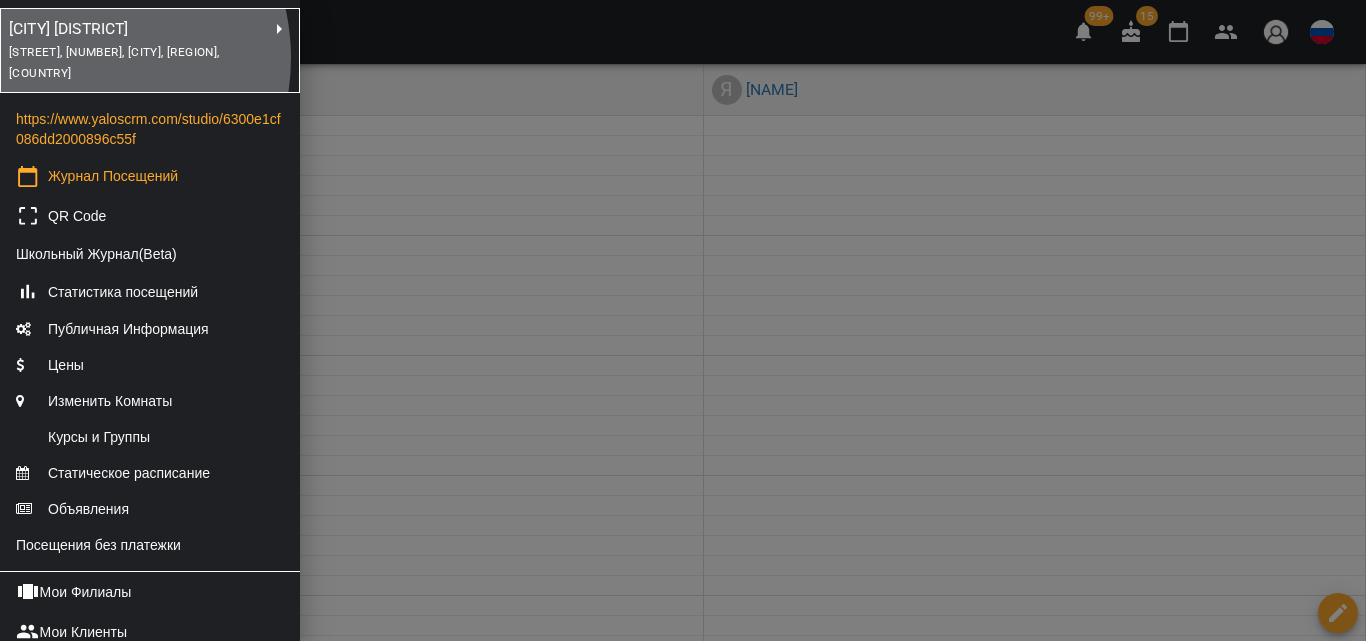 click on "[STREET], [NUMBER], [CITY], [REGION], [COUNTRY]" at bounding box center [138, 62] 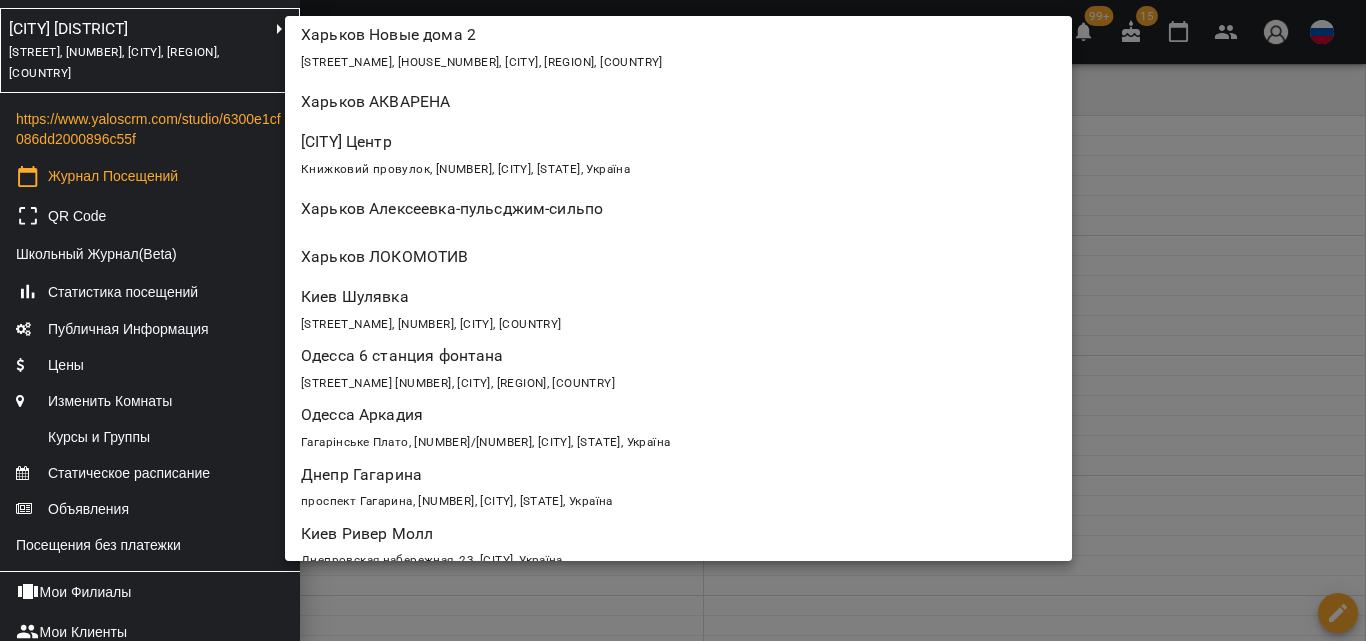 scroll, scrollTop: 1397, scrollLeft: 0, axis: vertical 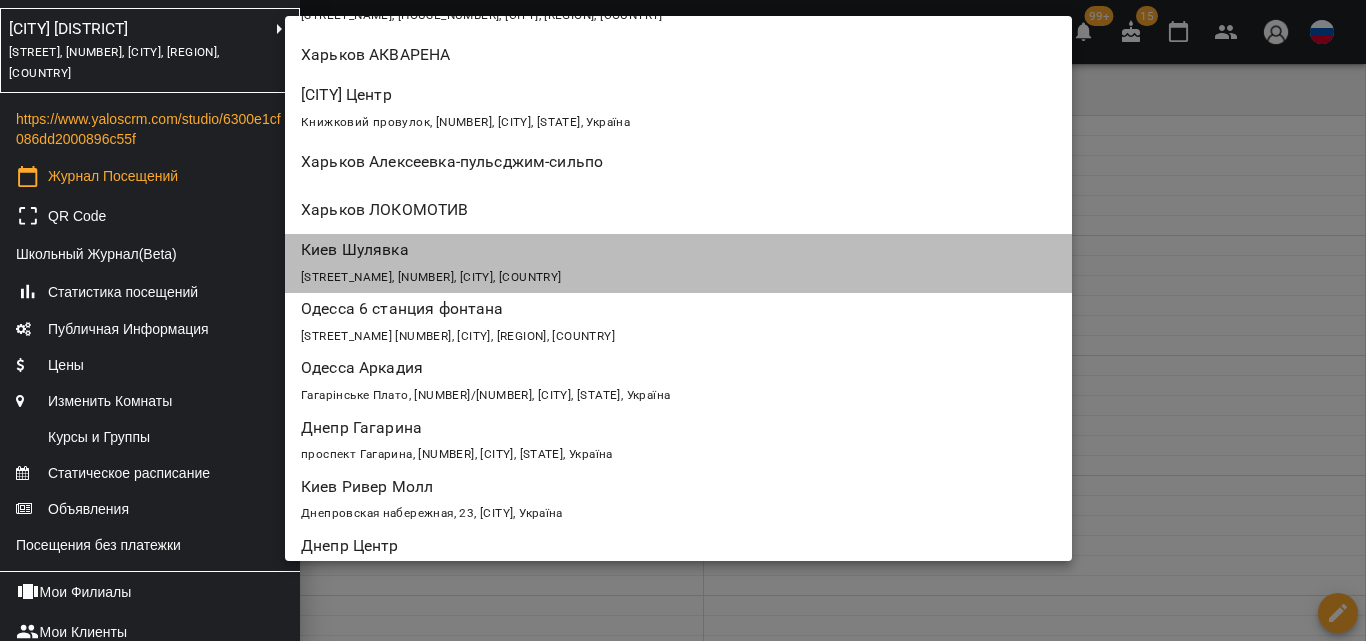 click on "Киев Шулявка" at bounding box center [615, 250] 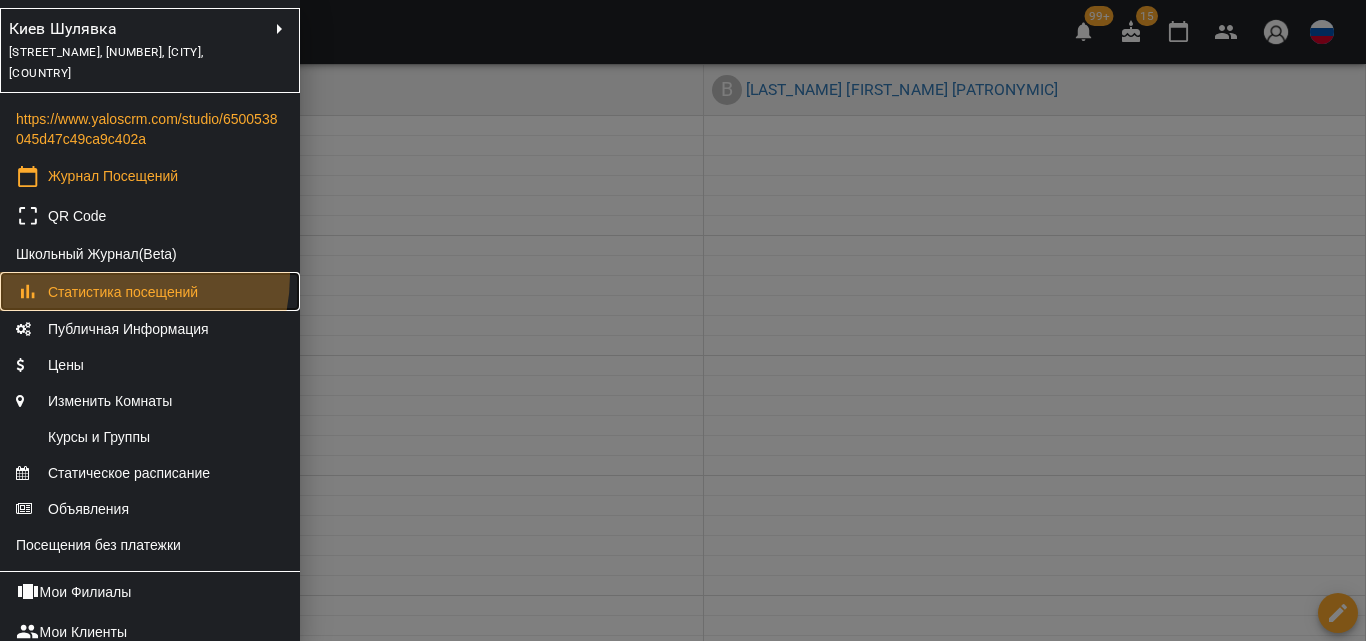 click on "Статистика посещений" at bounding box center (150, 292) 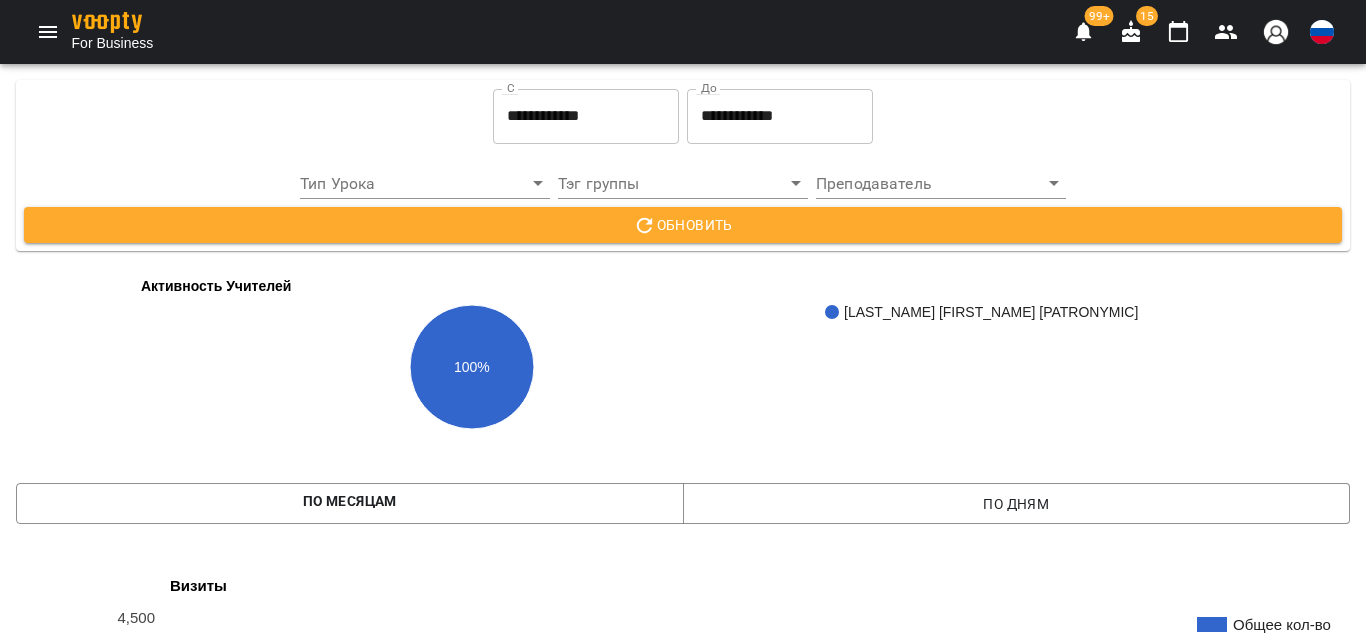 scroll, scrollTop: 1700, scrollLeft: 0, axis: vertical 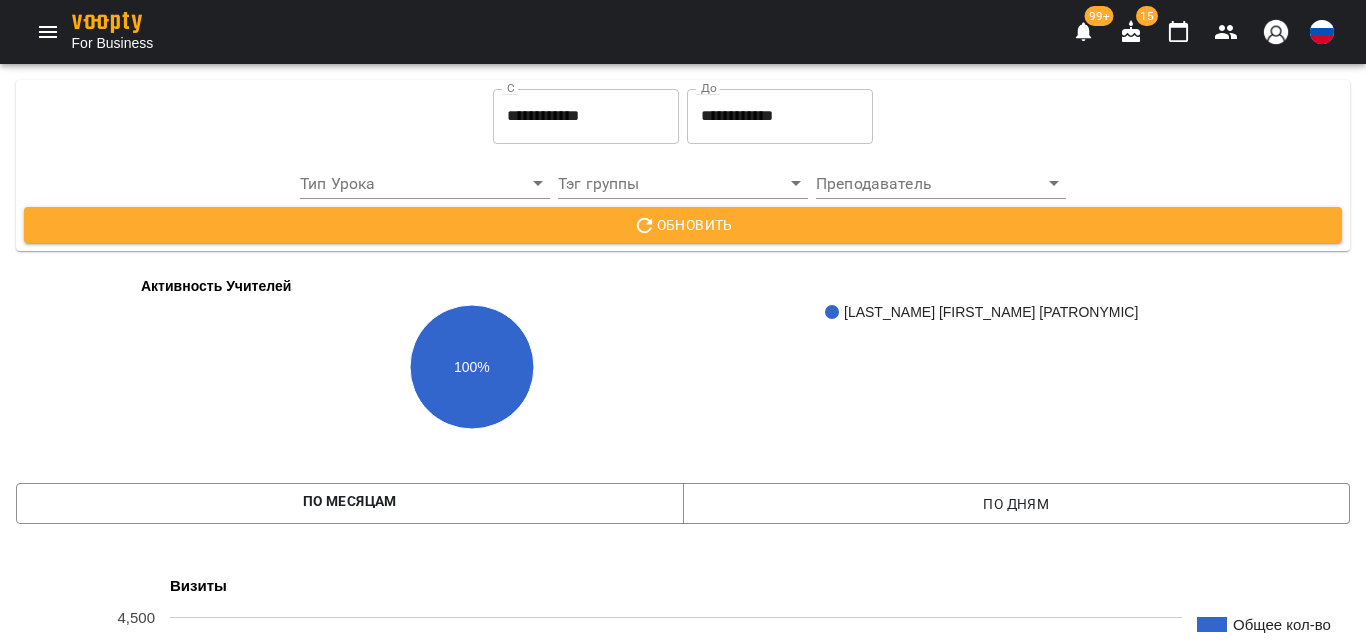 click at bounding box center (48, 32) 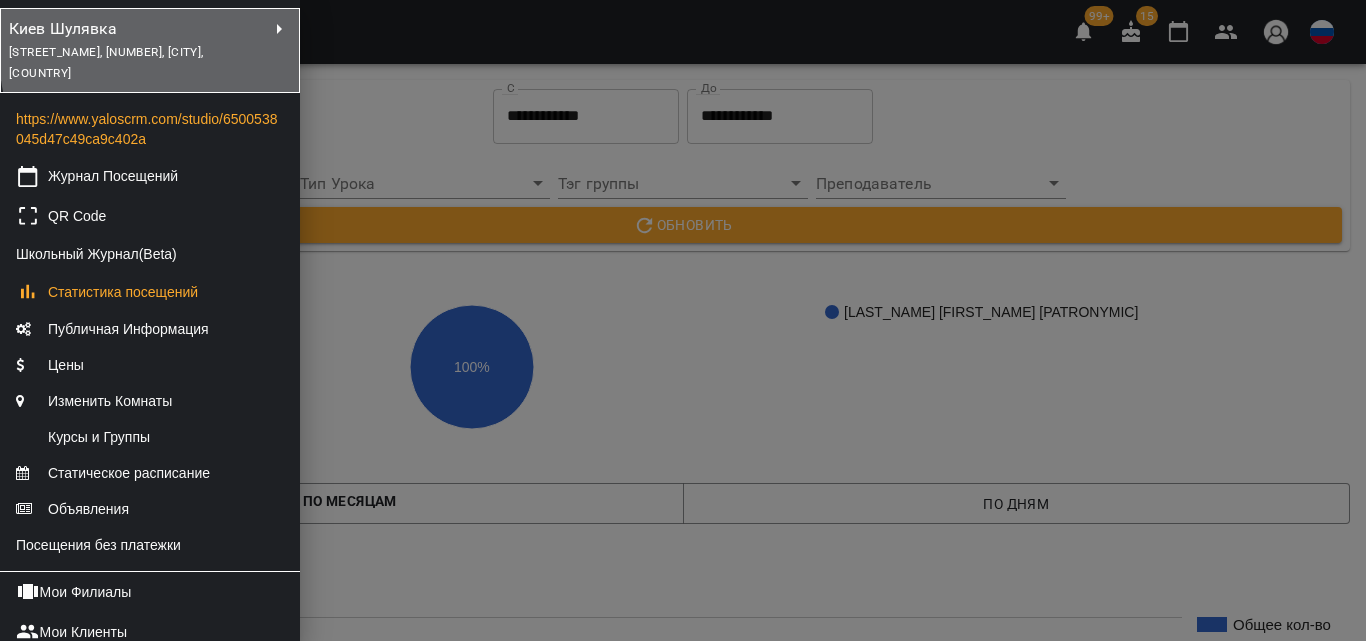 click at bounding box center (279, 50) 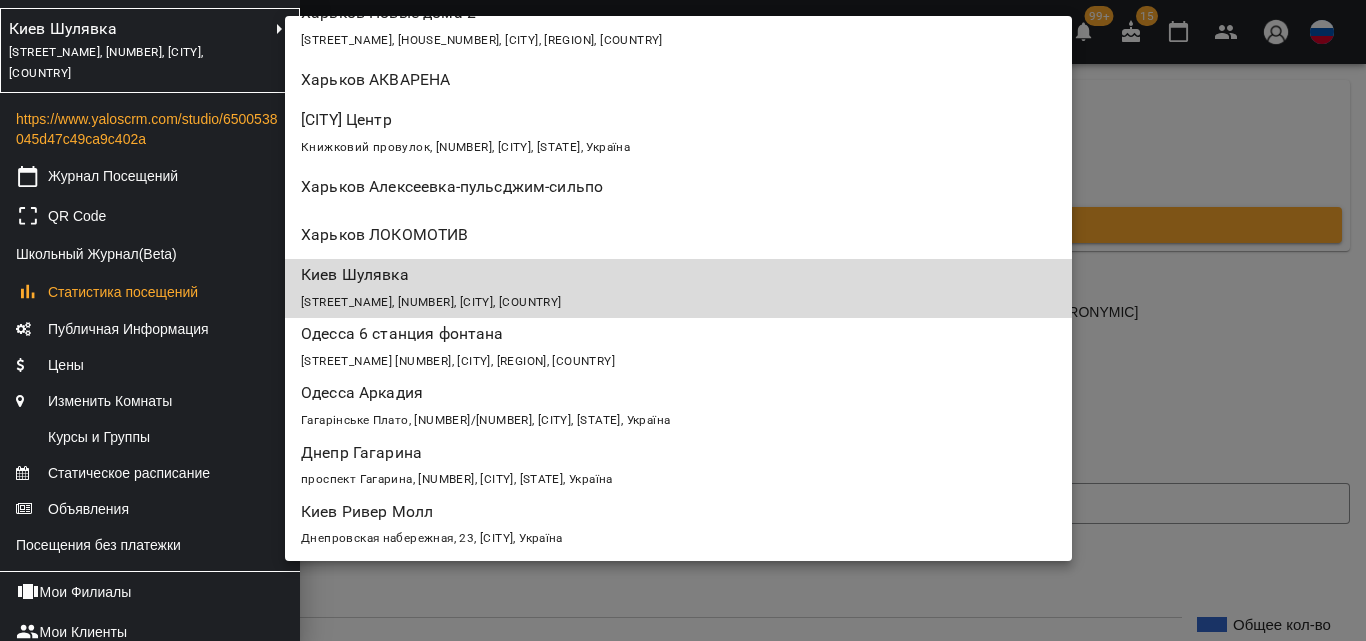 scroll, scrollTop: 1472, scrollLeft: 0, axis: vertical 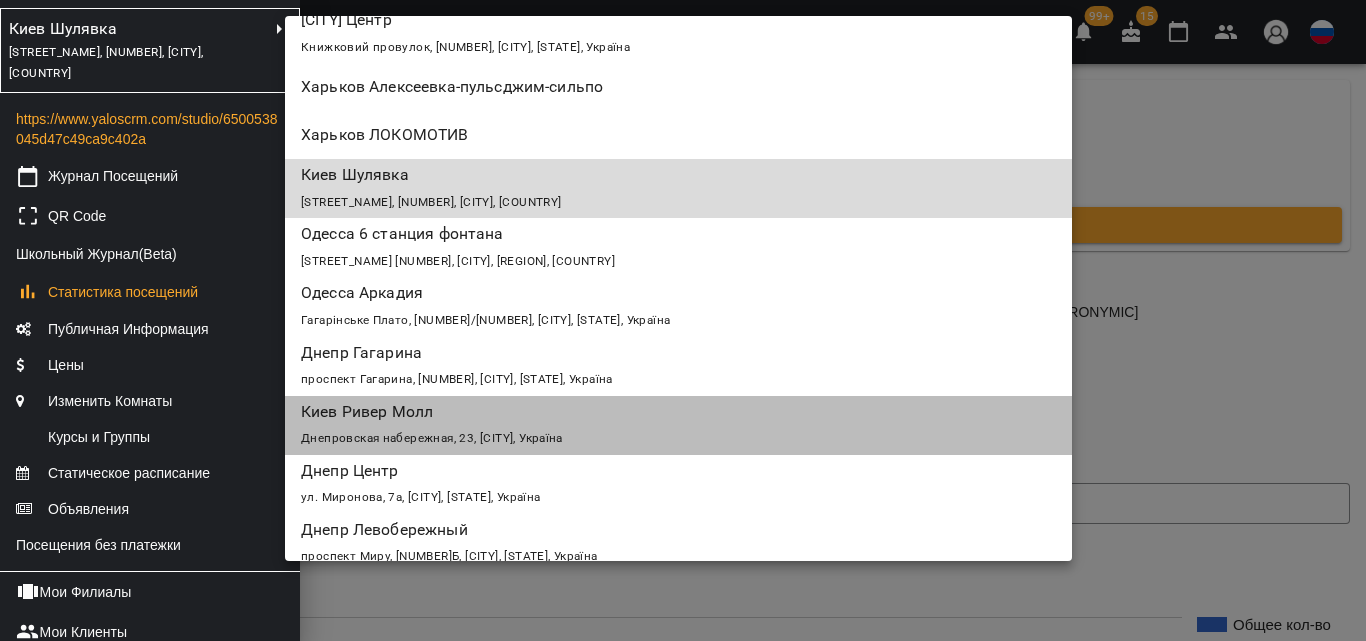 click on "Киев Ривер Молл" at bounding box center (615, 412) 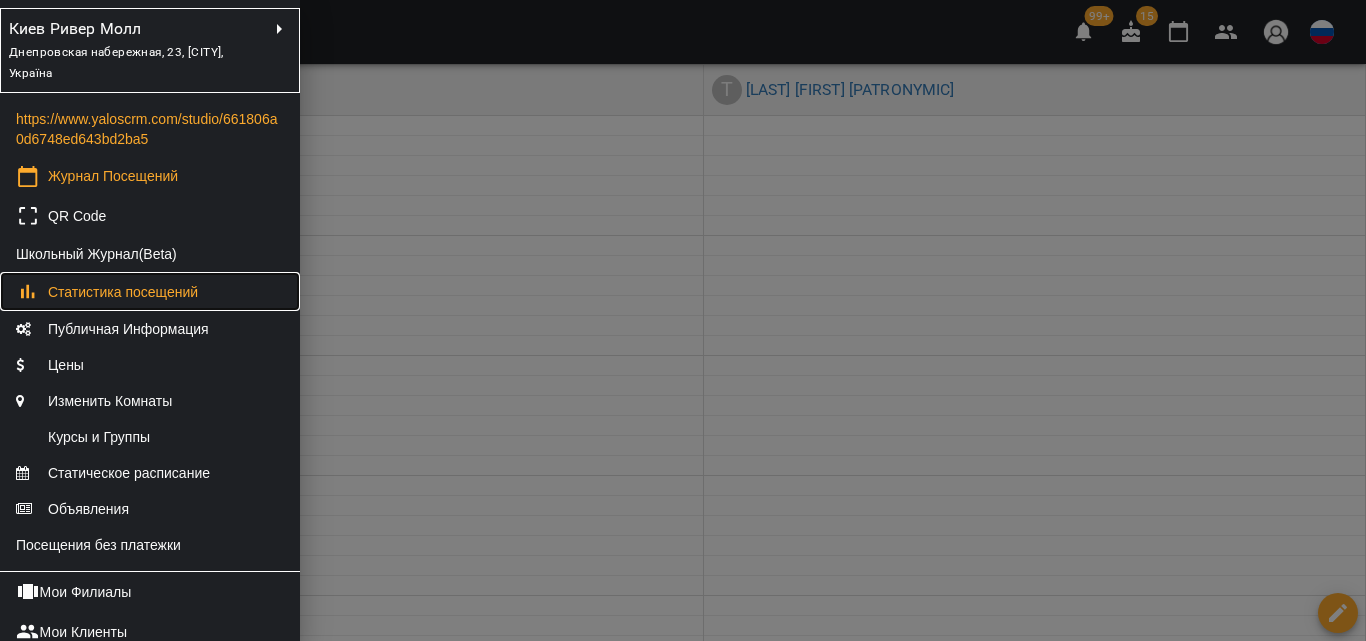 click on "Статистика посещений" at bounding box center (123, 292) 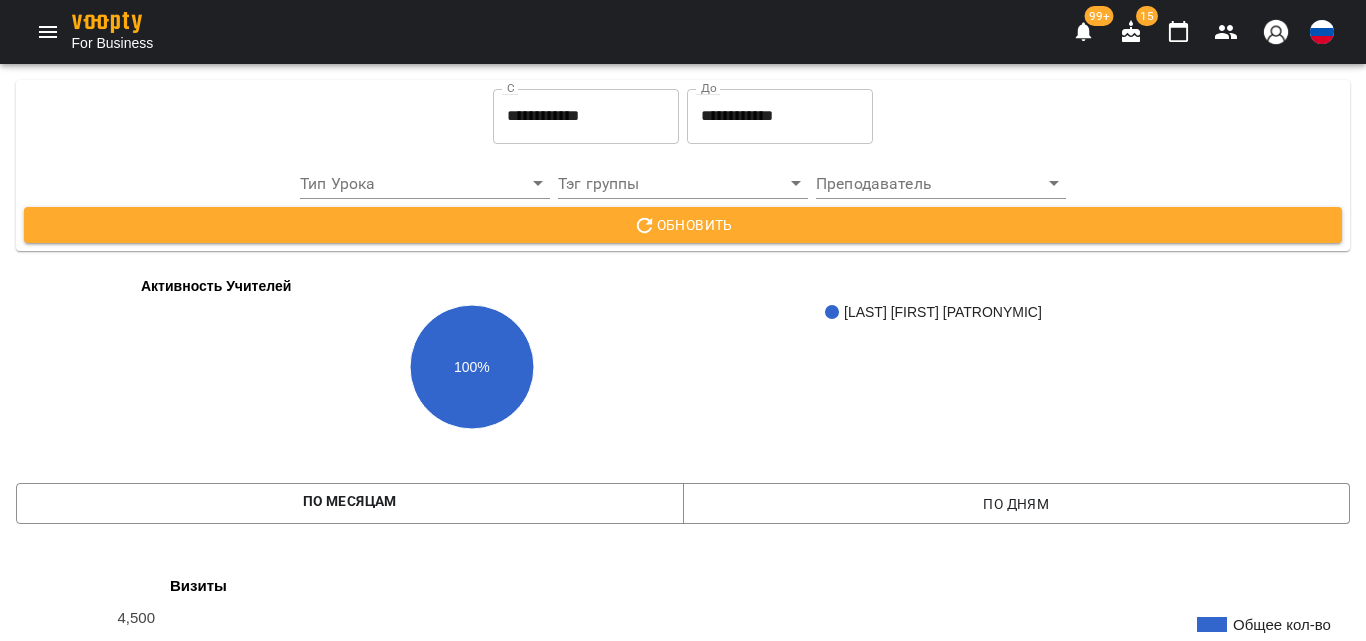 scroll, scrollTop: 1500, scrollLeft: 0, axis: vertical 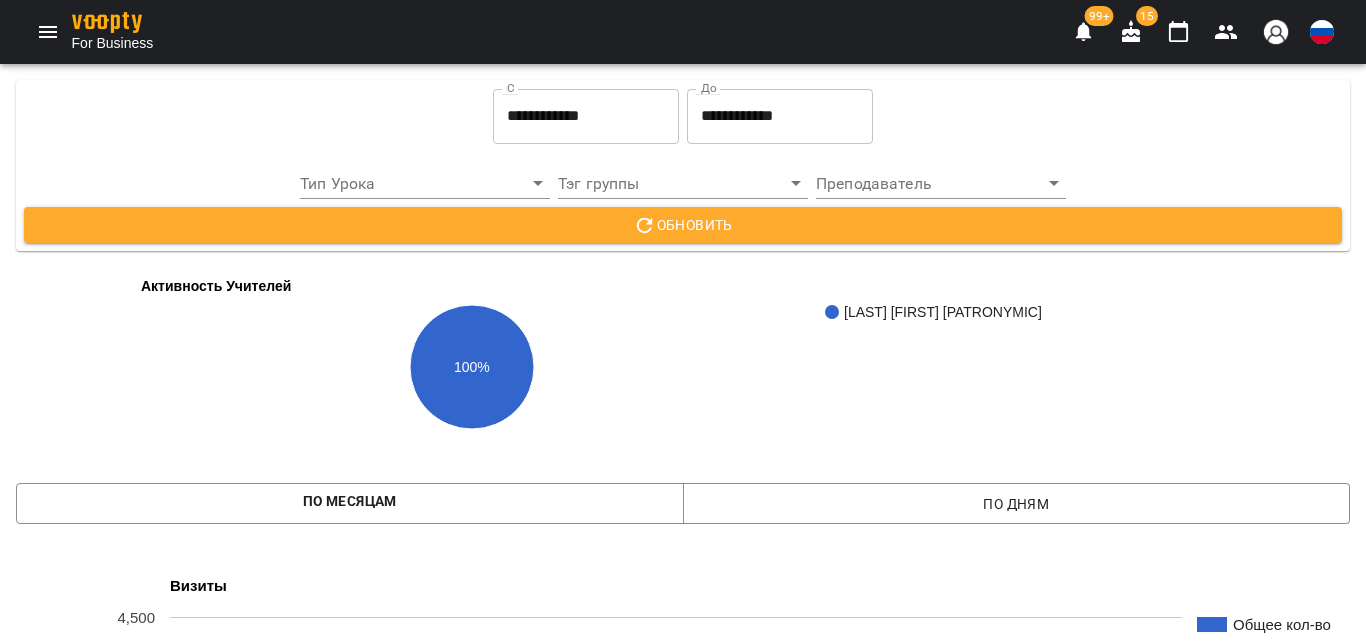 click at bounding box center [48, 32] 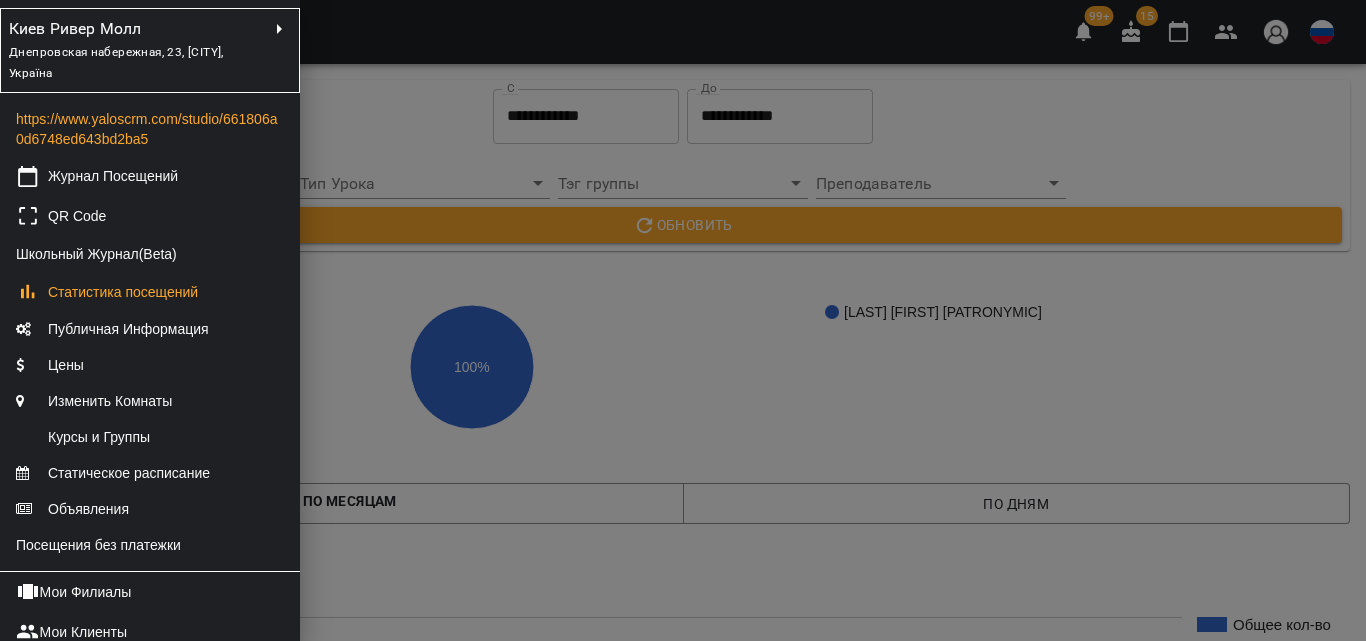 click on "Днепровская набережная, 23, [CITY], Україна" at bounding box center [138, 62] 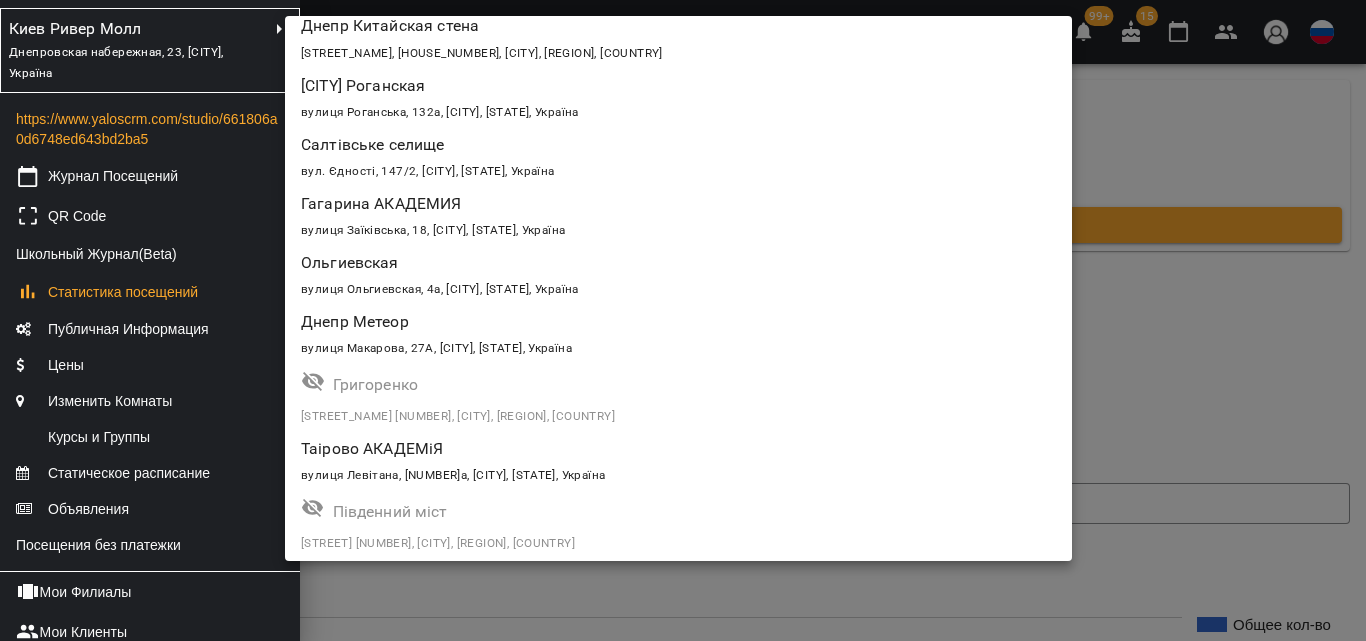 scroll, scrollTop: 2215, scrollLeft: 0, axis: vertical 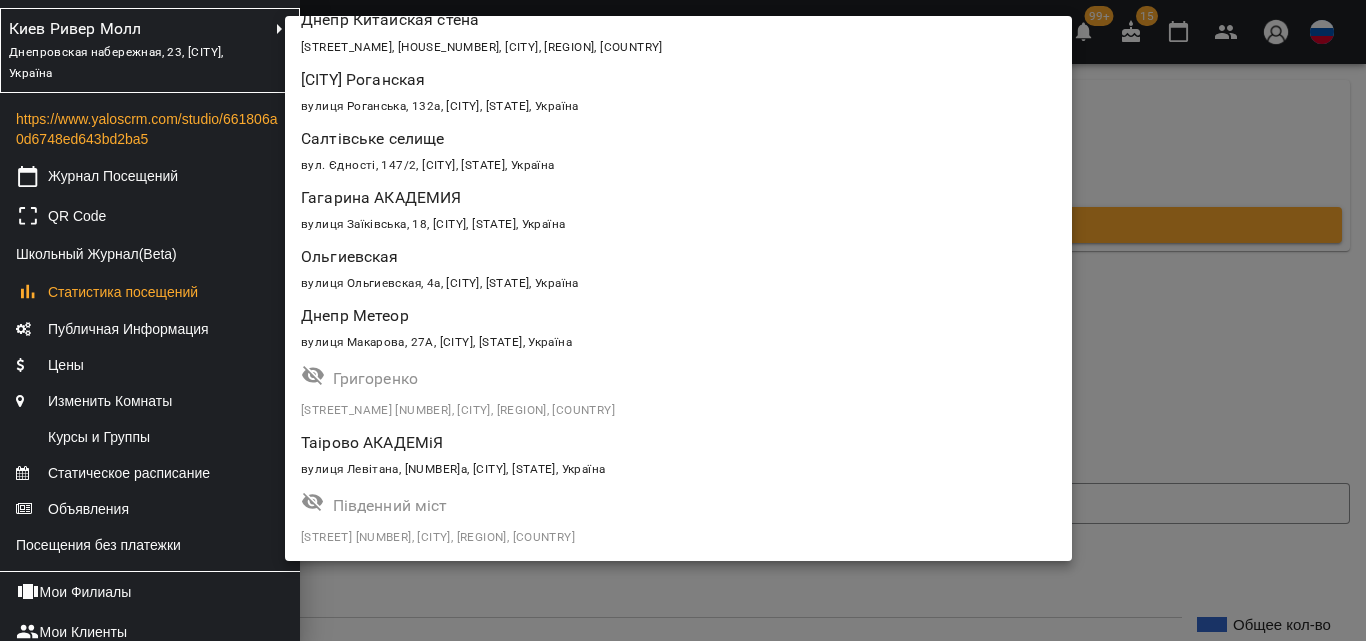 click at bounding box center (683, 320) 